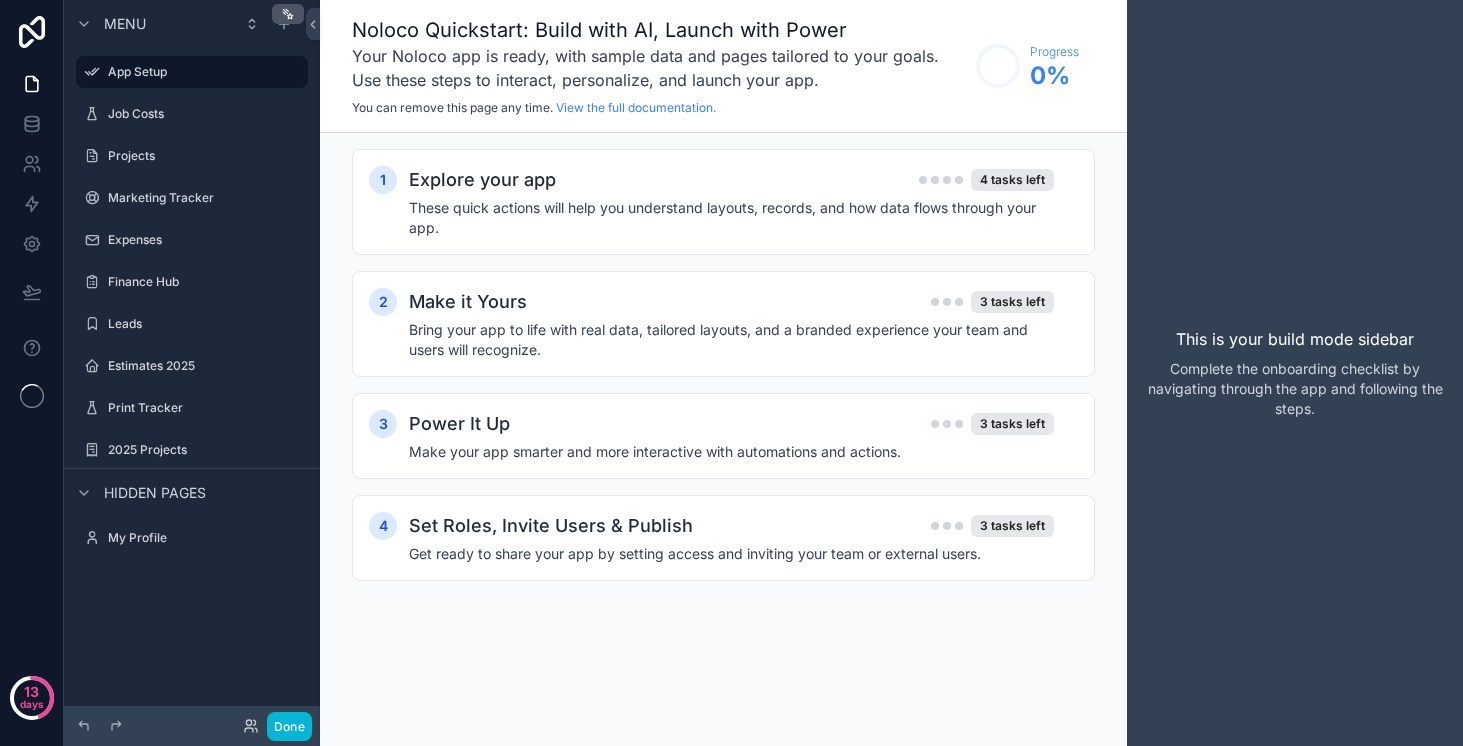 scroll, scrollTop: 0, scrollLeft: 0, axis: both 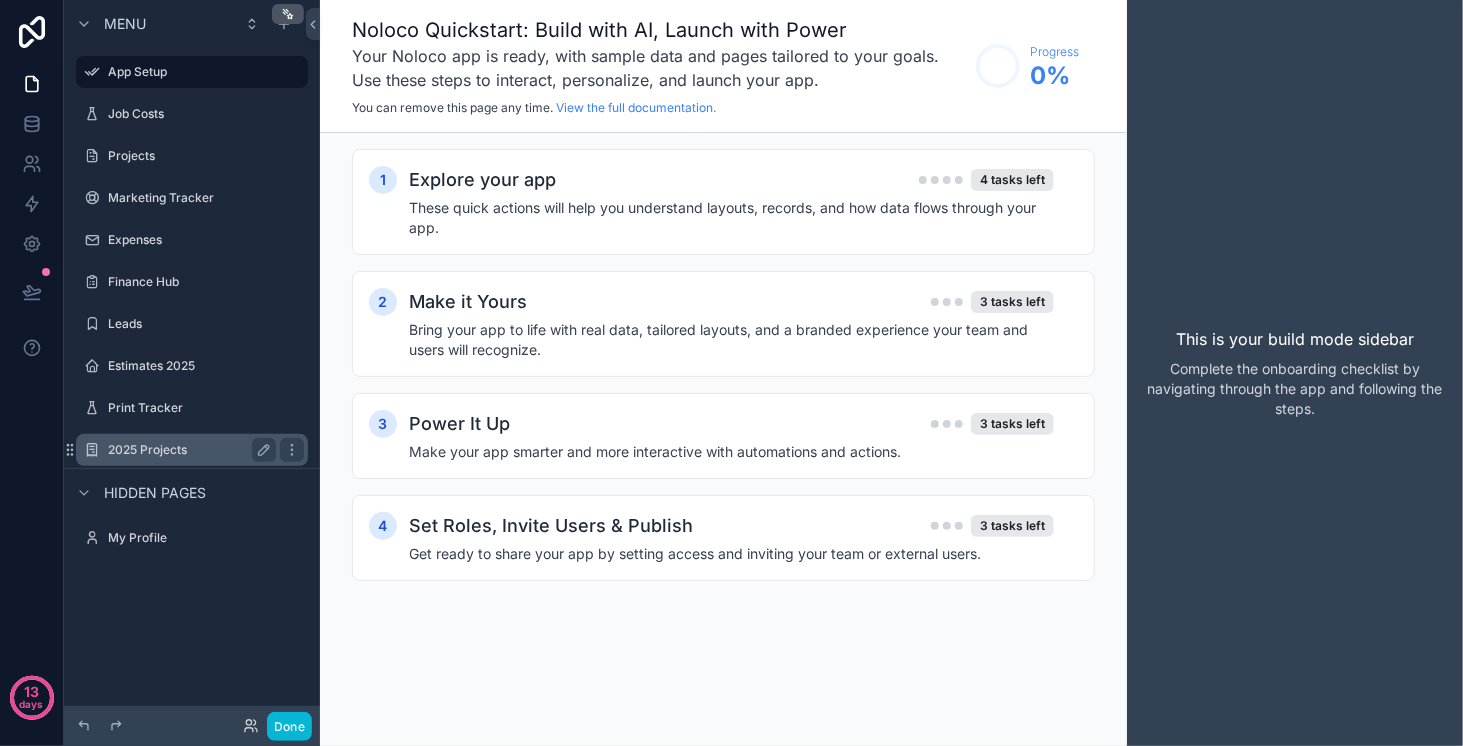 click on "2025 Projects" at bounding box center (188, 450) 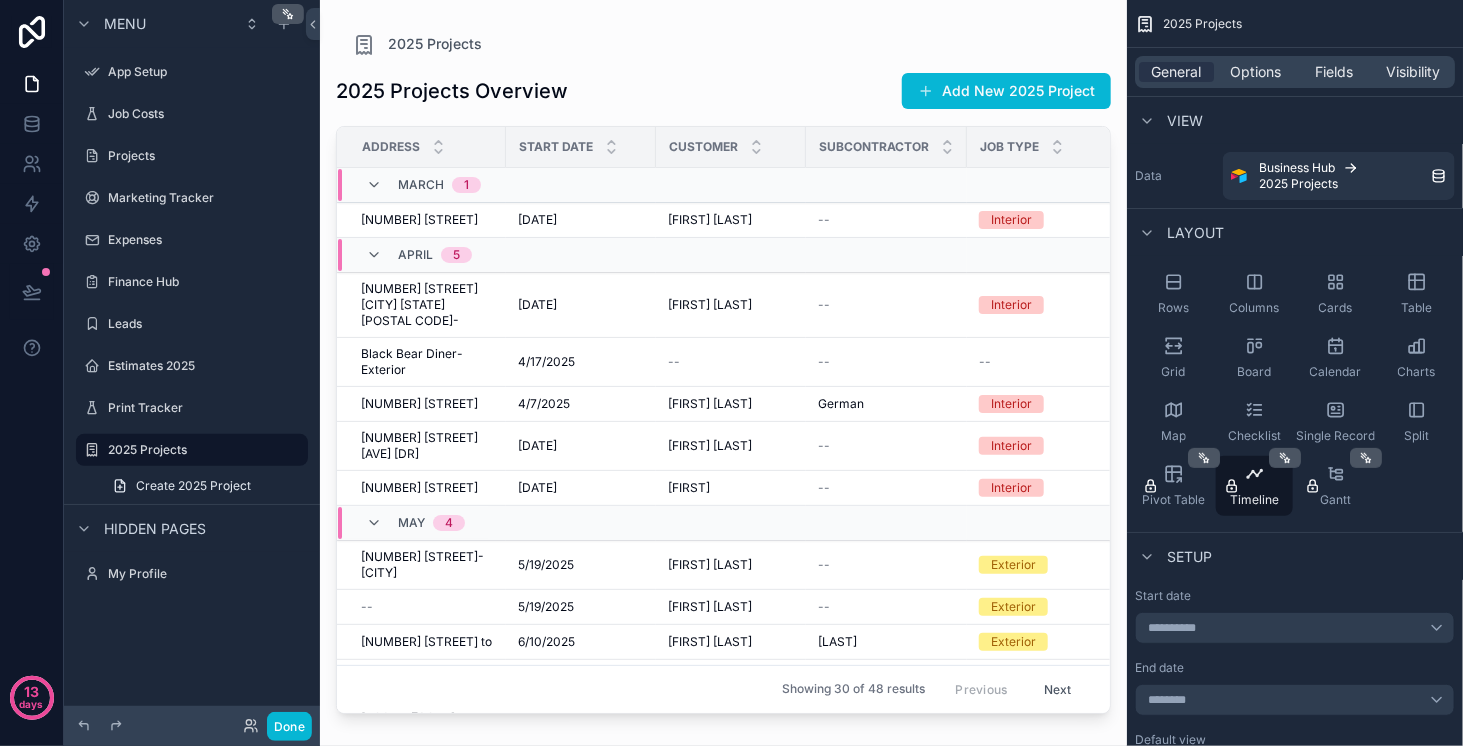 click at bounding box center (723, 361) 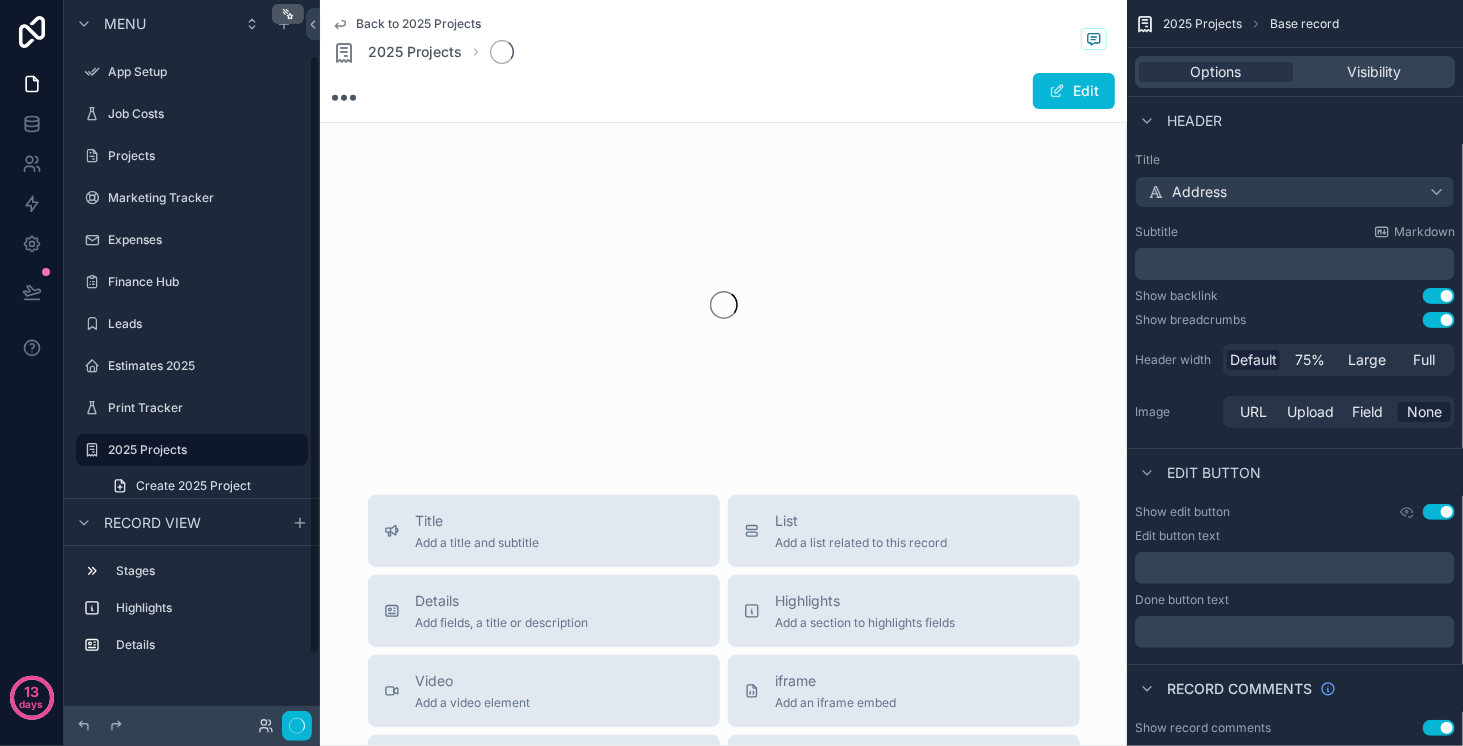 scroll, scrollTop: 66, scrollLeft: 0, axis: vertical 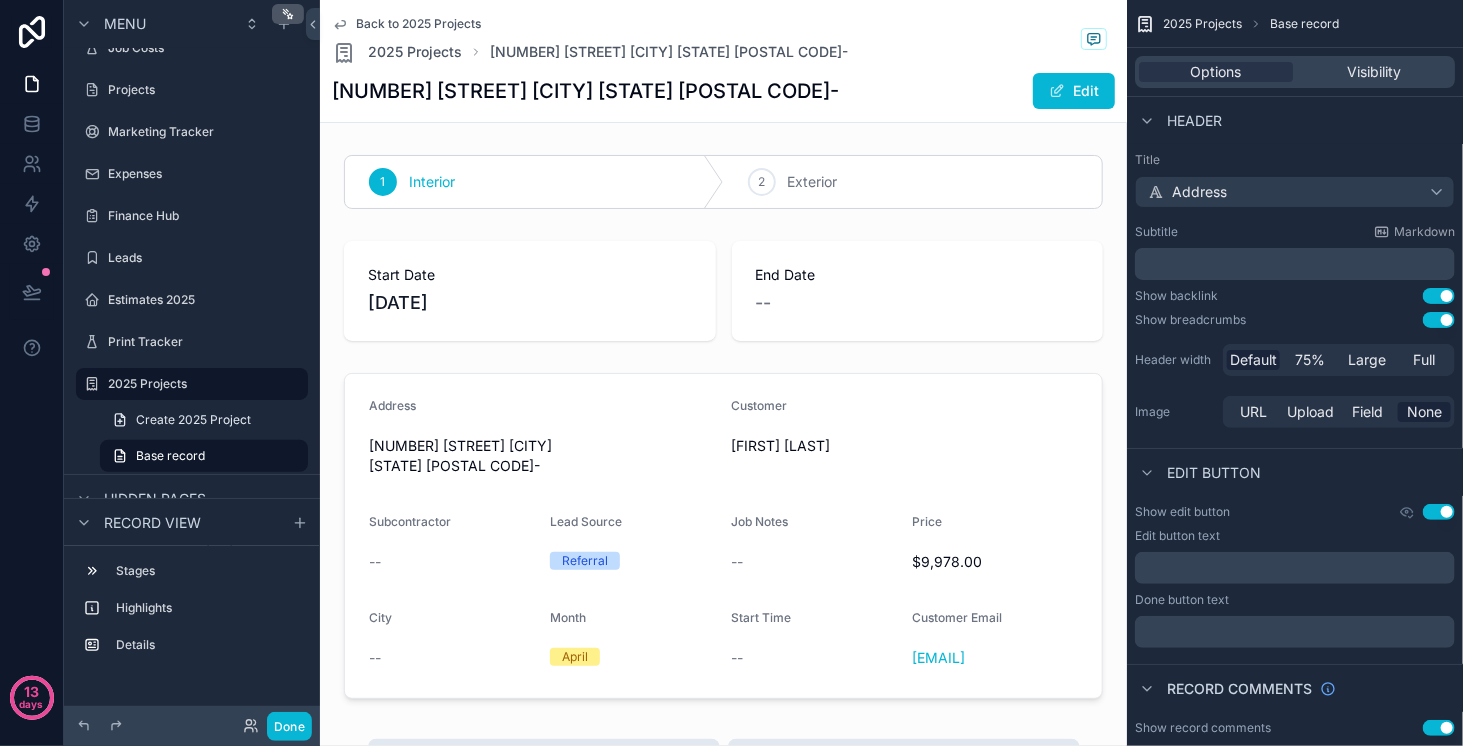 click on "Back to 2025 Projects 2025 Projects [NUMBER] [STREET] [CITY] [STATE] [POSTAL CODE]-  [NUMBER] [STREET] [CITY] [STATE] [POSTAL CODE]-  Edit" at bounding box center (723, 61) 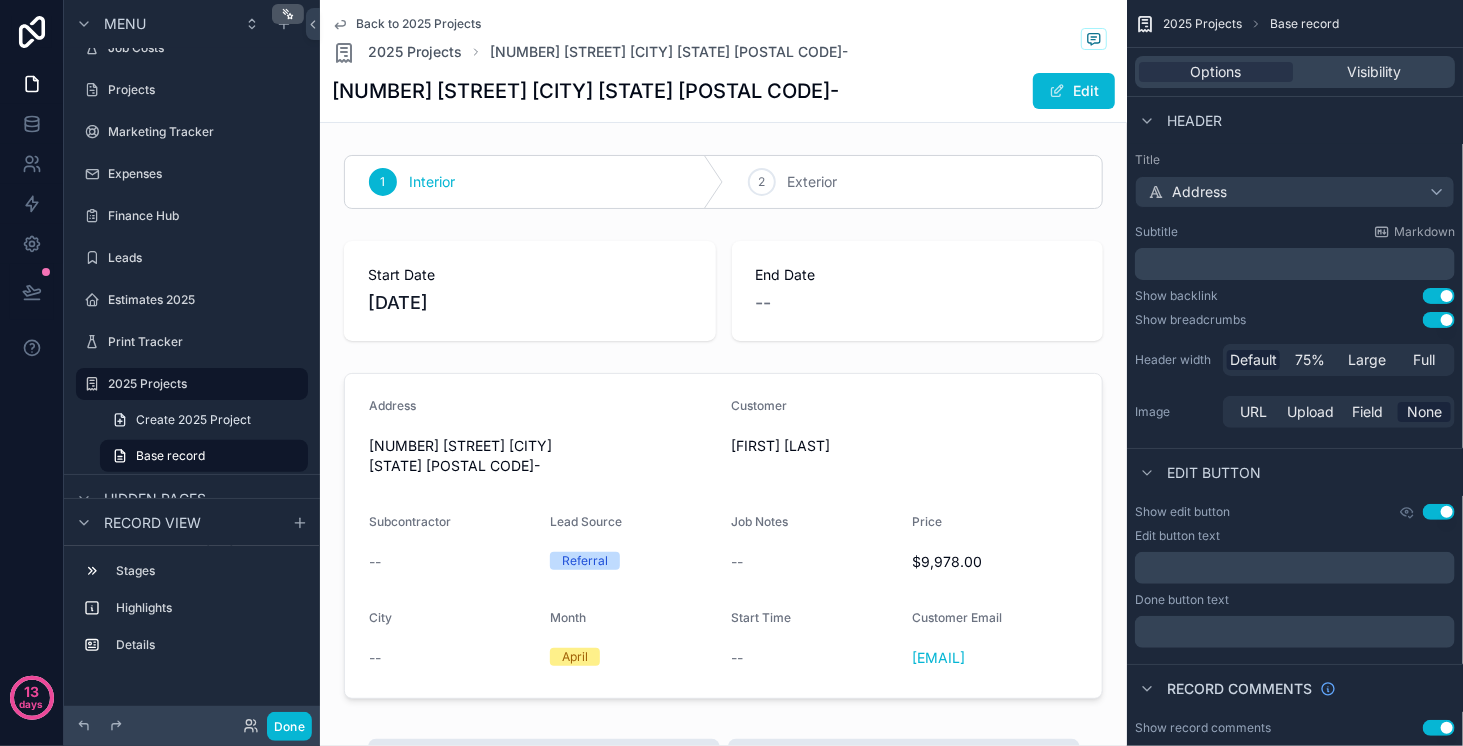 click 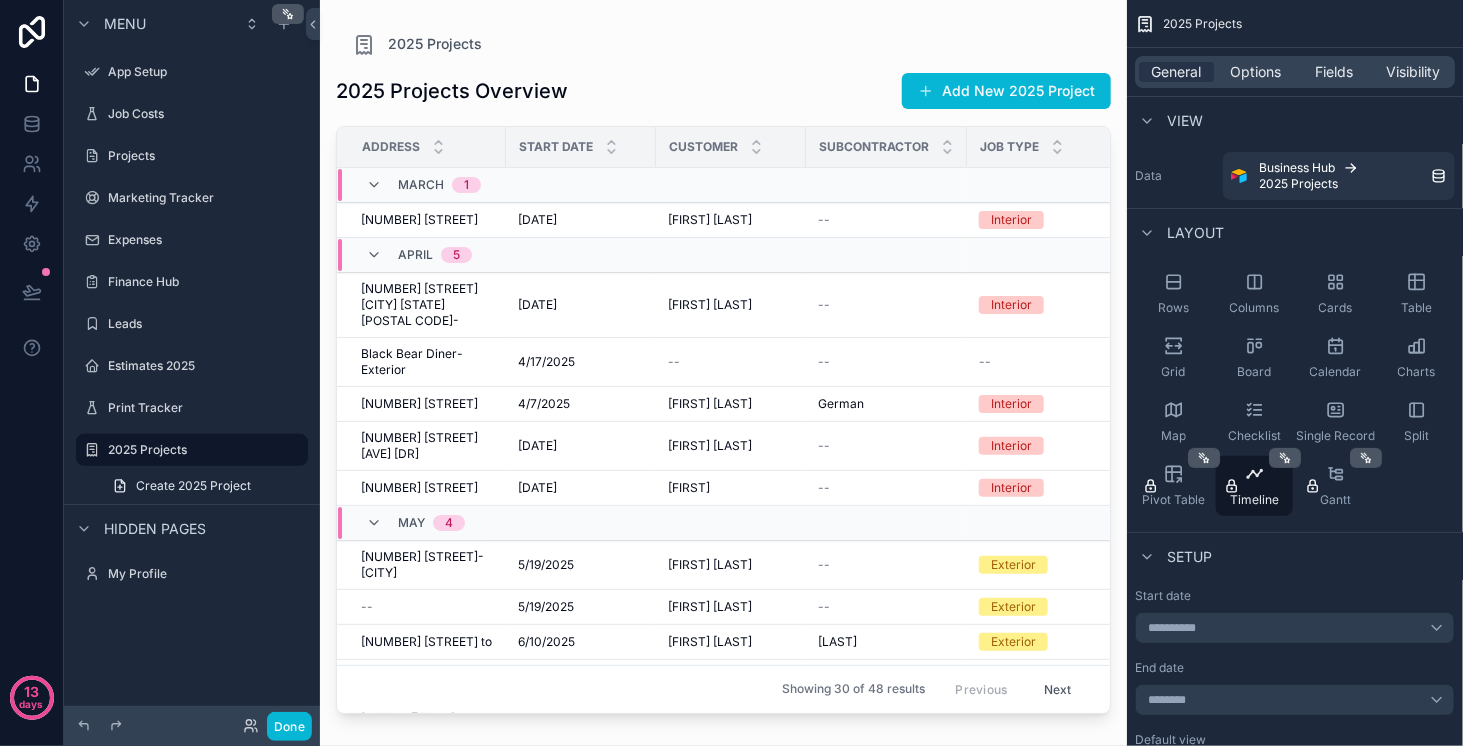 scroll, scrollTop: 0, scrollLeft: 0, axis: both 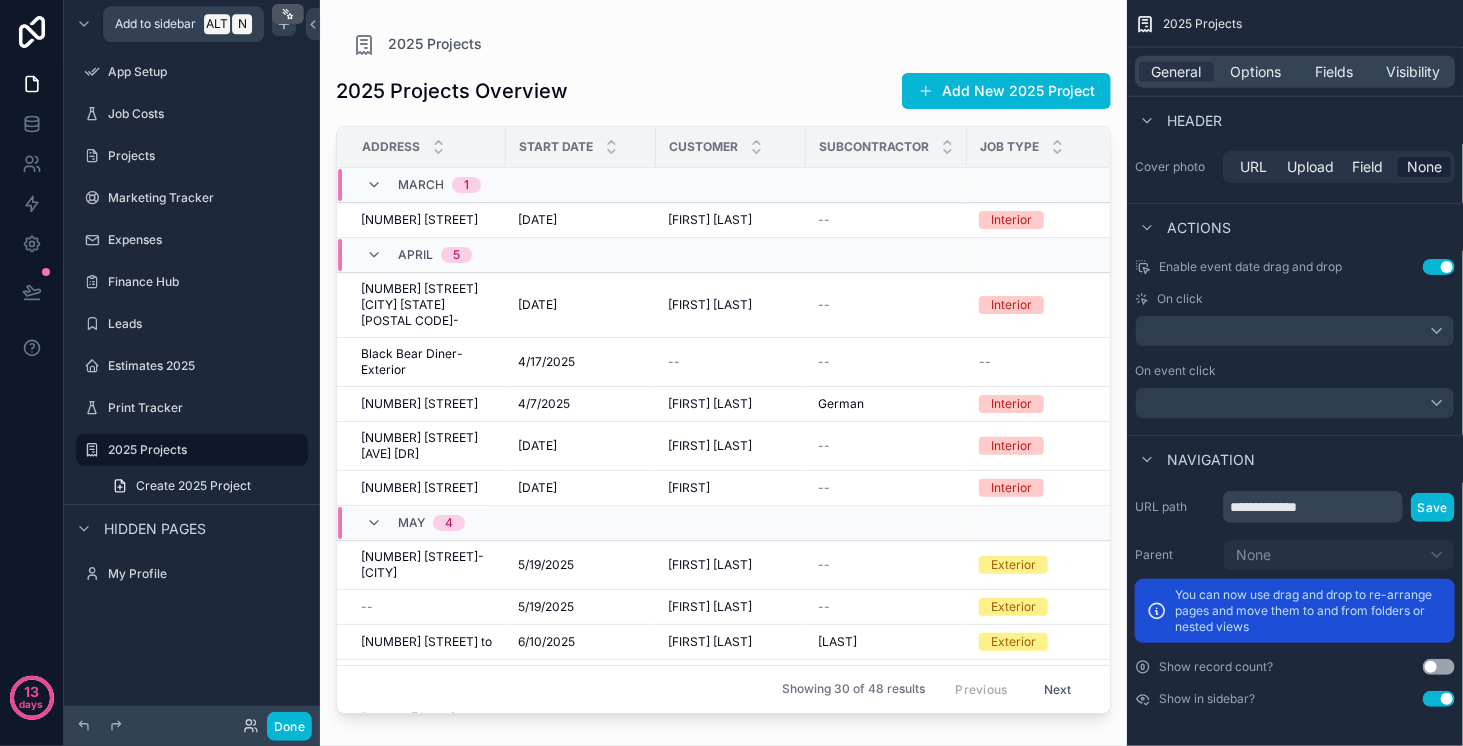click 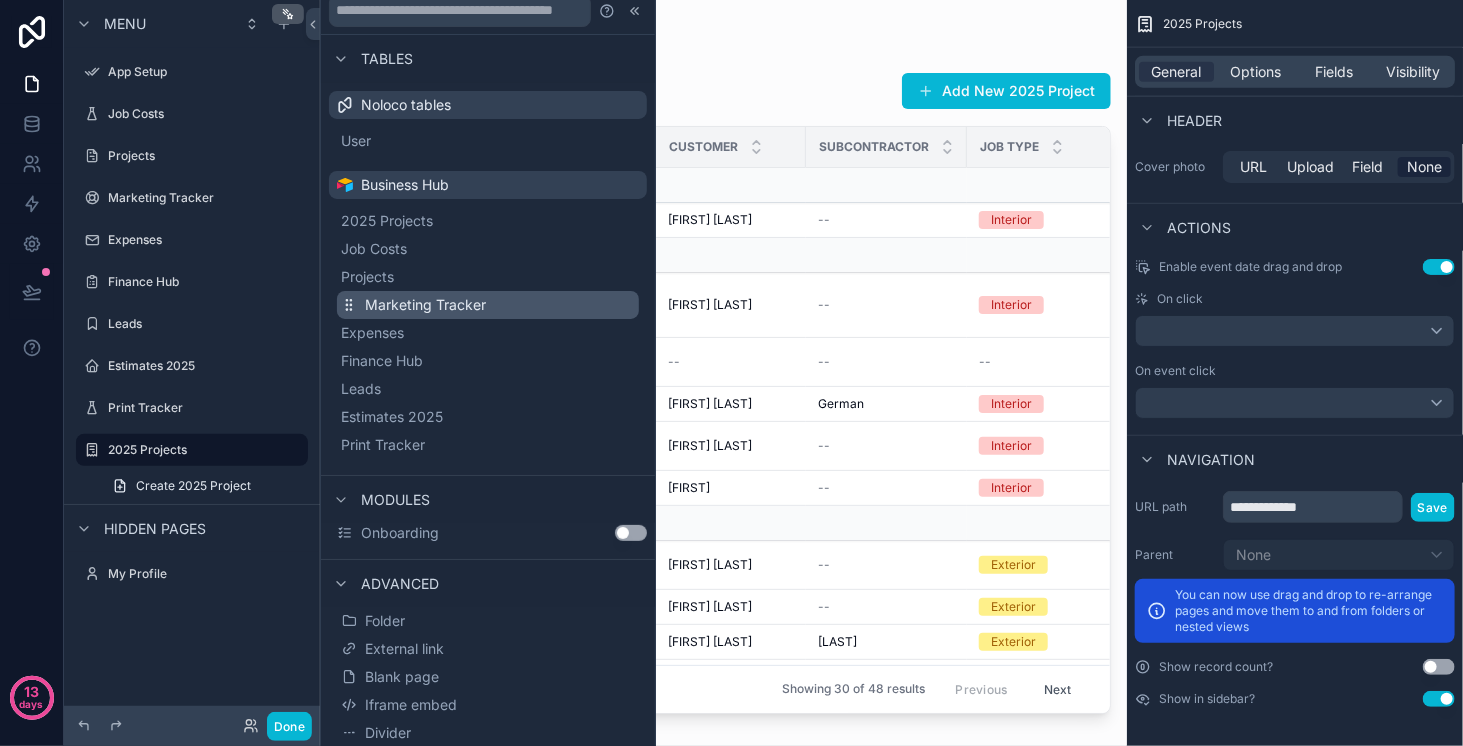 scroll, scrollTop: 0, scrollLeft: 0, axis: both 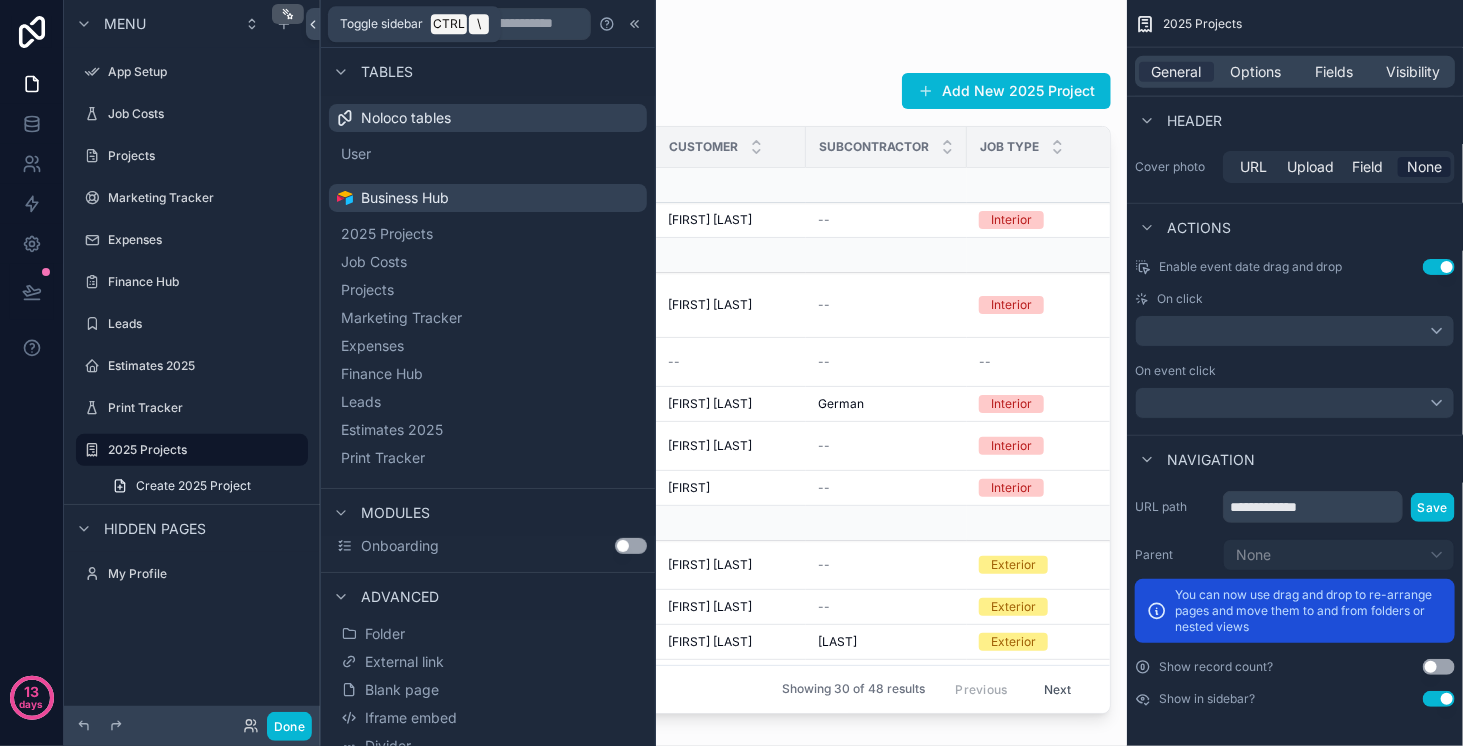 click 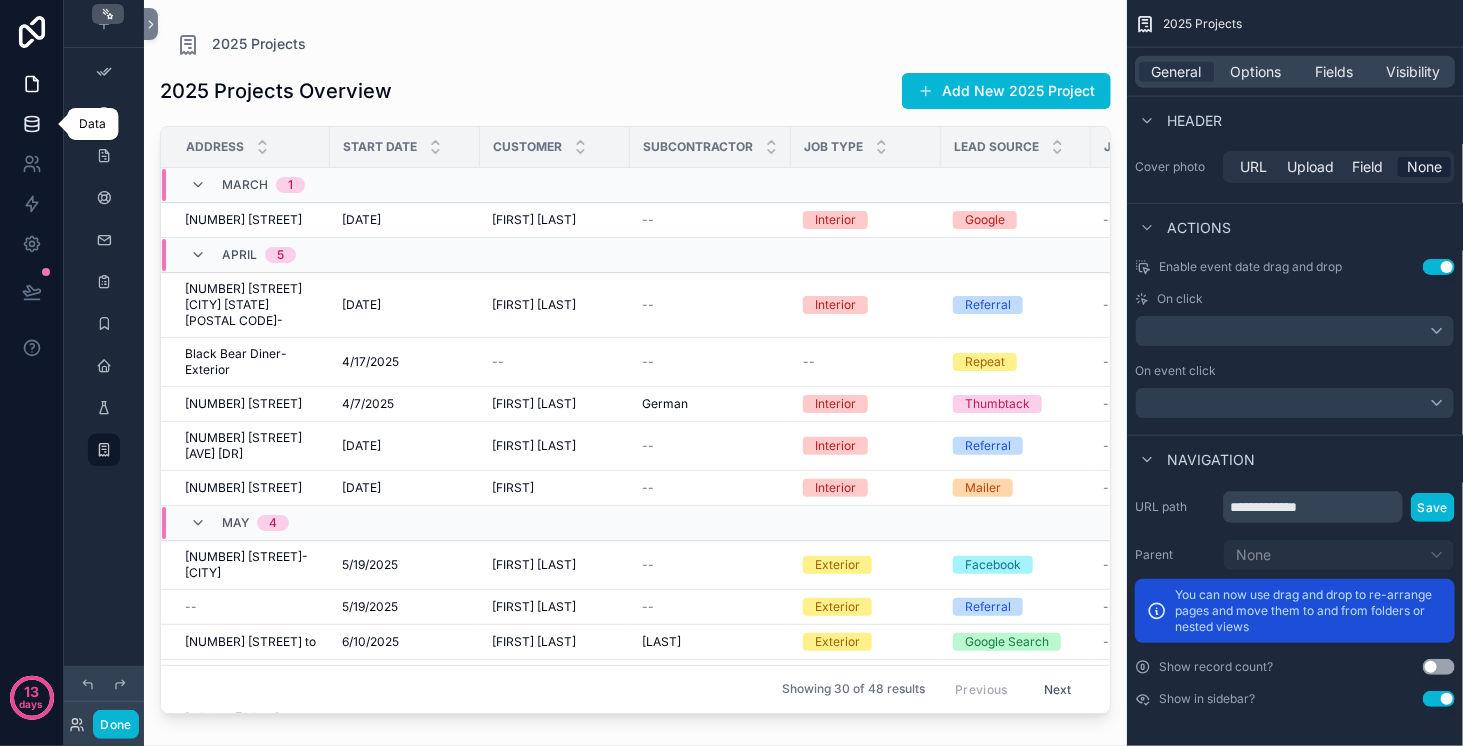 click 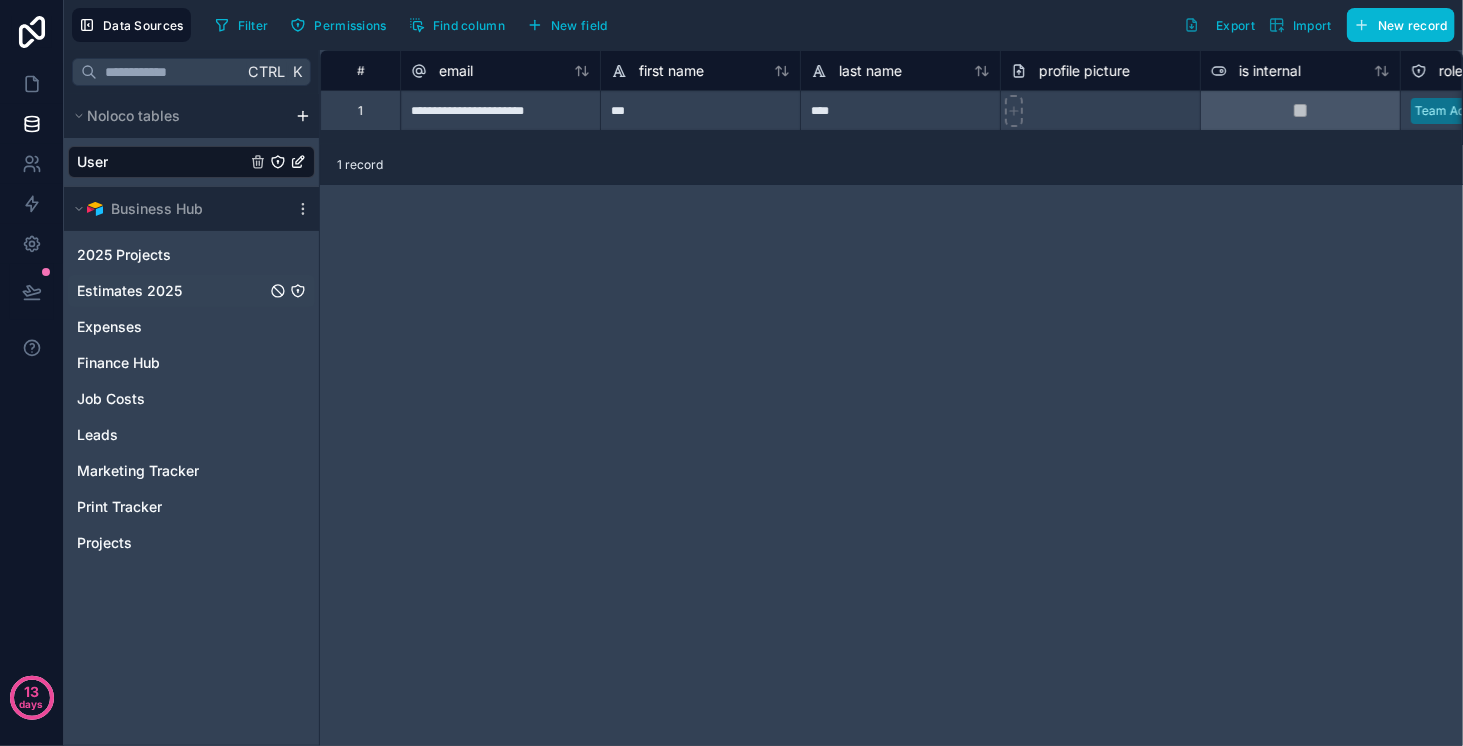 click on "Estimates 2025" at bounding box center (191, 291) 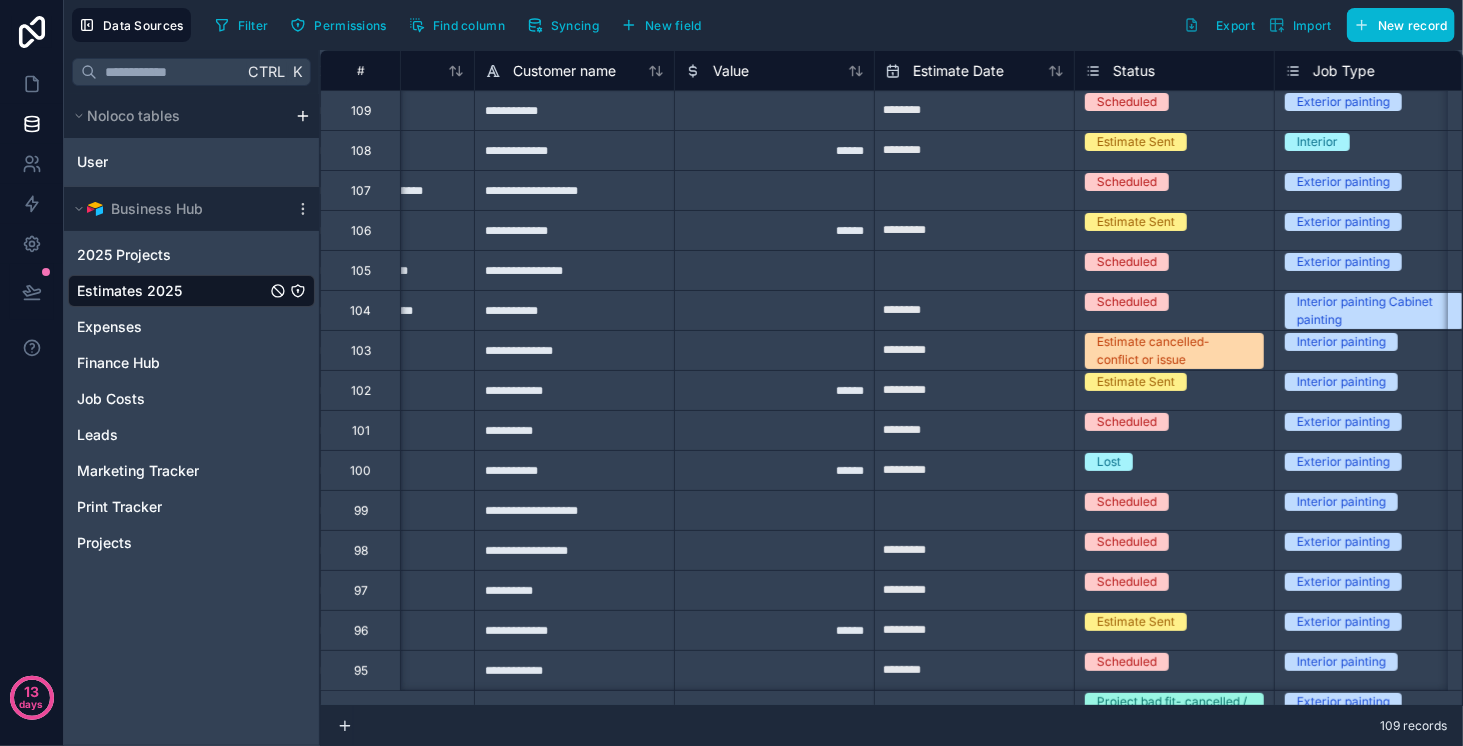 scroll, scrollTop: 0, scrollLeft: 0, axis: both 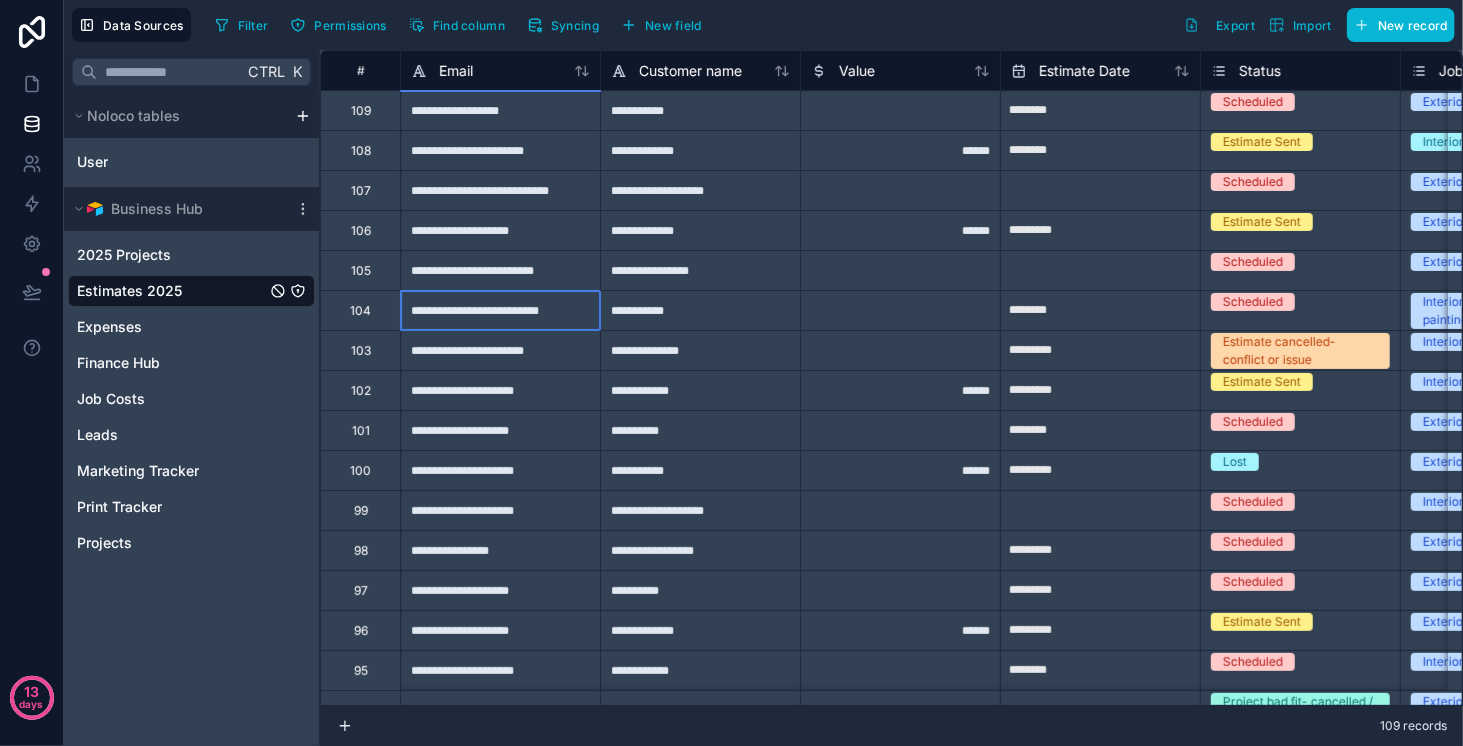 click on "**********" at bounding box center (500, 310) 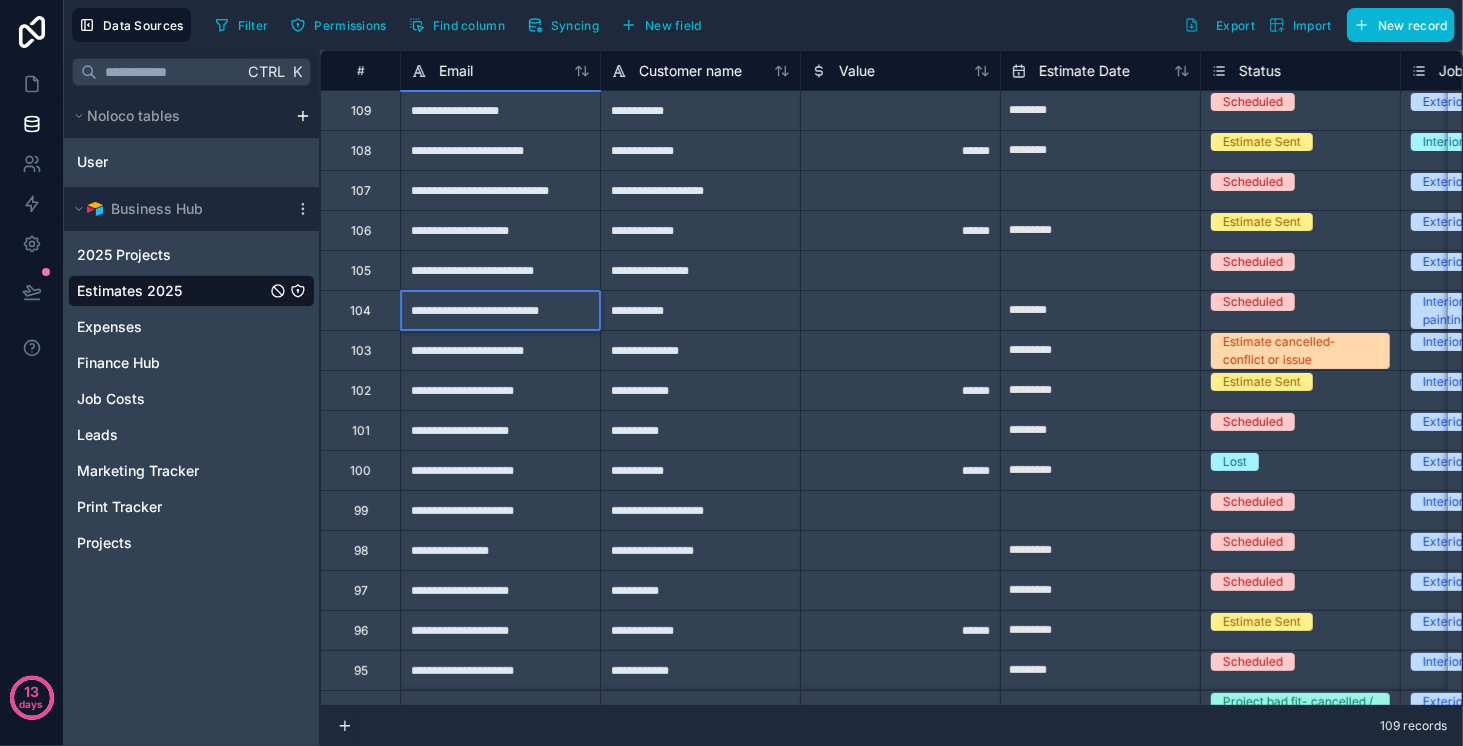 click on "**********" at bounding box center (500, 310) 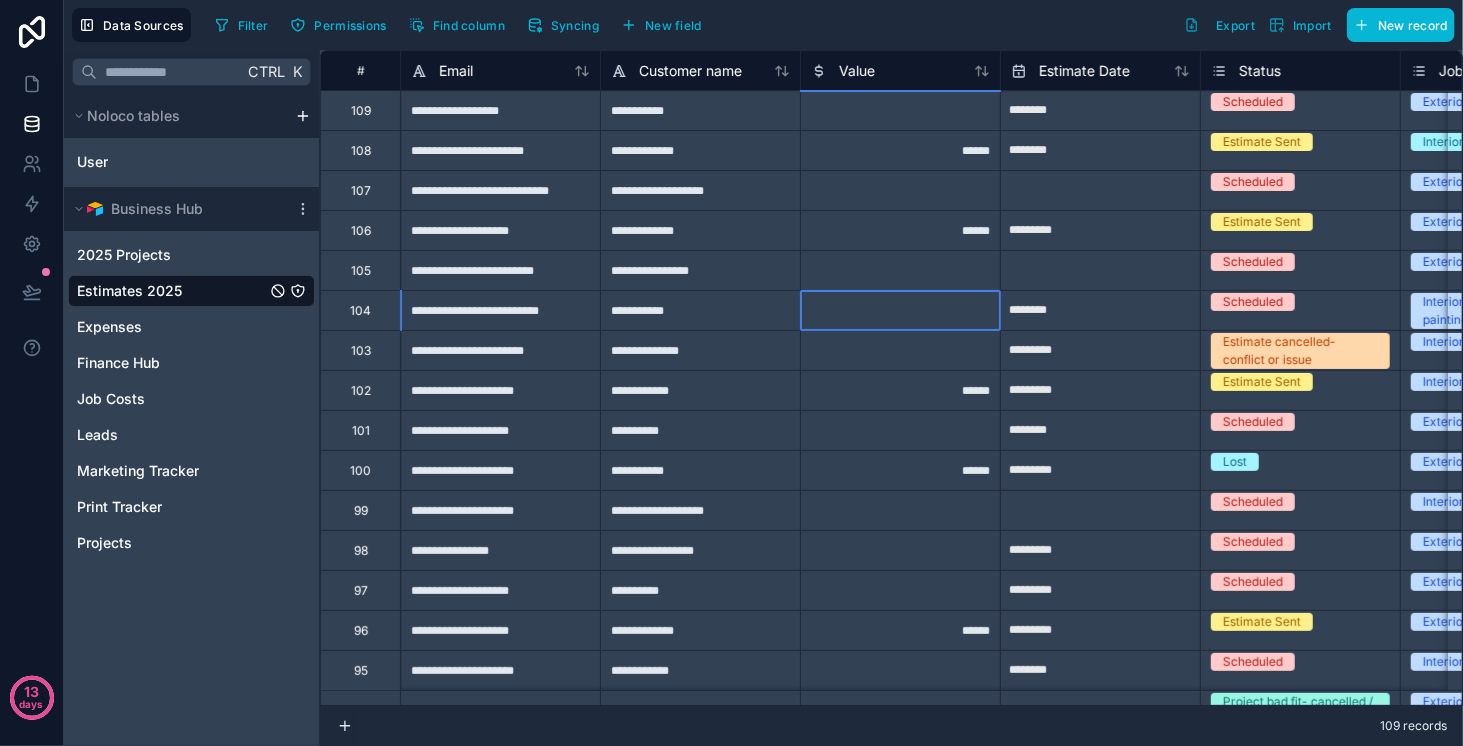 click at bounding box center [900, 310] 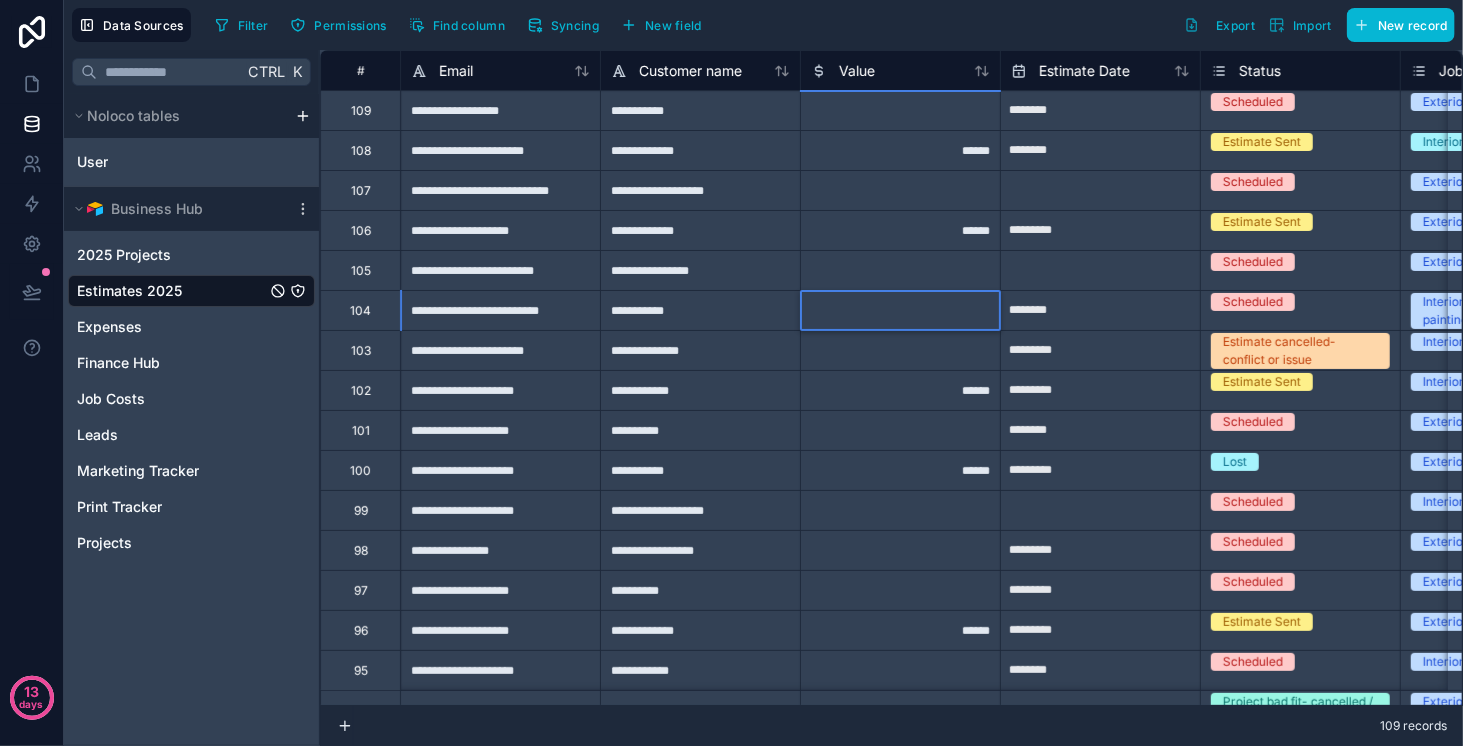 click at bounding box center [900, 310] 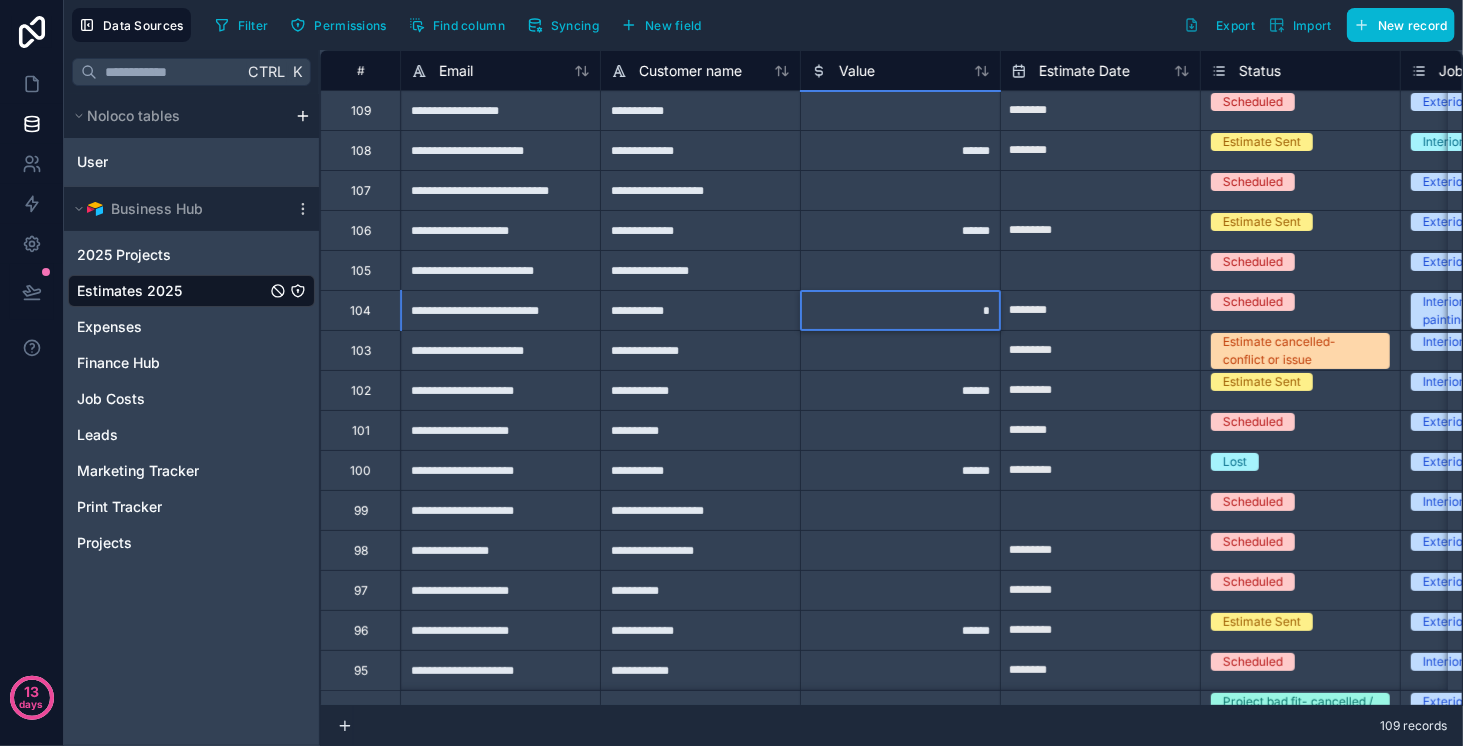 type on "**" 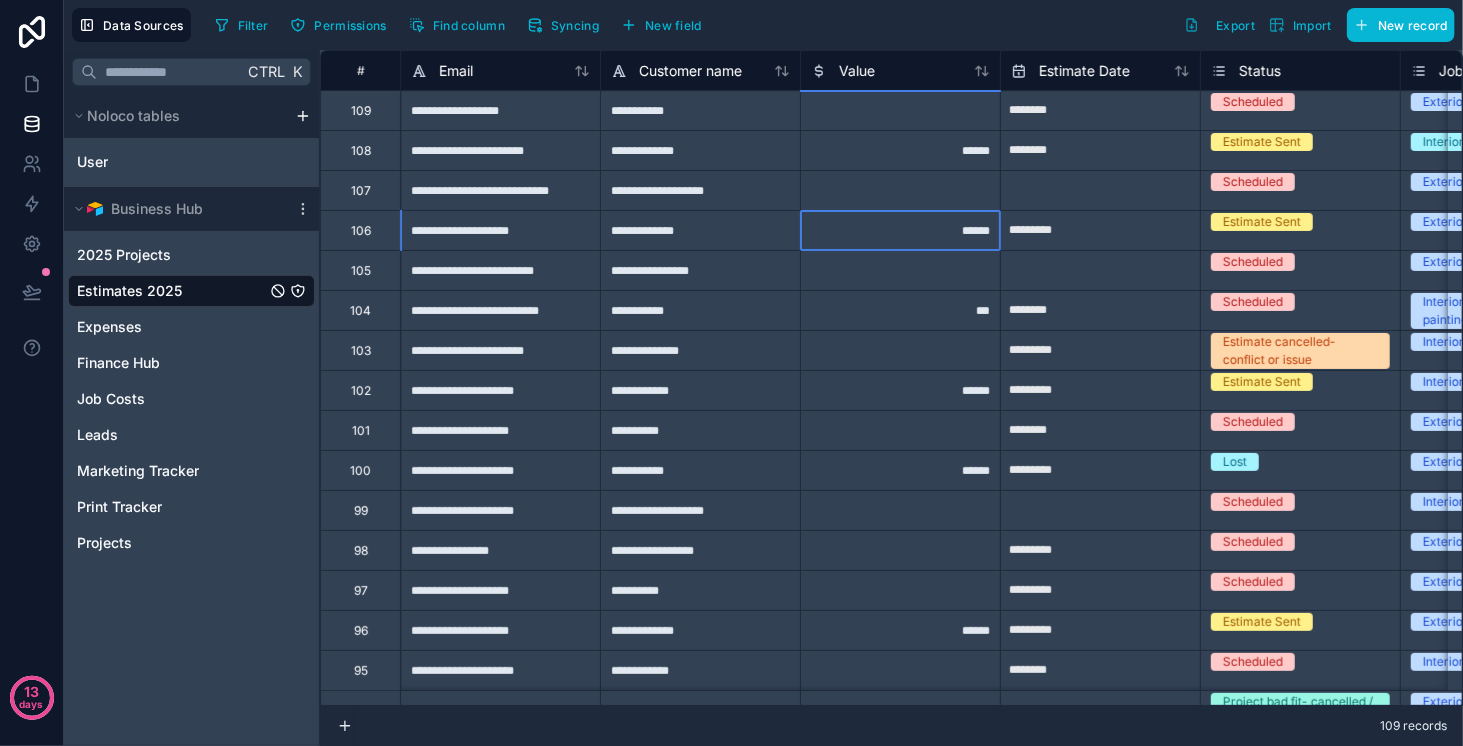 click at bounding box center [900, 270] 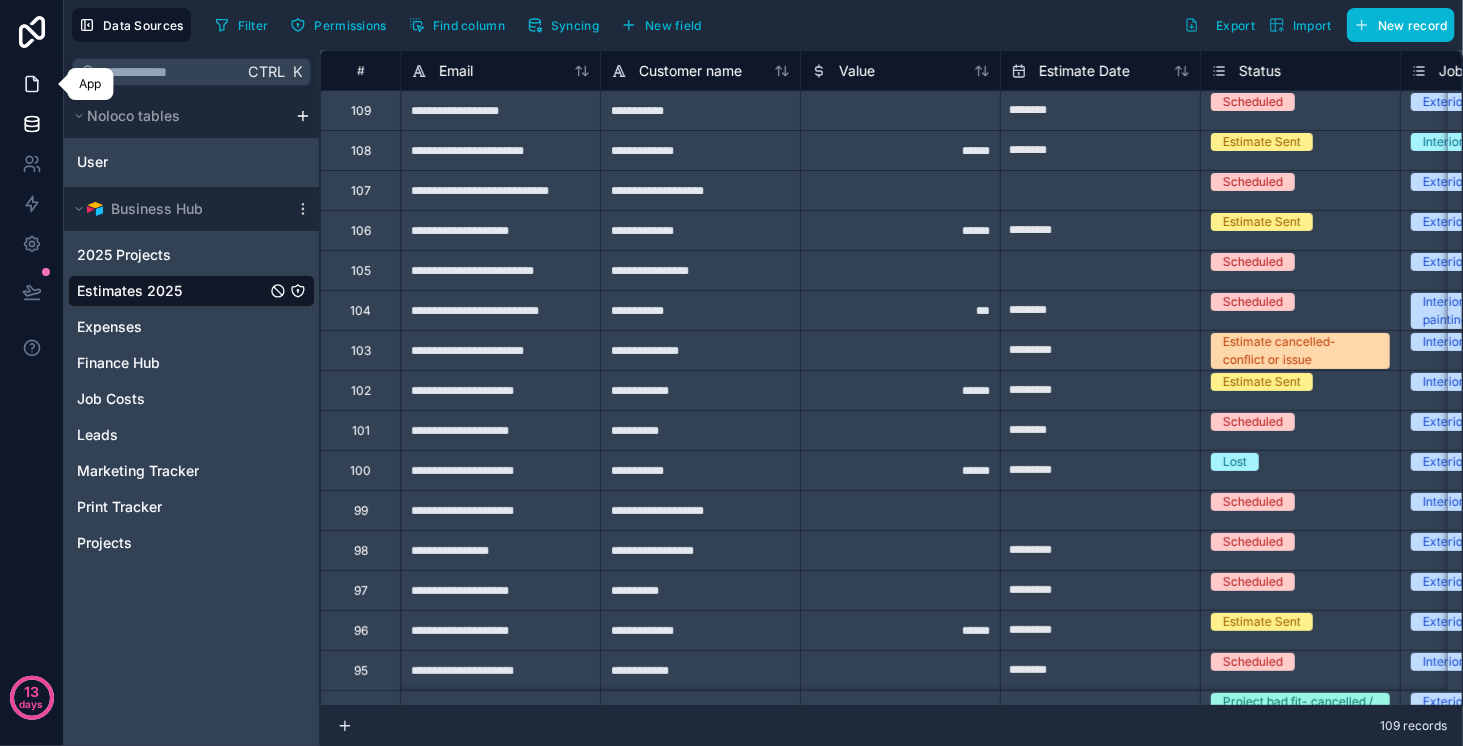 click at bounding box center [31, 84] 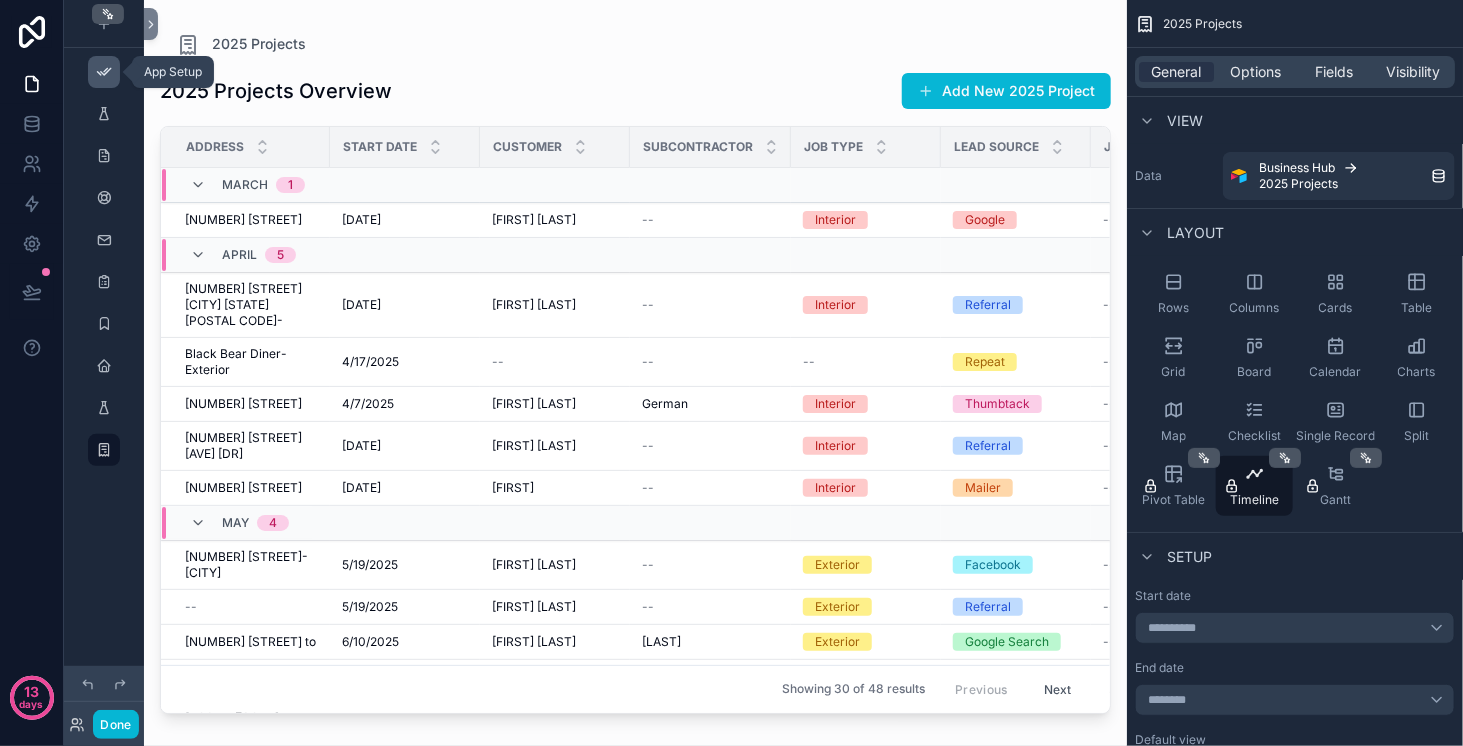 click at bounding box center (104, 72) 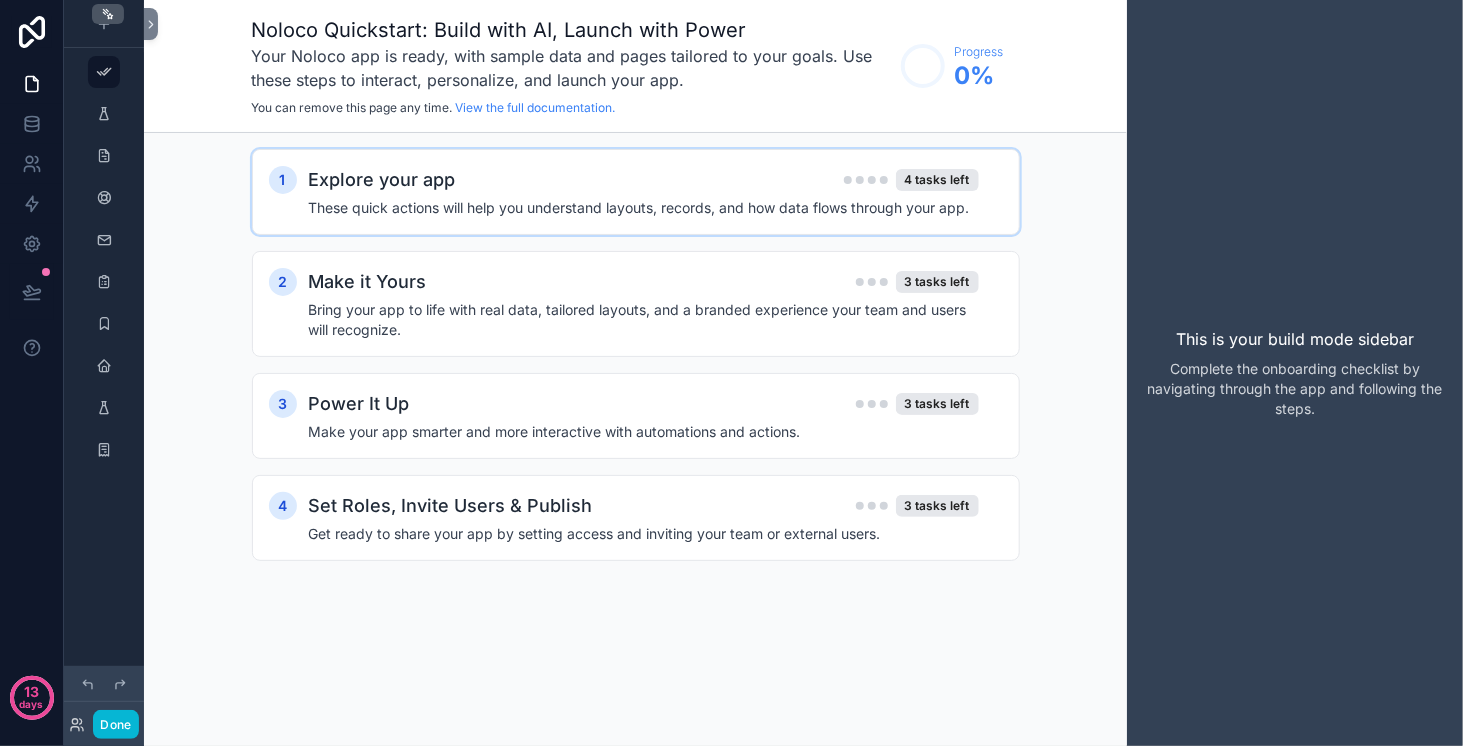 click on "Explore your app 4 tasks left" at bounding box center [644, 180] 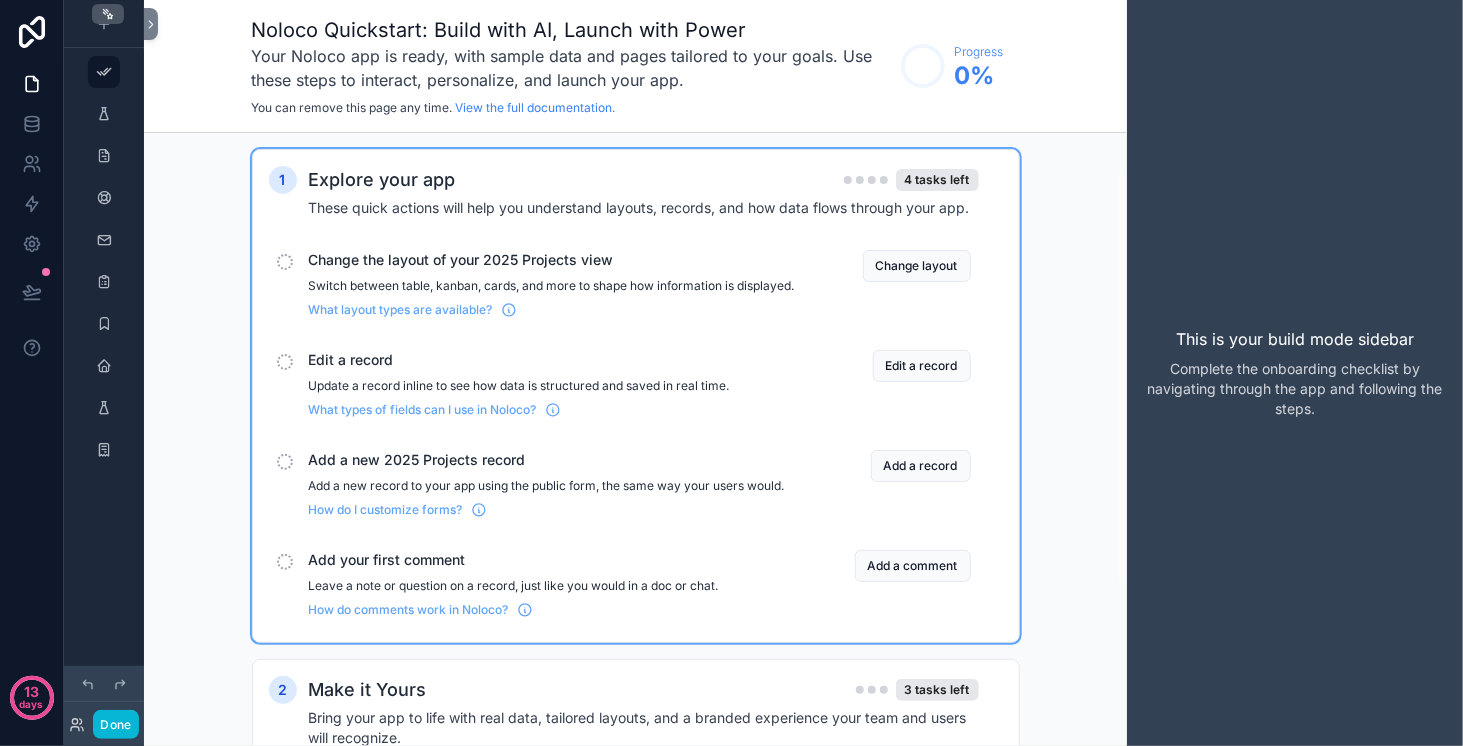 scroll, scrollTop: 290, scrollLeft: 0, axis: vertical 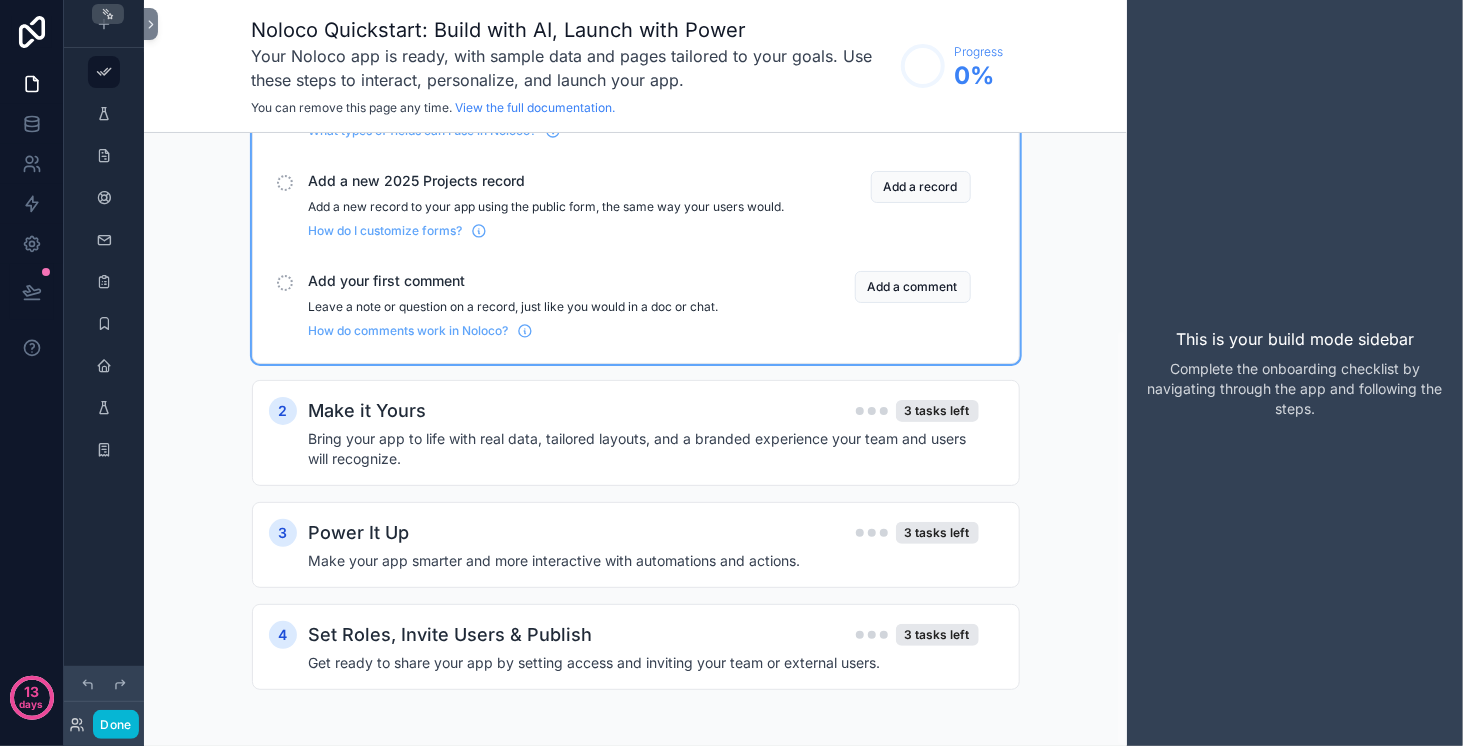click 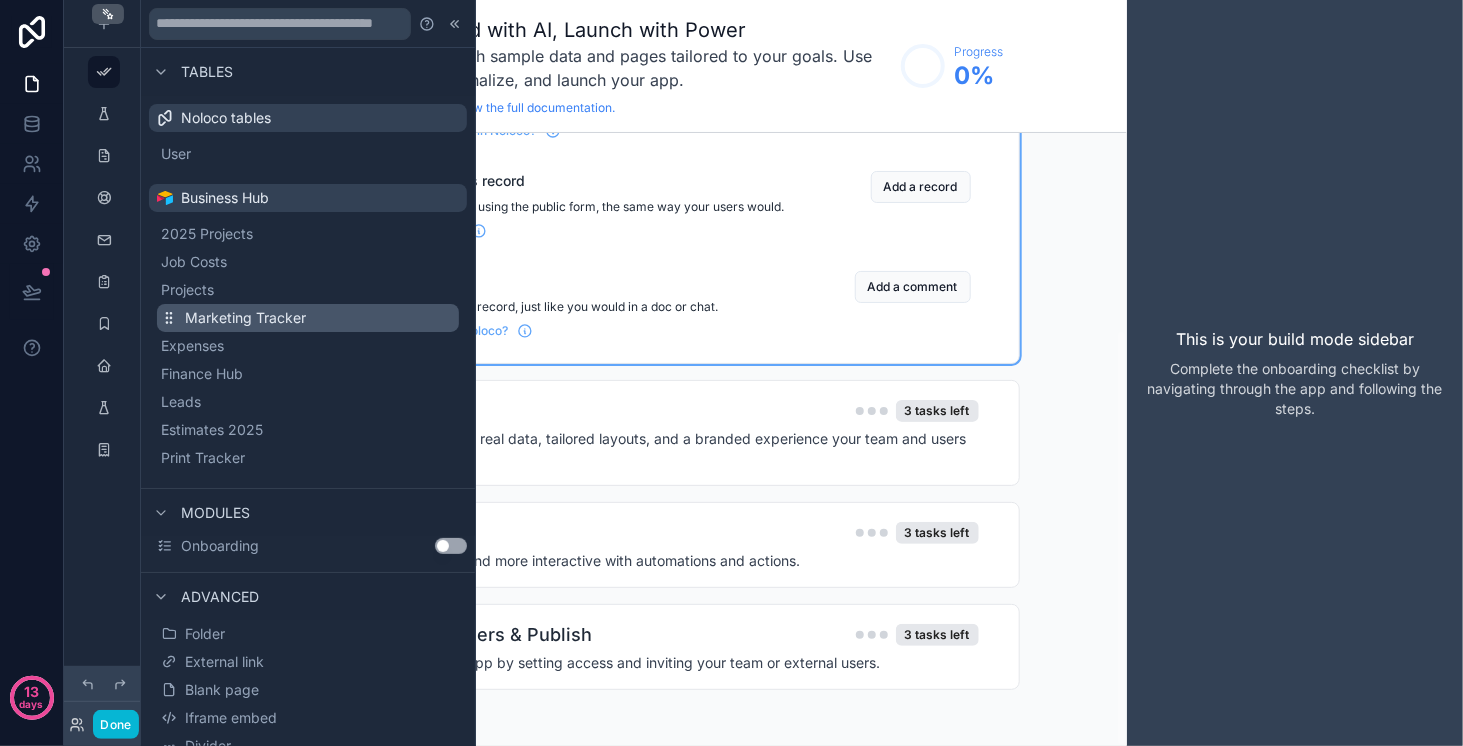 scroll, scrollTop: 13, scrollLeft: 0, axis: vertical 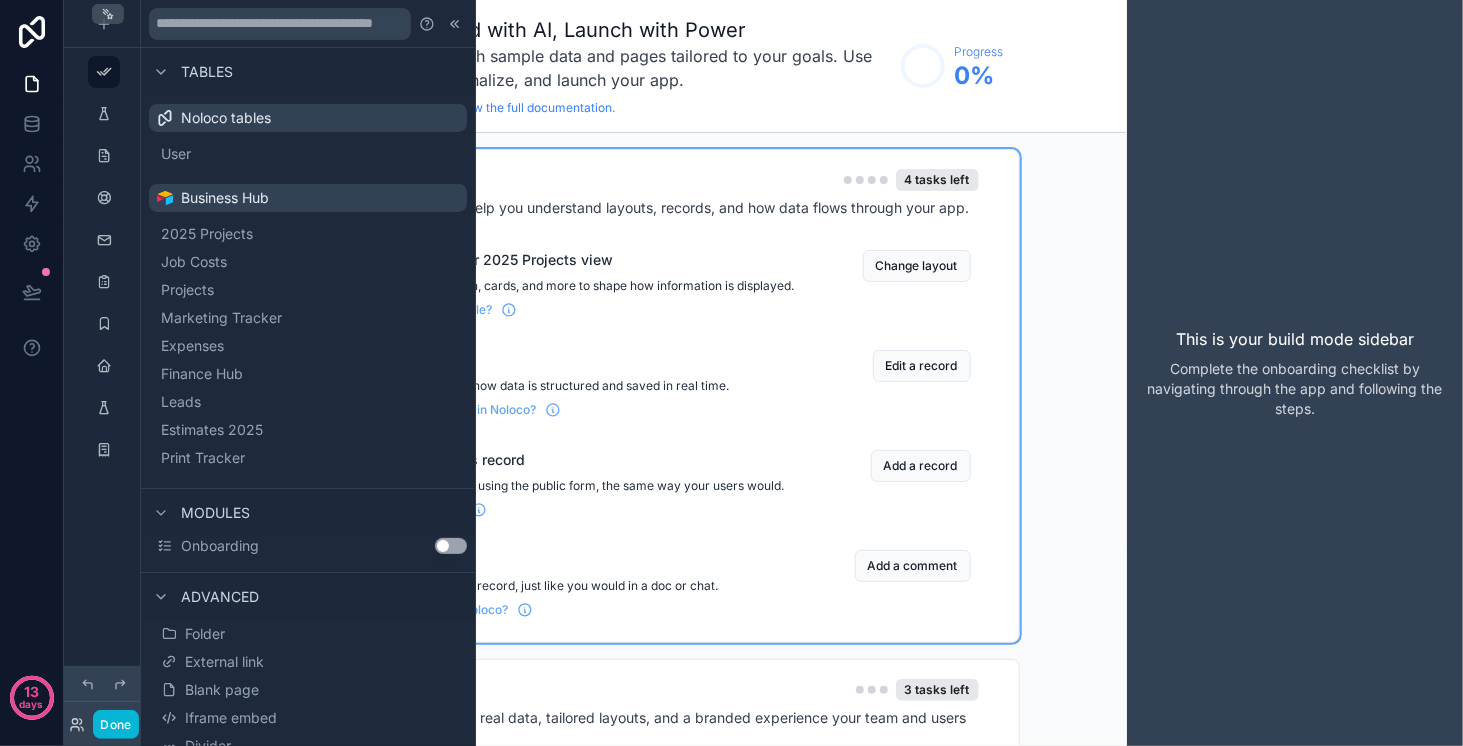 click 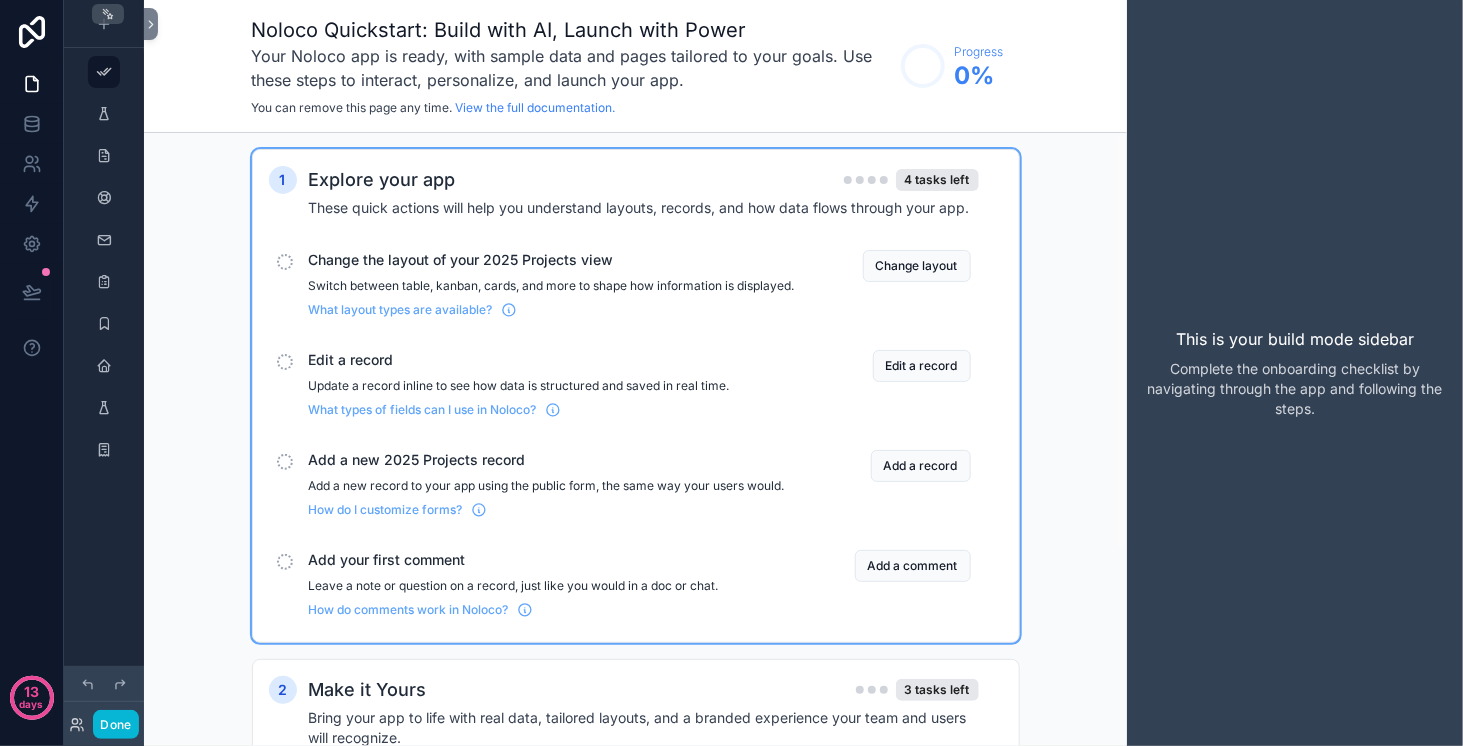 click 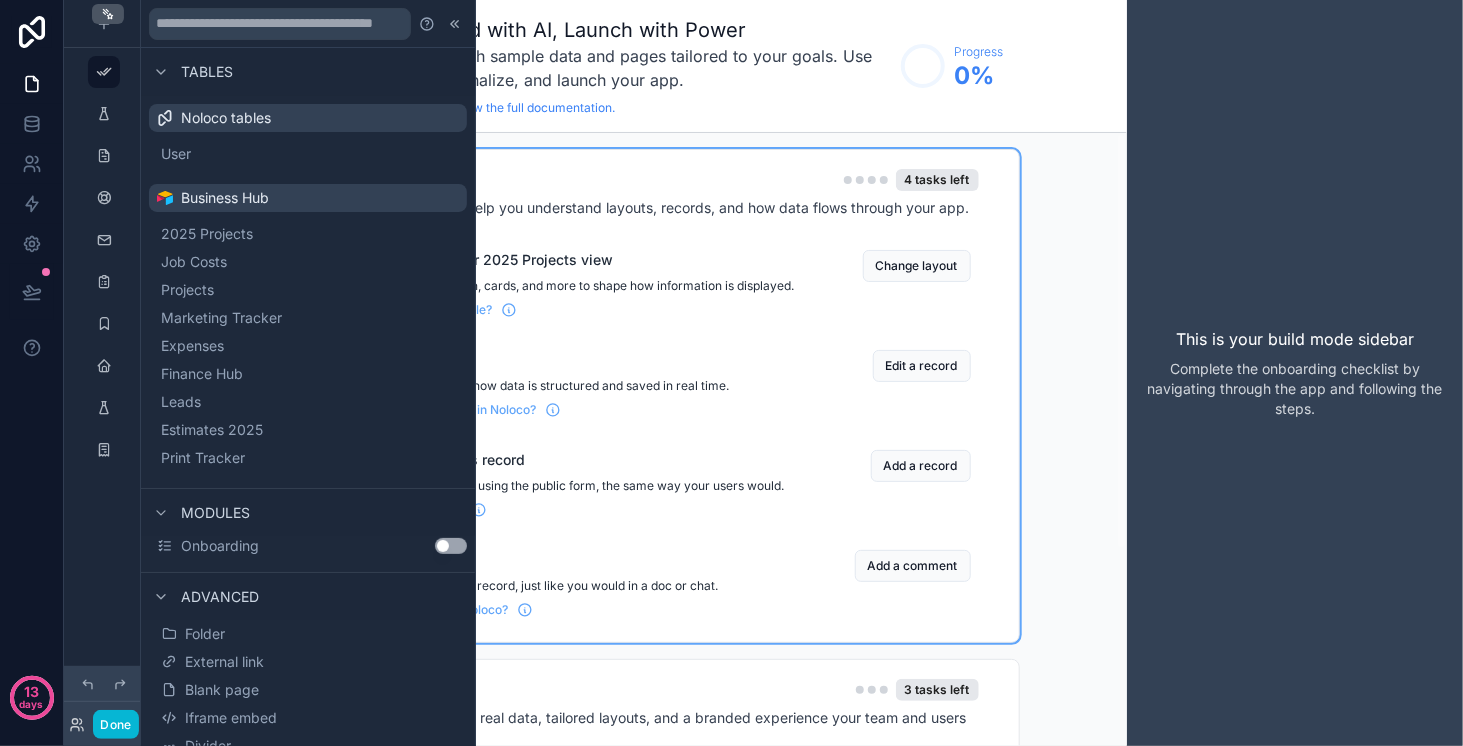 scroll, scrollTop: 13, scrollLeft: 0, axis: vertical 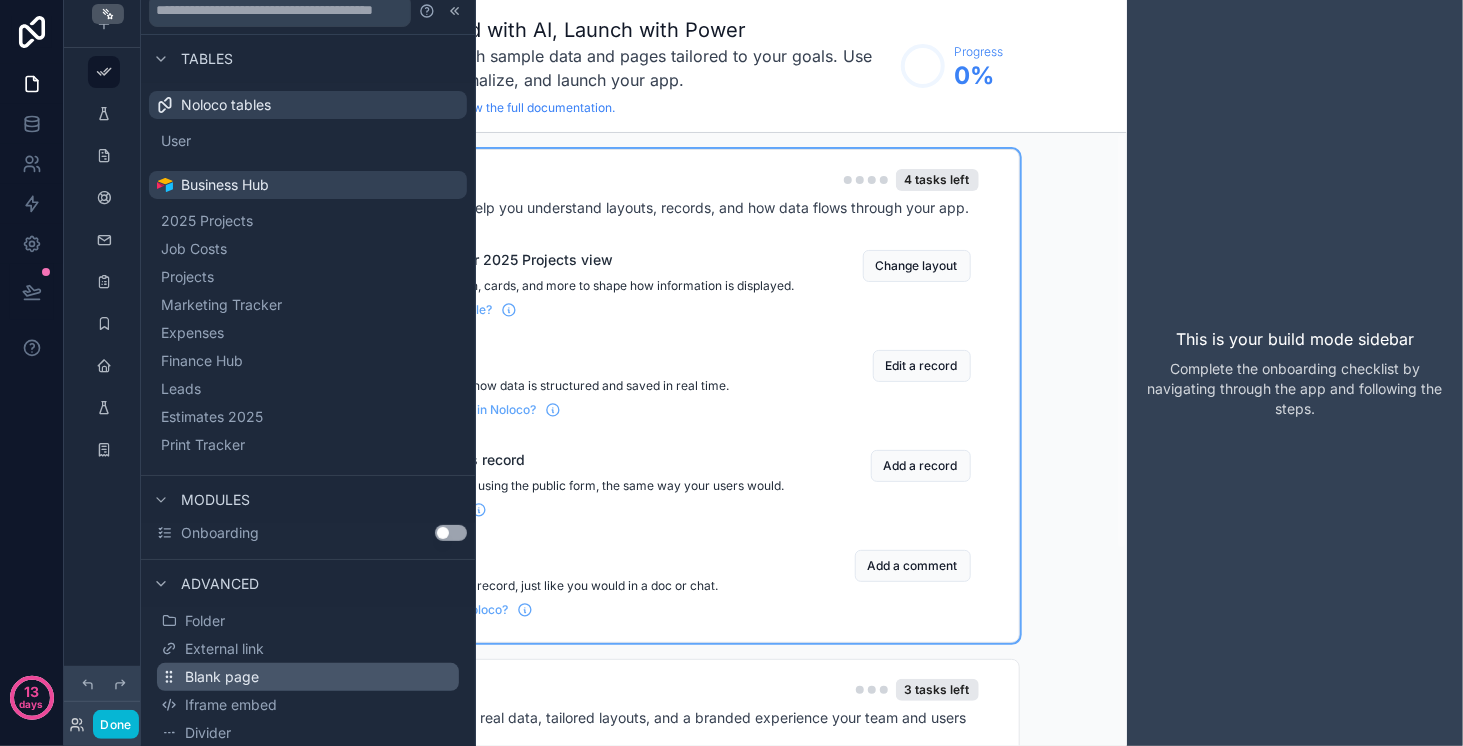 click on "Blank page" at bounding box center (308, 677) 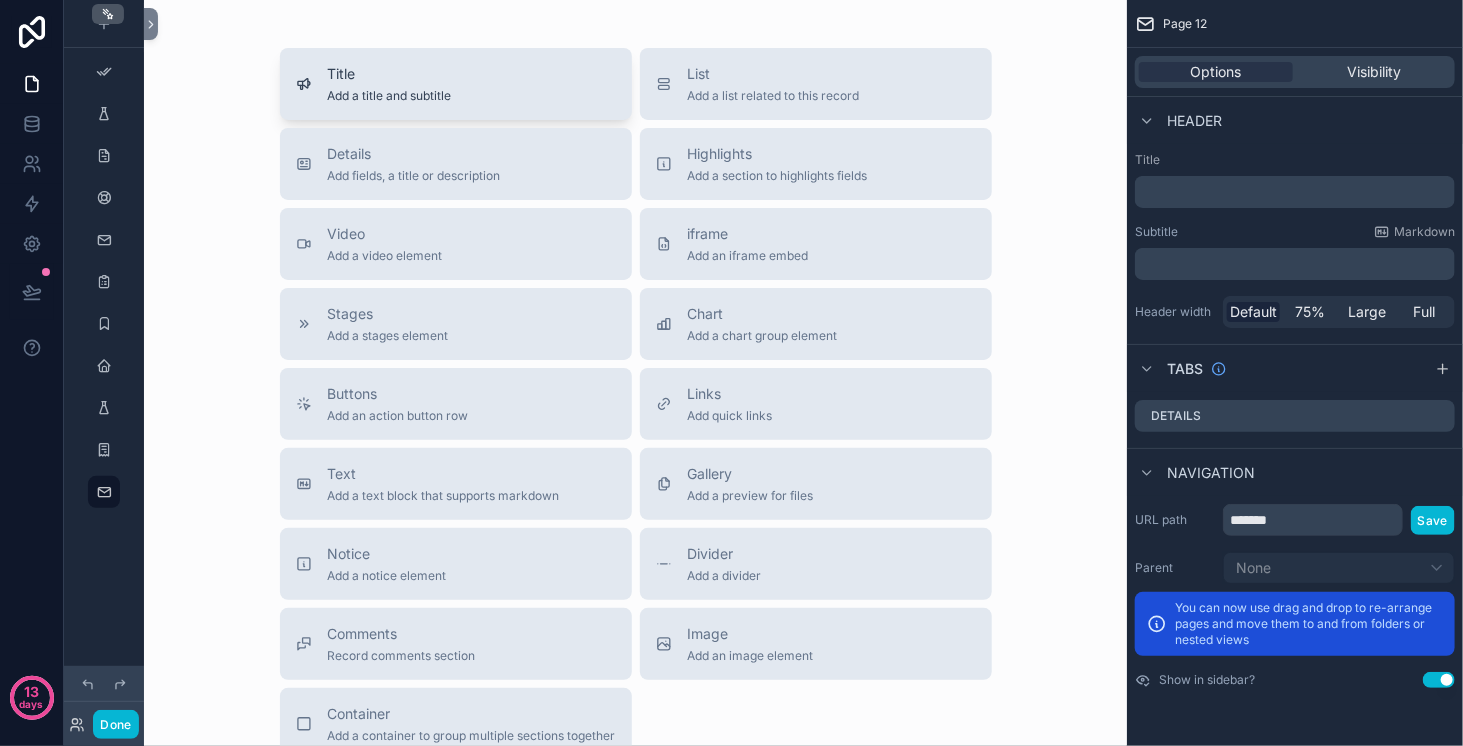 click on "Title Add a title and subtitle" at bounding box center [456, 84] 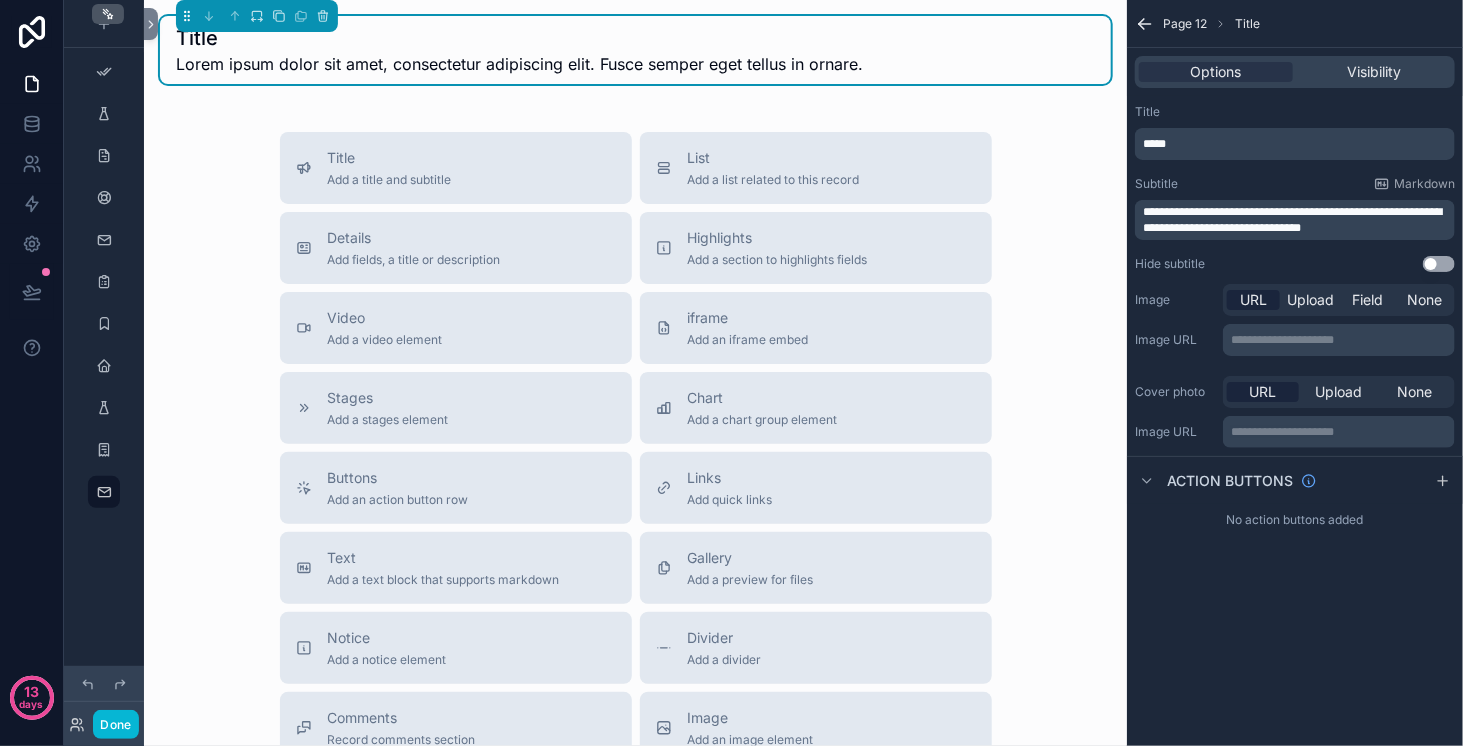 click on "Lorem ipsum dolor sit amet, consectetur adipiscing elit. Fusce semper eget tellus in ornare." at bounding box center (519, 64) 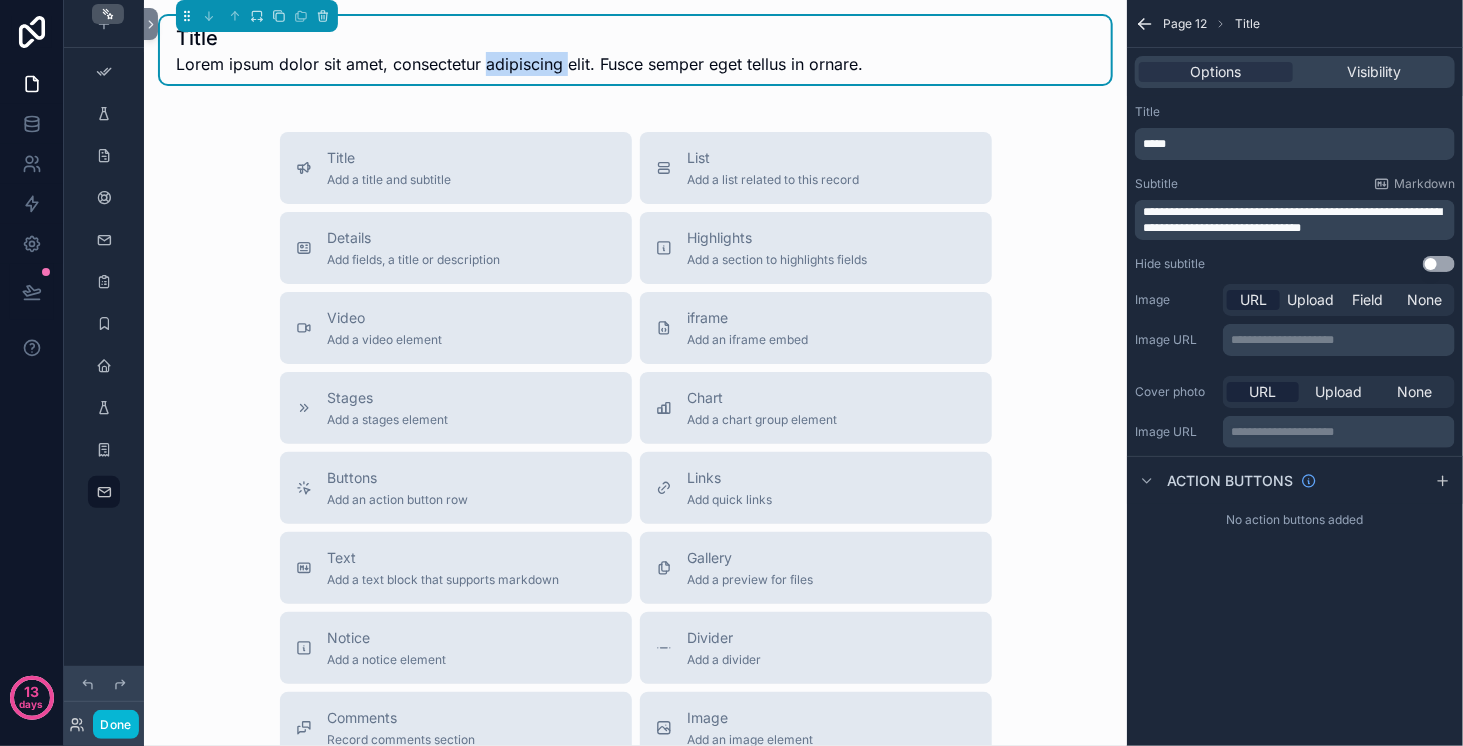 click on "Lorem ipsum dolor sit amet, consectetur adipiscing elit. Fusce semper eget tellus in ornare." at bounding box center [519, 64] 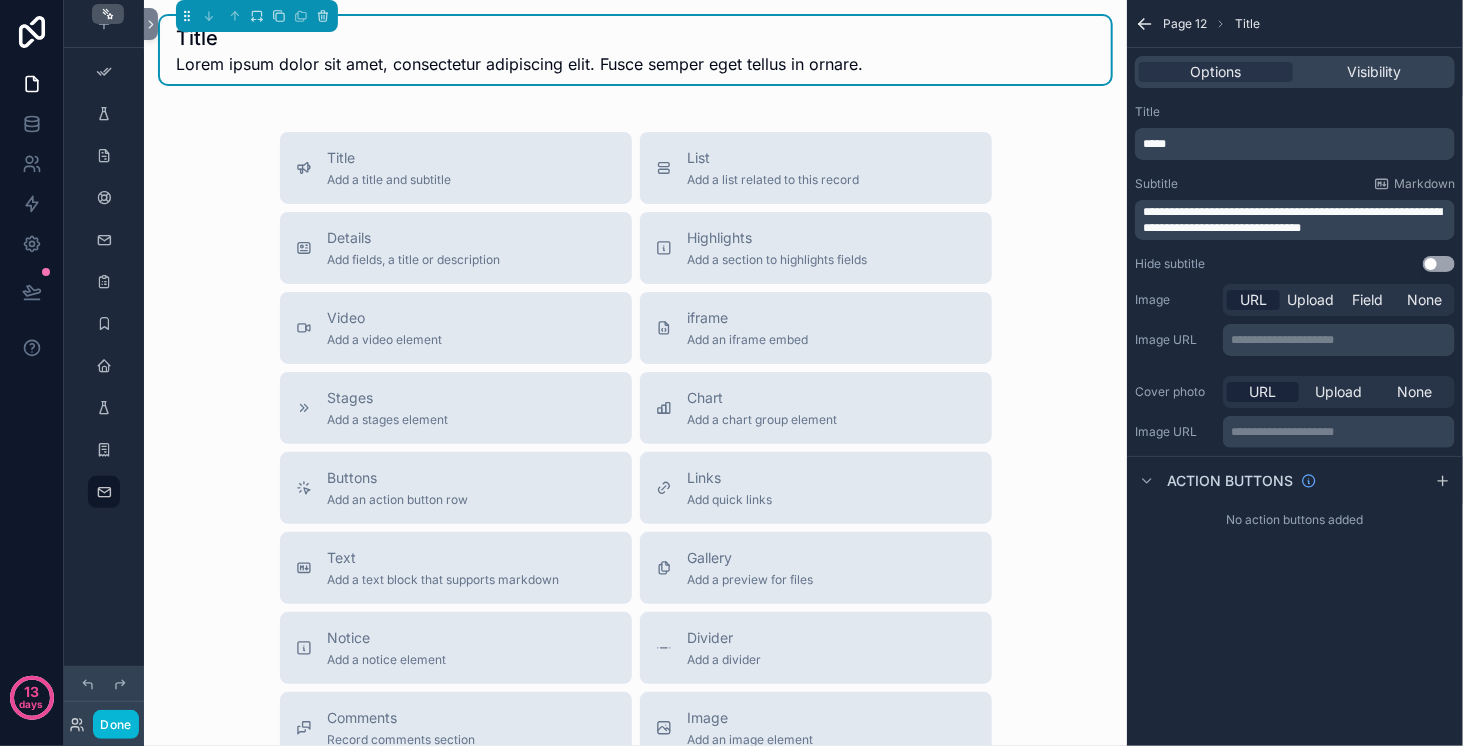 click on "Title" at bounding box center (519, 38) 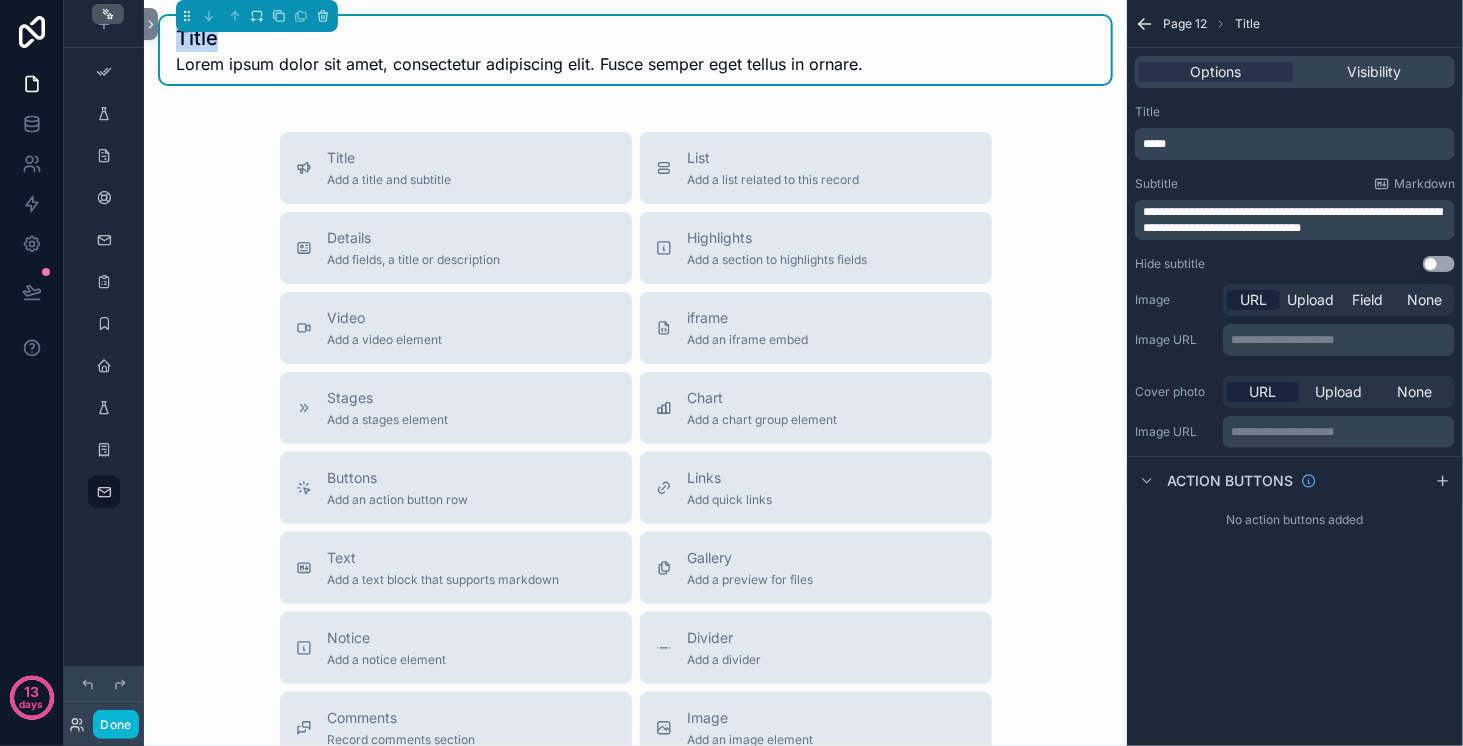 drag, startPoint x: 225, startPoint y: 44, endPoint x: 210, endPoint y: 36, distance: 17 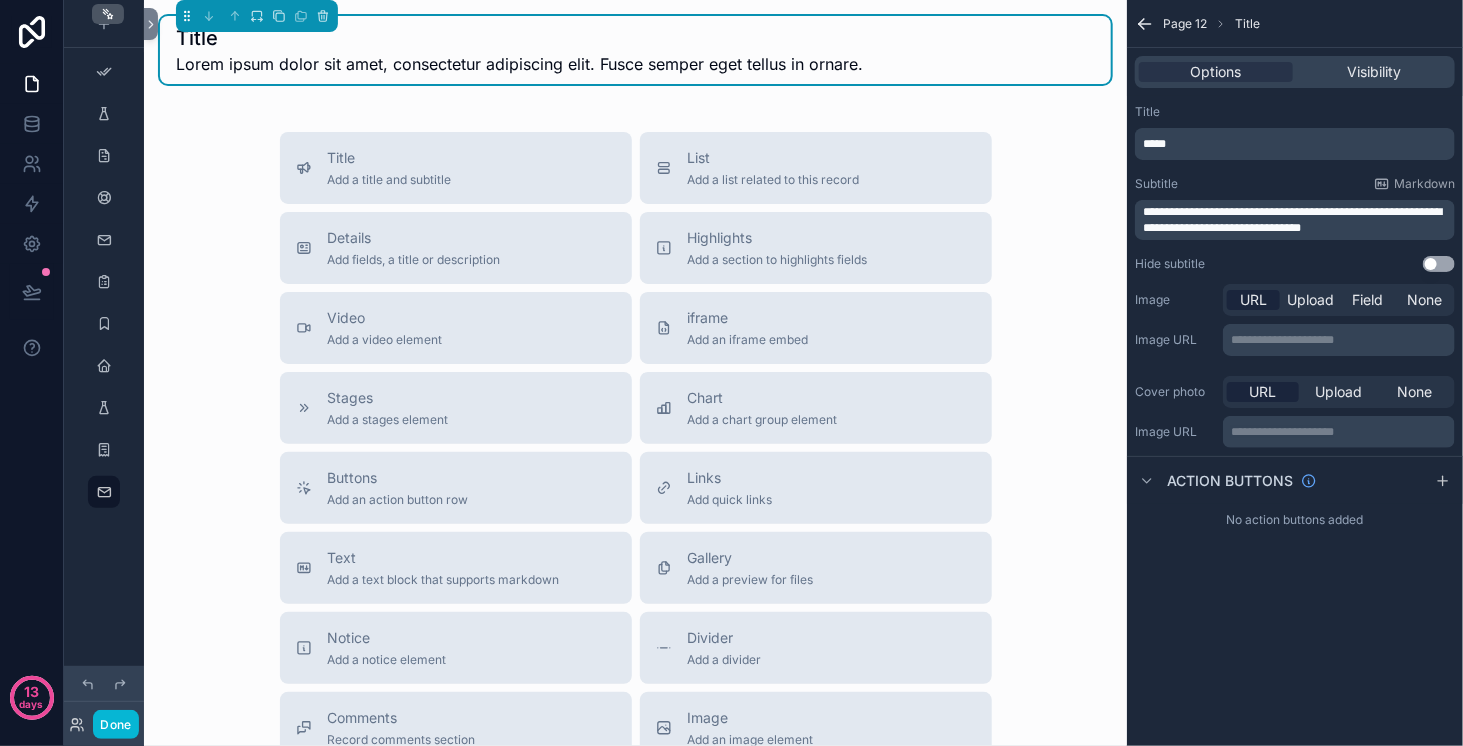 click on "Lorem ipsum dolor sit amet, consectetur adipiscing elit. Fusce semper eget tellus in ornare." at bounding box center [519, 64] 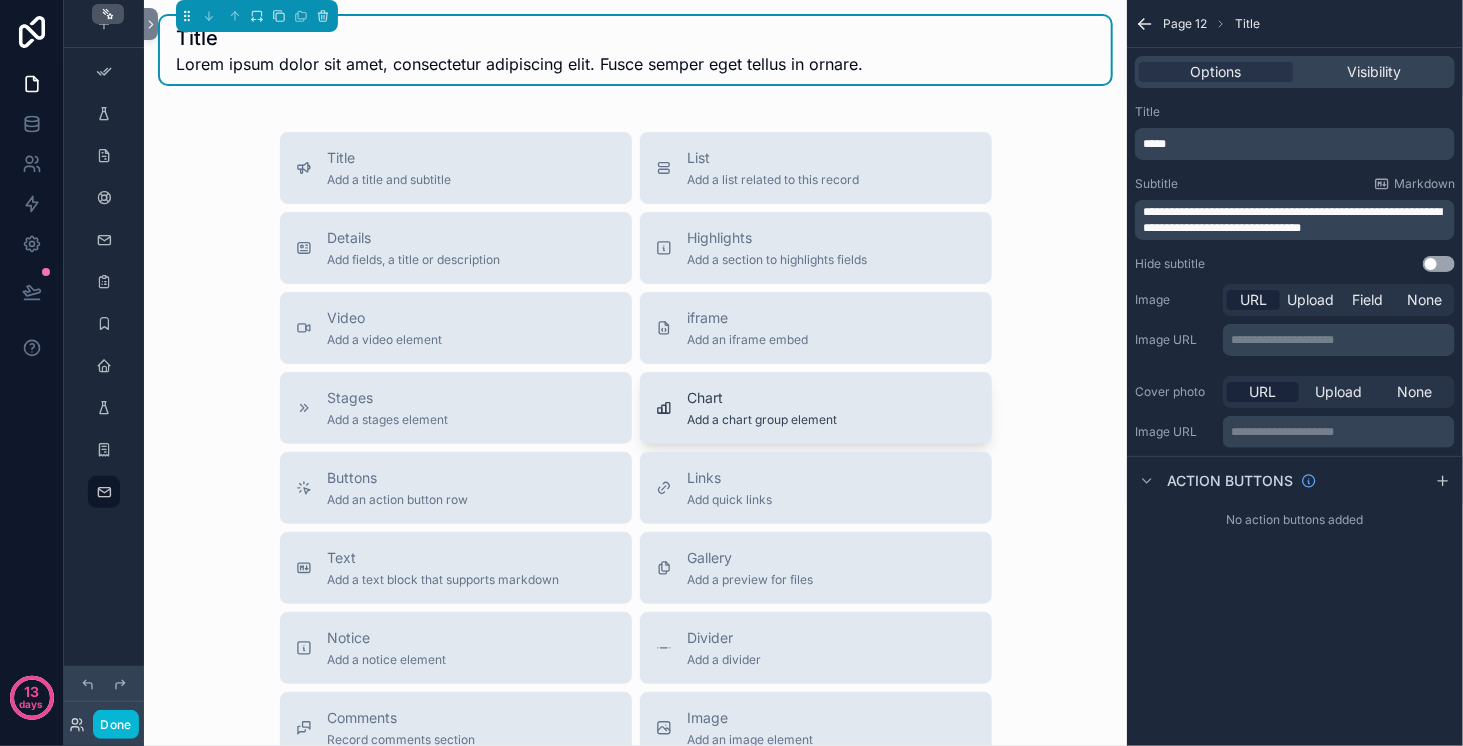 click on "Chart" at bounding box center (763, 398) 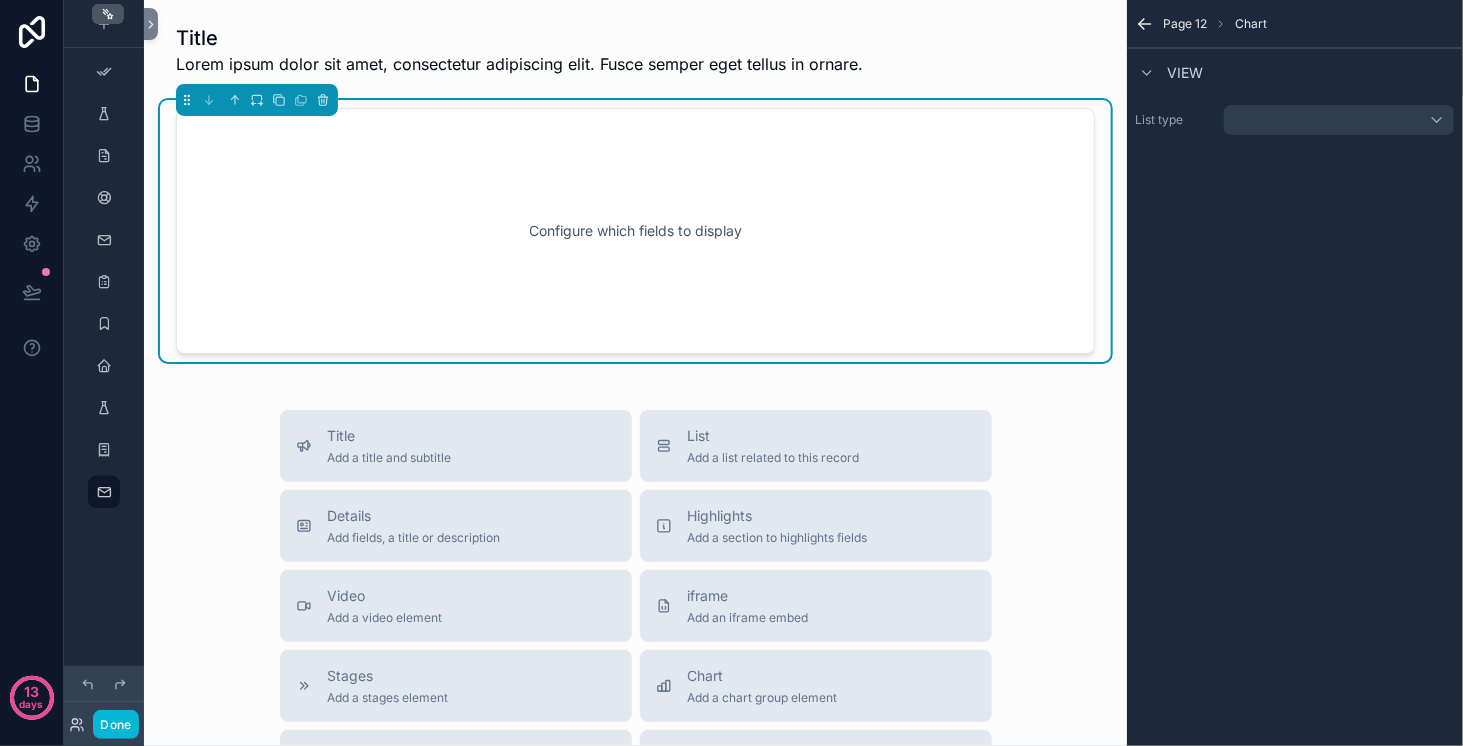 click on "Configure which fields to display" at bounding box center [635, 231] 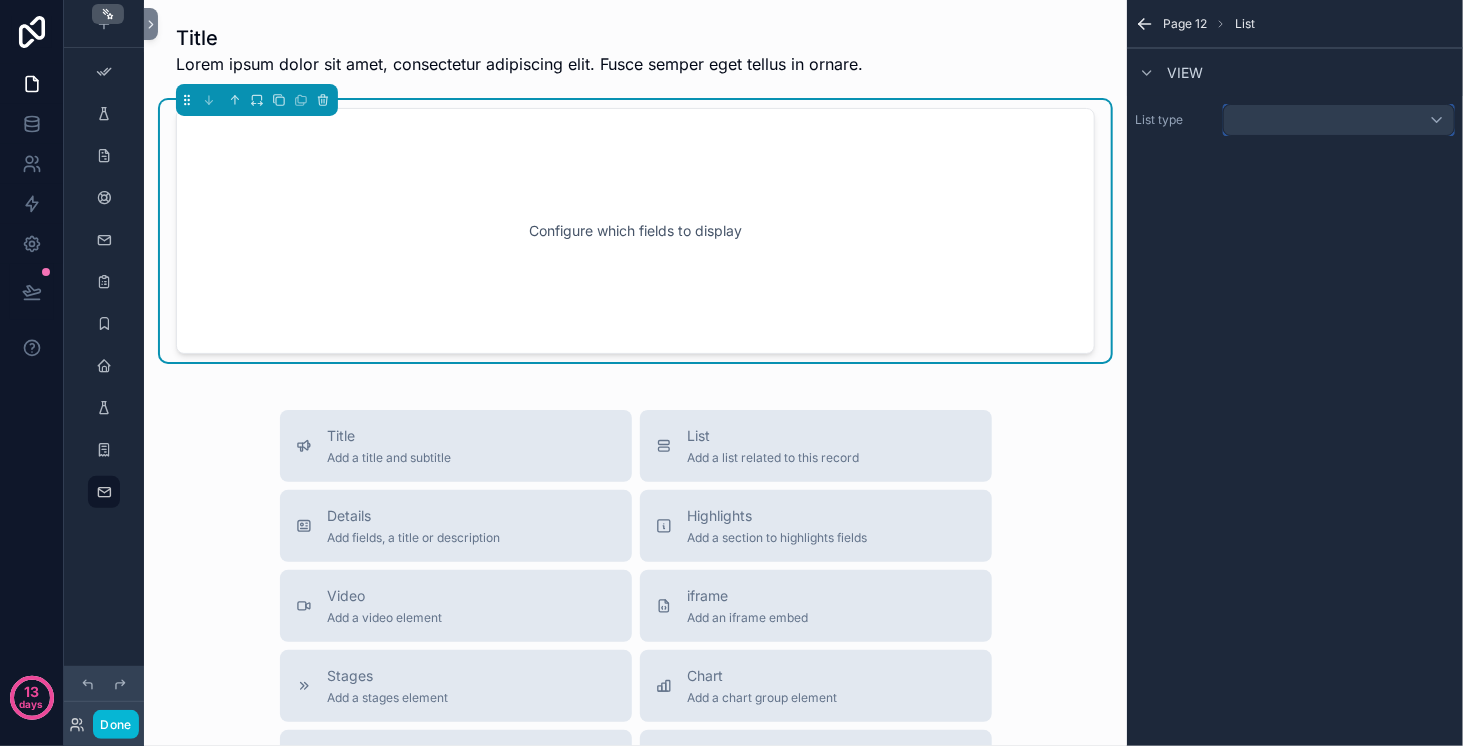 click at bounding box center (1339, 120) 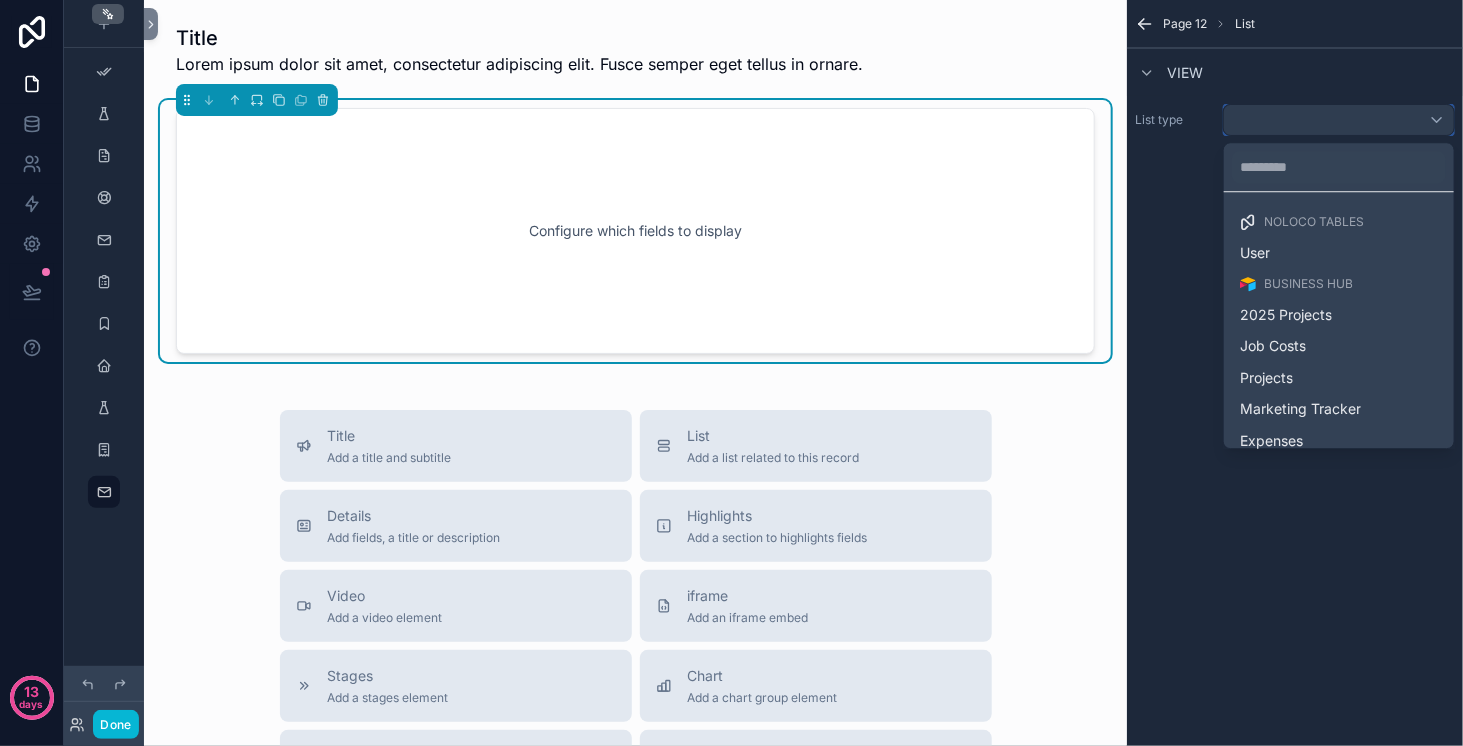 scroll, scrollTop: 137, scrollLeft: 0, axis: vertical 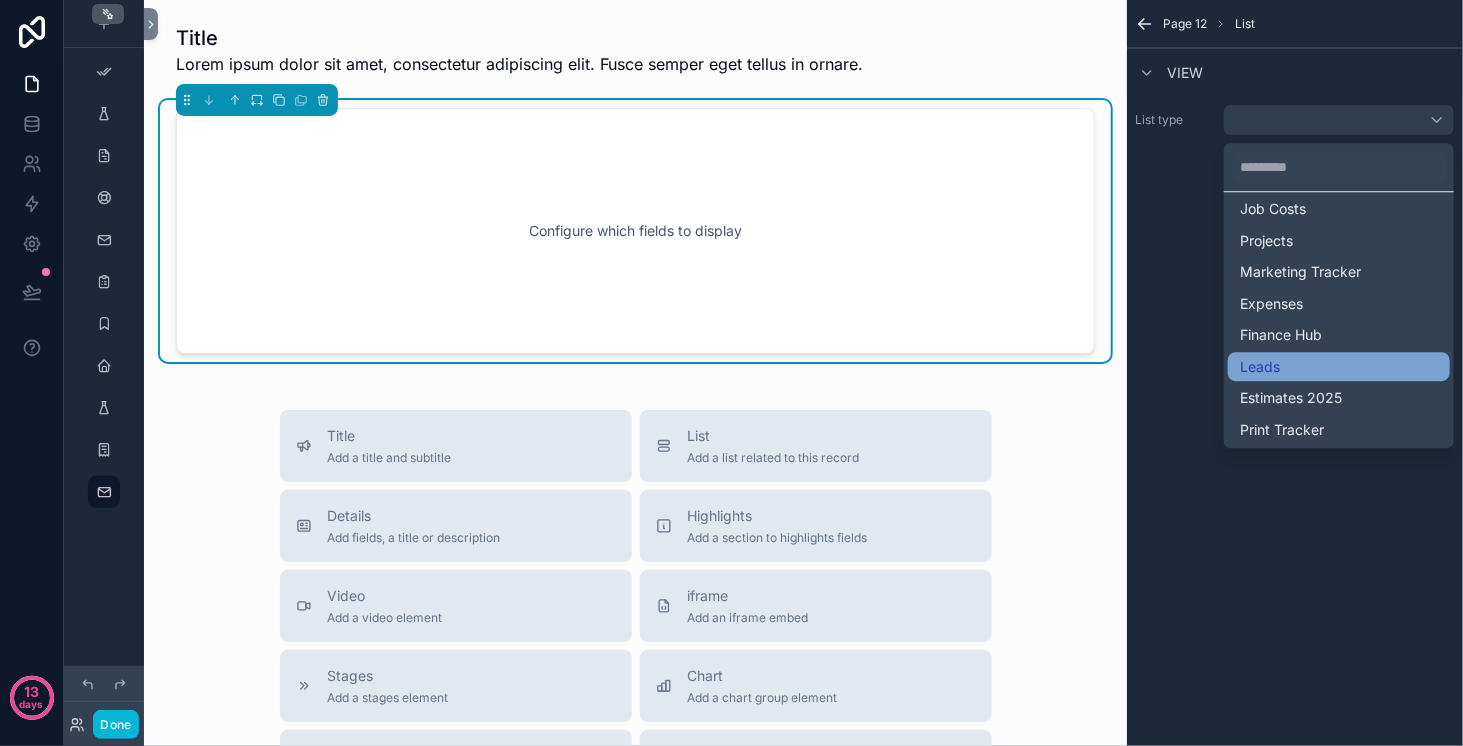 click on "Leads" at bounding box center (1339, 367) 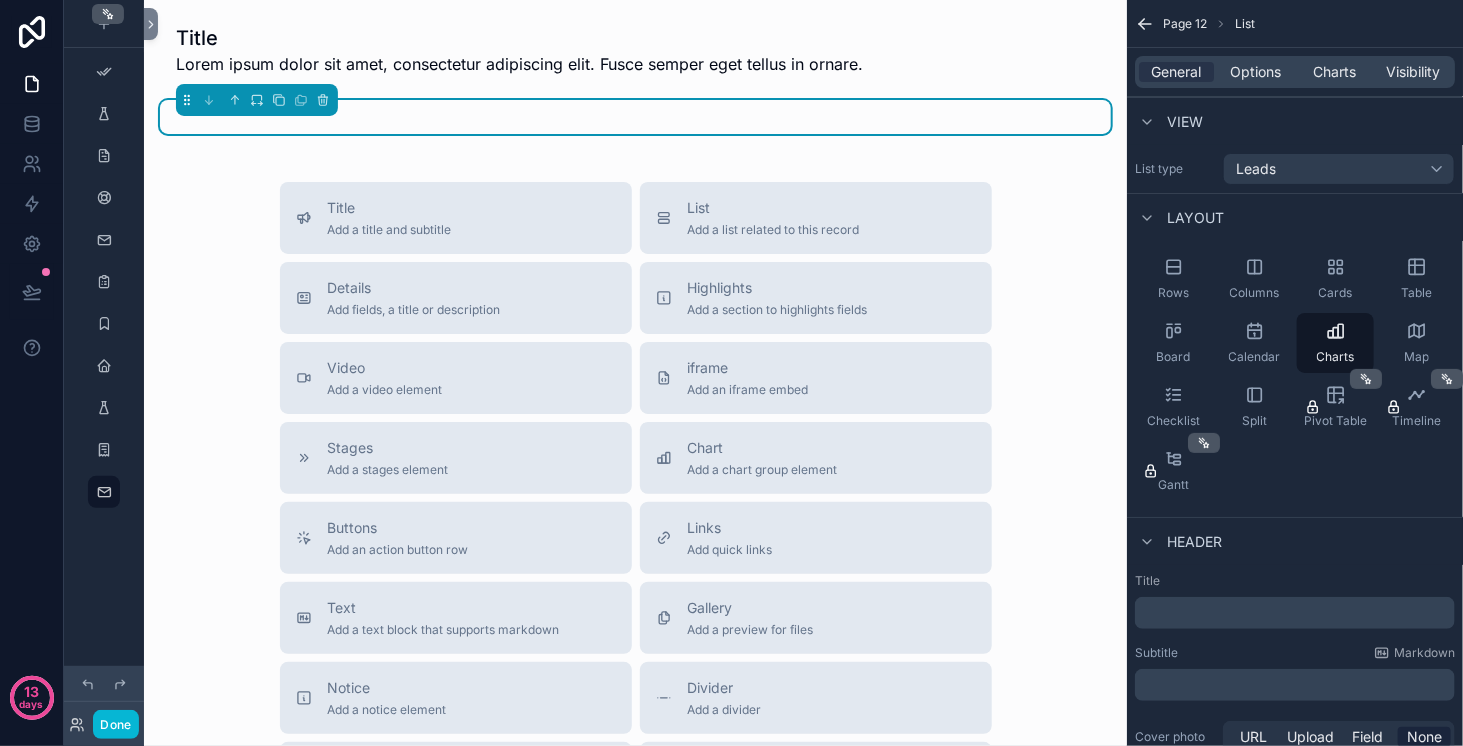 click at bounding box center (635, 109) 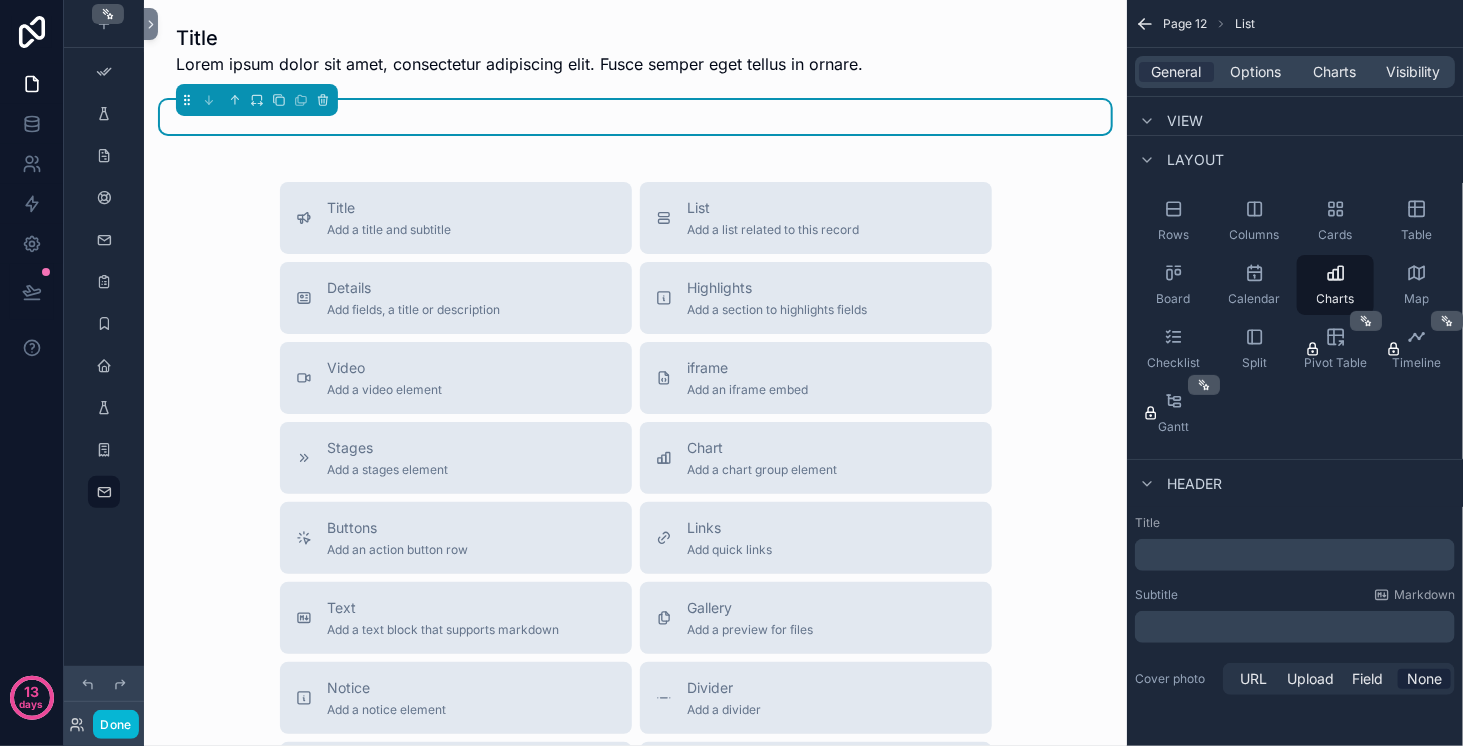 scroll, scrollTop: 0, scrollLeft: 0, axis: both 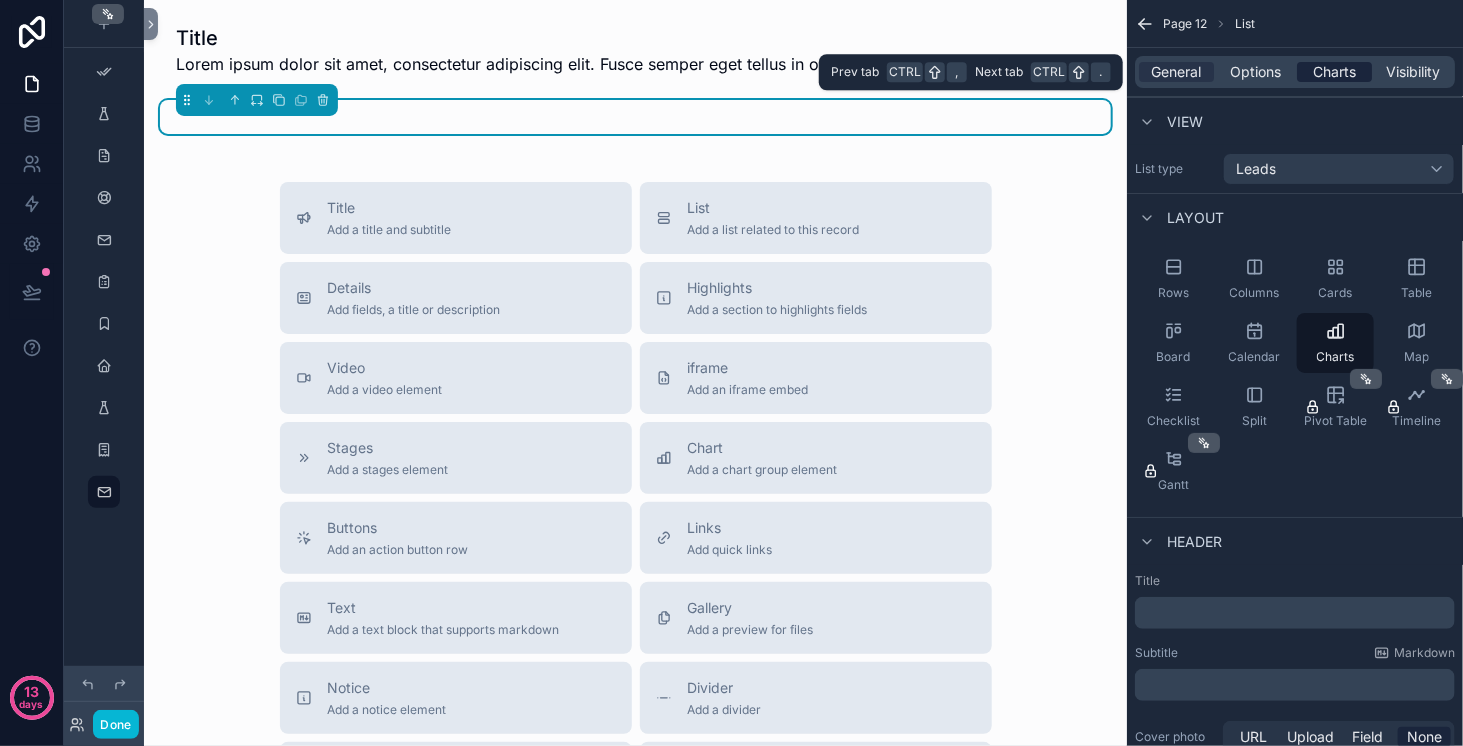 click on "Charts" at bounding box center [1334, 72] 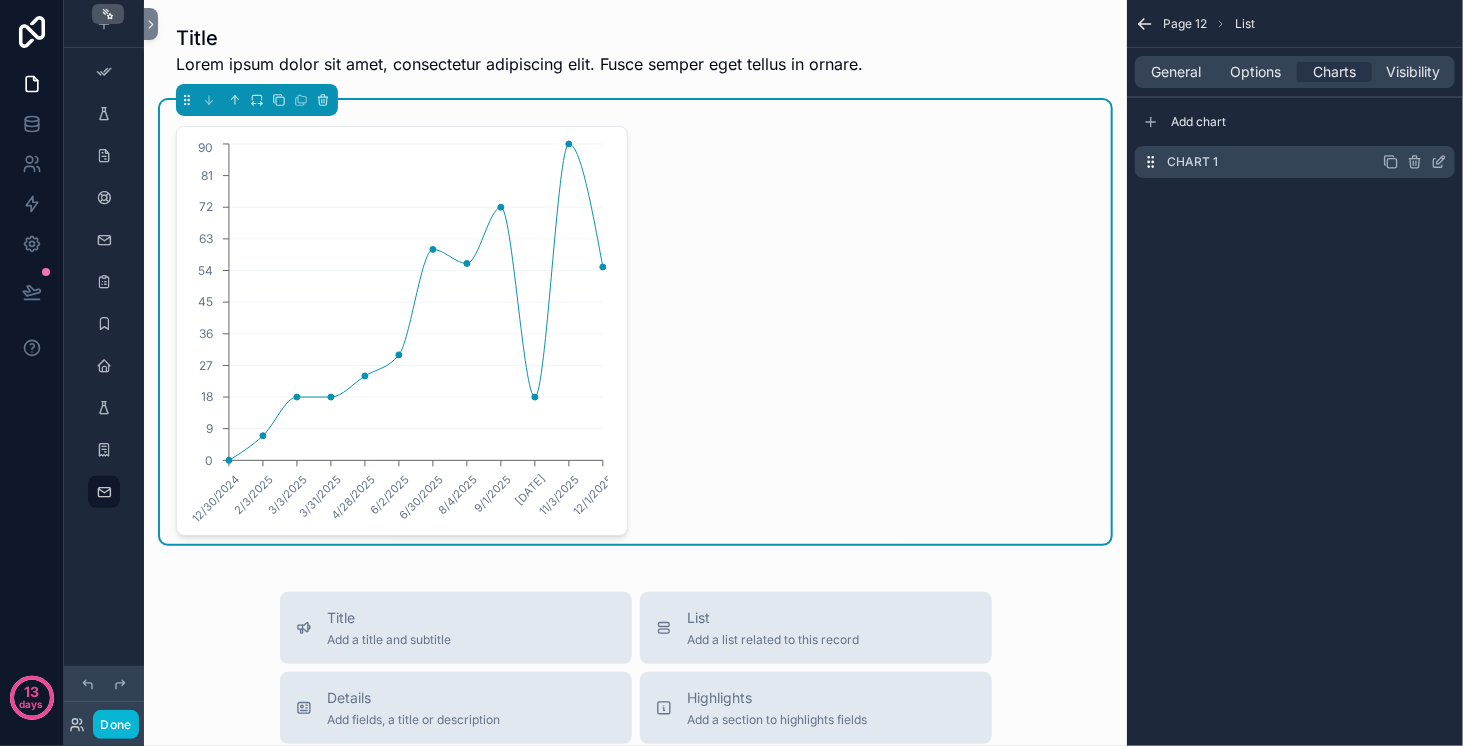 click on "Chart 1" at bounding box center [1192, 162] 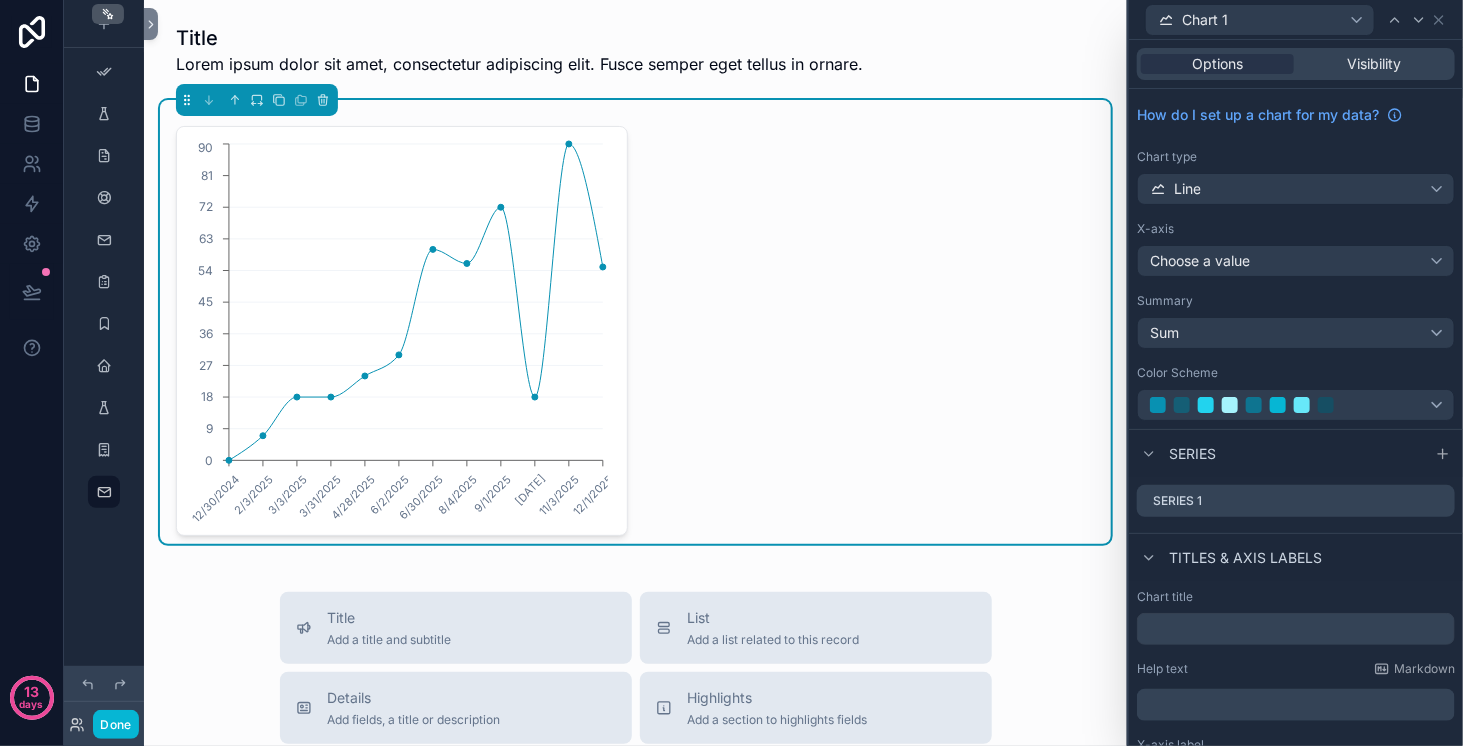 scroll, scrollTop: 194, scrollLeft: 0, axis: vertical 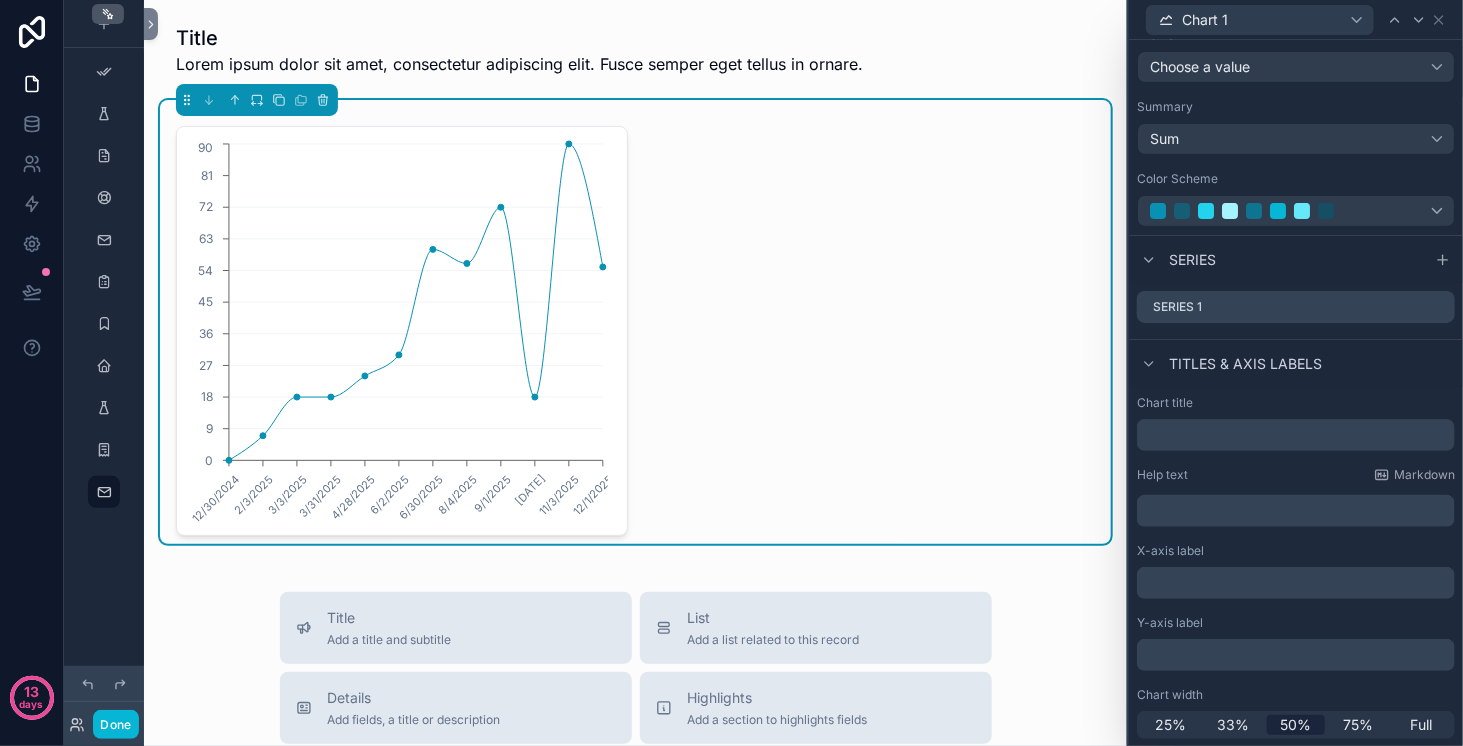 click on "﻿" at bounding box center [1298, 583] 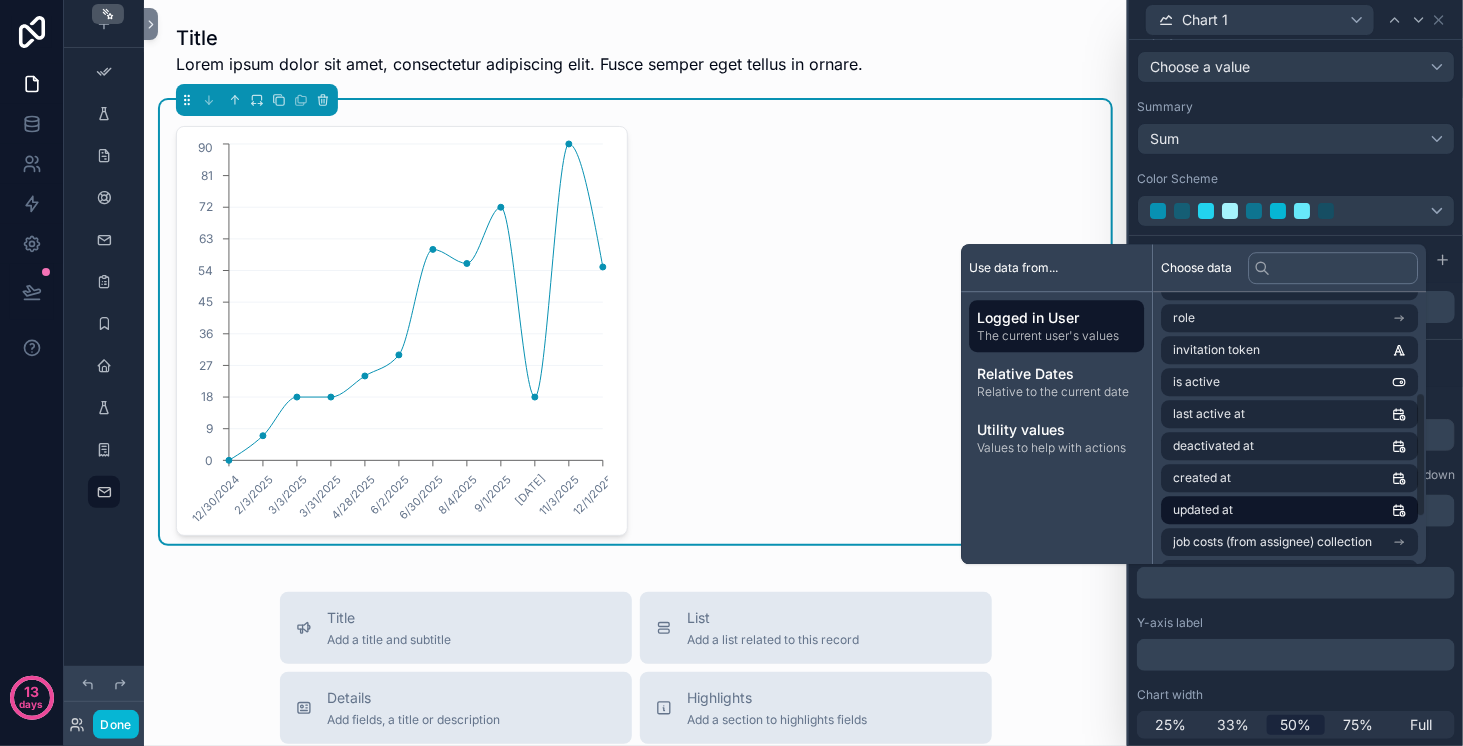 scroll, scrollTop: 216, scrollLeft: 0, axis: vertical 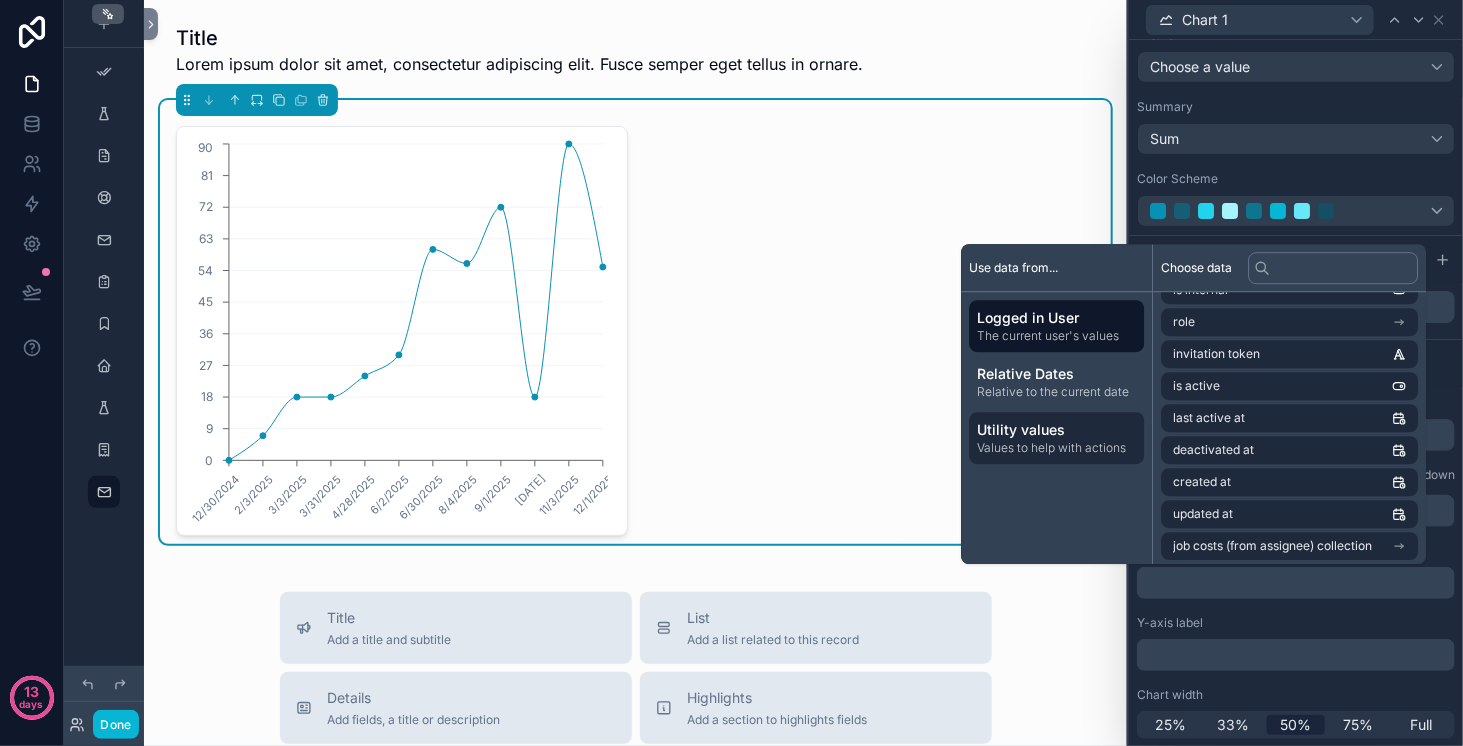 click on "Values to help with actions" at bounding box center [1056, 448] 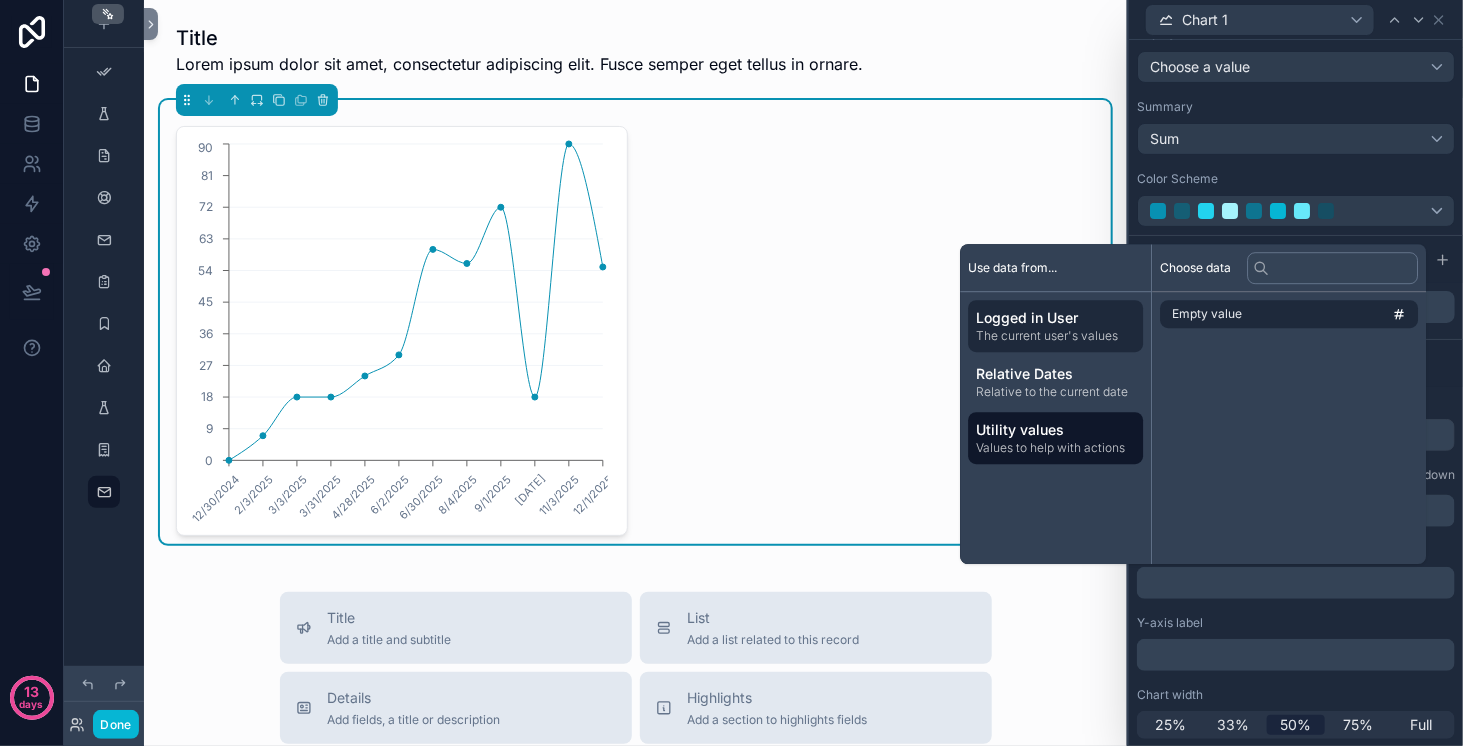 click on "The current user's values" at bounding box center (1055, 336) 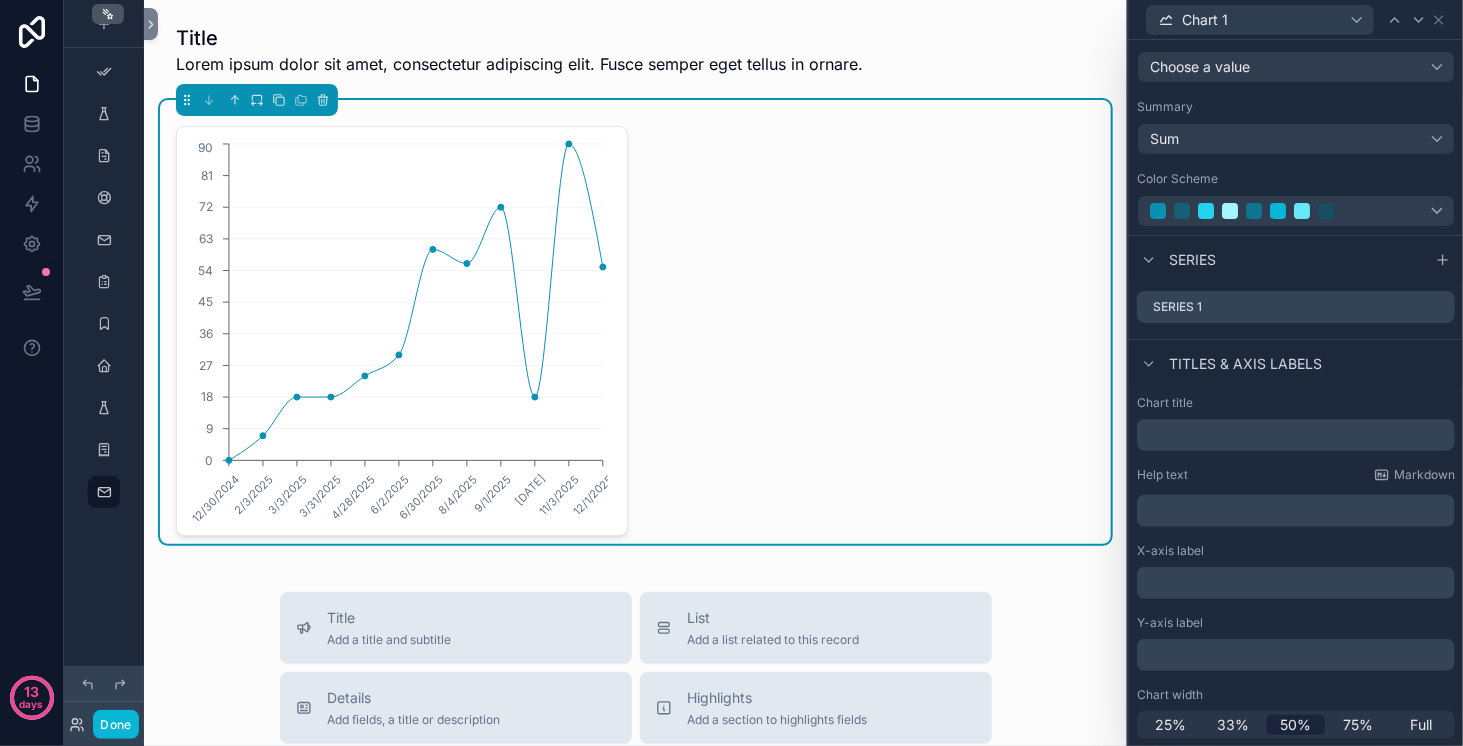 click on "Chart title Help text Markdown ﻿ X-axis label ﻿ Y-axis label ﻿ Chart width 25% 33% 50% 75% Full" at bounding box center [1296, 567] 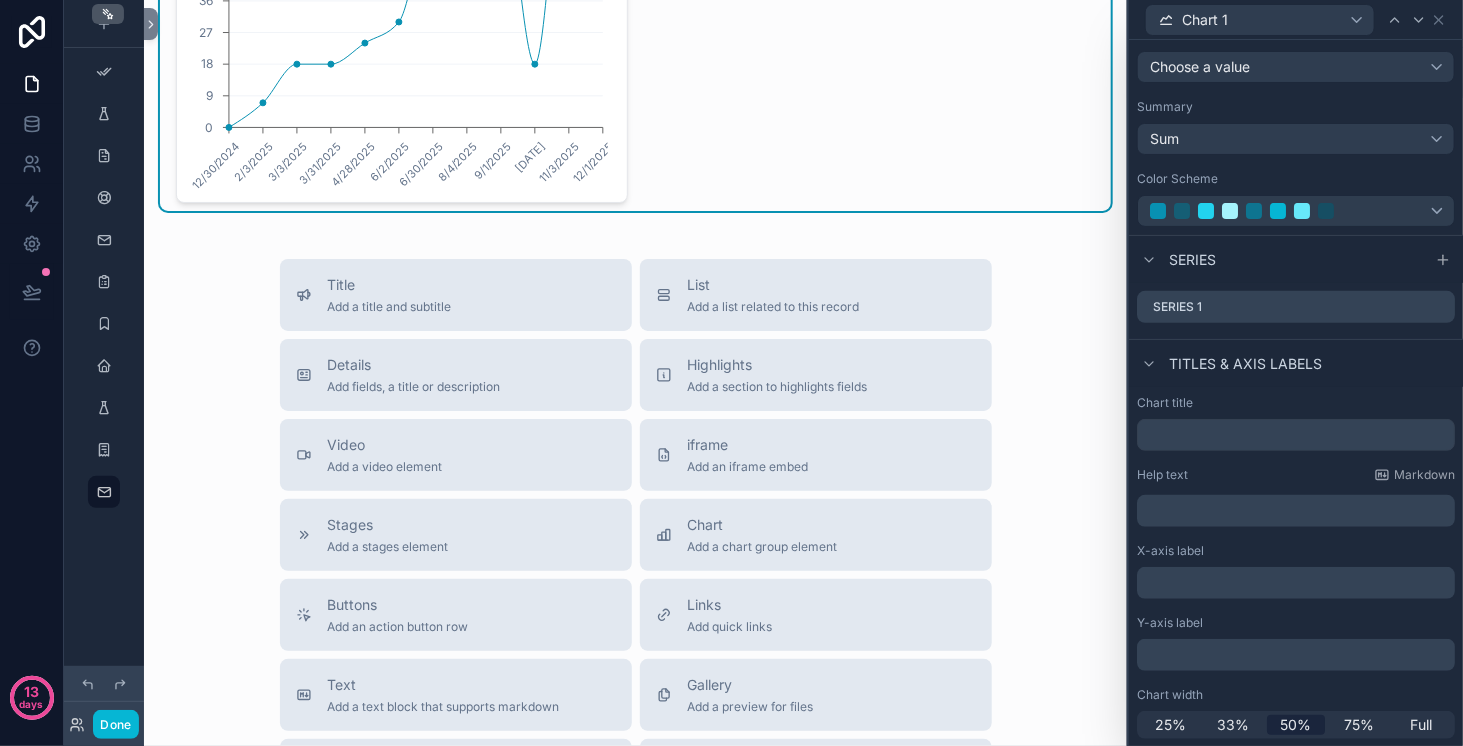 scroll, scrollTop: 0, scrollLeft: 0, axis: both 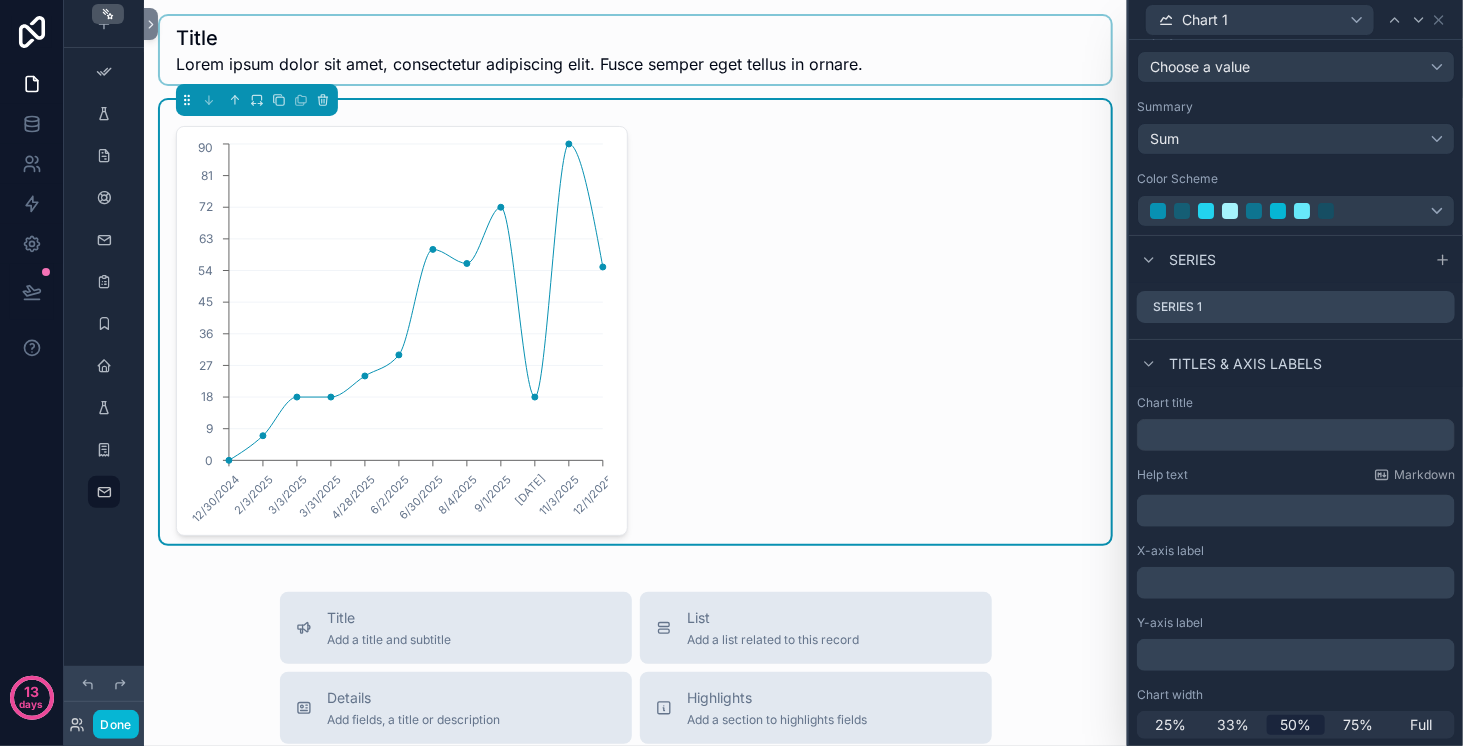 click at bounding box center [635, 50] 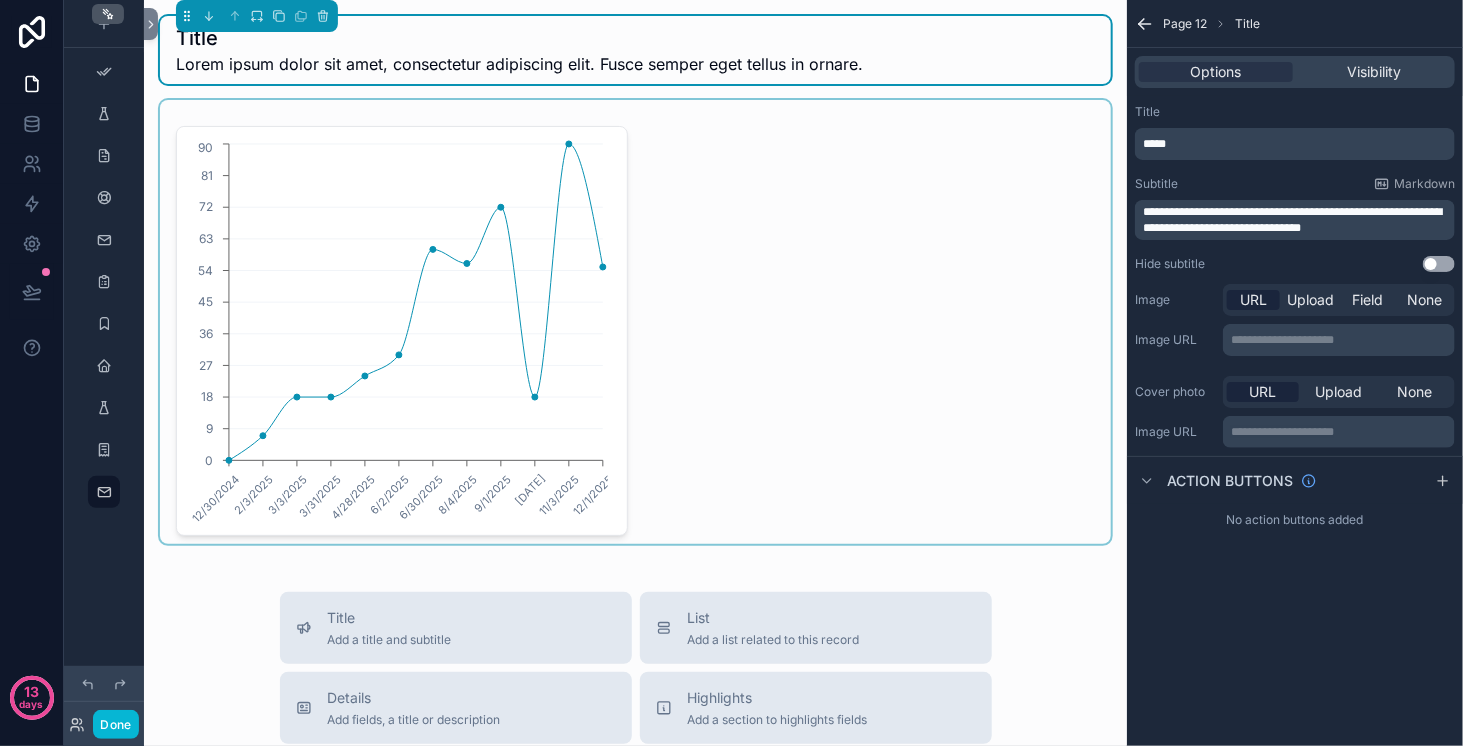 click at bounding box center (635, 322) 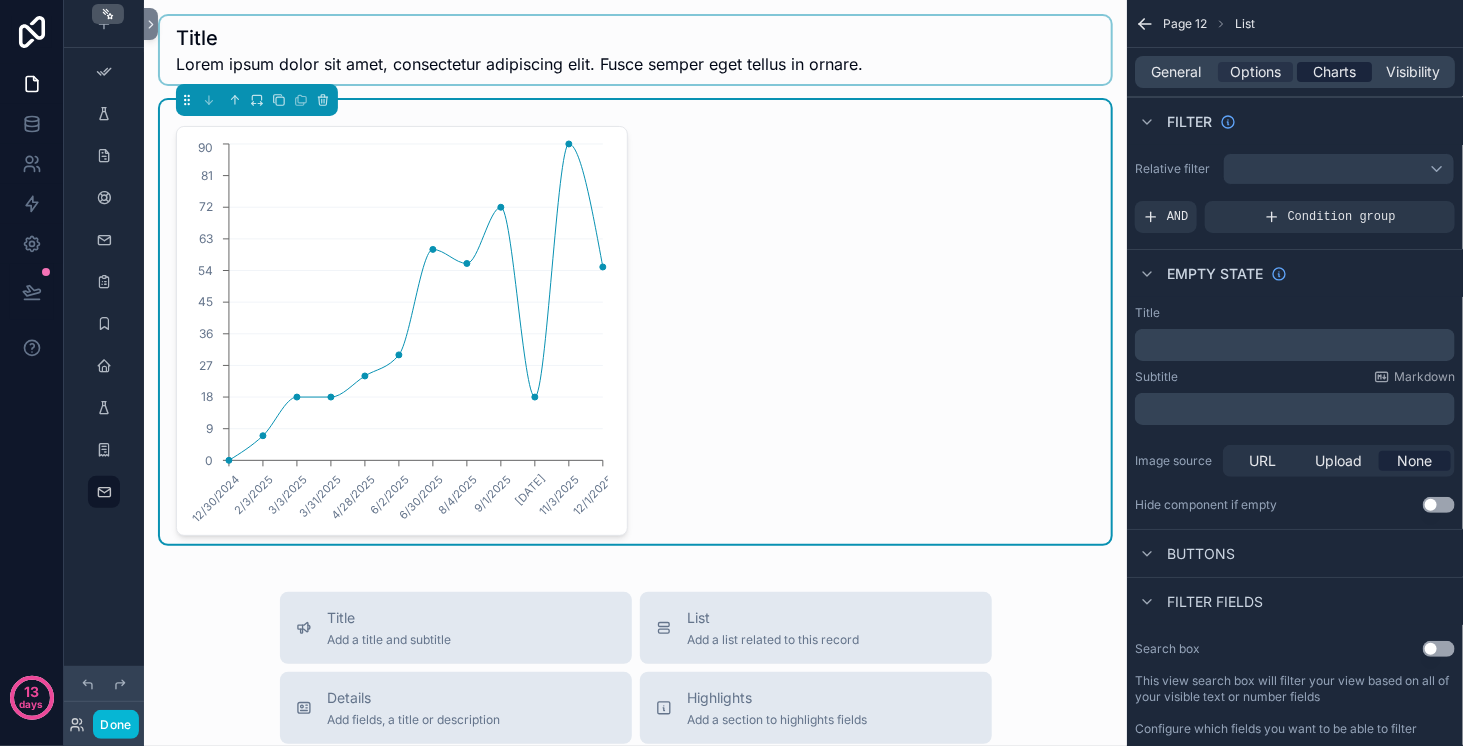 click on "Charts" at bounding box center (1334, 72) 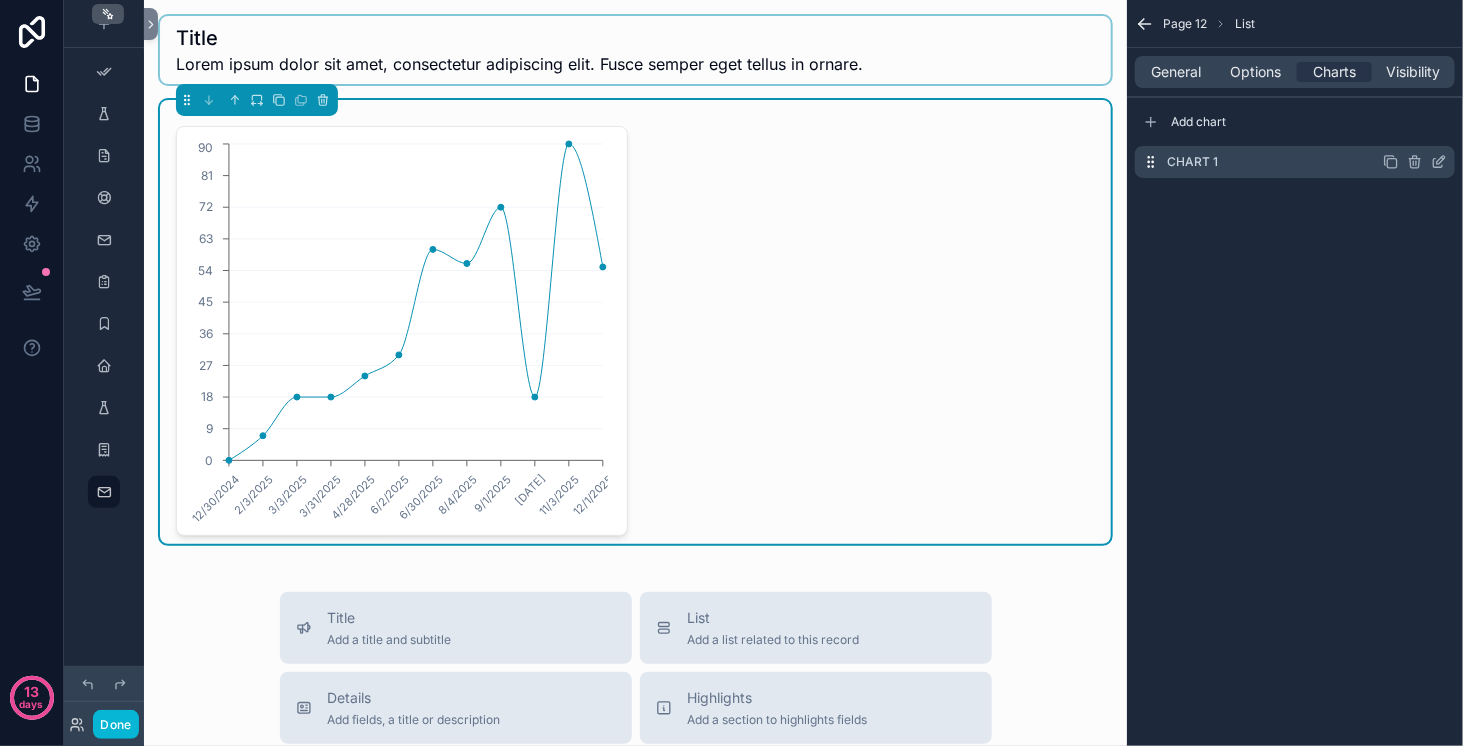 click 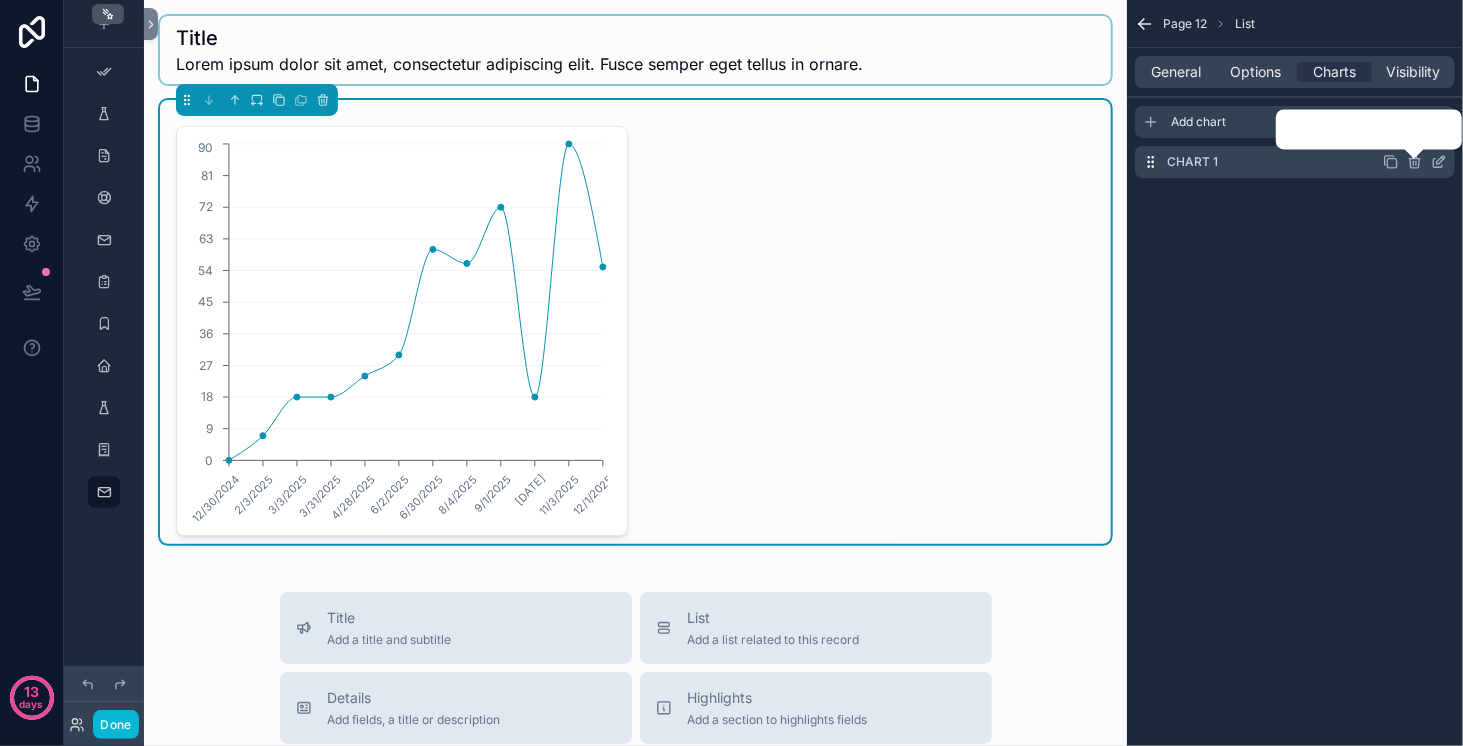click on "Add chart" at bounding box center [1295, 122] 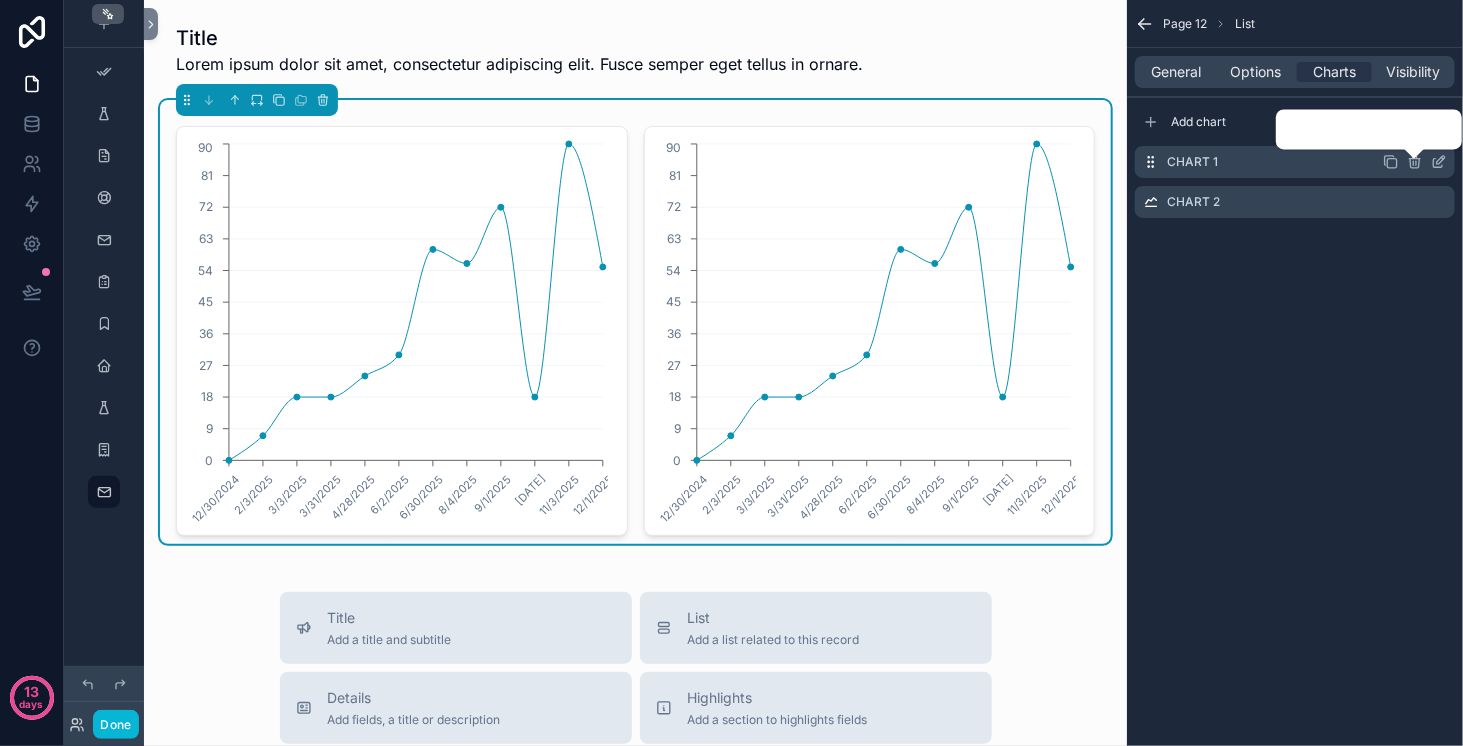 click 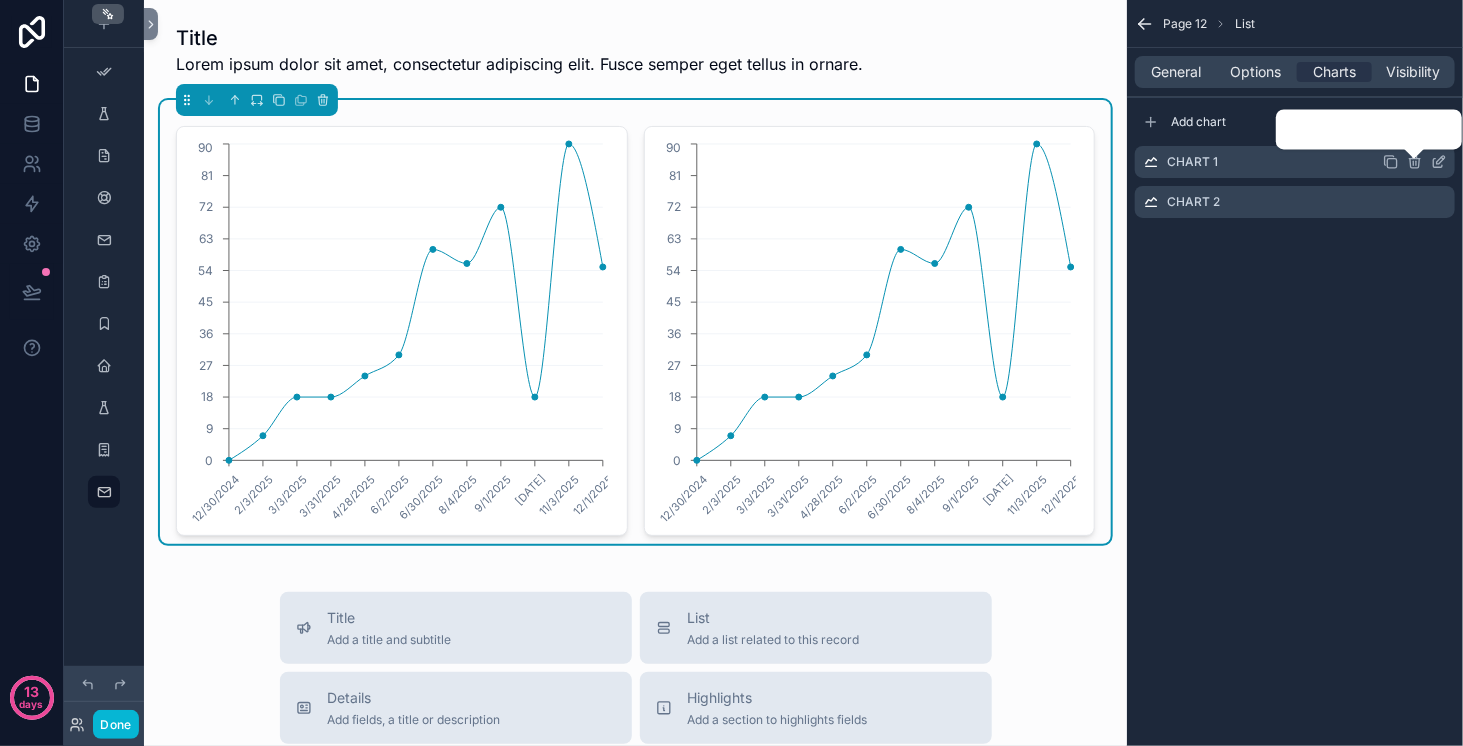 click 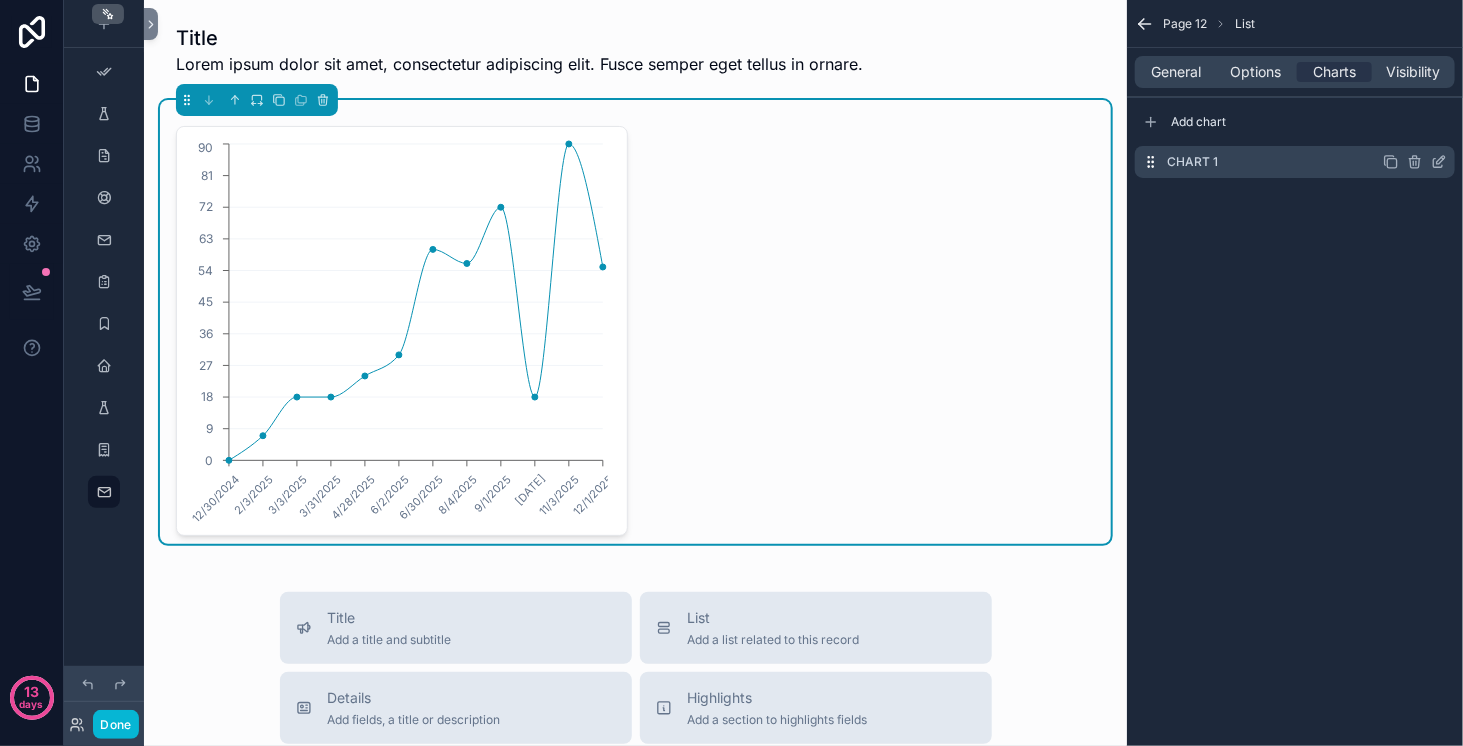 click 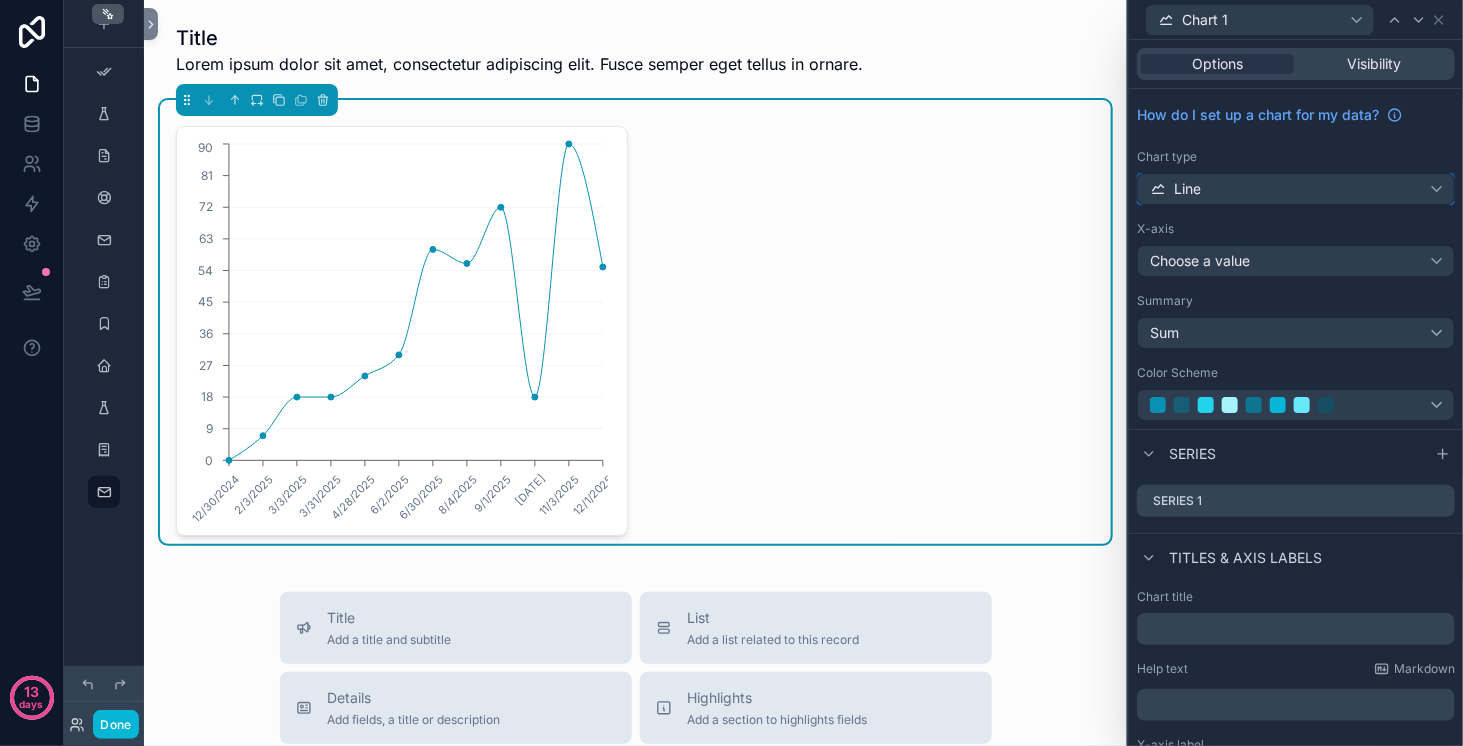 click on "Line" at bounding box center [1296, 189] 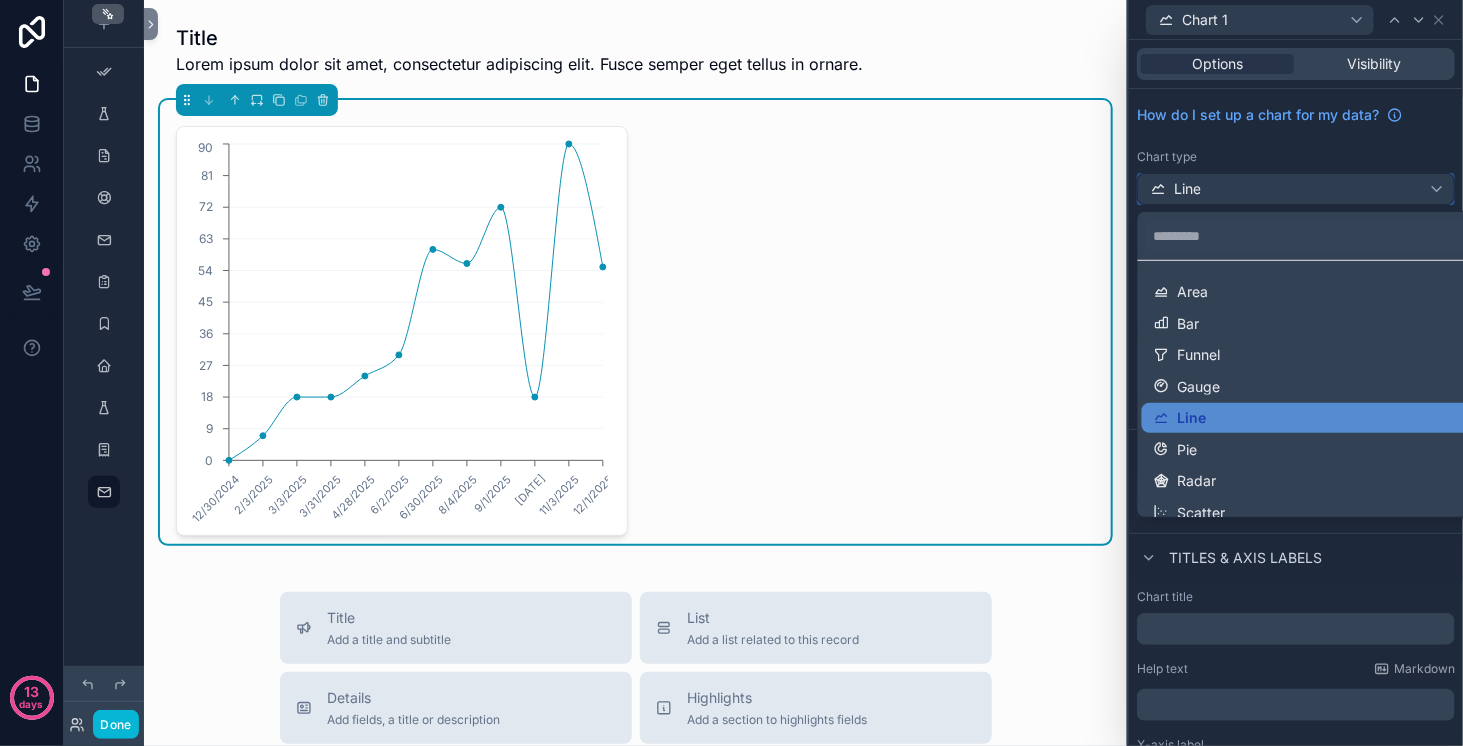scroll, scrollTop: 77, scrollLeft: 0, axis: vertical 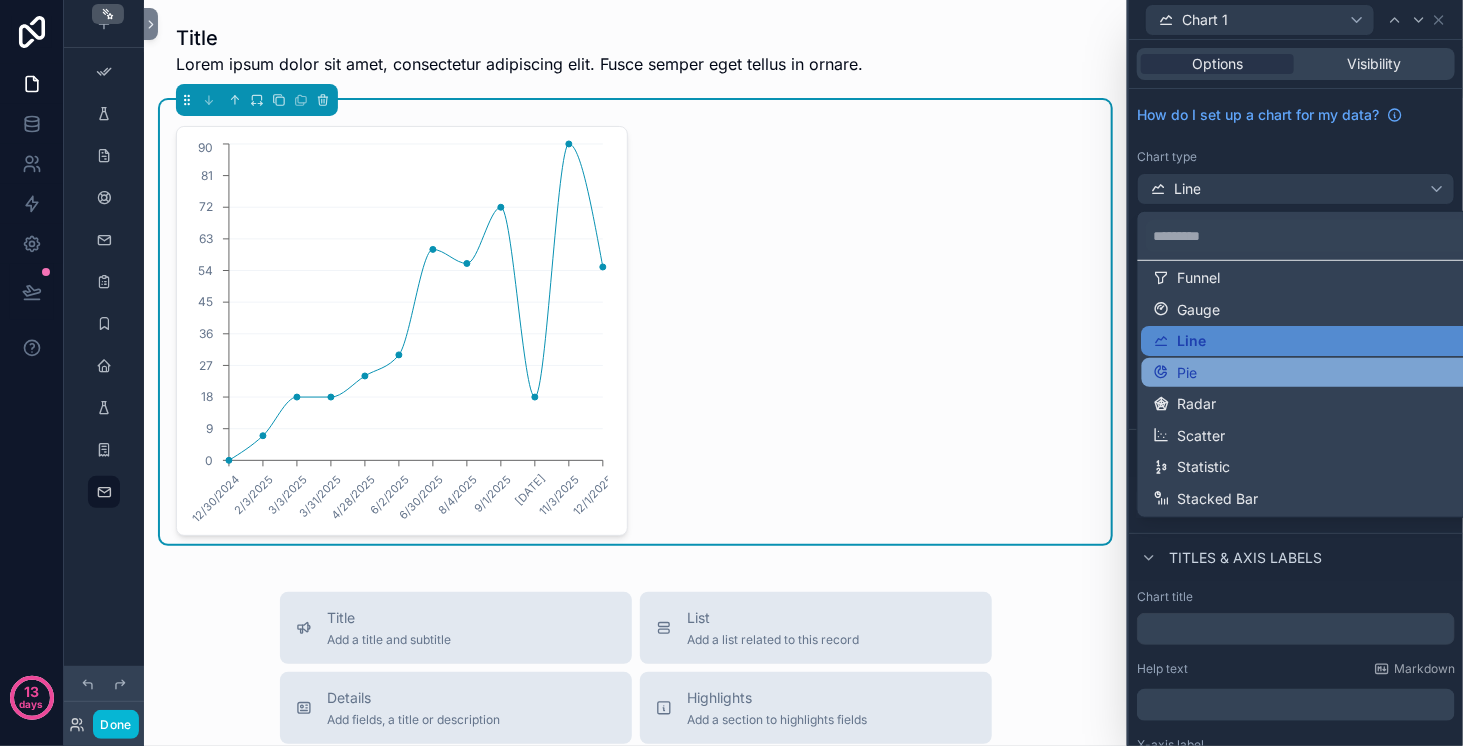 click on "Pie" at bounding box center [1312, 372] 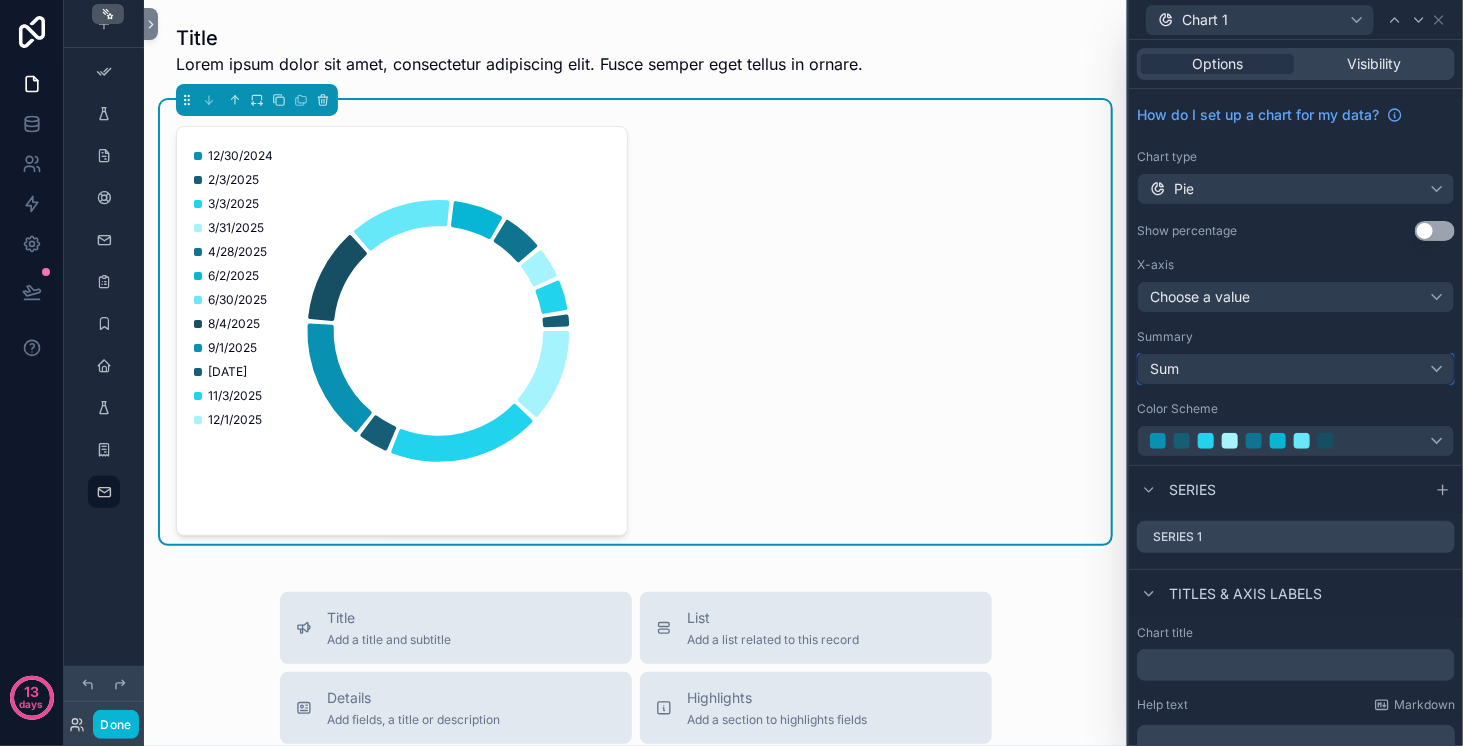 click on "Sum" at bounding box center (1296, 369) 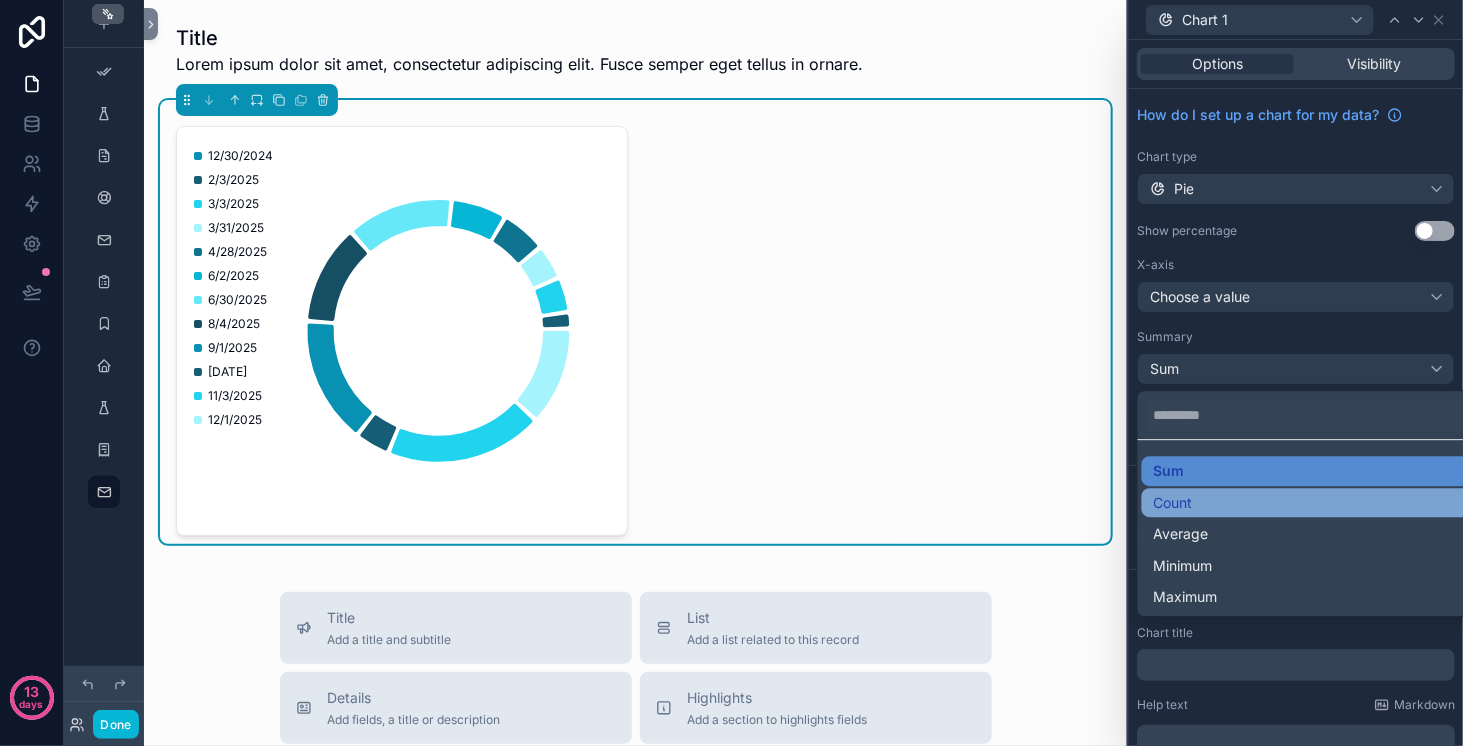click on "Count" at bounding box center [1312, 503] 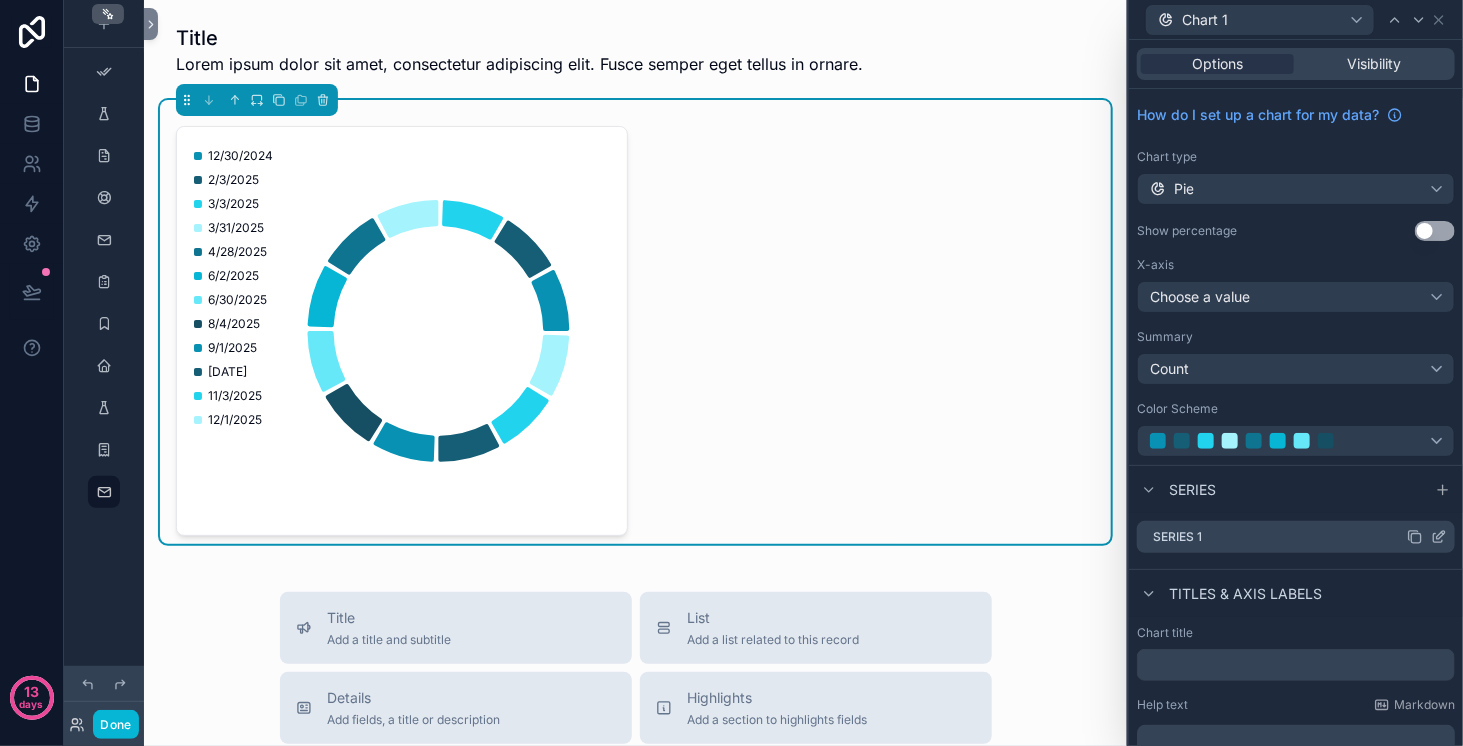 scroll, scrollTop: 85, scrollLeft: 0, axis: vertical 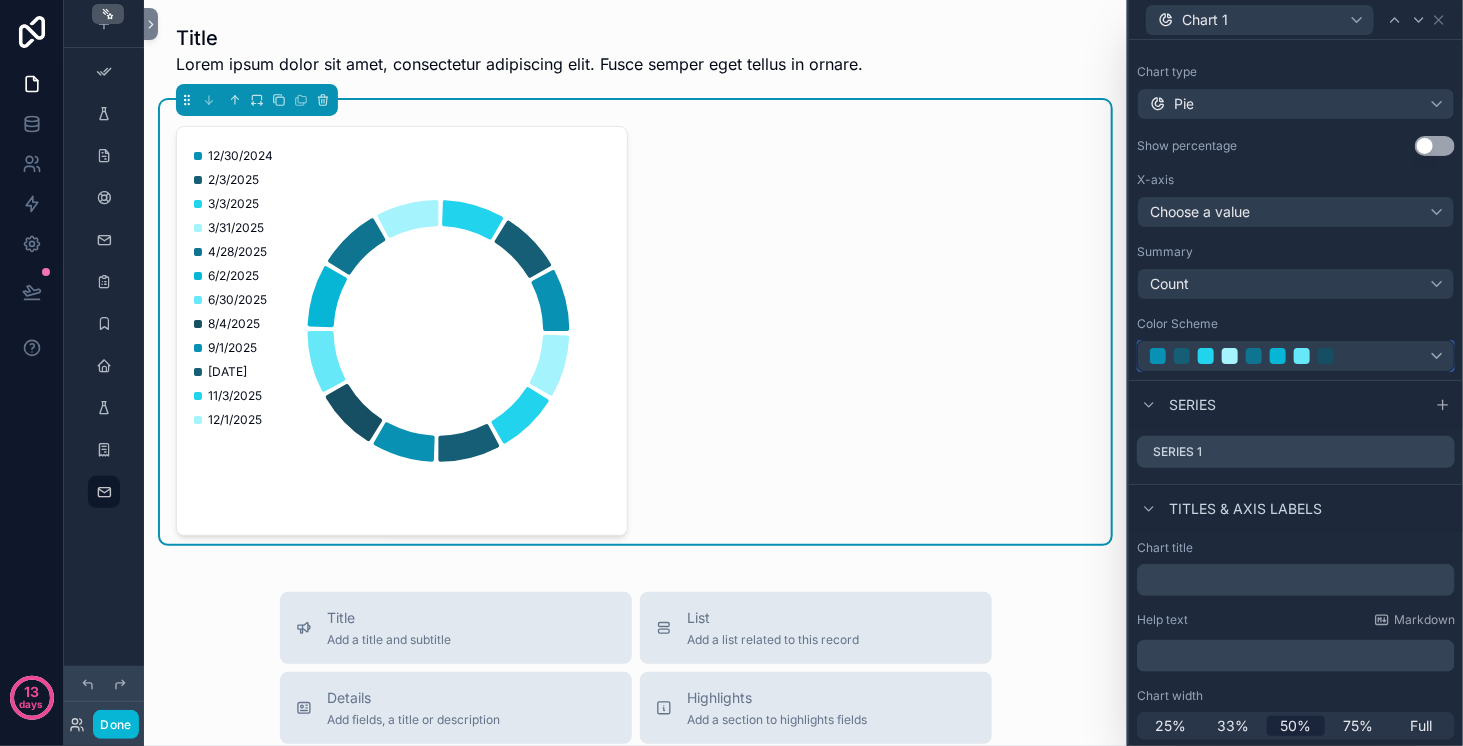 click at bounding box center [1254, 356] 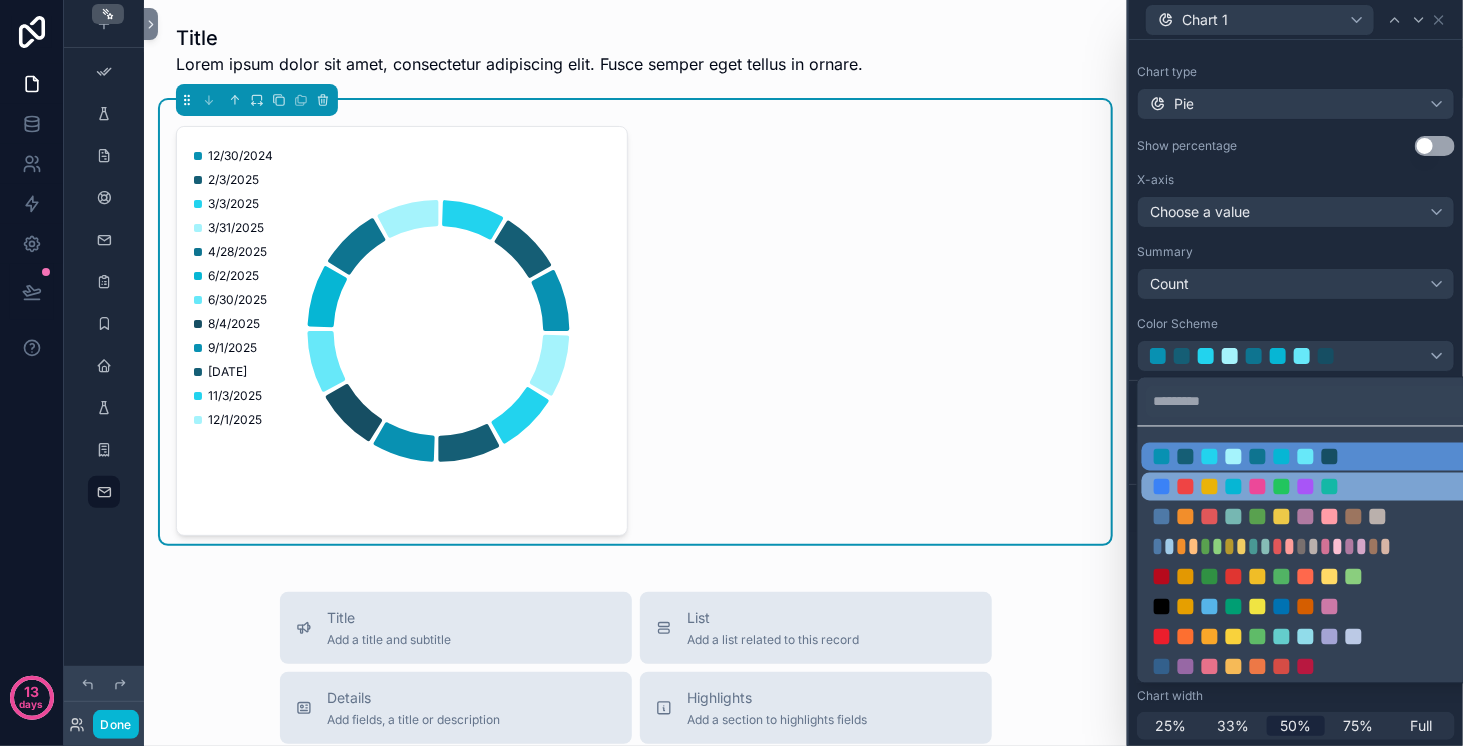 click at bounding box center (1186, 487) 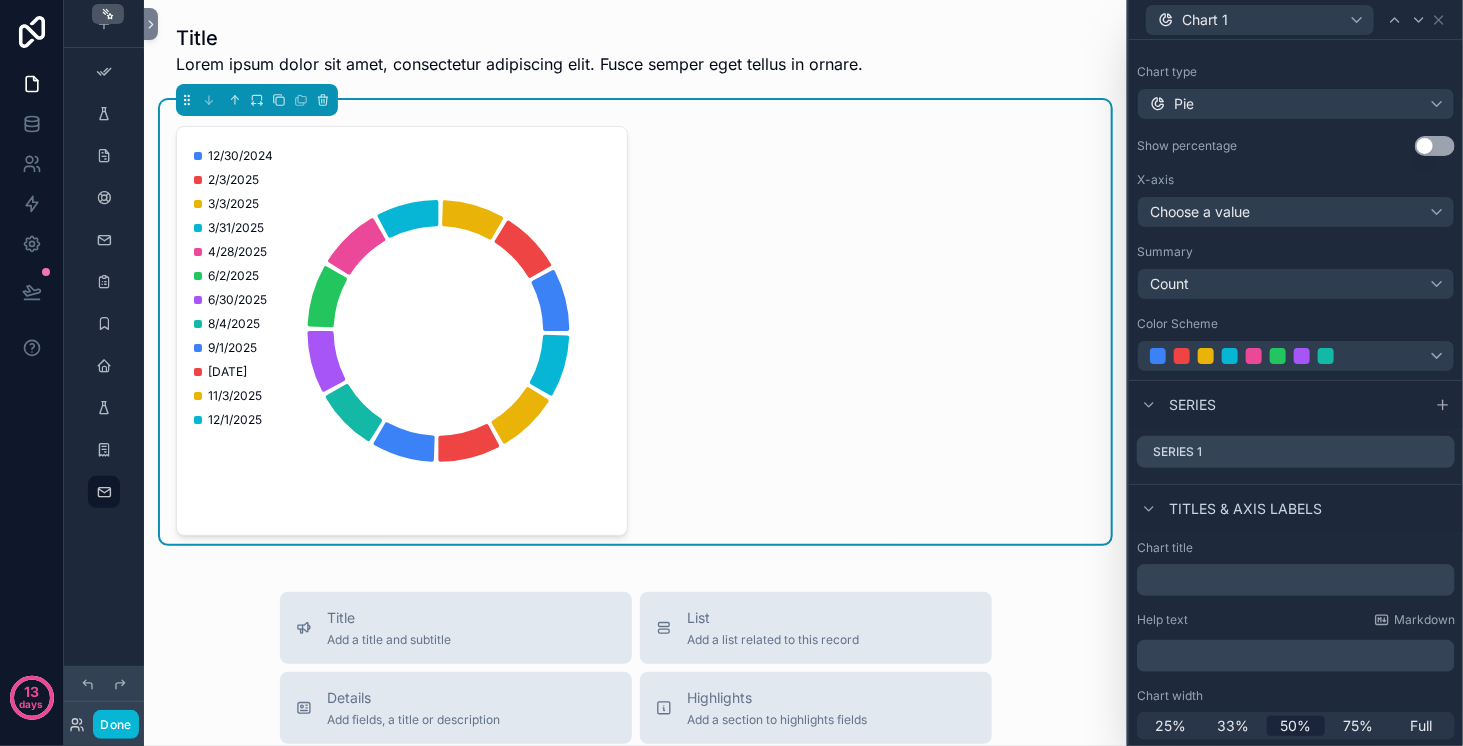 scroll, scrollTop: 0, scrollLeft: 0, axis: both 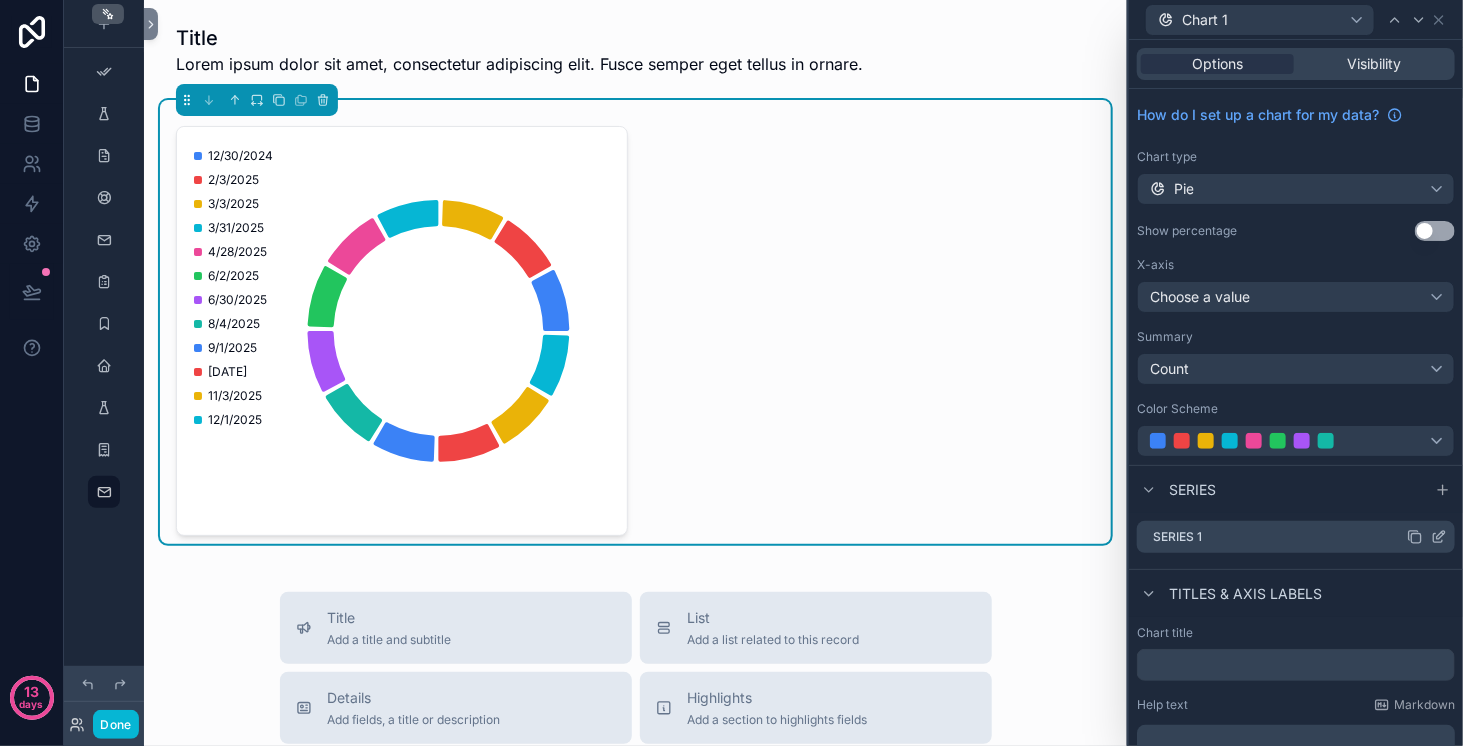 click on "Series 1" at bounding box center [1296, 537] 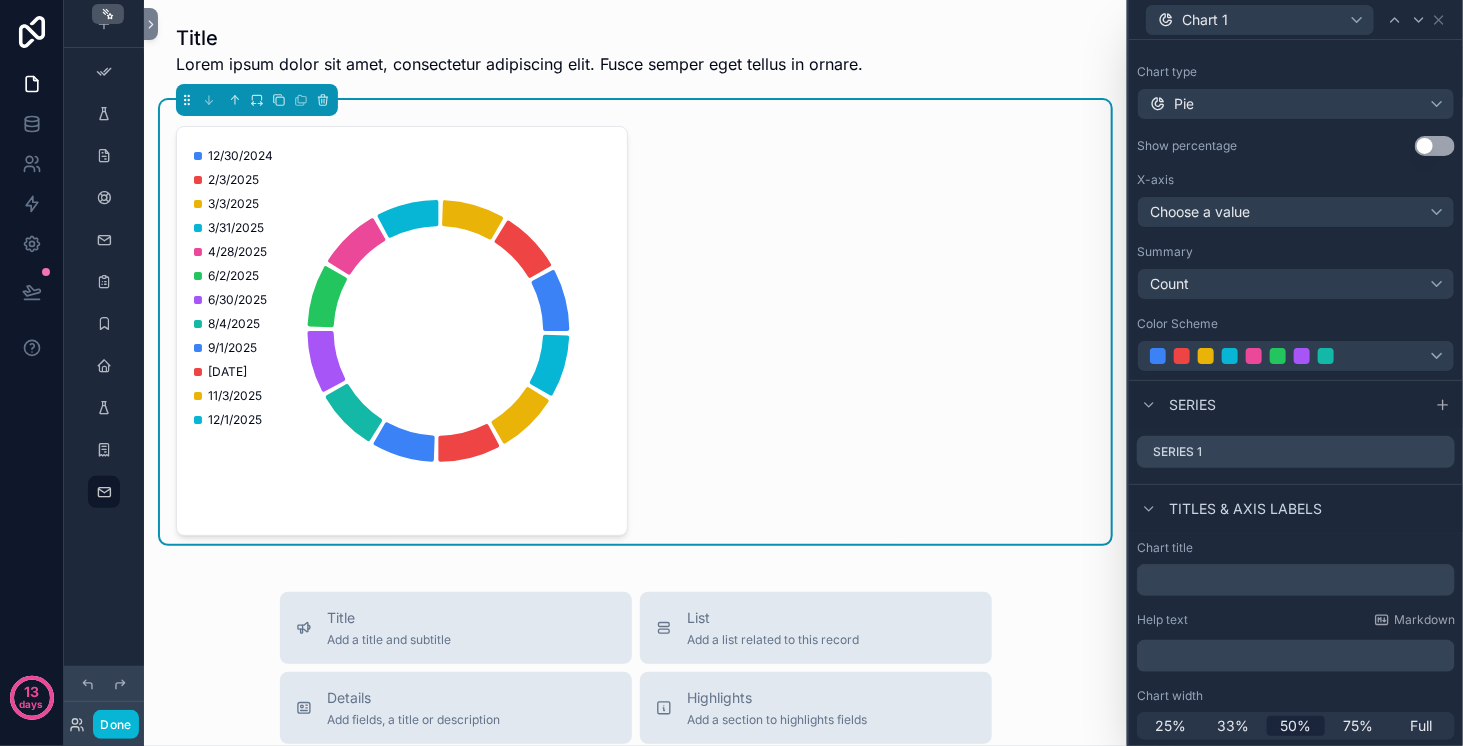 click on "Titles & Axis labels" at bounding box center [1245, 509] 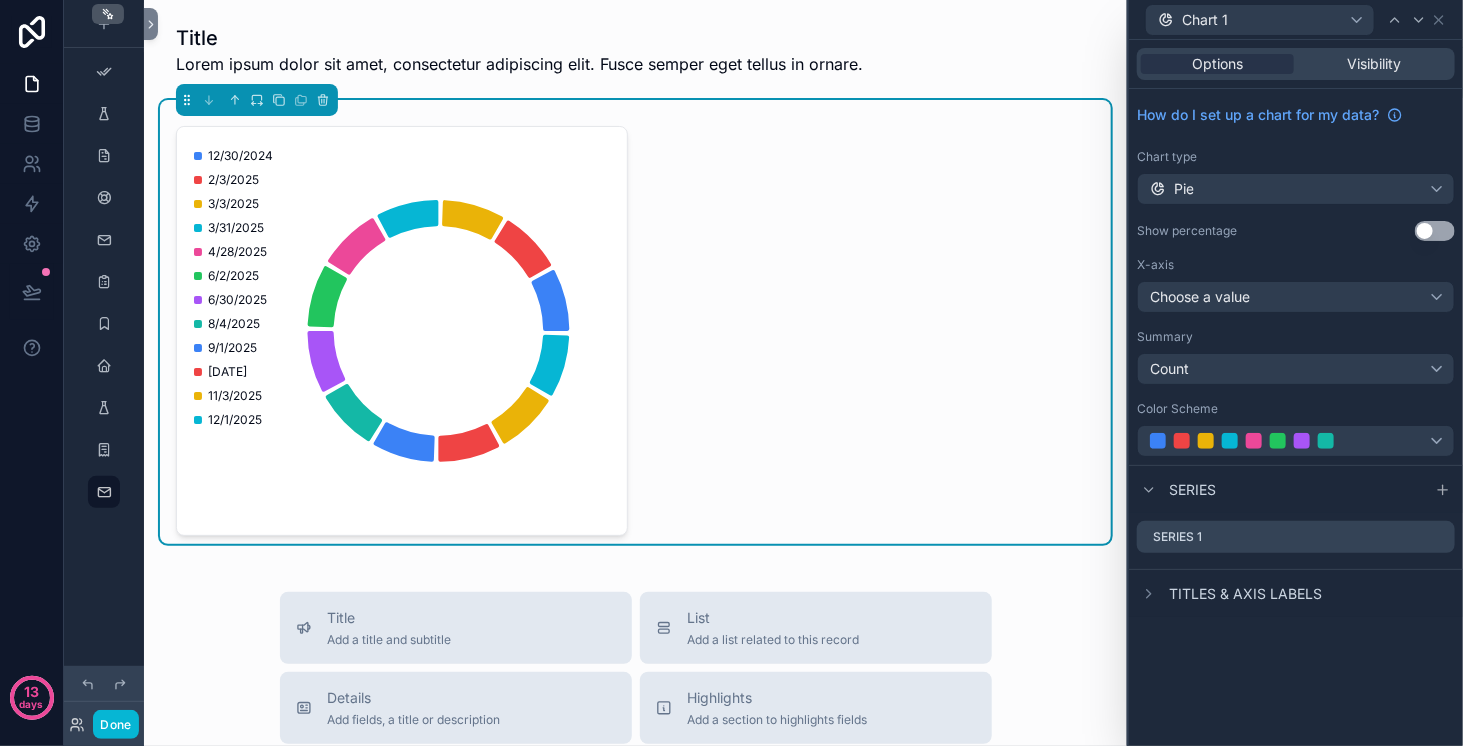 scroll, scrollTop: 0, scrollLeft: 0, axis: both 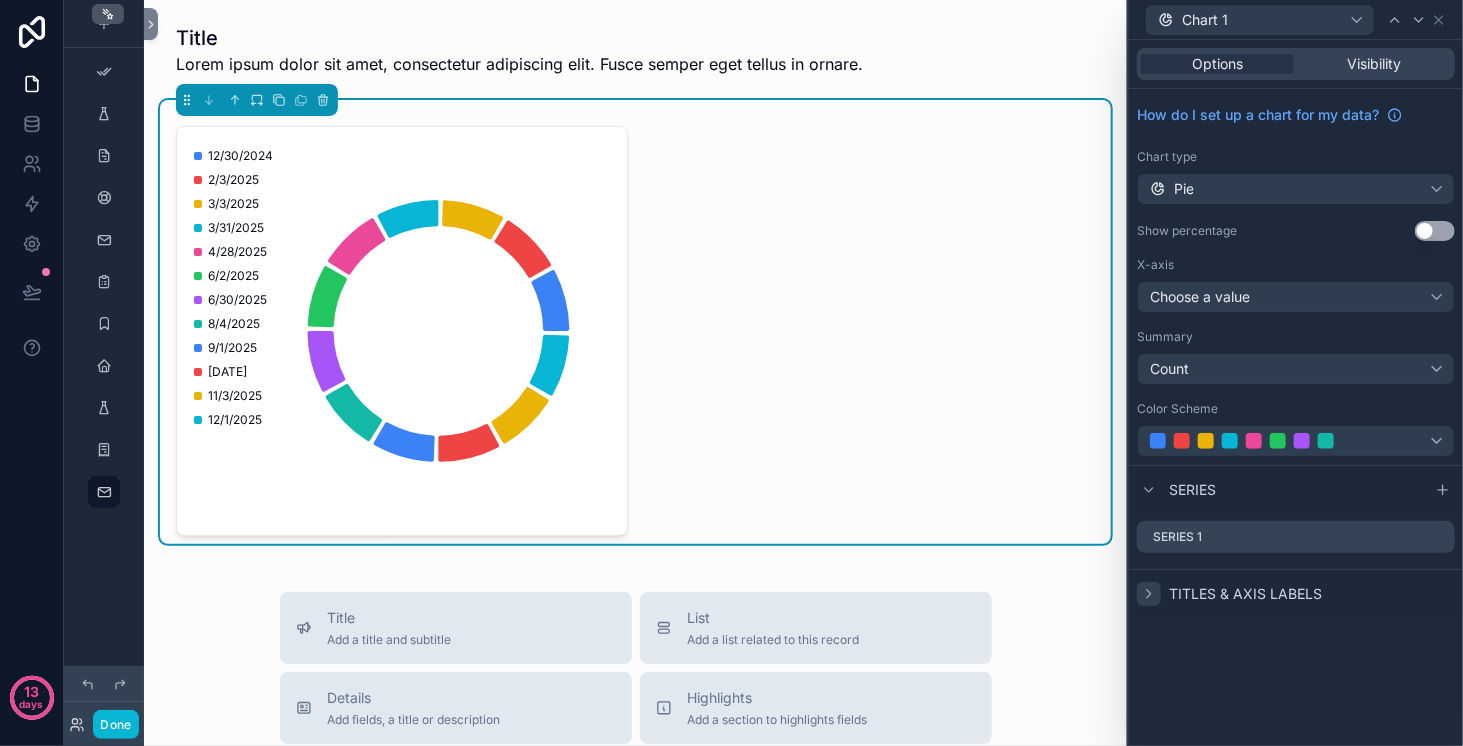click at bounding box center [1149, 594] 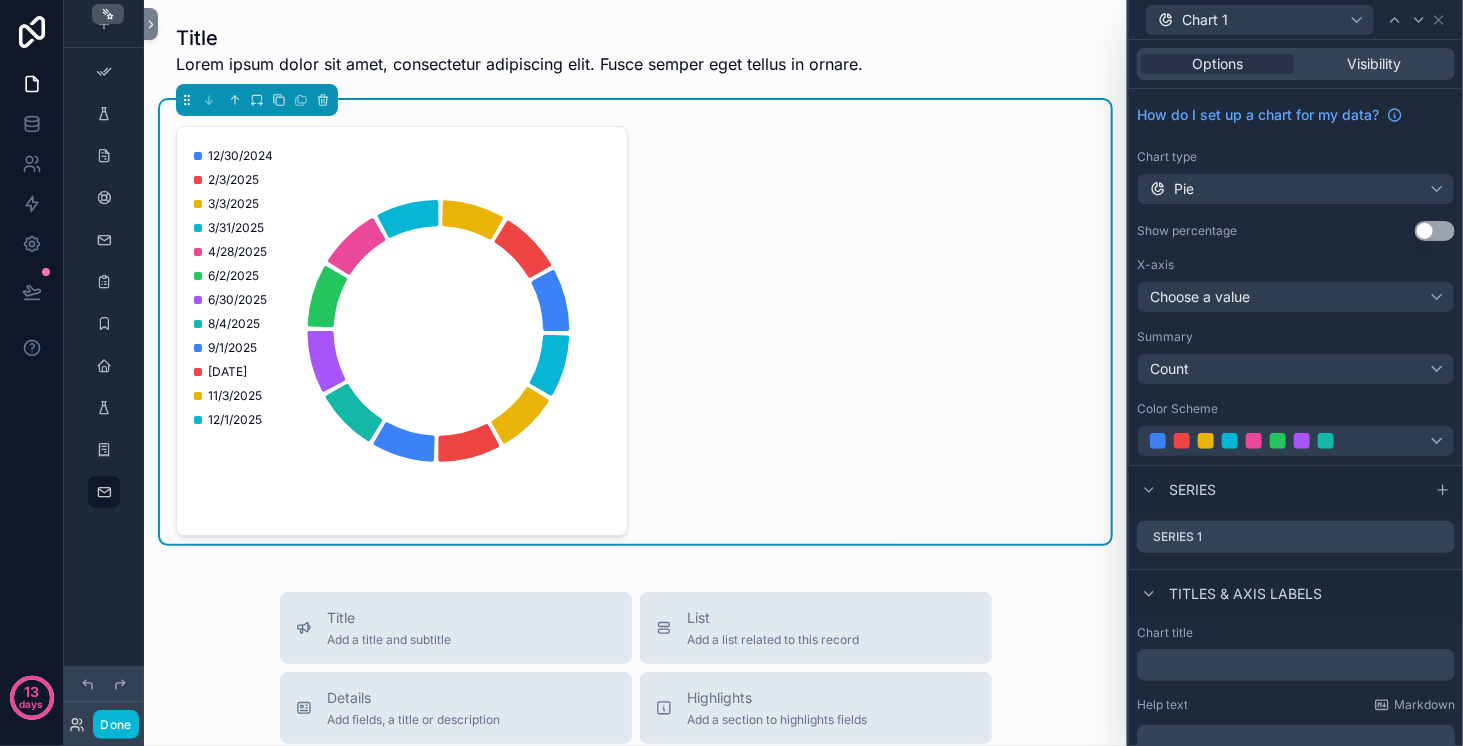 scroll, scrollTop: 85, scrollLeft: 0, axis: vertical 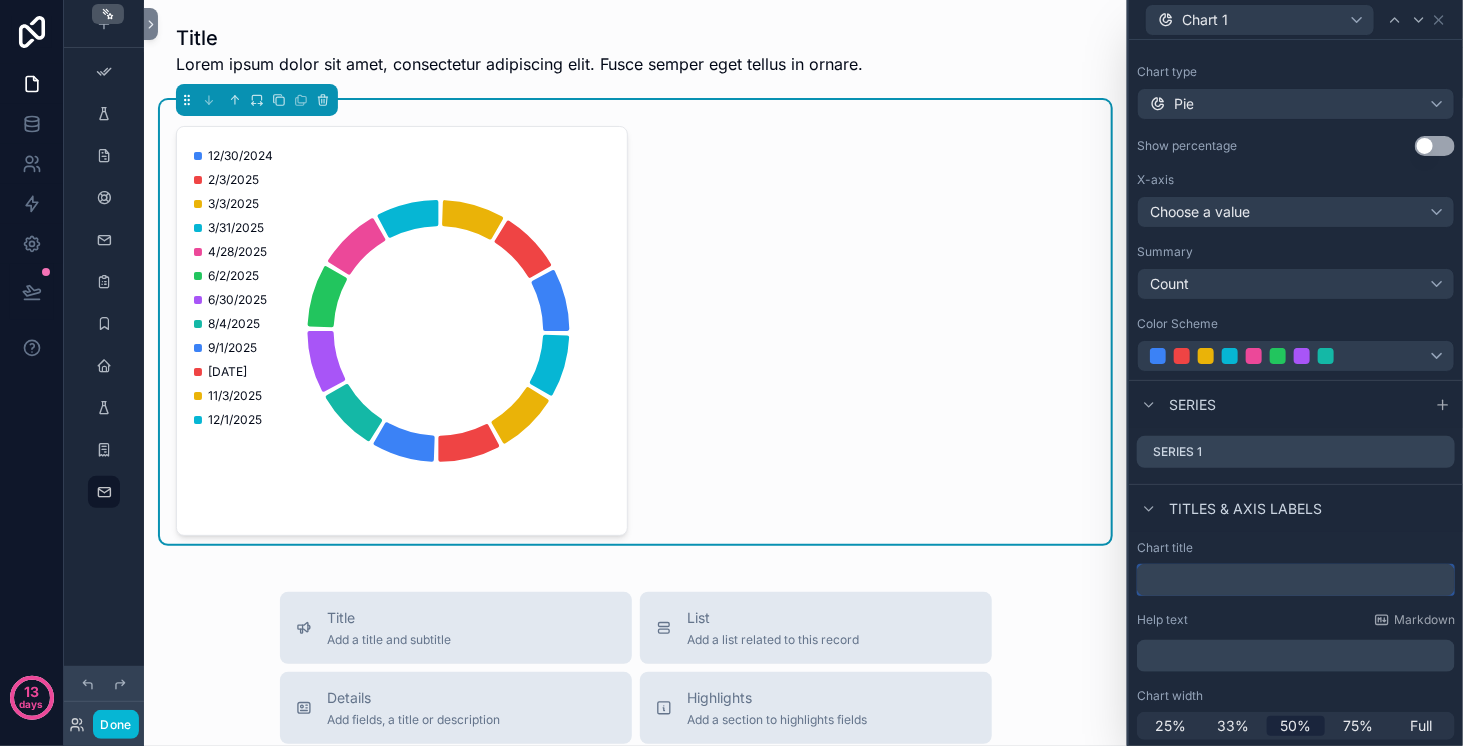 click at bounding box center (1296, 580) 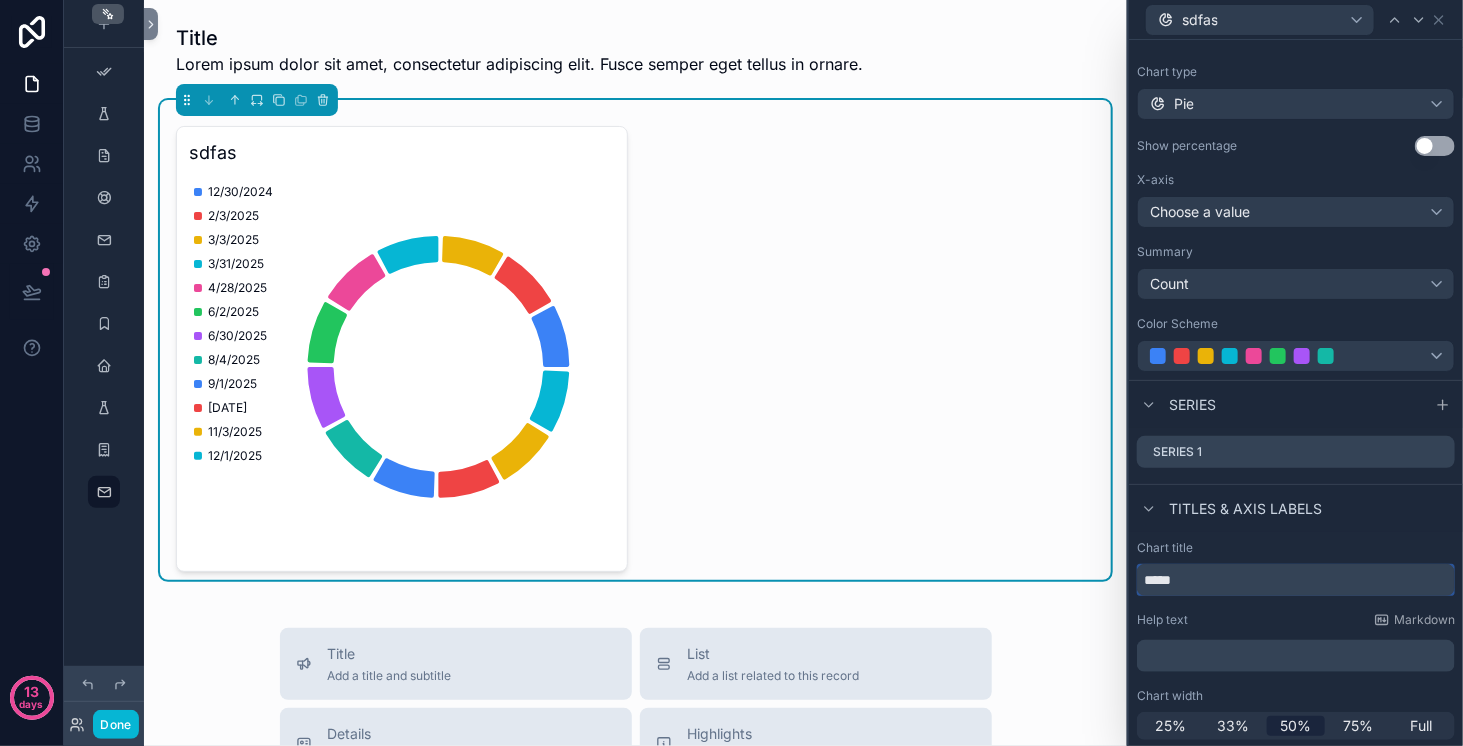 type on "*****" 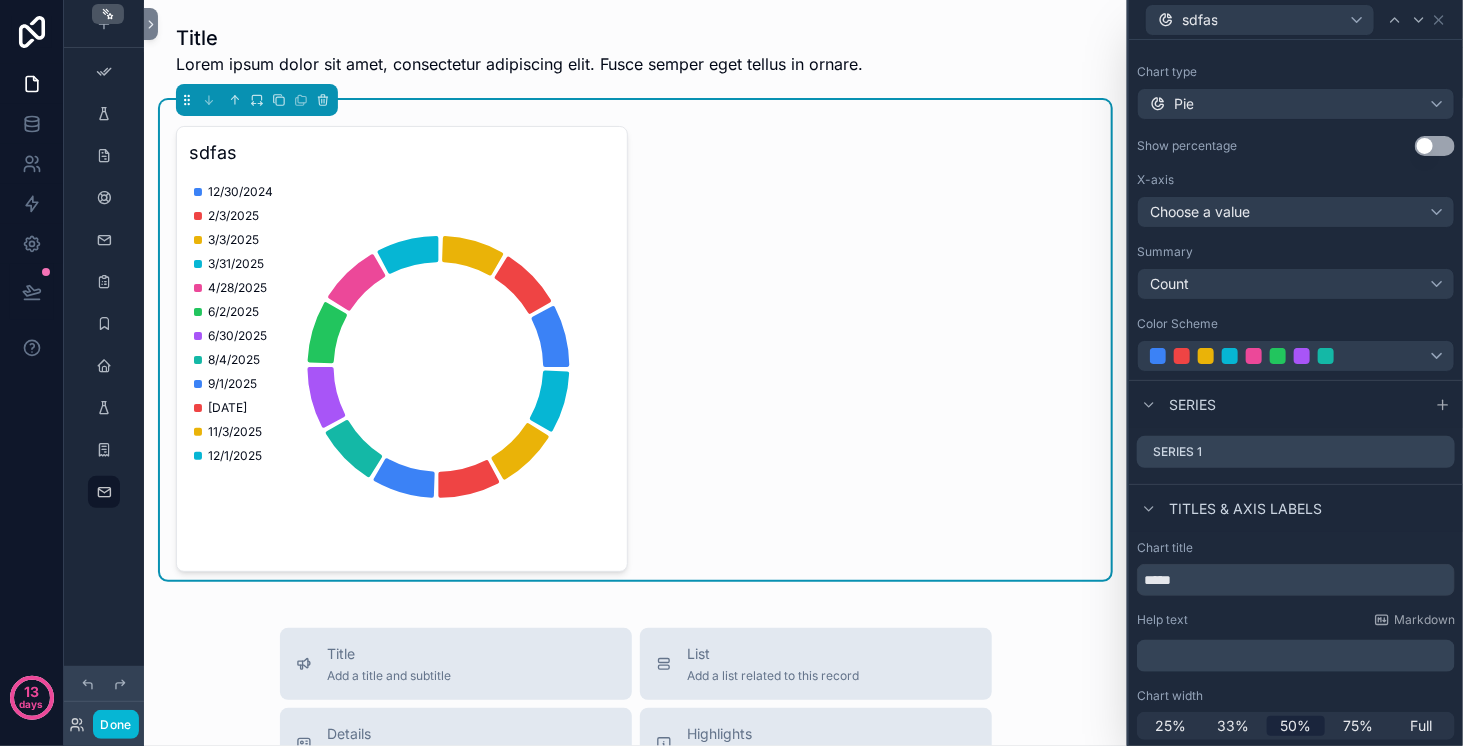 click on "Chart title" at bounding box center (1296, 548) 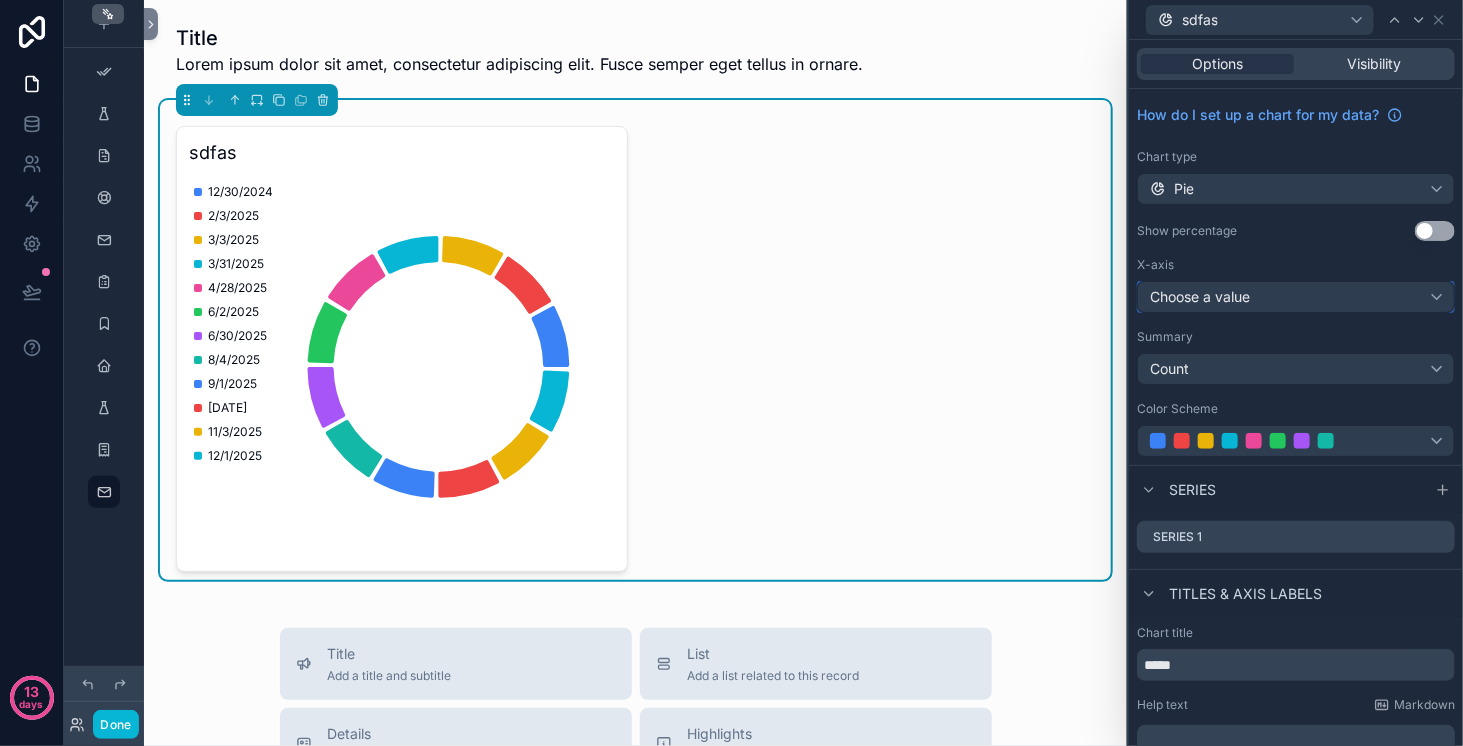 click on "Choose a value" at bounding box center (1296, 297) 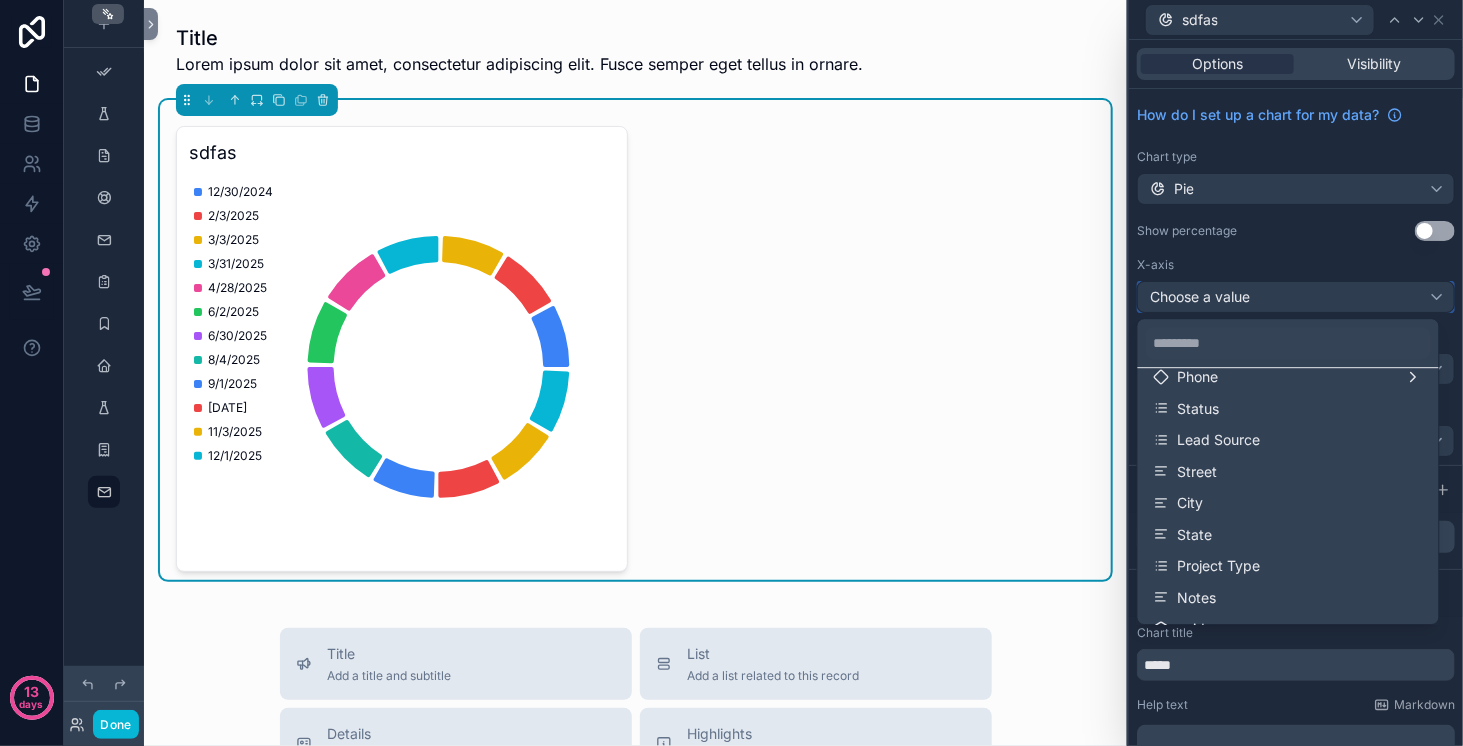 scroll, scrollTop: 126, scrollLeft: 0, axis: vertical 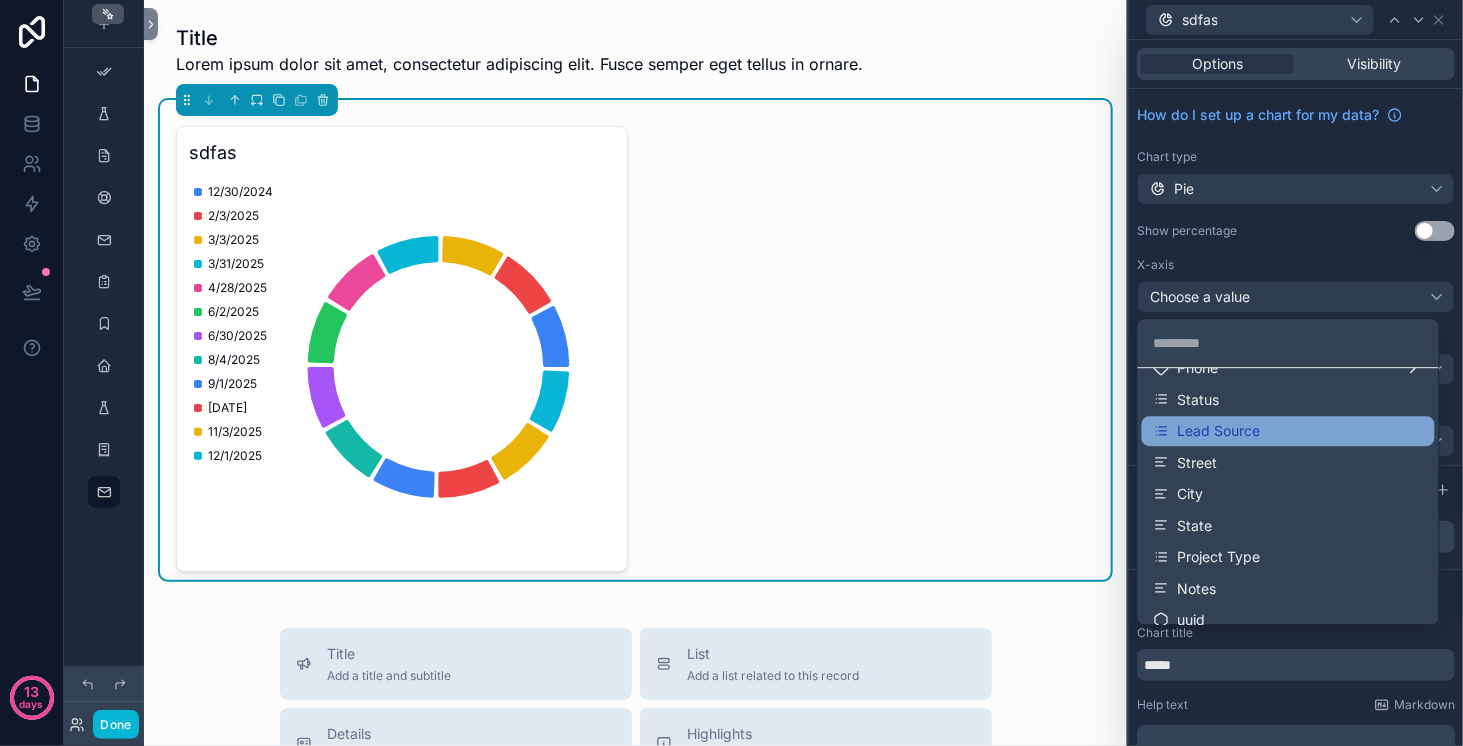 click on "Lead Source" at bounding box center [1288, 431] 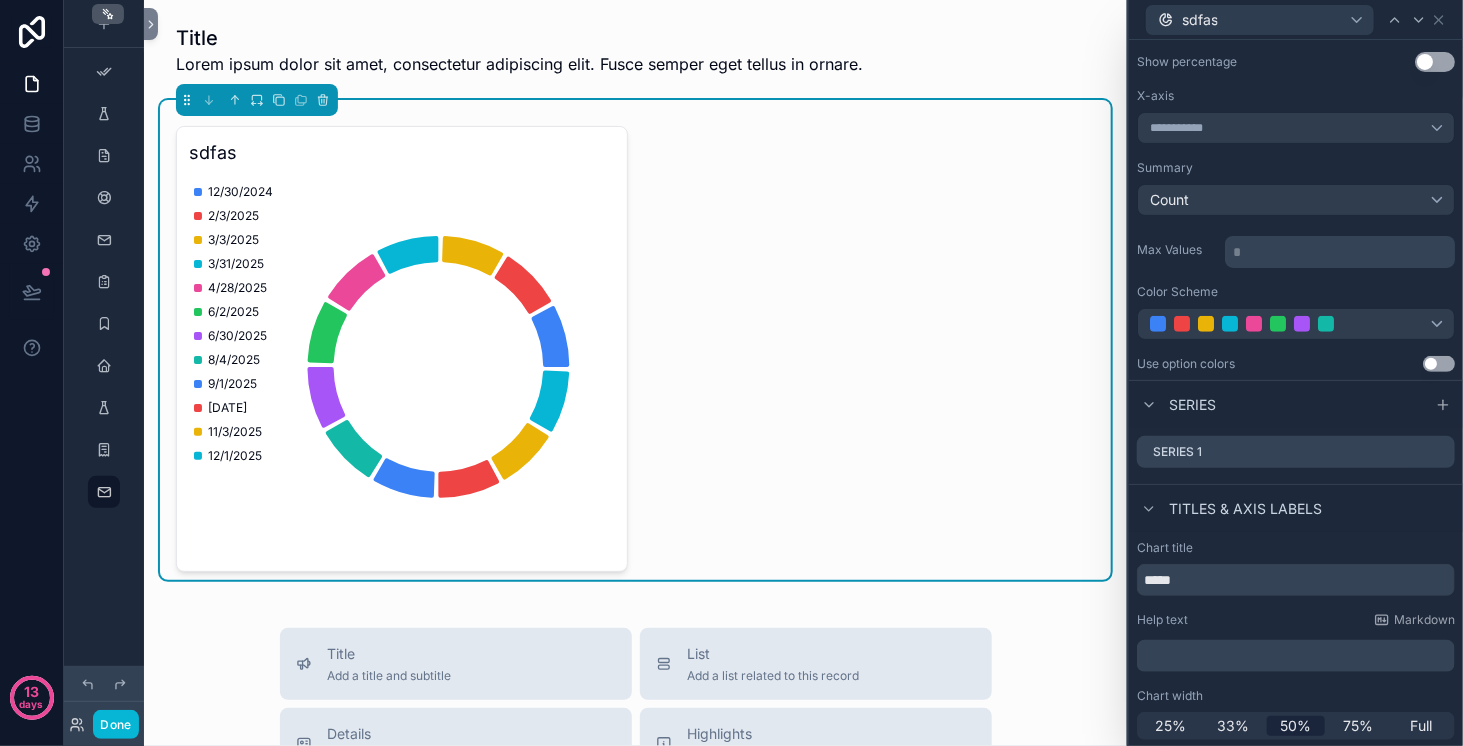 scroll, scrollTop: 0, scrollLeft: 0, axis: both 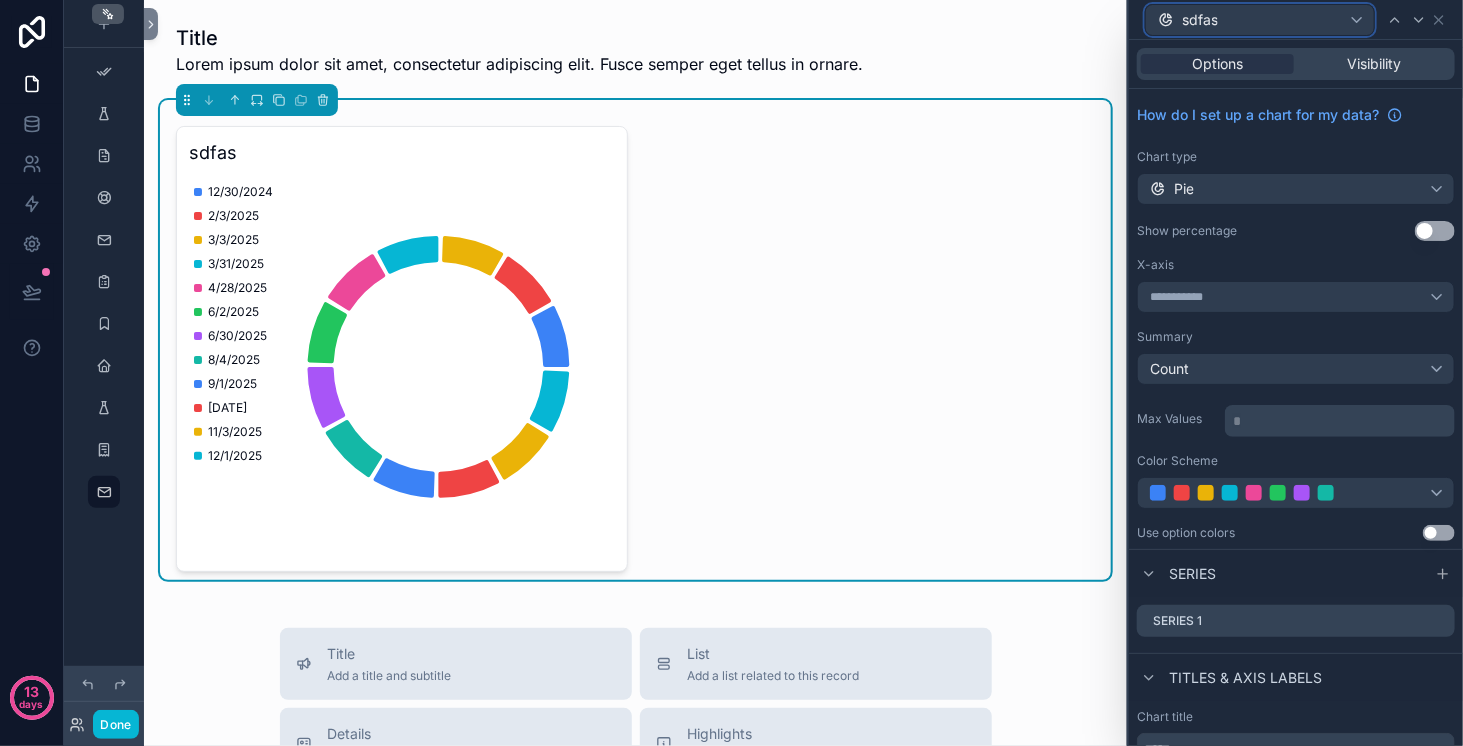 click on "sdfas" at bounding box center [1260, 20] 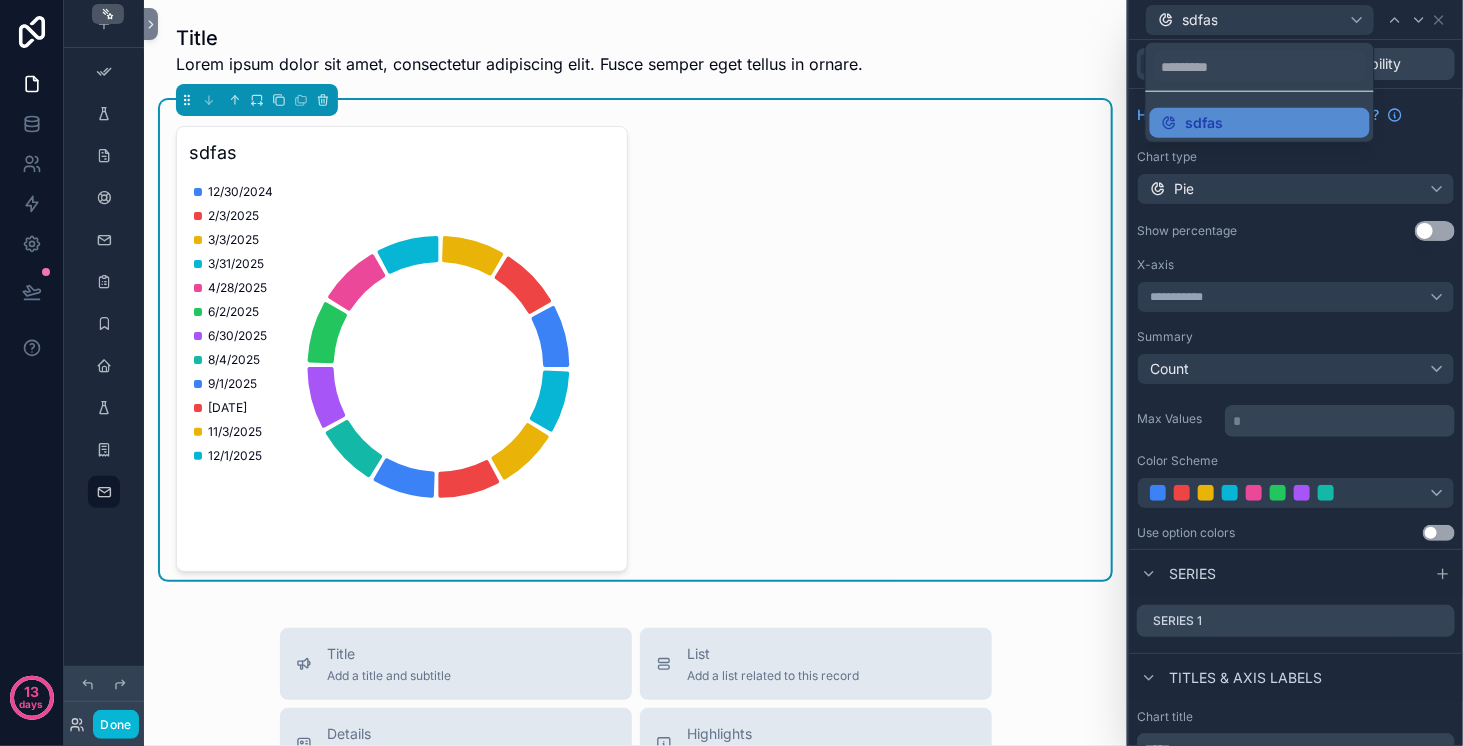 click at bounding box center [1296, 373] 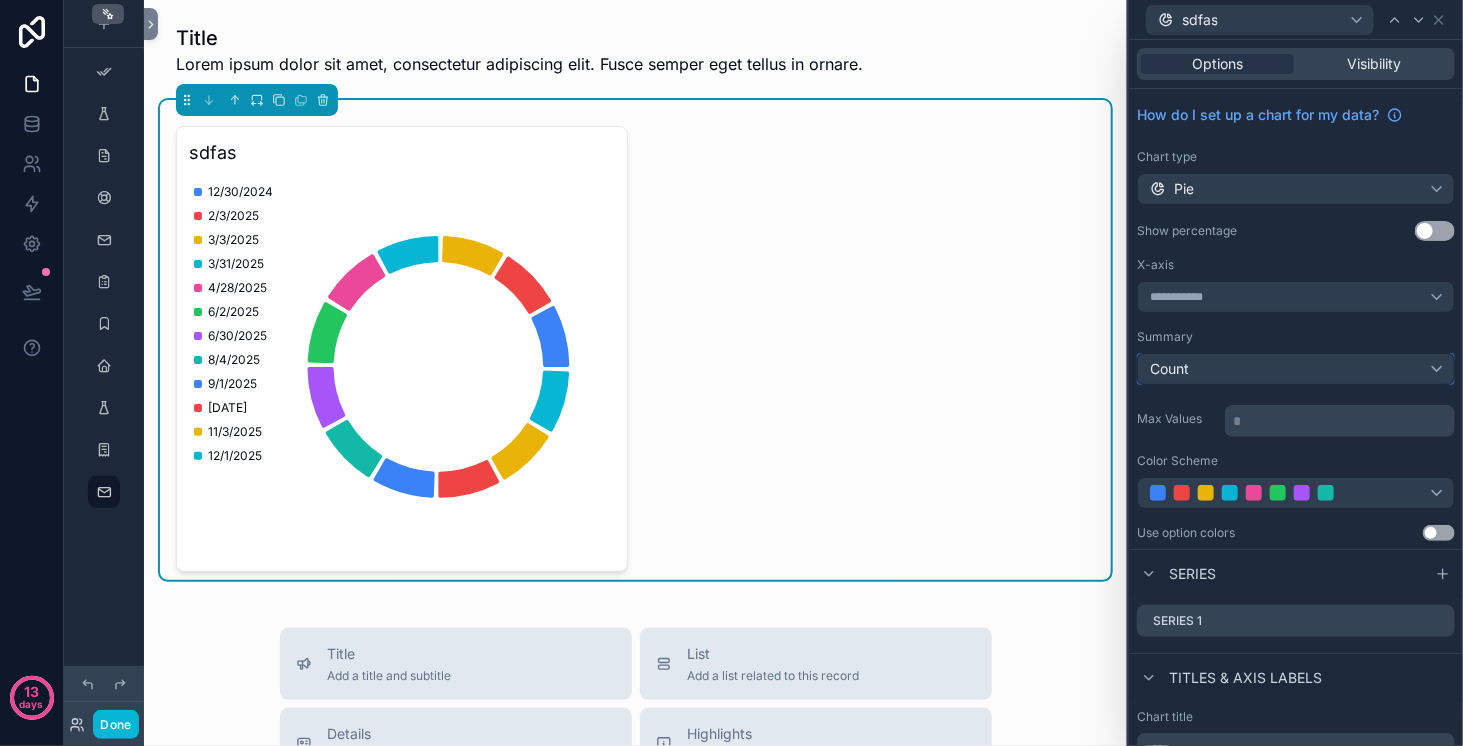 click on "Count" at bounding box center [1296, 369] 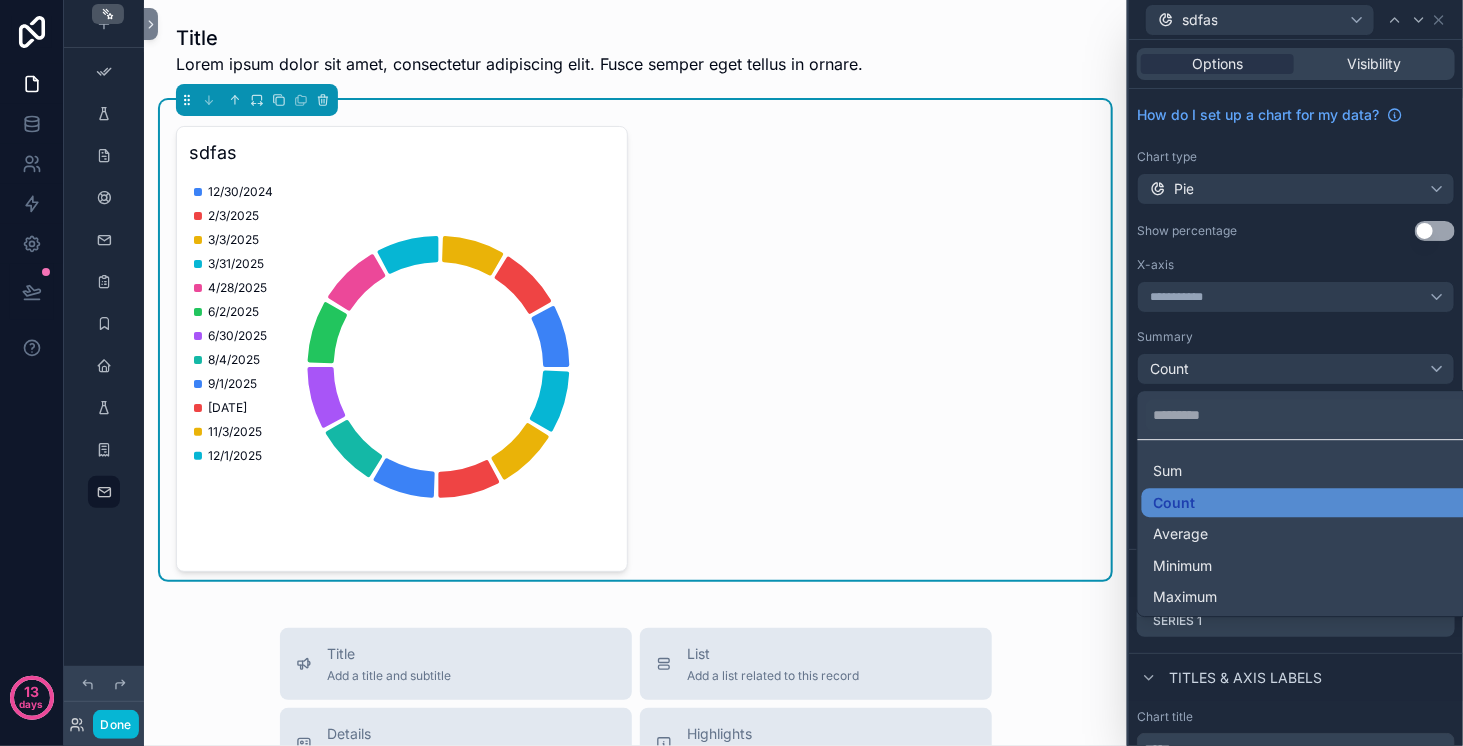 click at bounding box center [1296, 373] 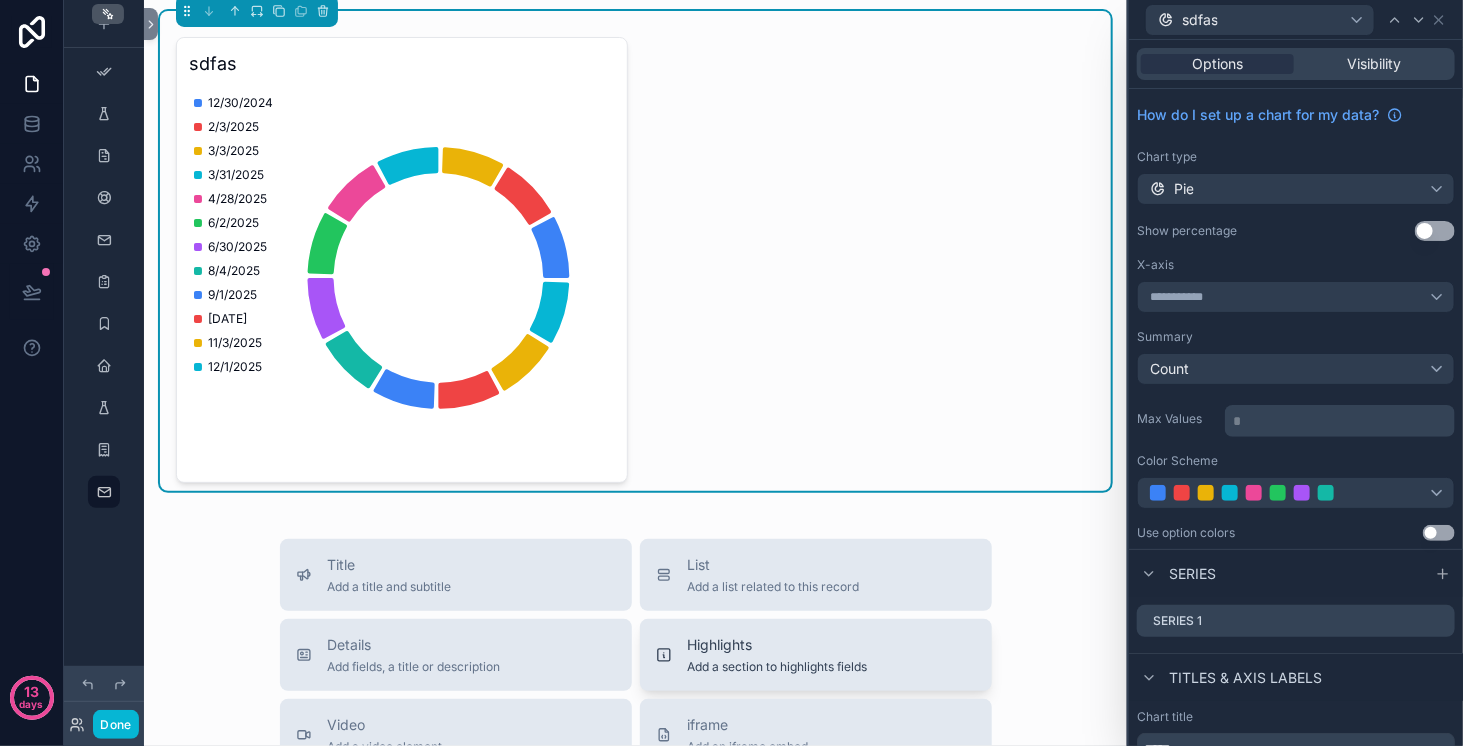 scroll, scrollTop: 0, scrollLeft: 0, axis: both 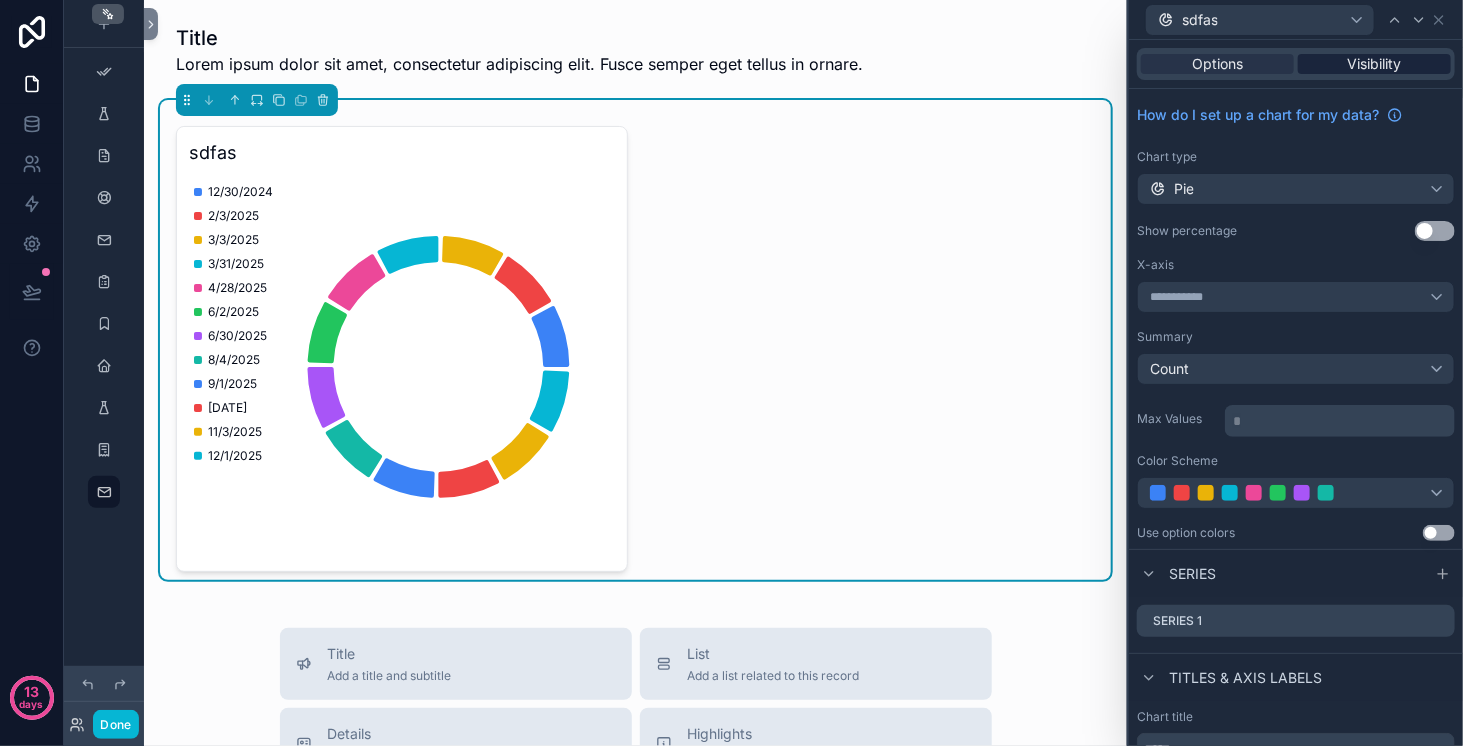 click on "Visibility" at bounding box center [1375, 64] 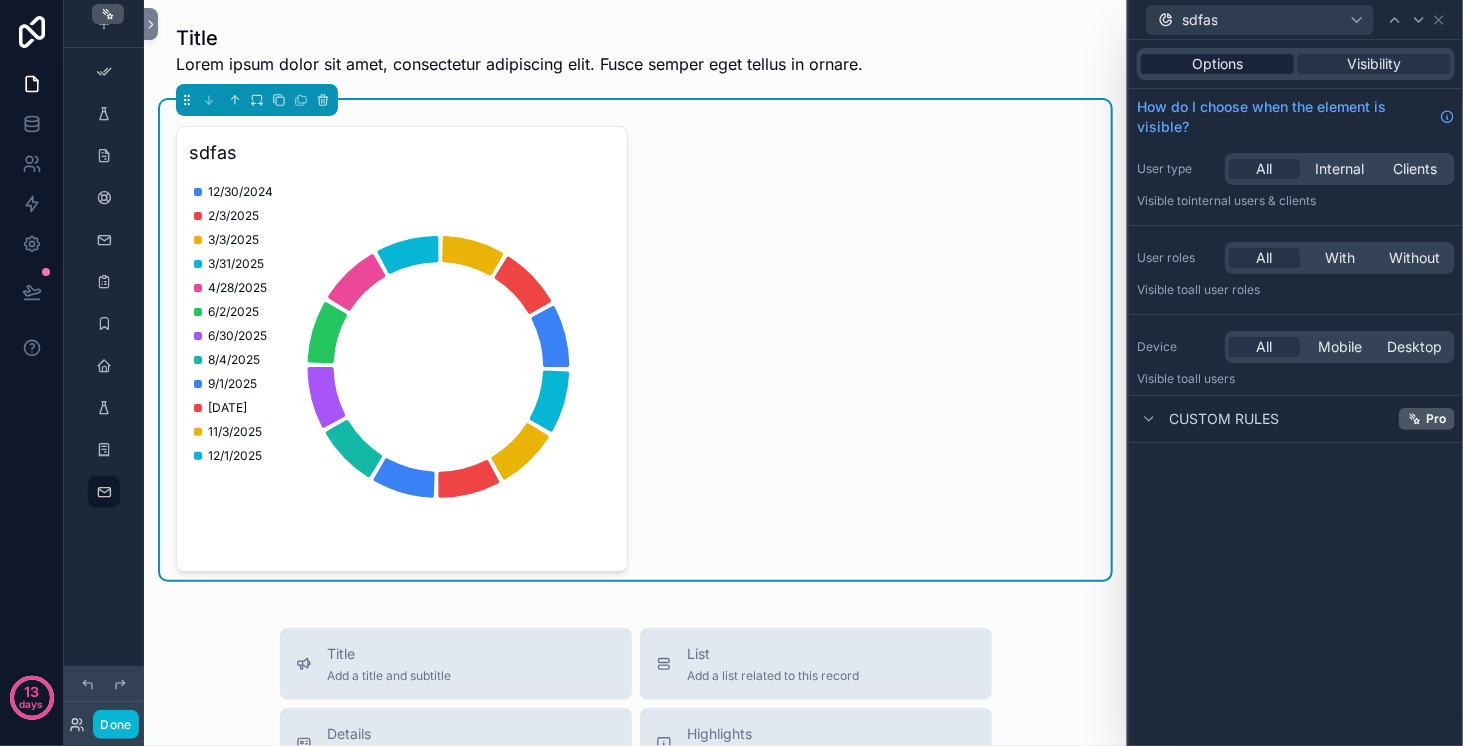 click on "Options" at bounding box center [1217, 64] 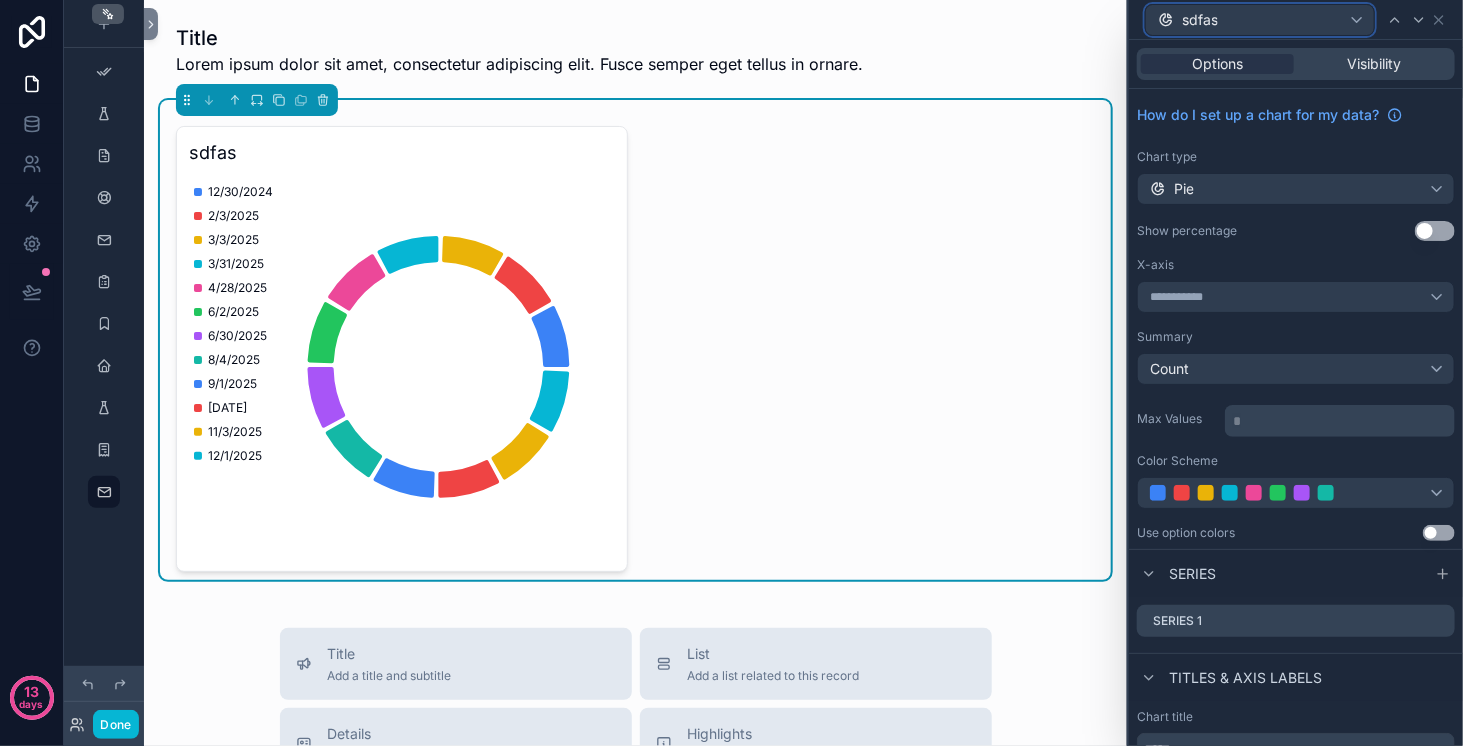 click on "sdfas" at bounding box center [1260, 20] 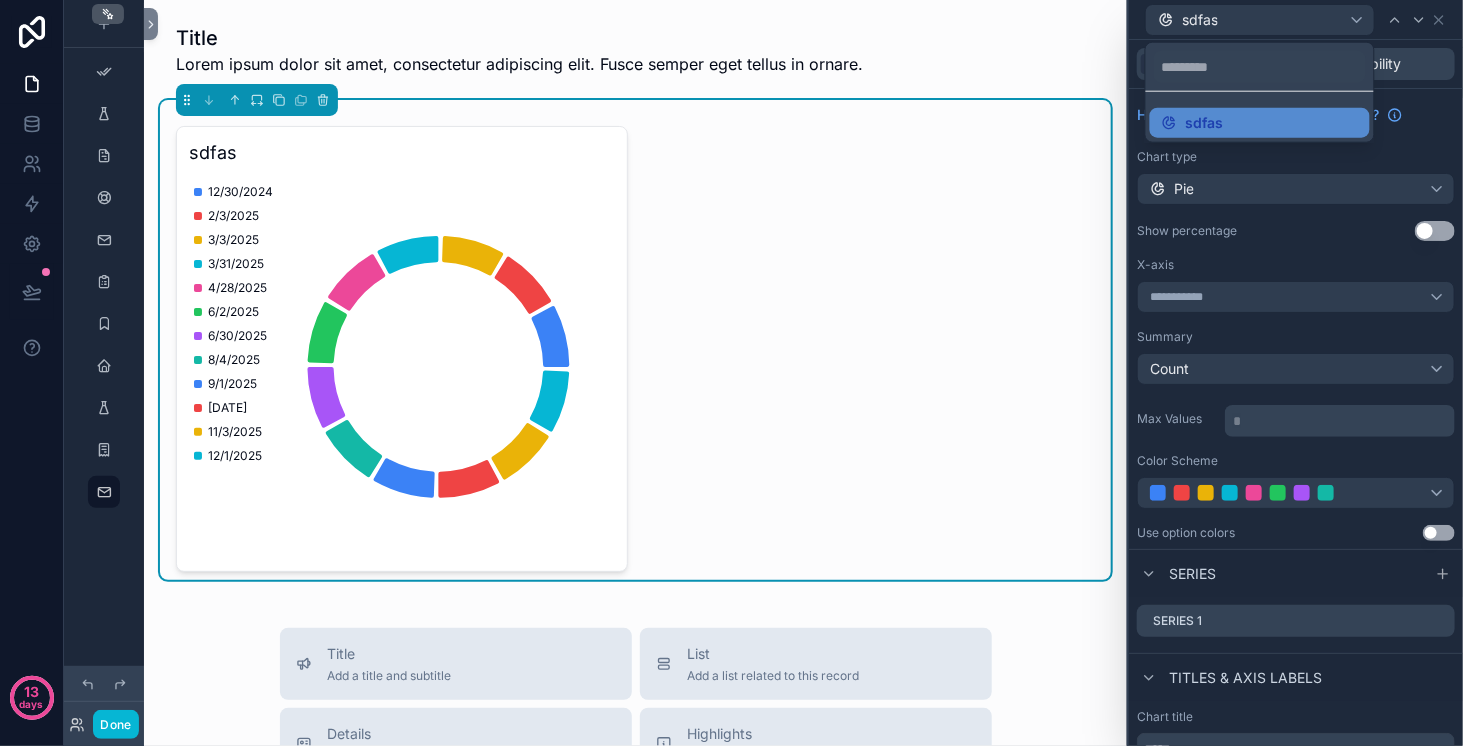 click at bounding box center (1296, 373) 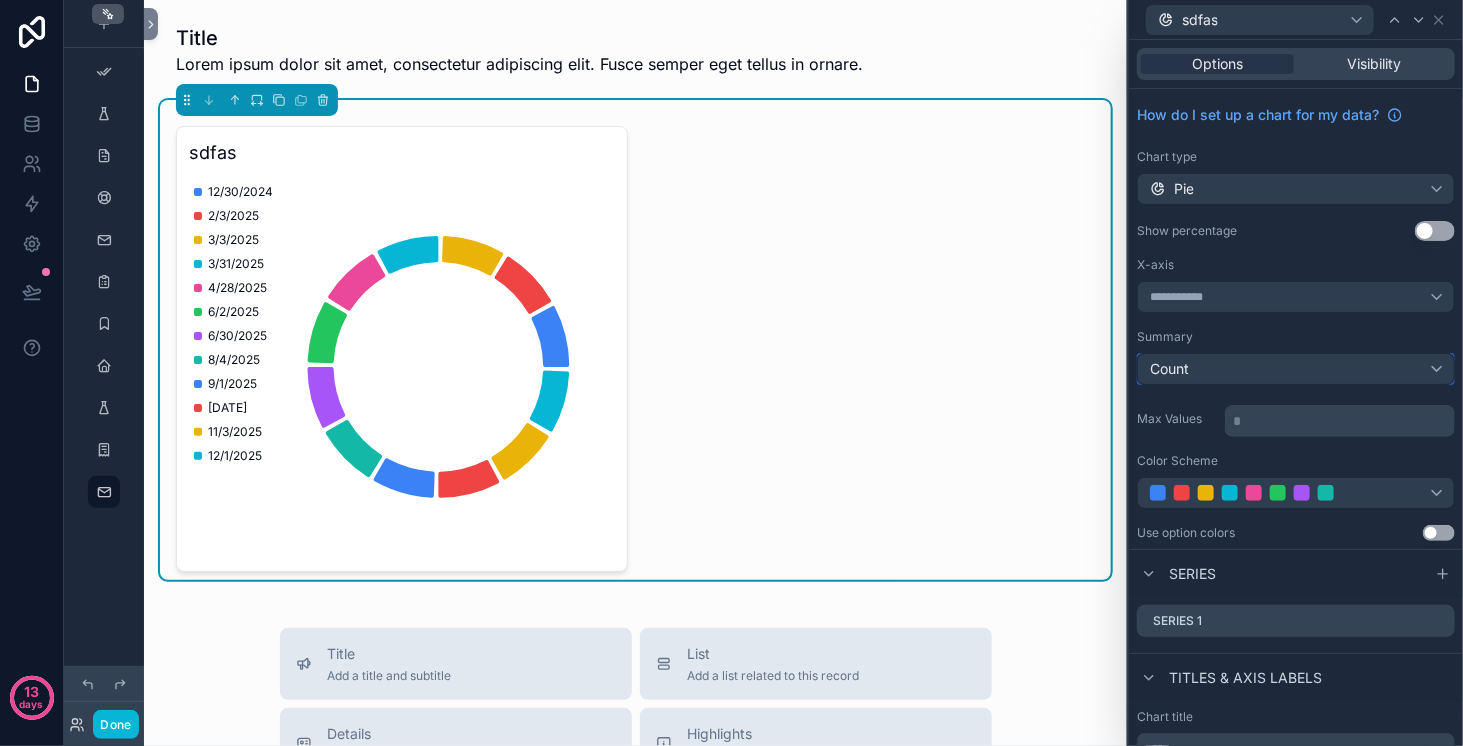 click on "Count" at bounding box center (1296, 369) 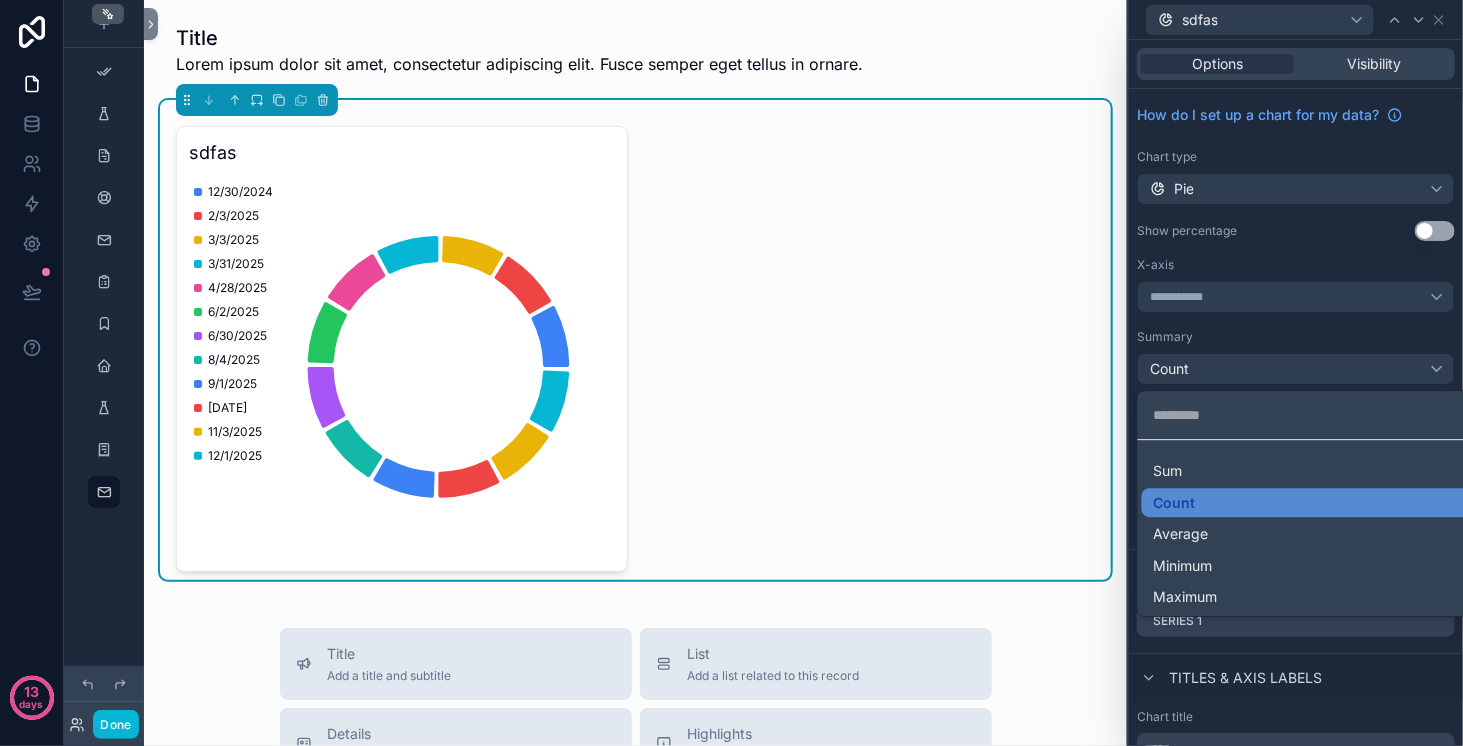 click at bounding box center [1296, 373] 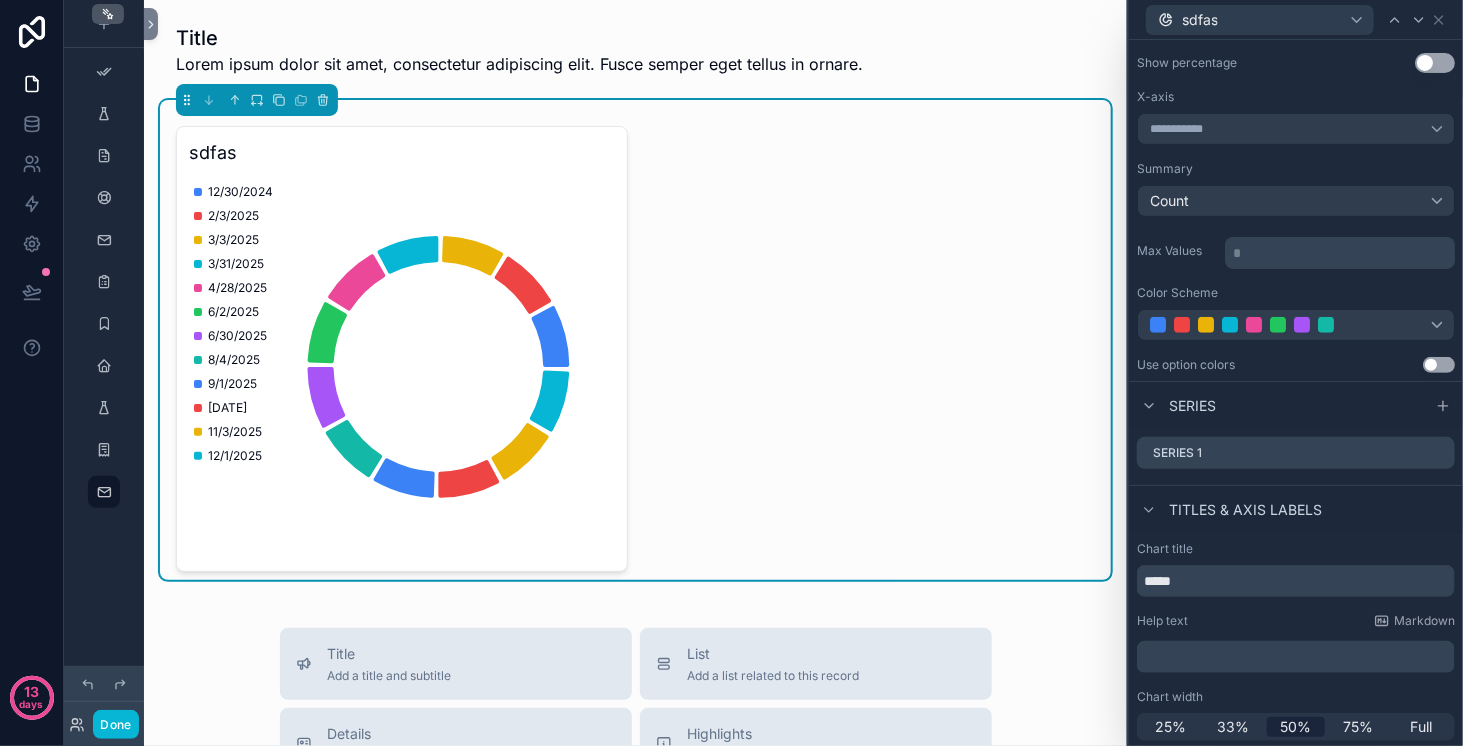 scroll, scrollTop: 169, scrollLeft: 0, axis: vertical 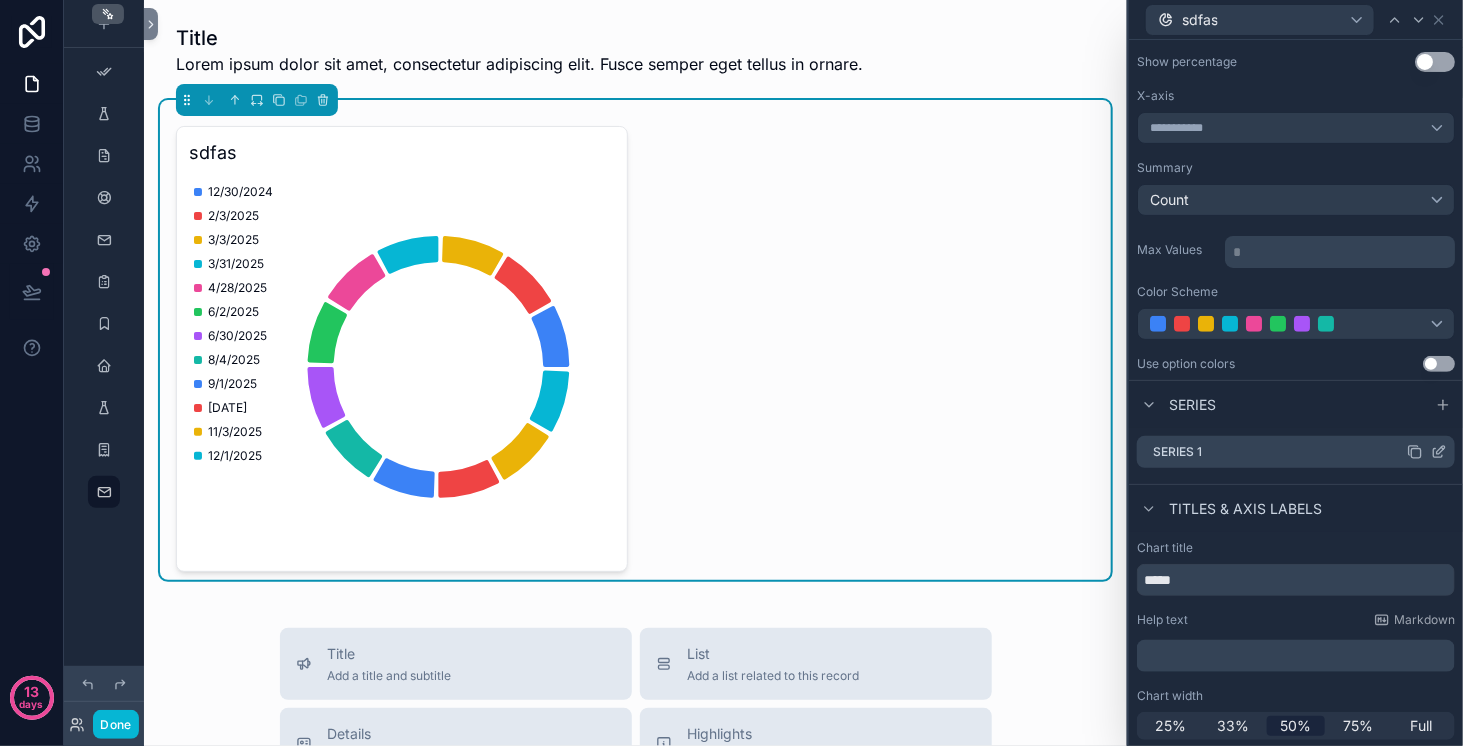 click on "Series 1" at bounding box center (1296, 452) 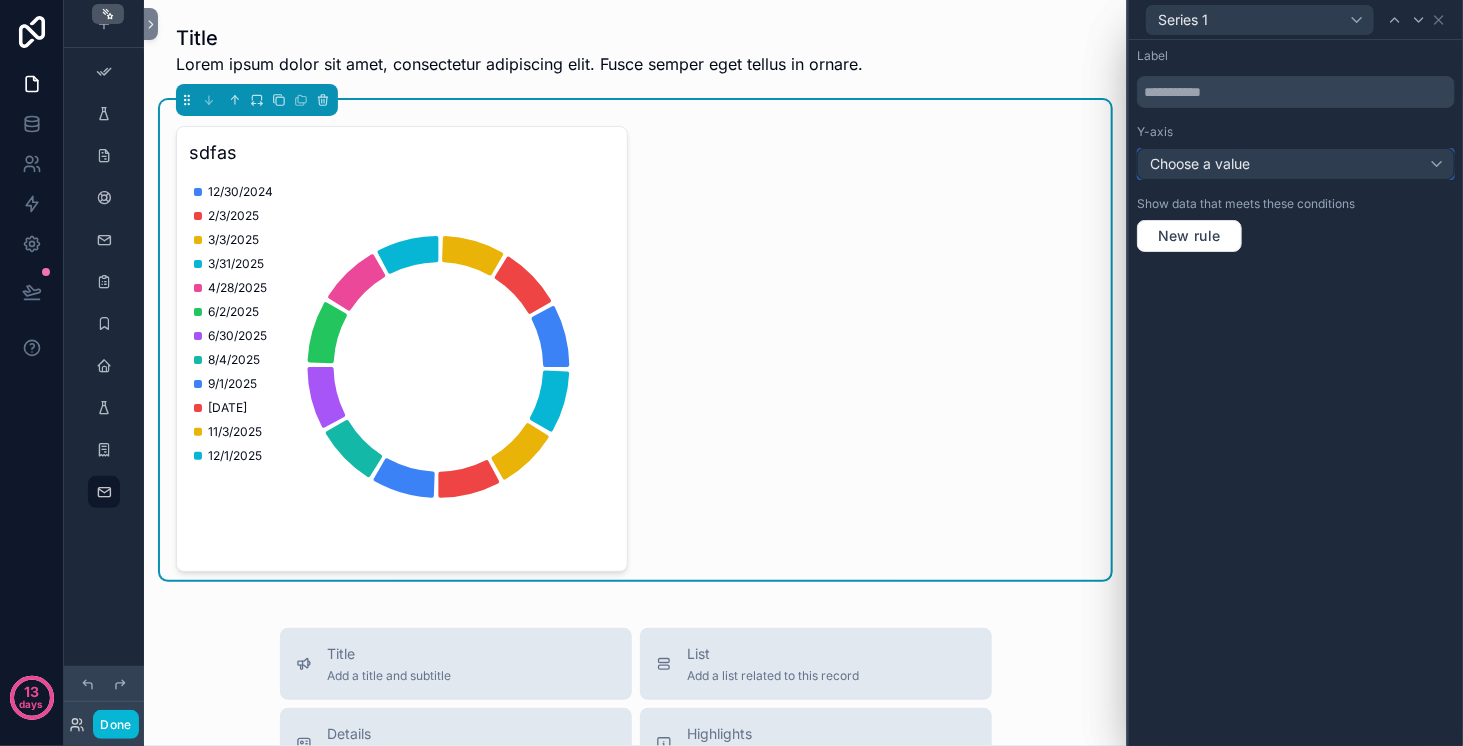 click on "Choose a value" at bounding box center [1296, 164] 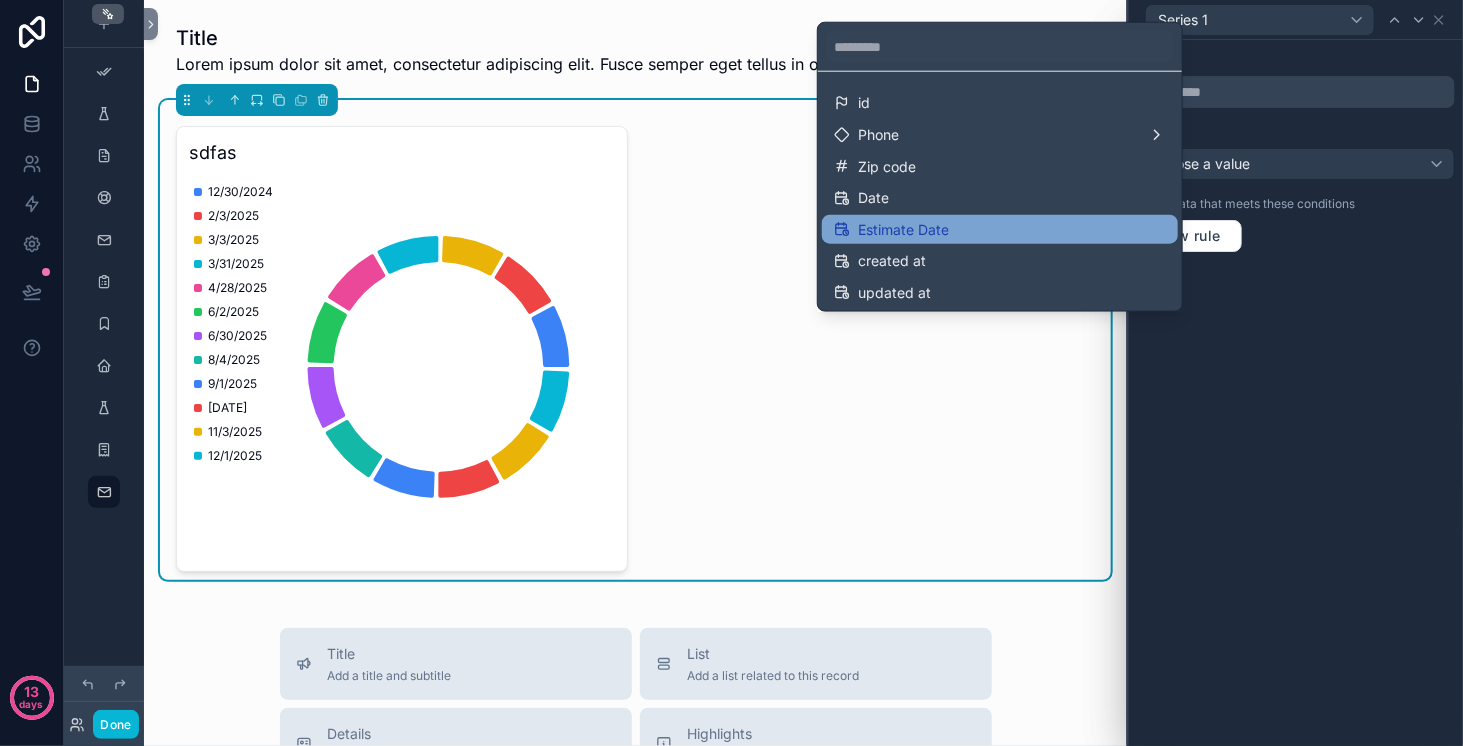 click on "Estimate Date" at bounding box center (1000, 229) 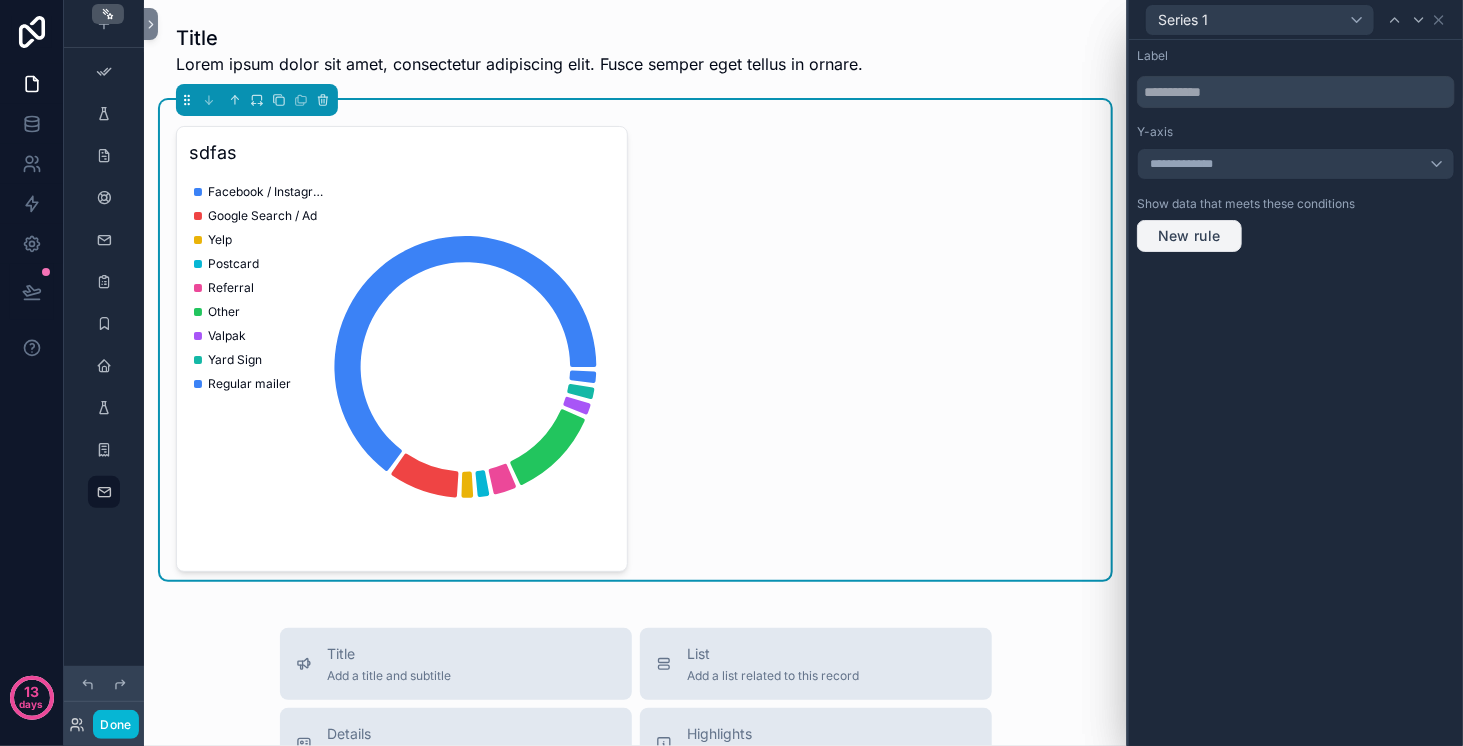 click on "New rule" at bounding box center [1189, 236] 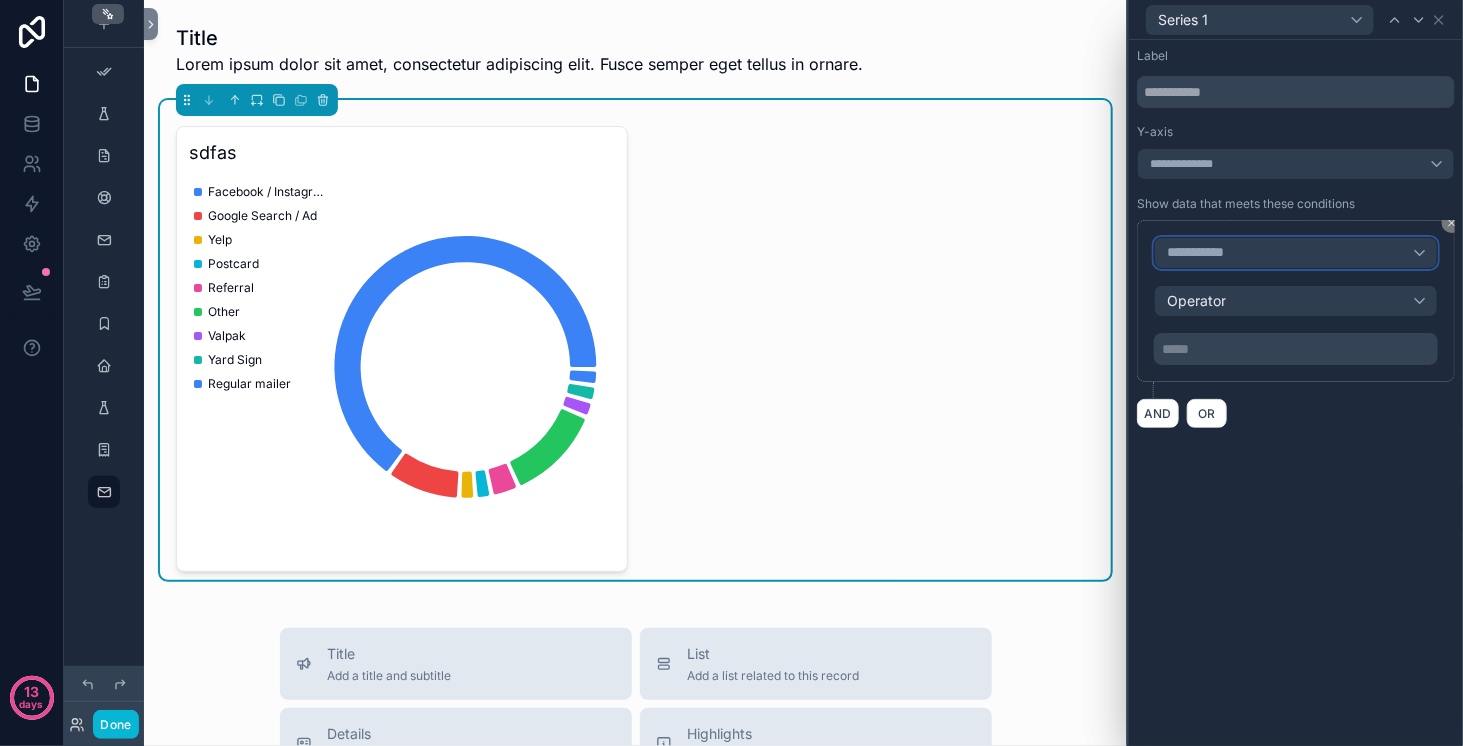 click on "**********" at bounding box center [1296, 253] 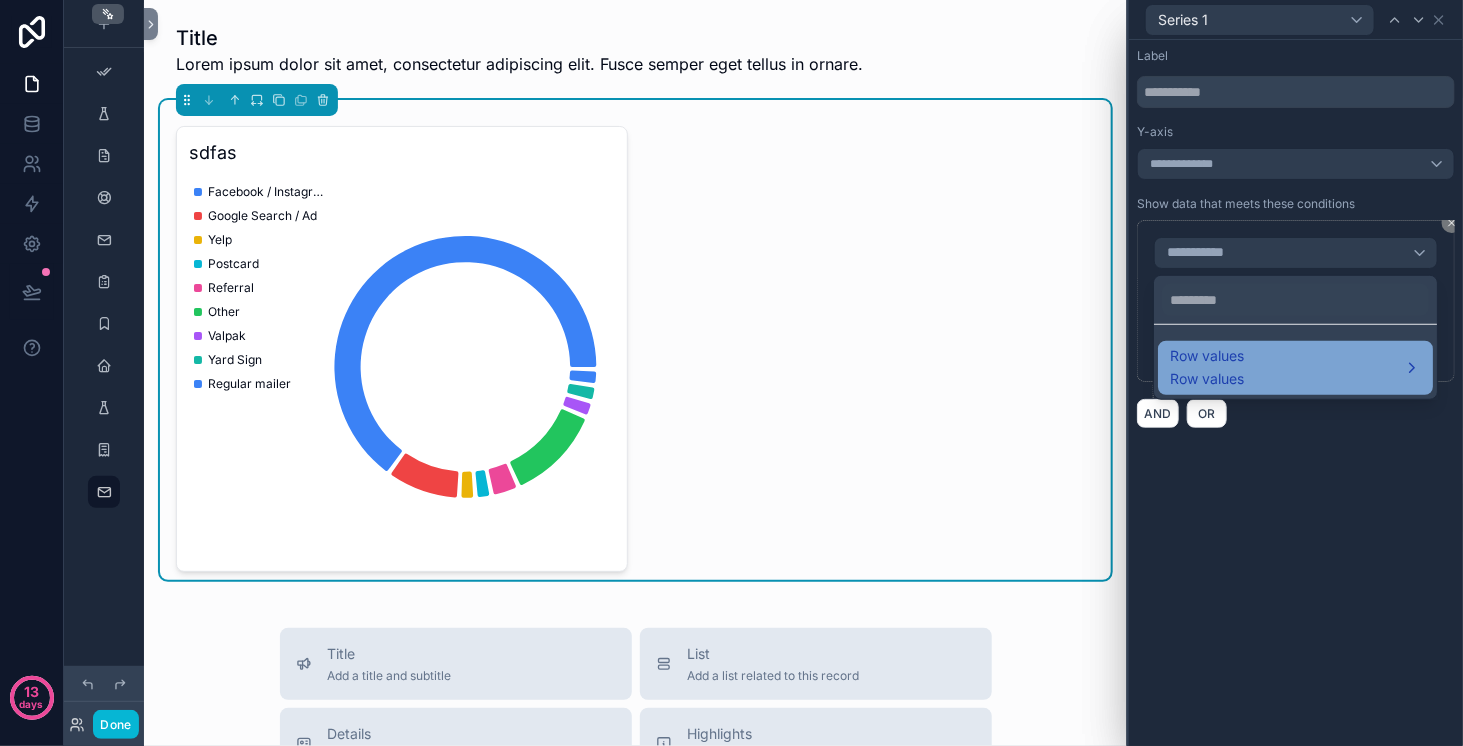 click on "Row values Row values" at bounding box center (1295, 368) 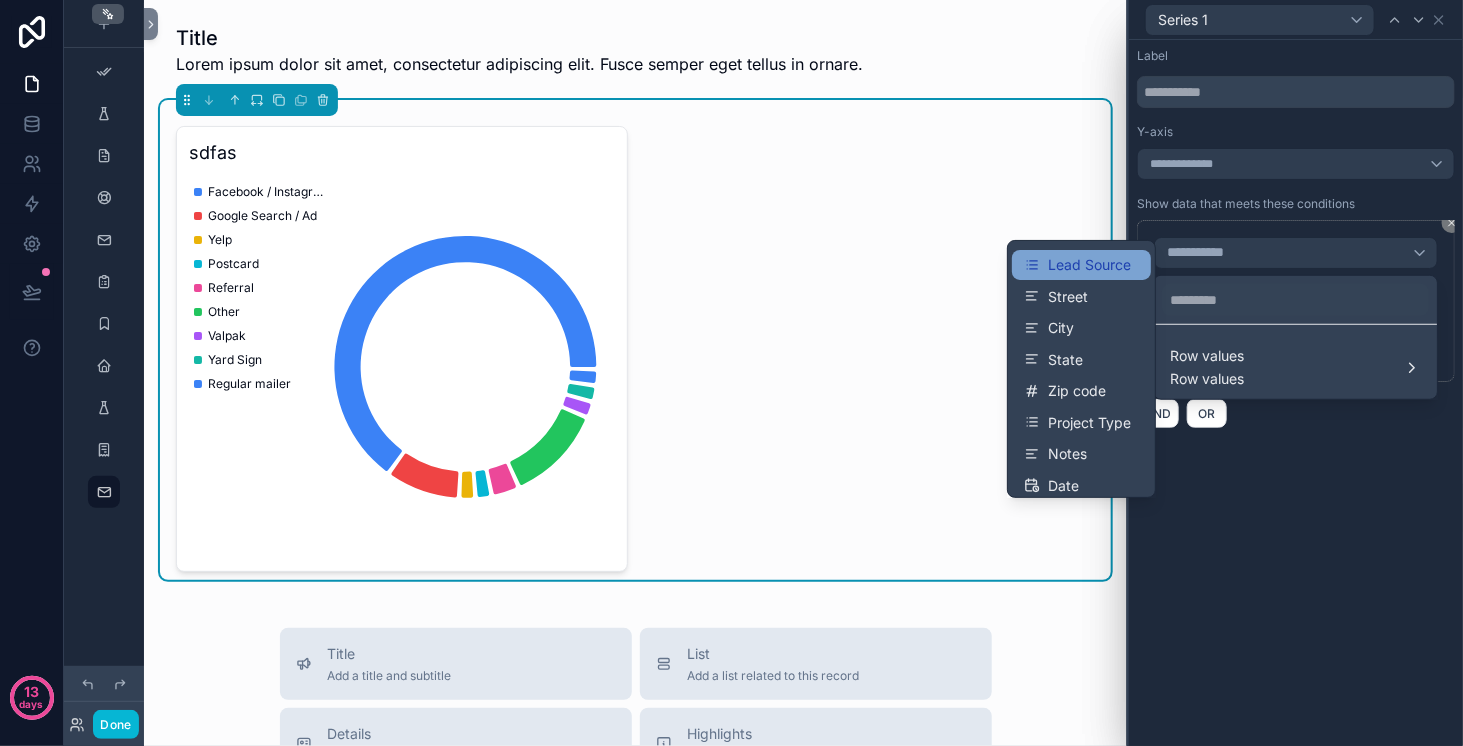 scroll, scrollTop: 161, scrollLeft: 0, axis: vertical 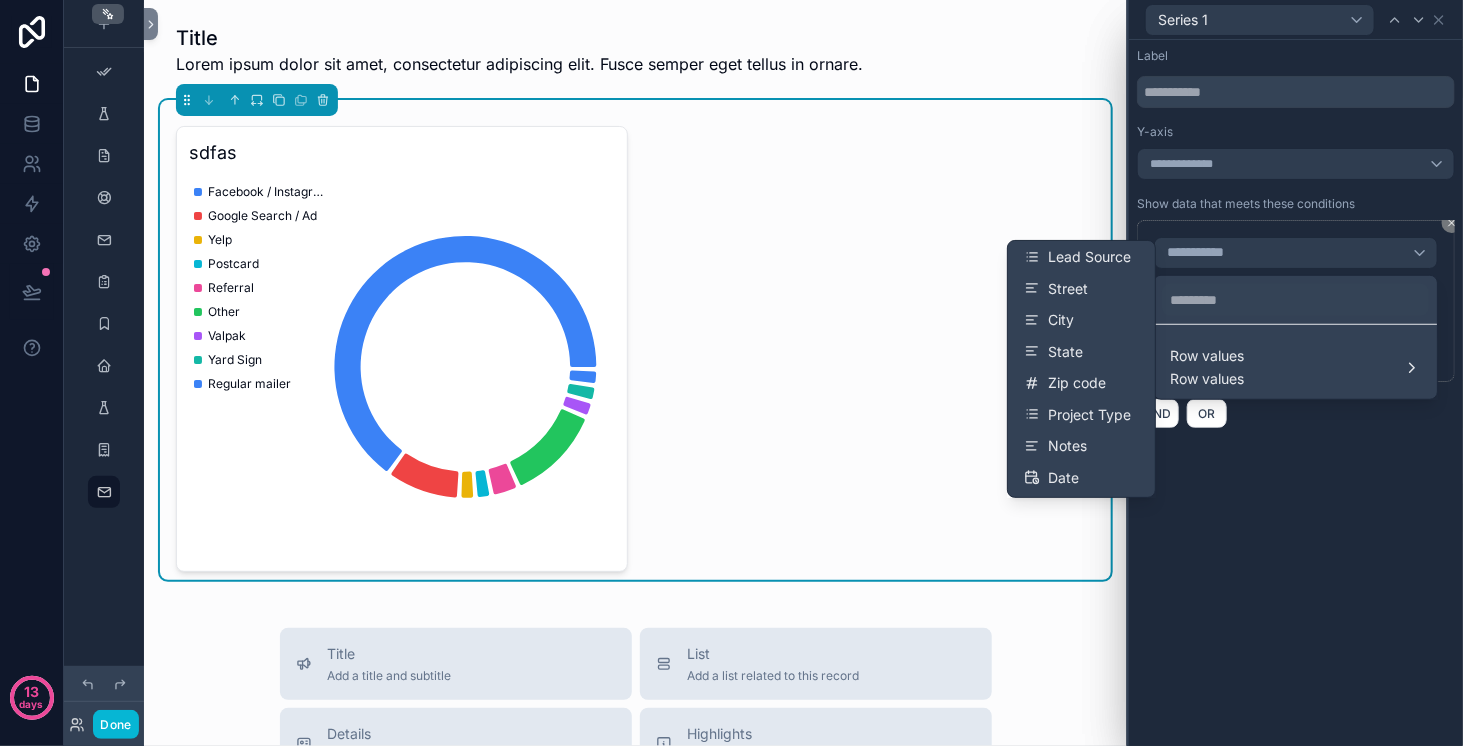 click at bounding box center [1296, 373] 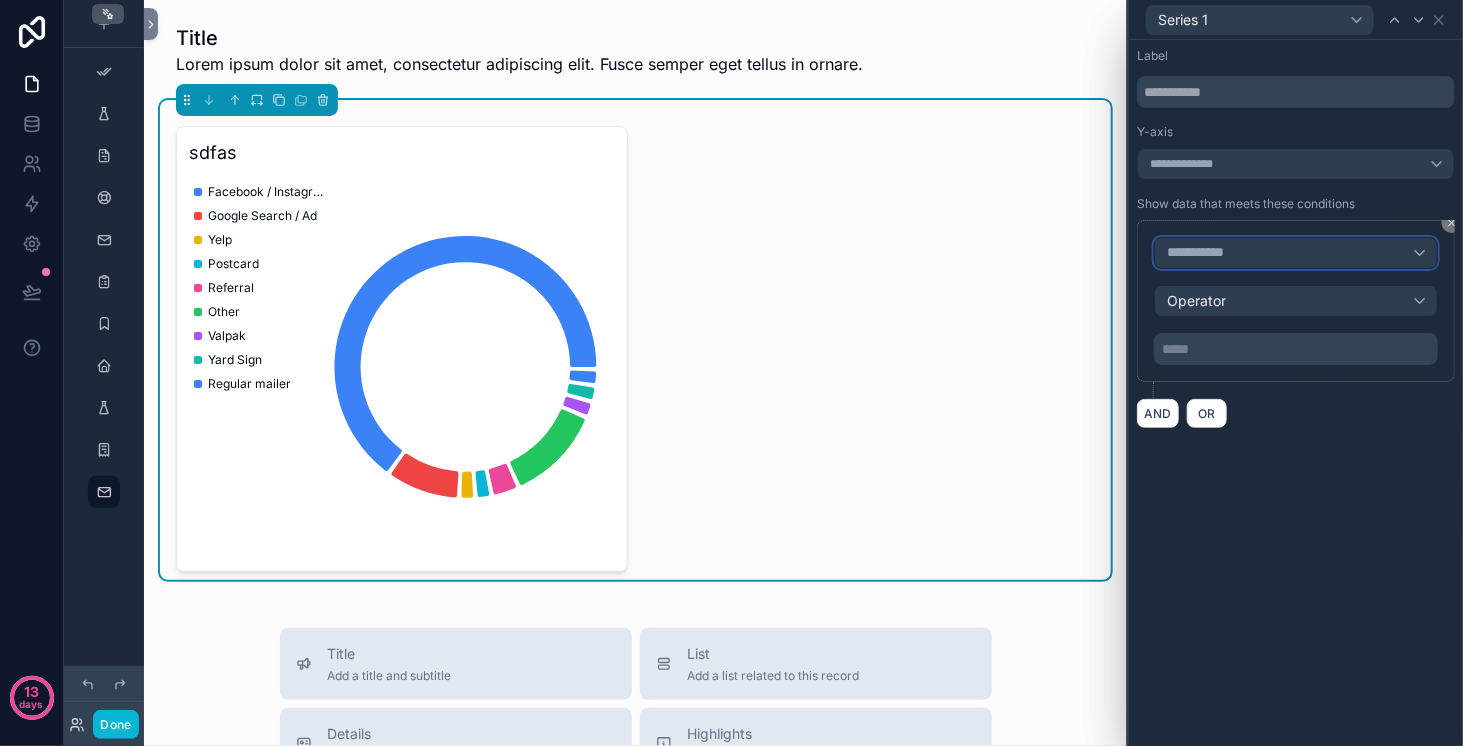 click on "**********" at bounding box center (1296, 253) 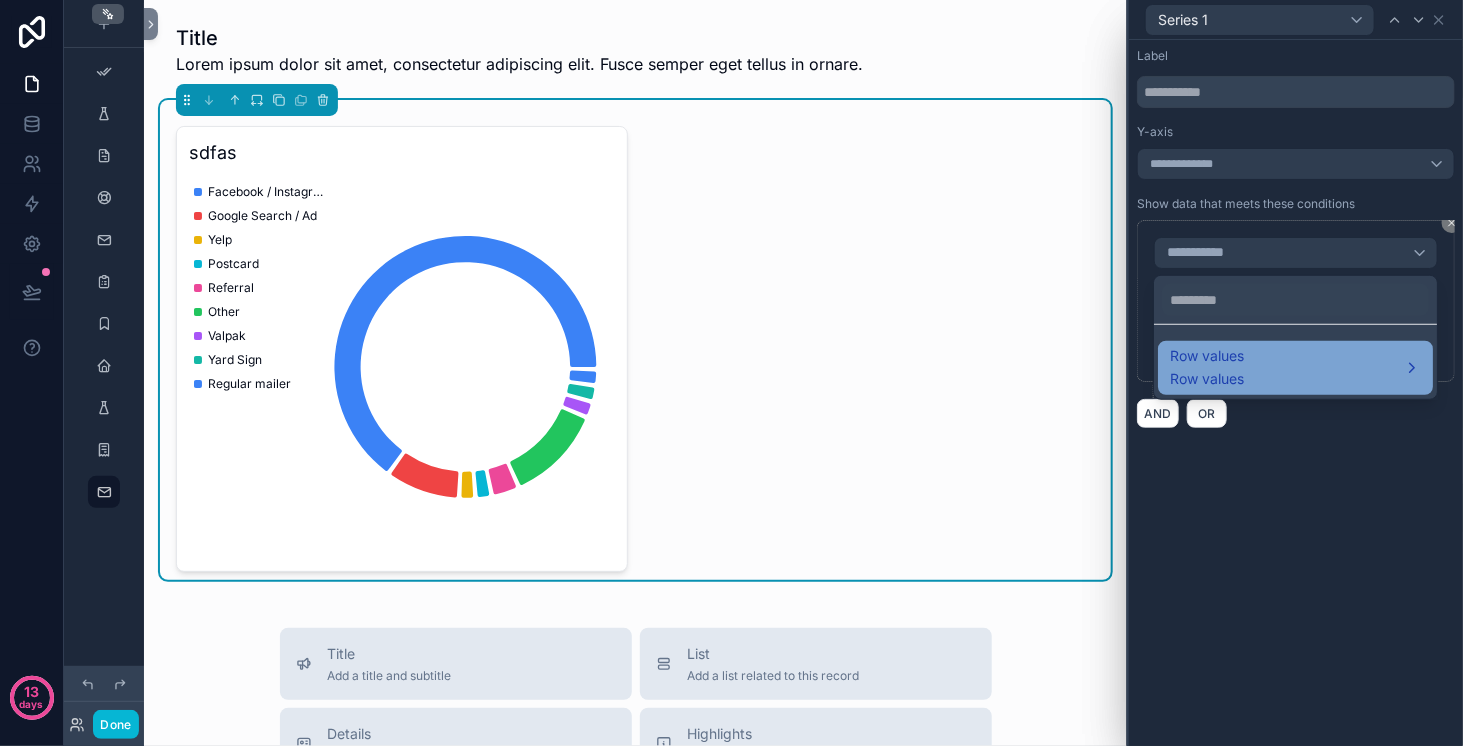 click on "Row values Row values" at bounding box center [1295, 368] 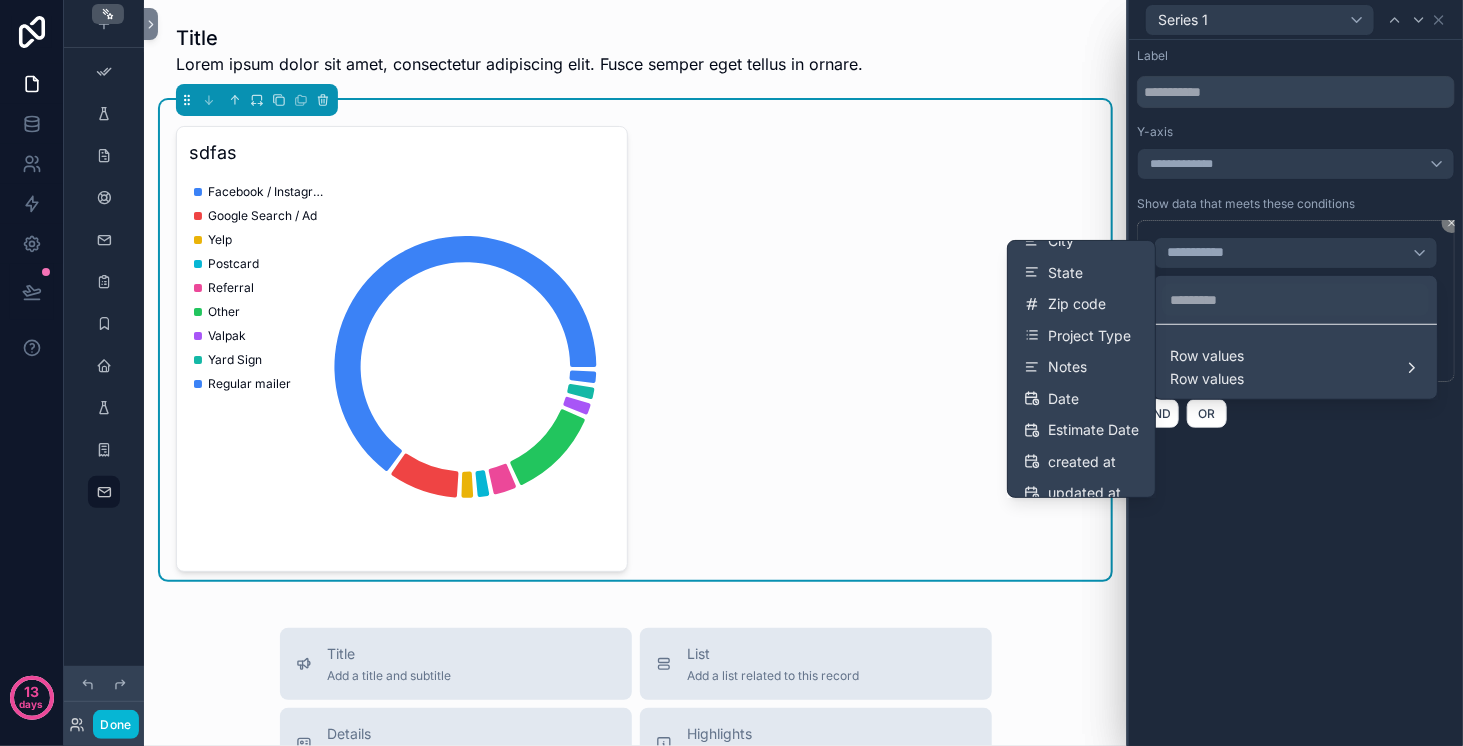 scroll, scrollTop: 242, scrollLeft: 0, axis: vertical 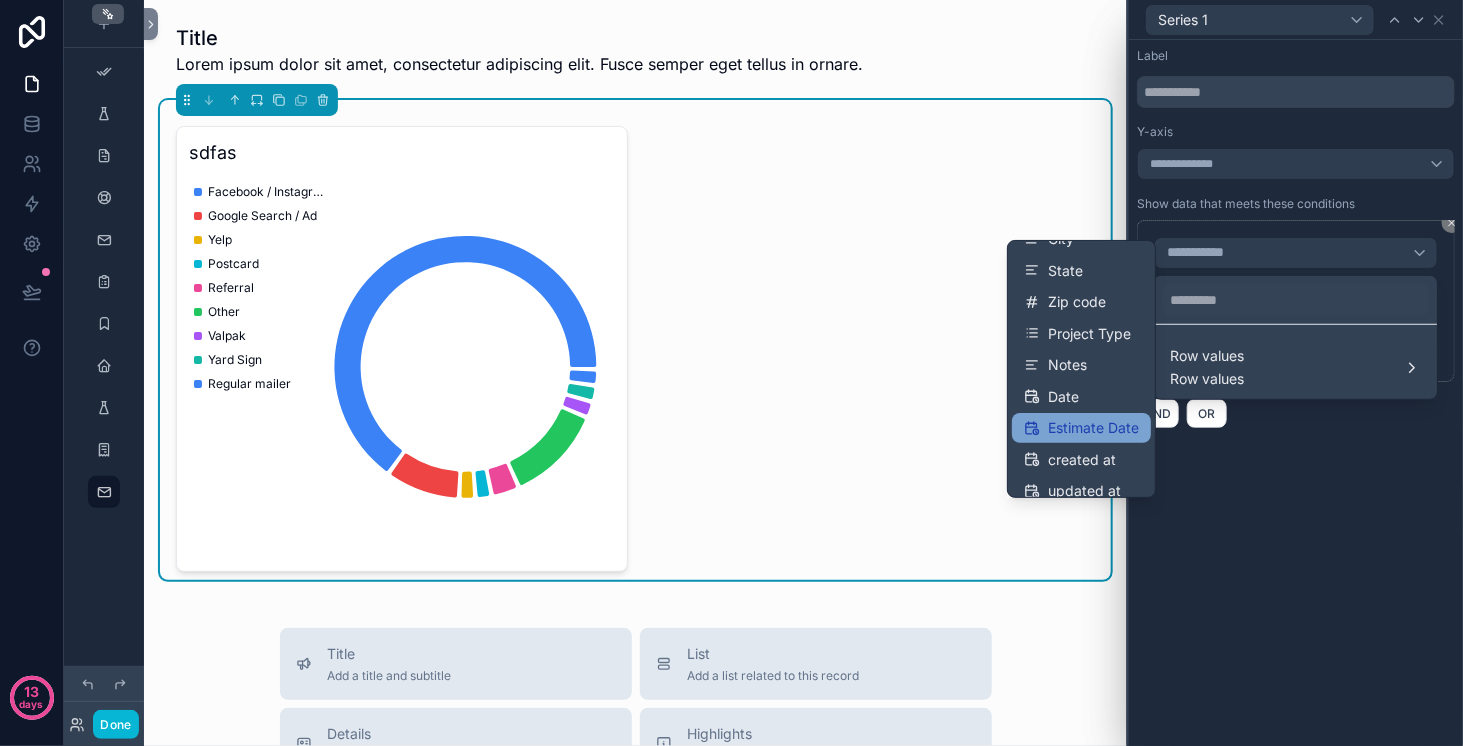 click on "Estimate Date" at bounding box center [1093, 428] 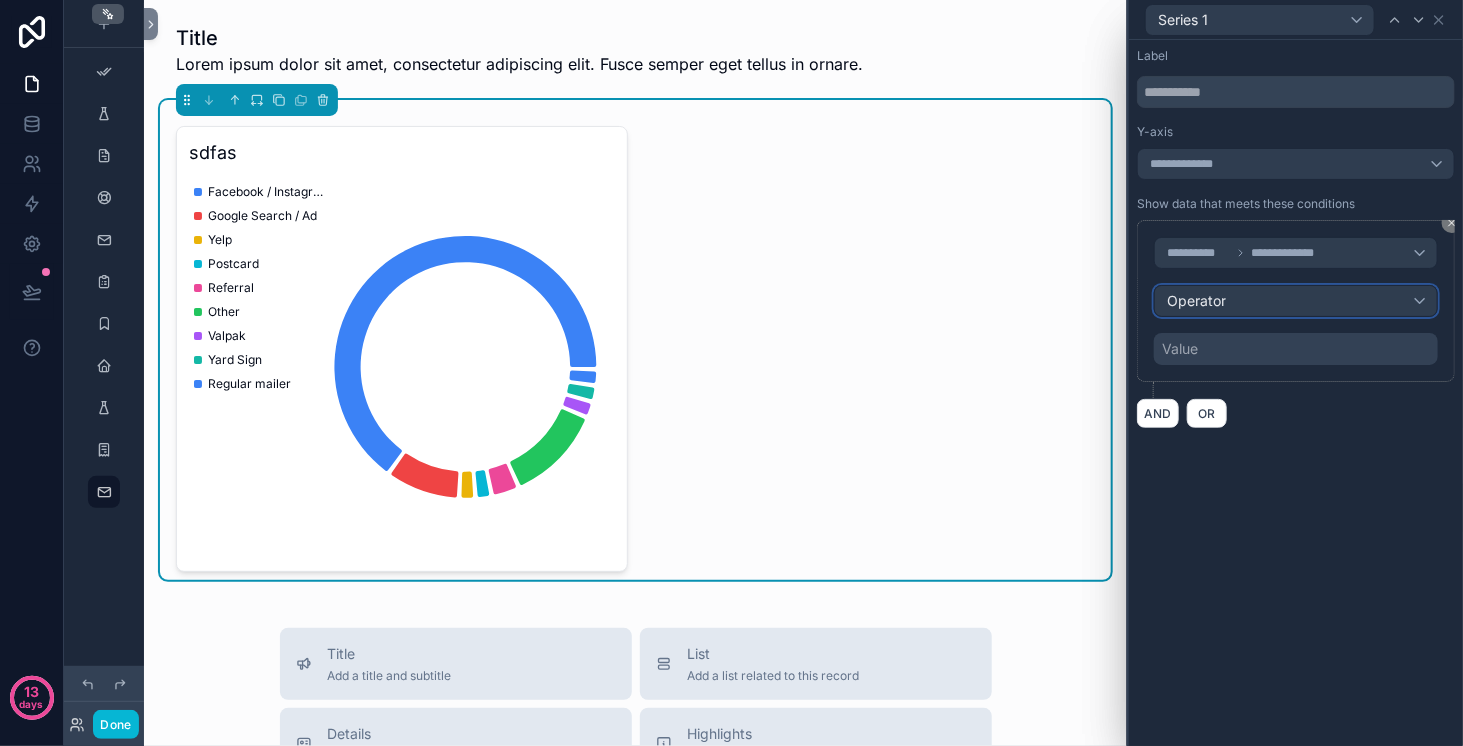click on "Operator" at bounding box center [1296, 301] 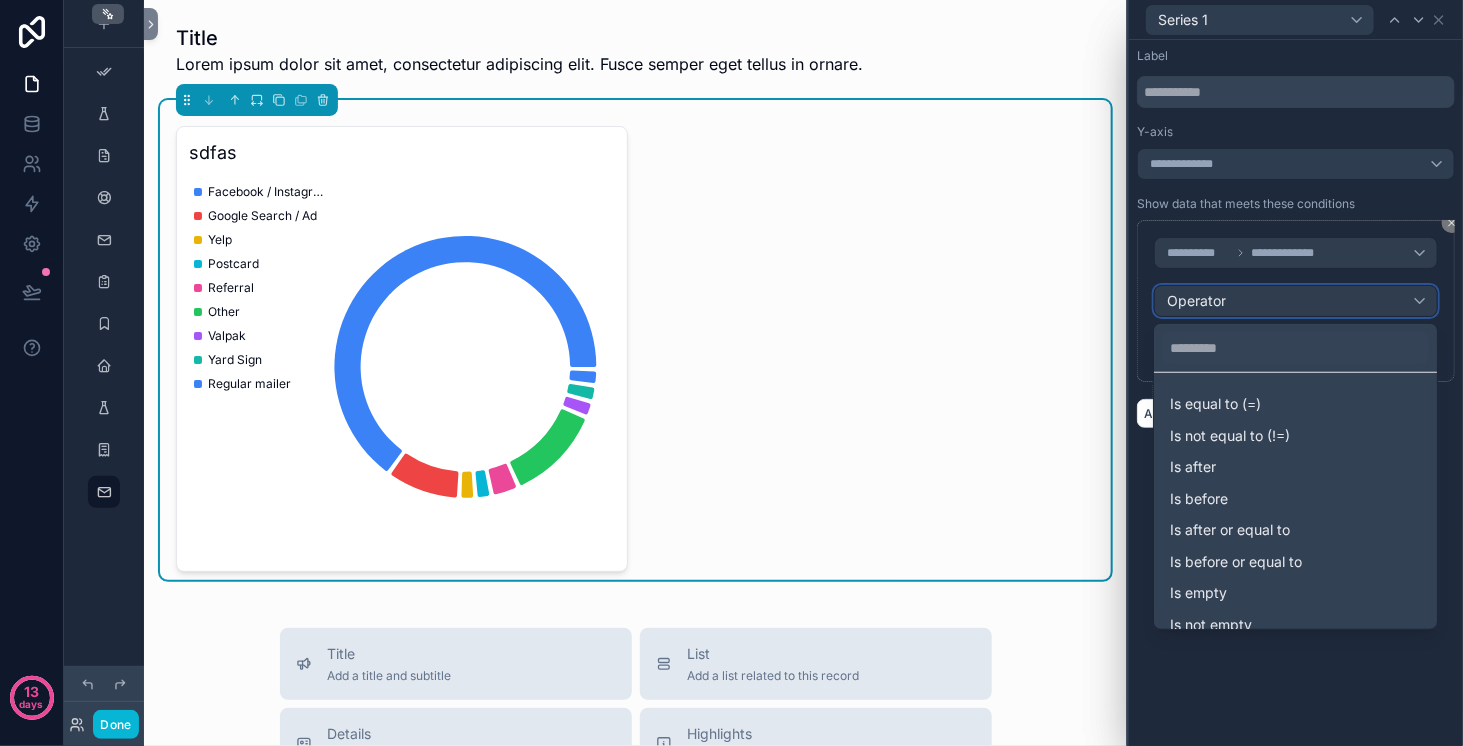 scroll, scrollTop: 14, scrollLeft: 0, axis: vertical 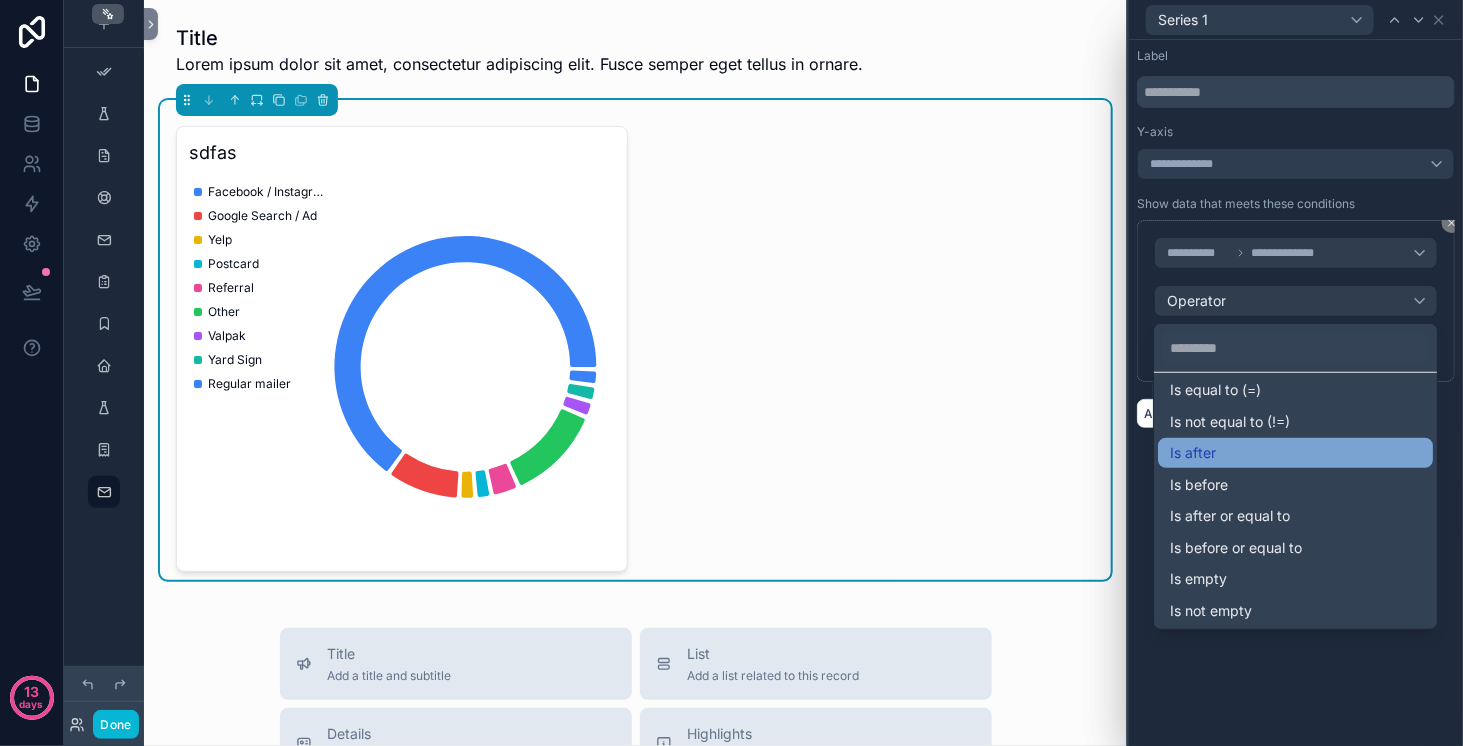 click on "Is after" at bounding box center [1295, 453] 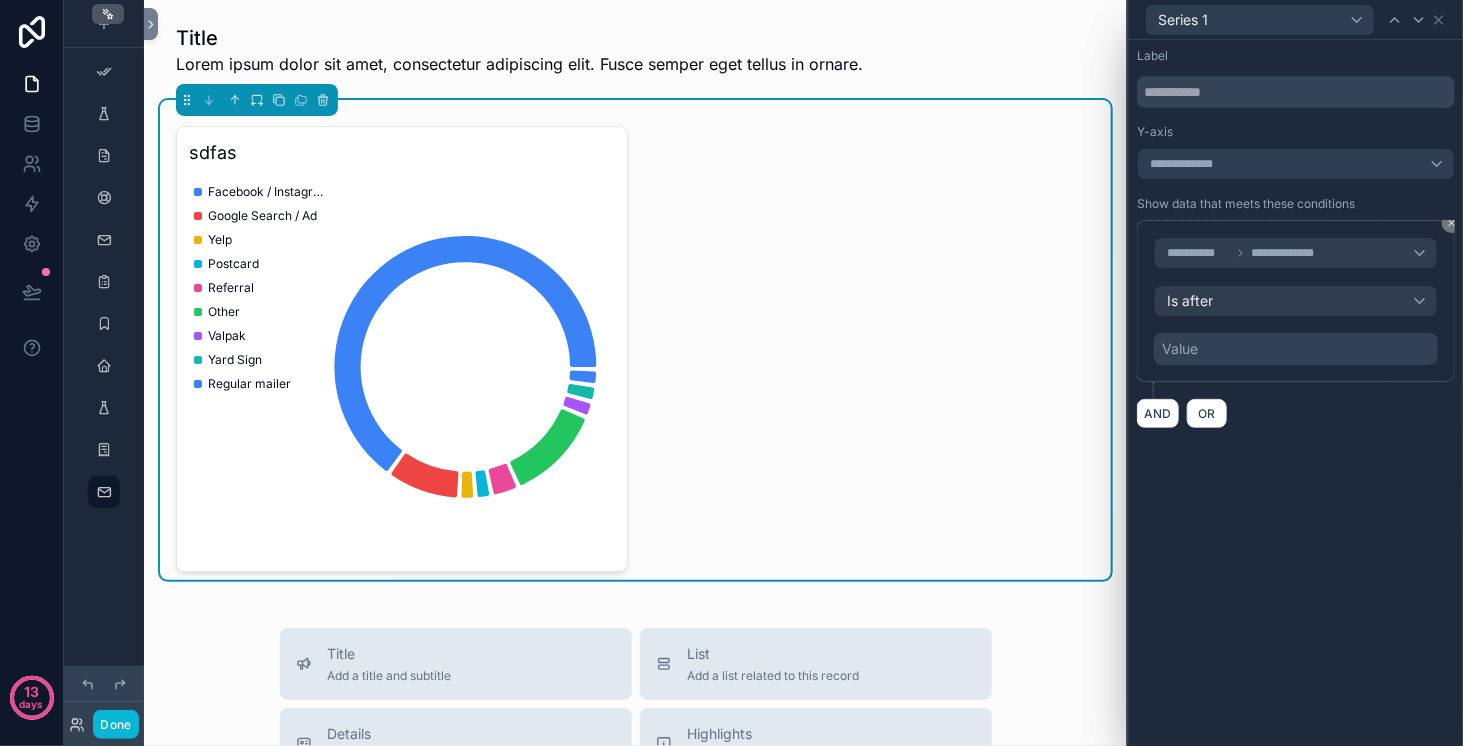 click on "Value" at bounding box center [1296, 349] 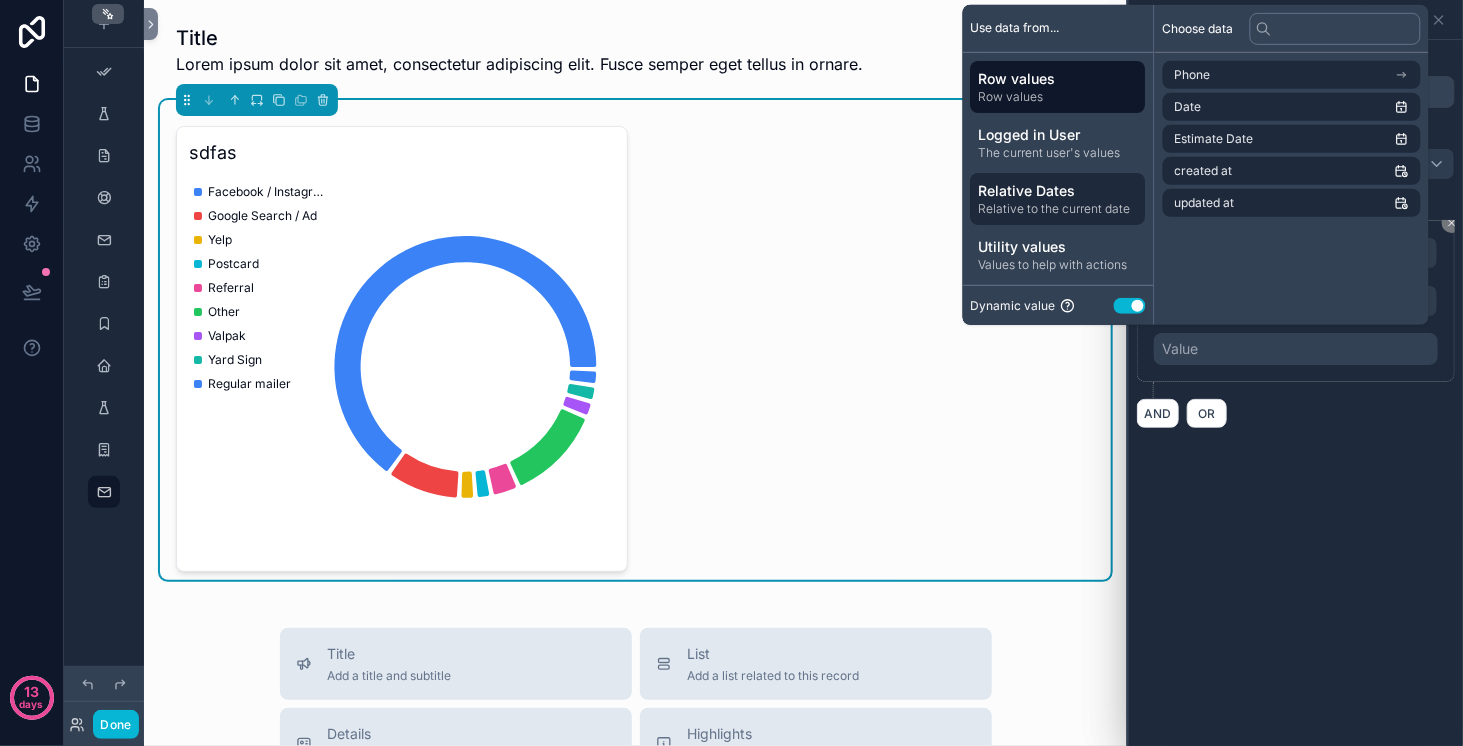 click on "Relative Dates" at bounding box center (1058, 190) 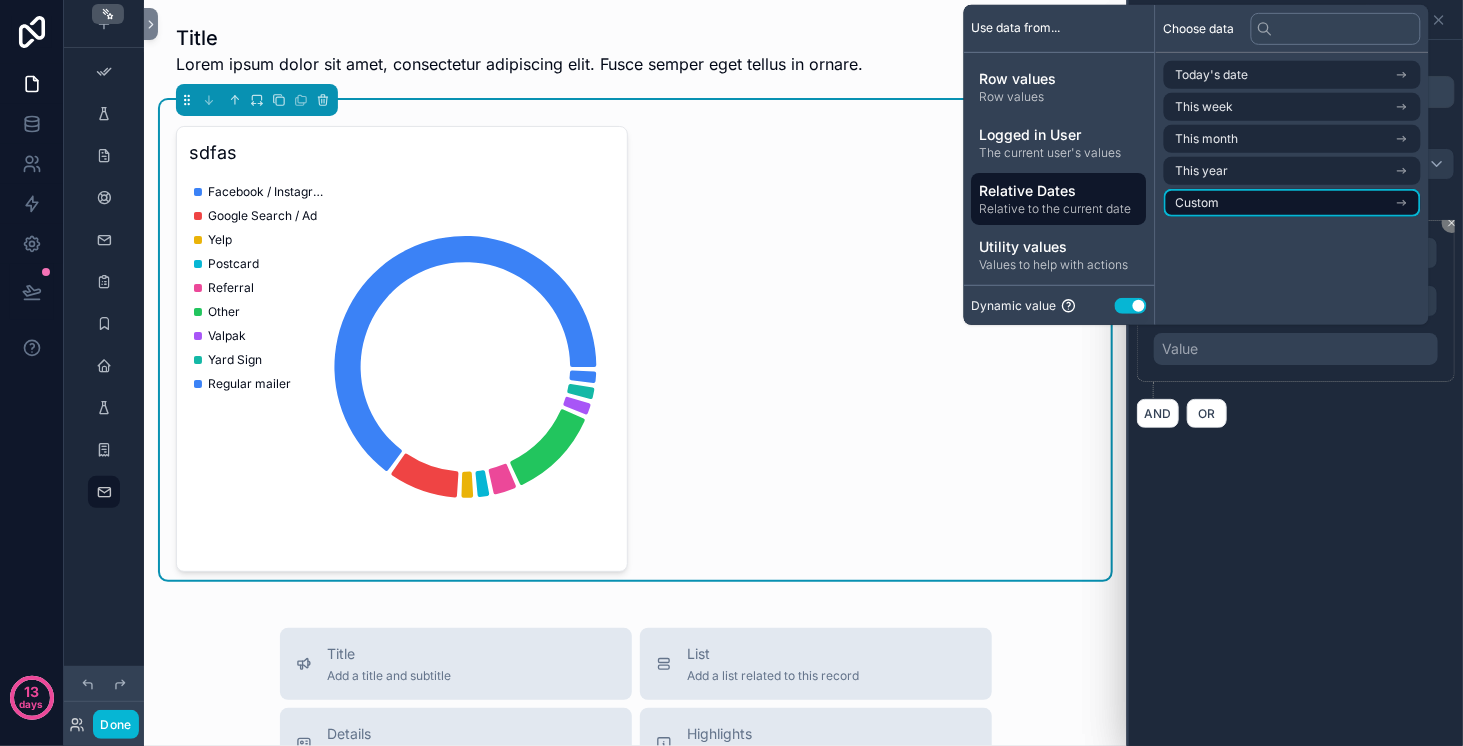 click on "Custom" at bounding box center [1292, 203] 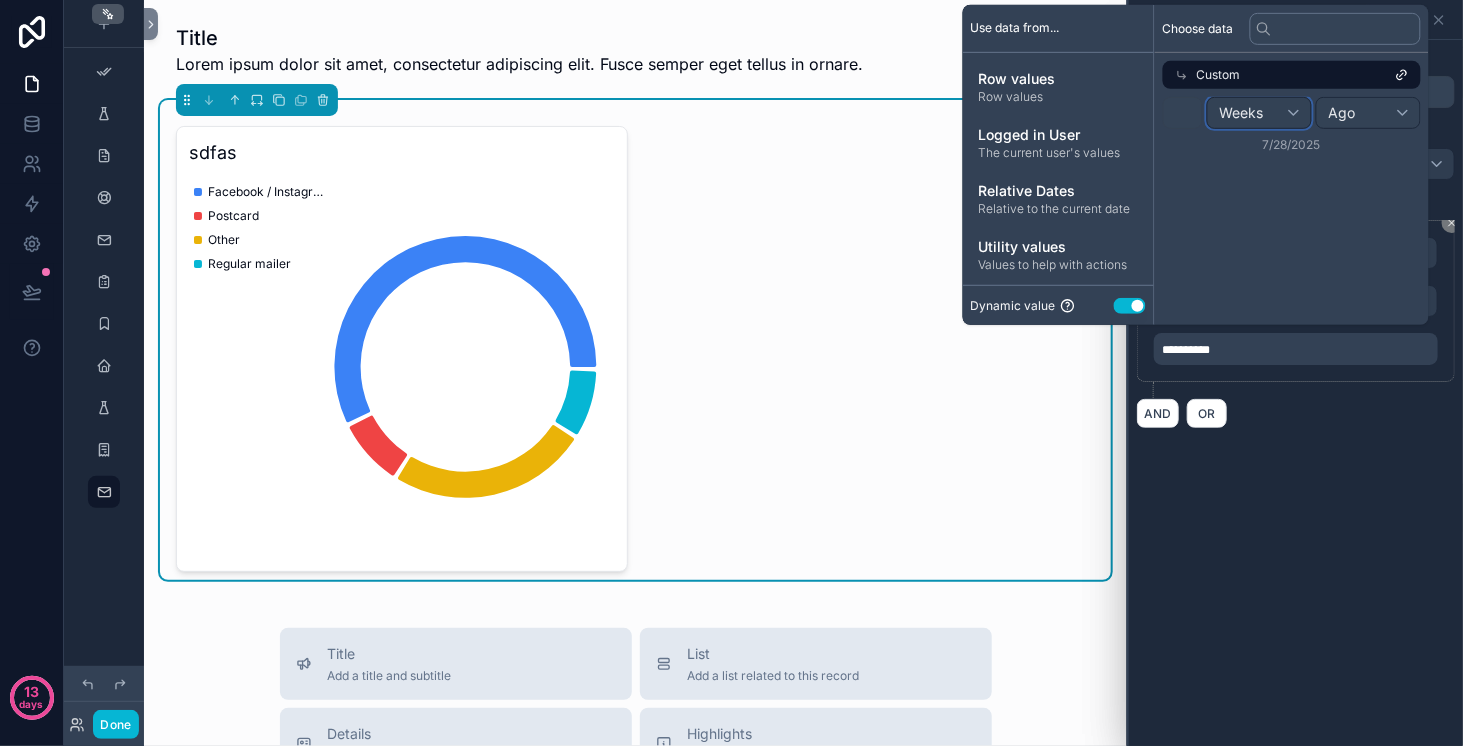 click on "Weeks" at bounding box center [1259, 113] 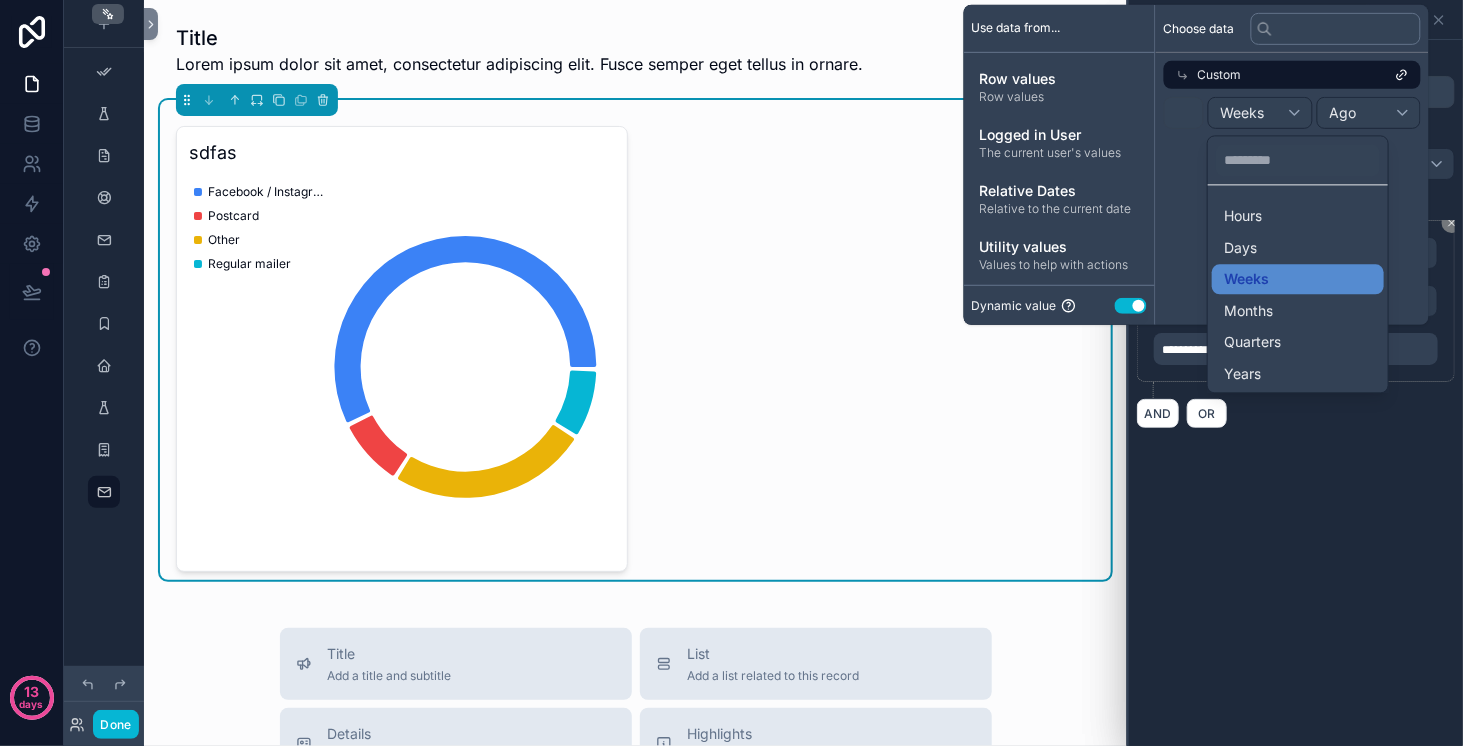 drag, startPoint x: 1174, startPoint y: 197, endPoint x: 1051, endPoint y: 204, distance: 123.19903 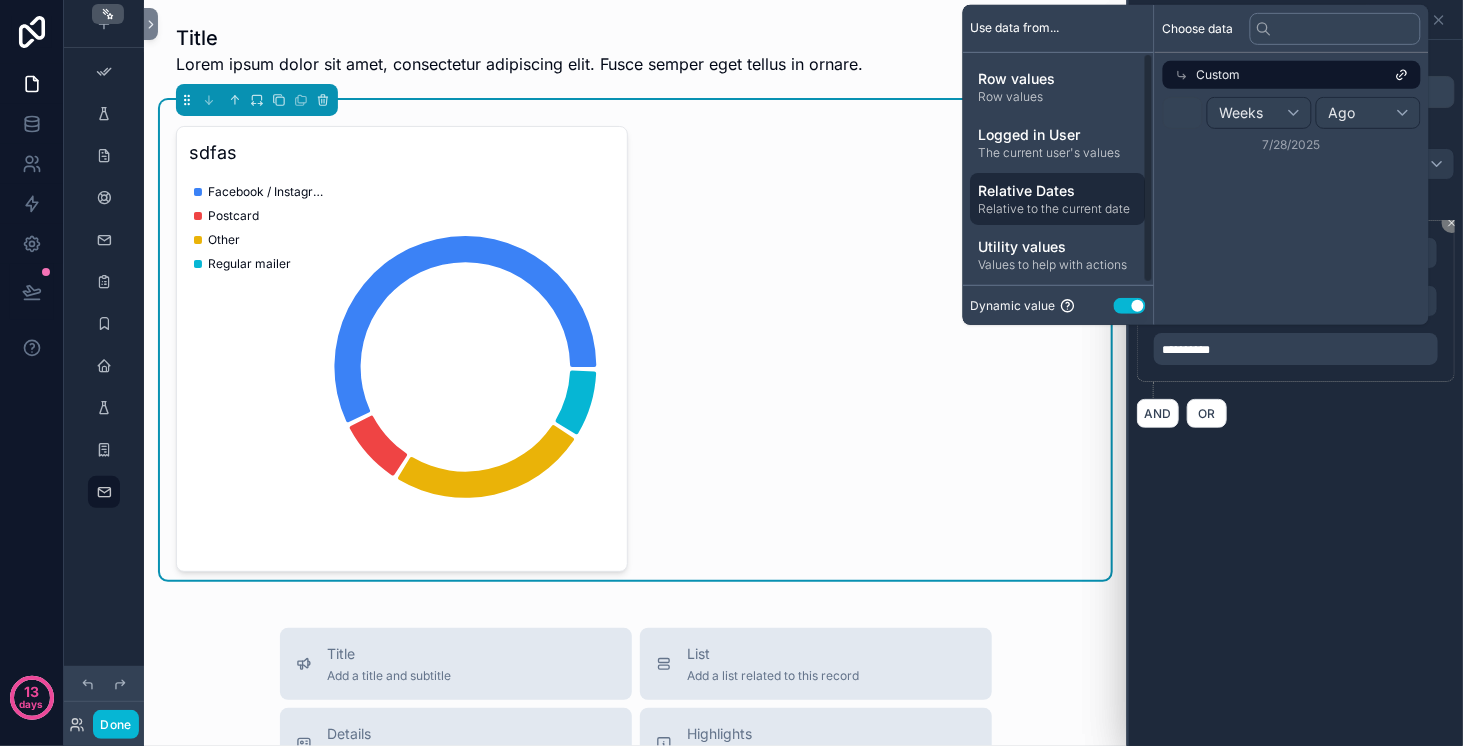 click on "Relative to the current date" at bounding box center (1058, 208) 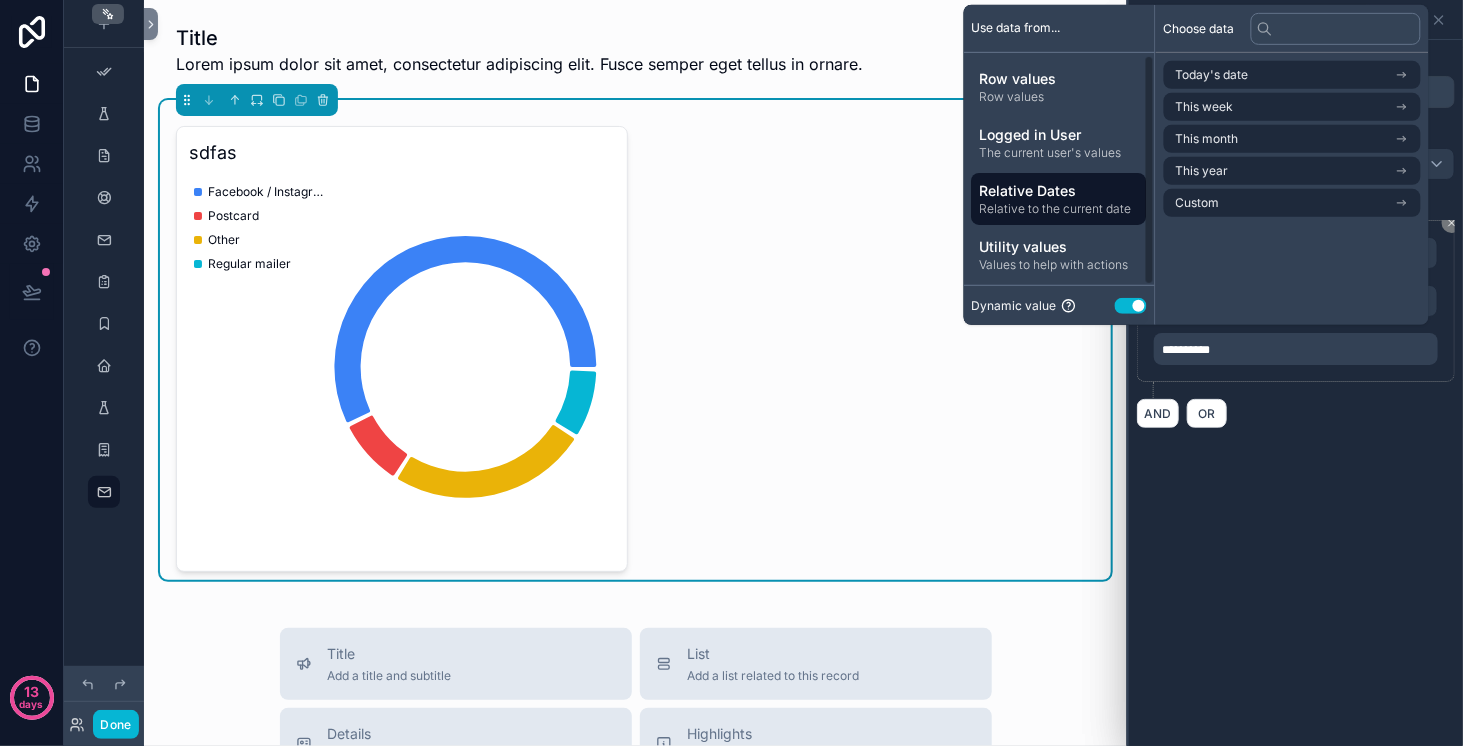 scroll, scrollTop: 2, scrollLeft: 0, axis: vertical 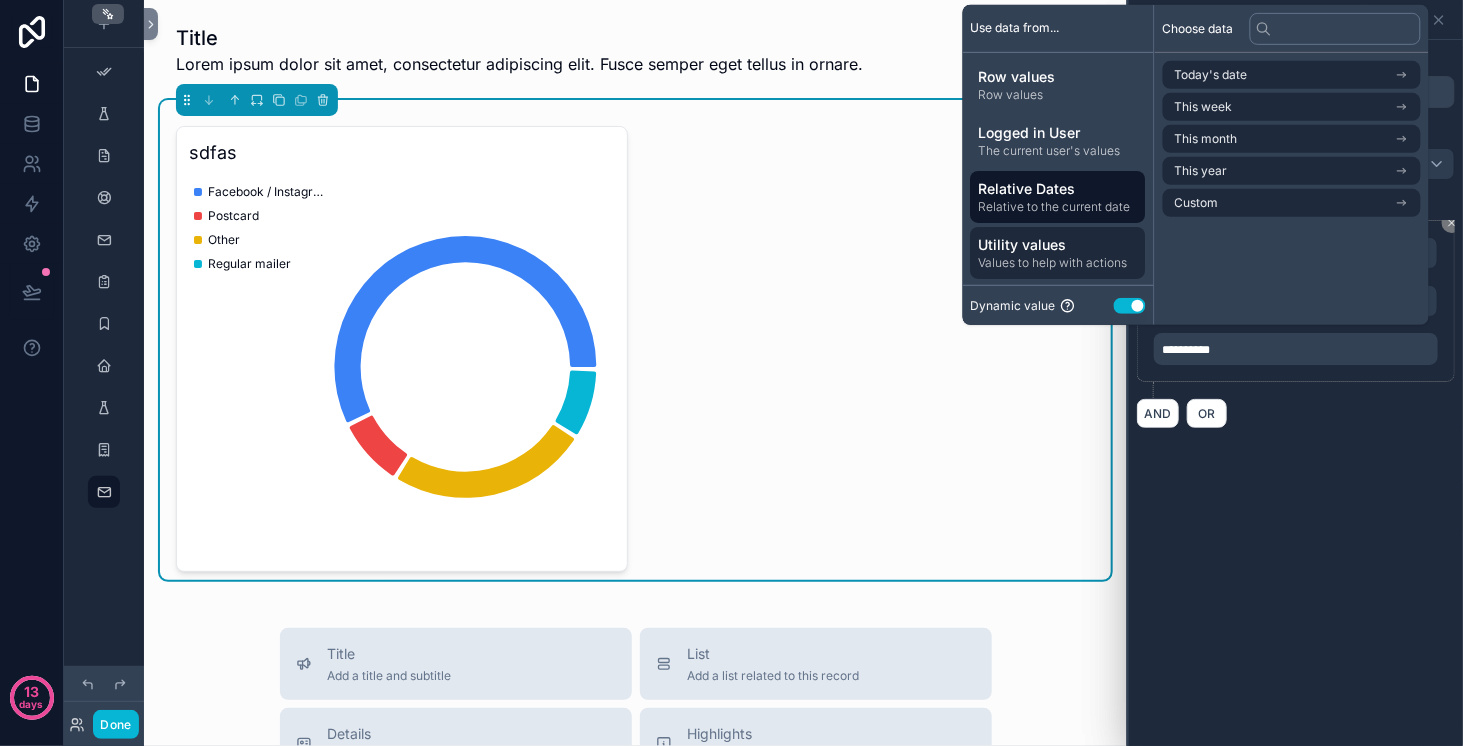 click on "Utility values" at bounding box center [1058, 244] 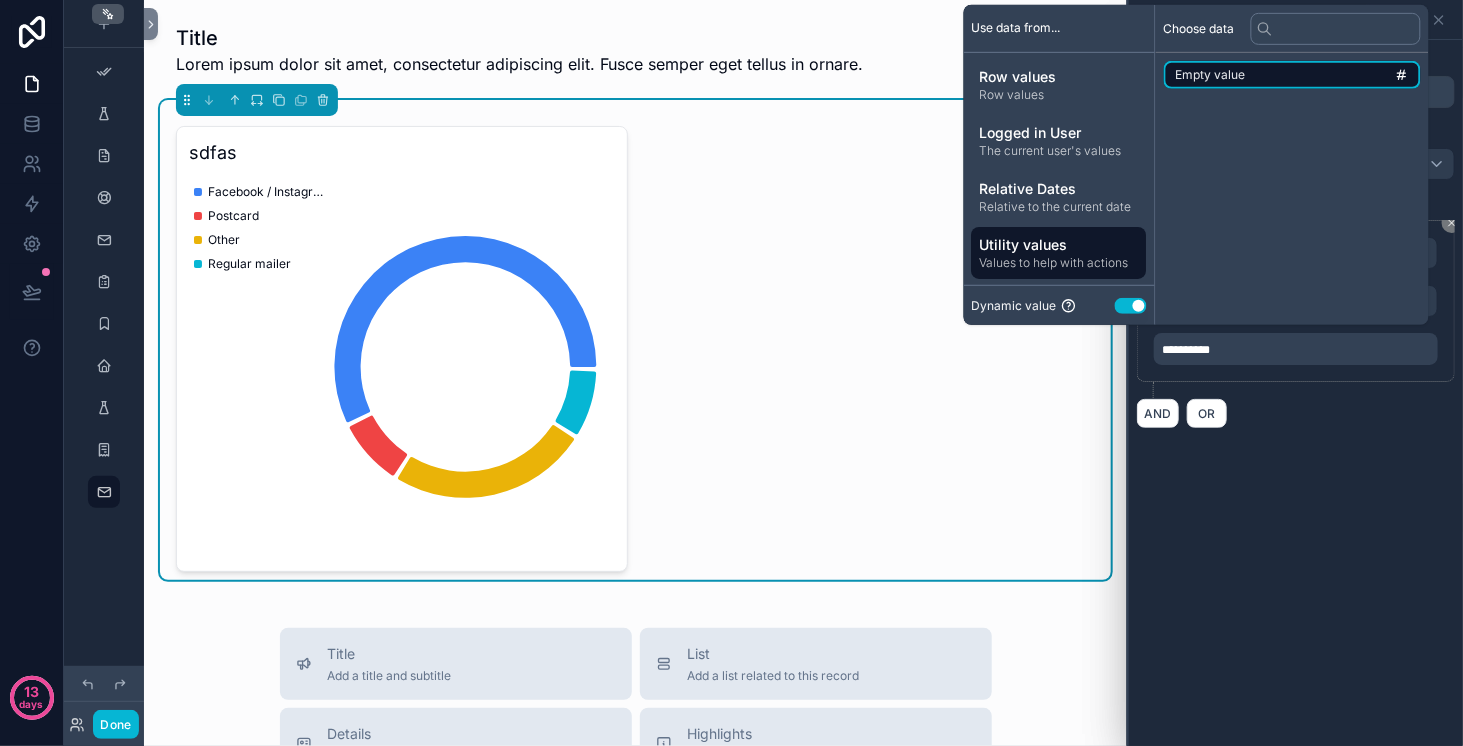click on "Empty value" at bounding box center [1292, 75] 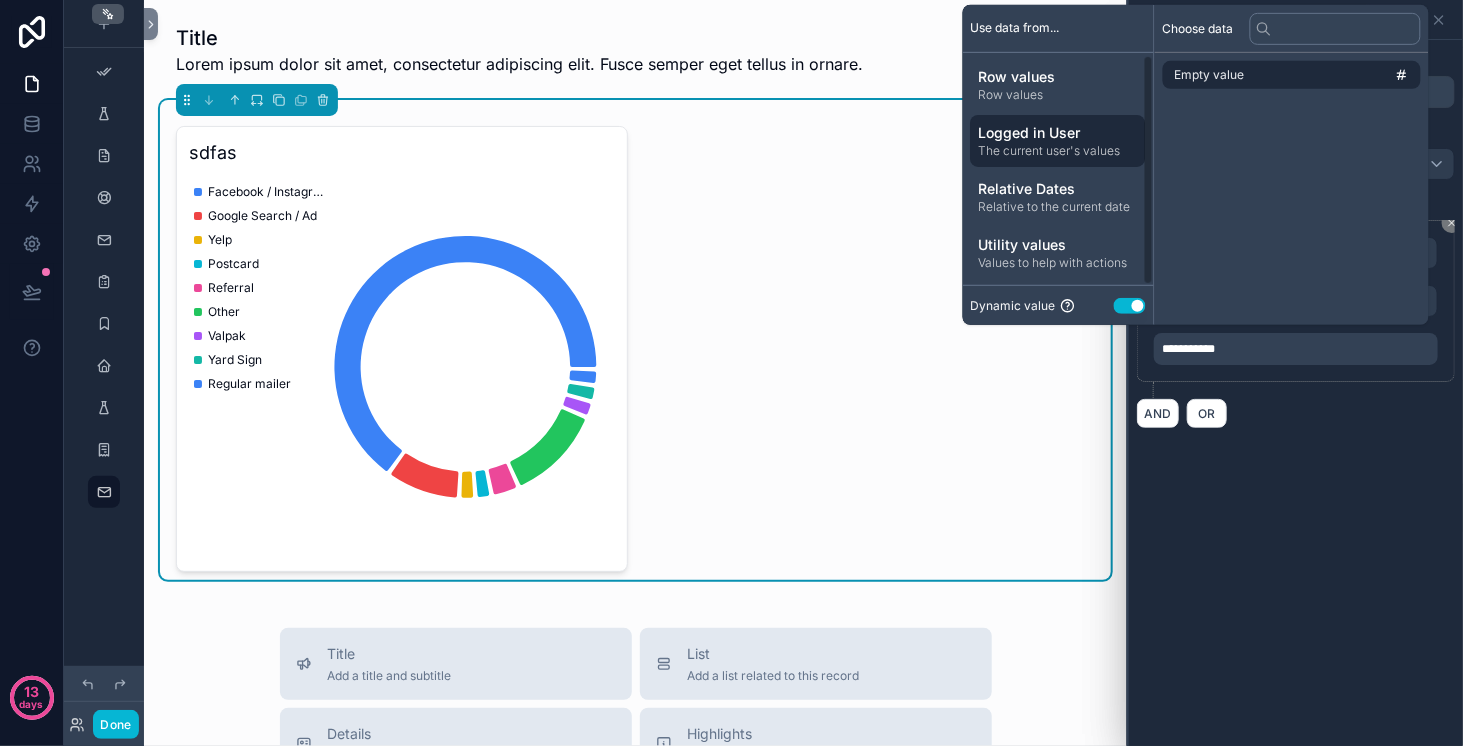 drag, startPoint x: 1265, startPoint y: 81, endPoint x: 1058, endPoint y: 142, distance: 215.80083 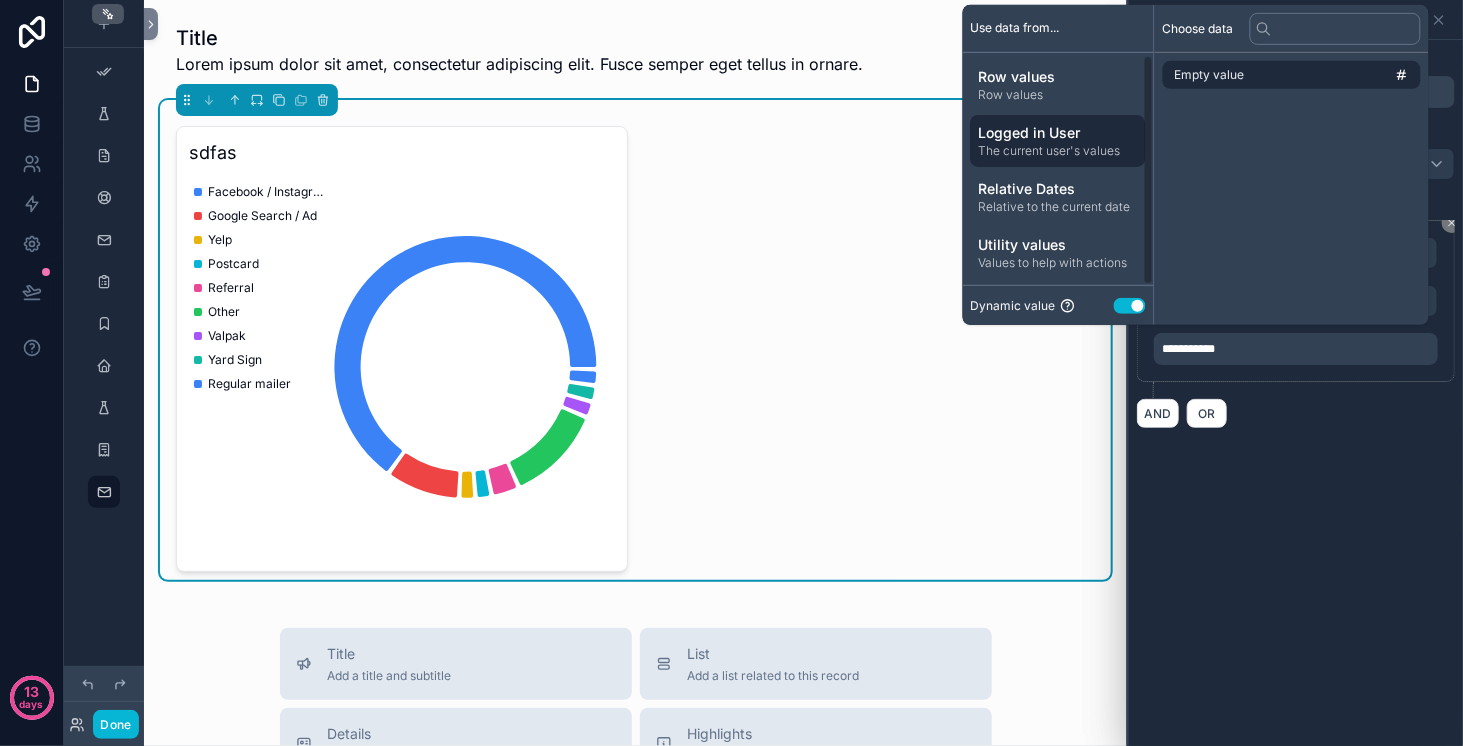 click on "Use data from... Row values Row values Logged in User The current user's values Relative Dates Relative to the current date Utility values Values to help with actions Dynamic value Use setting Choose data Empty value" at bounding box center (1196, 165) 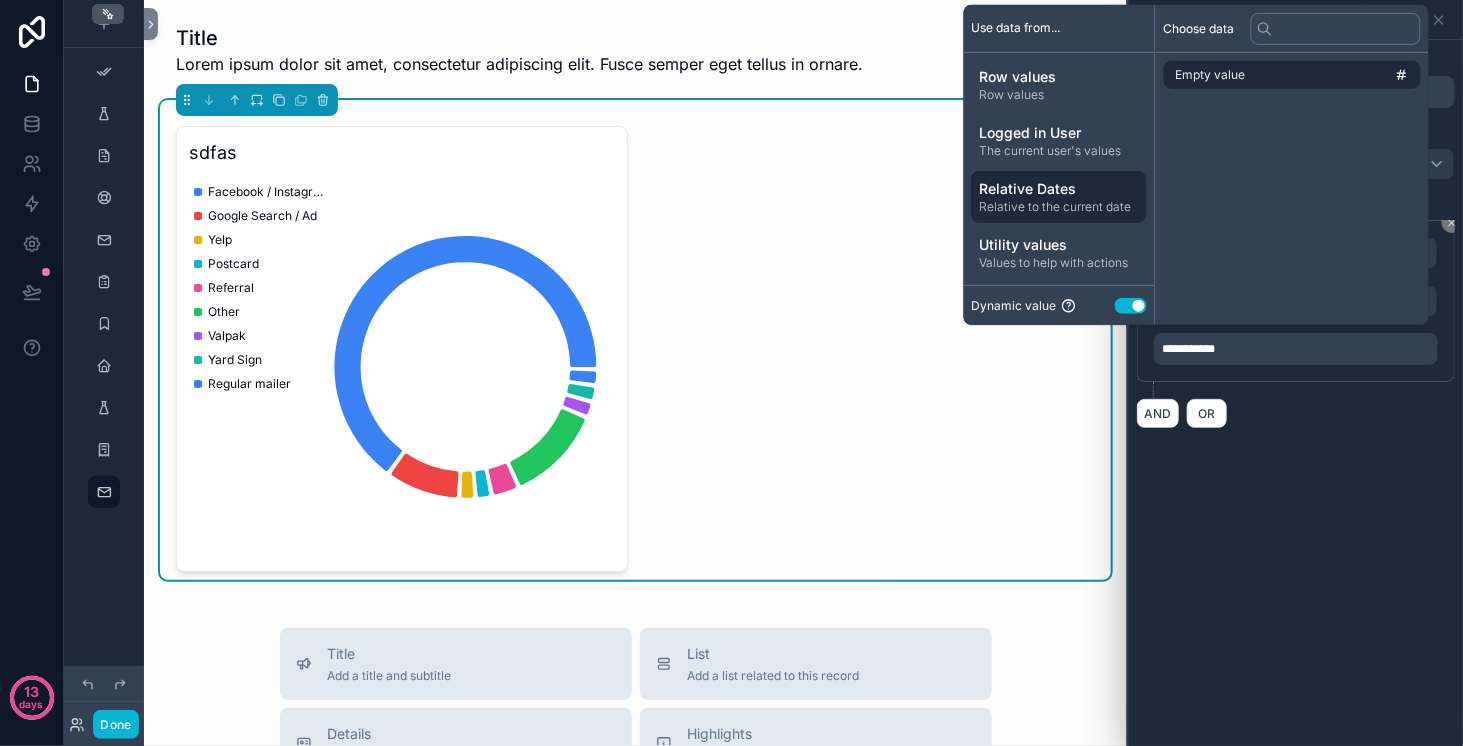 click on "Relative Dates" at bounding box center [1059, 188] 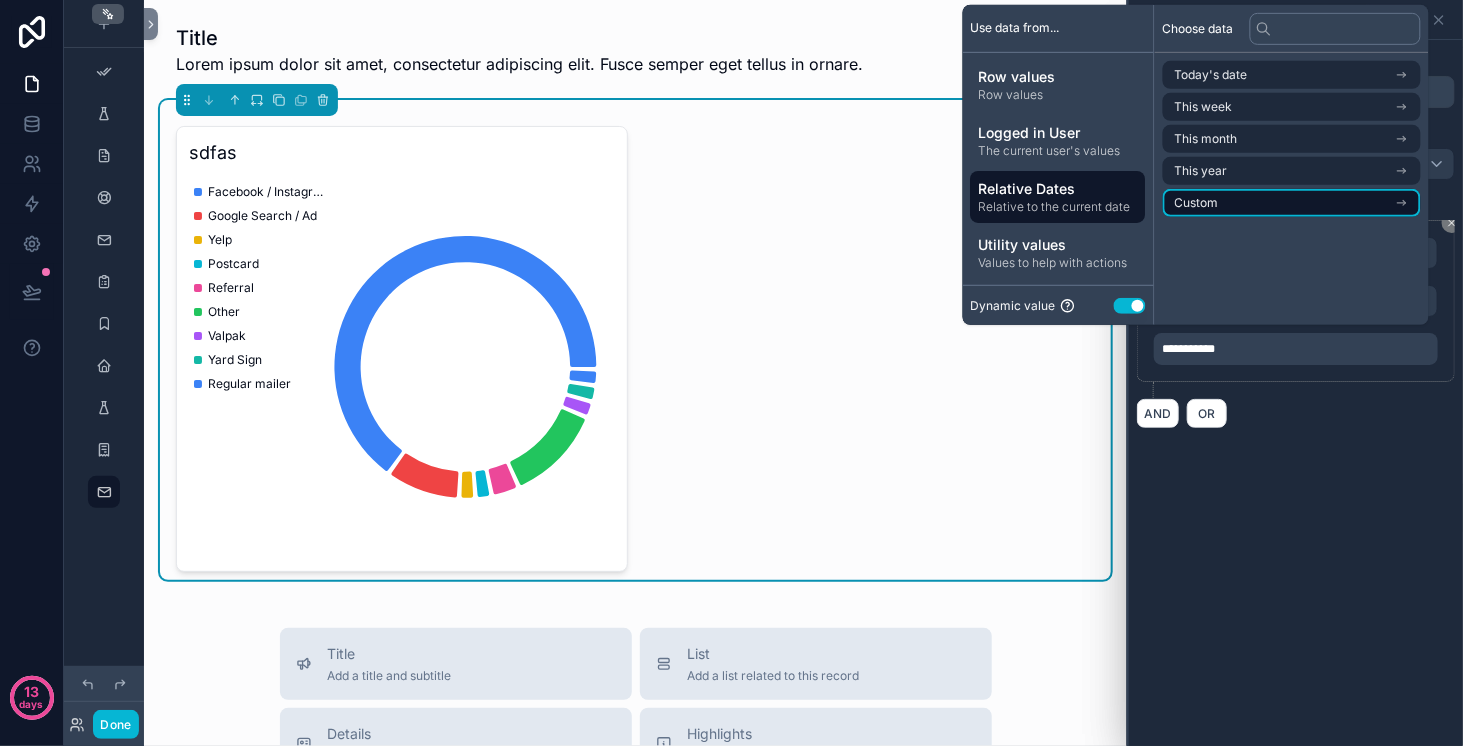 click on "Custom" at bounding box center [1292, 203] 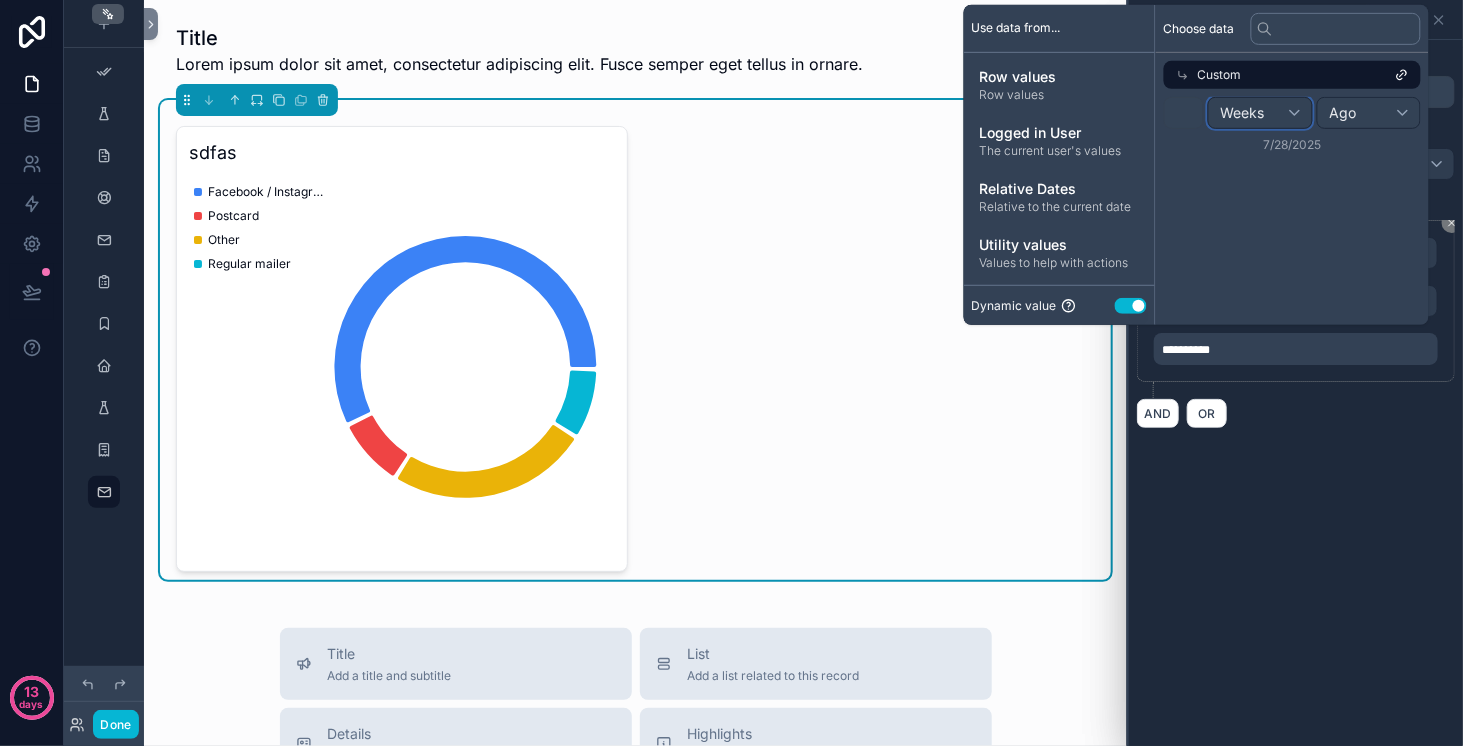 click on "Weeks" at bounding box center (1260, 113) 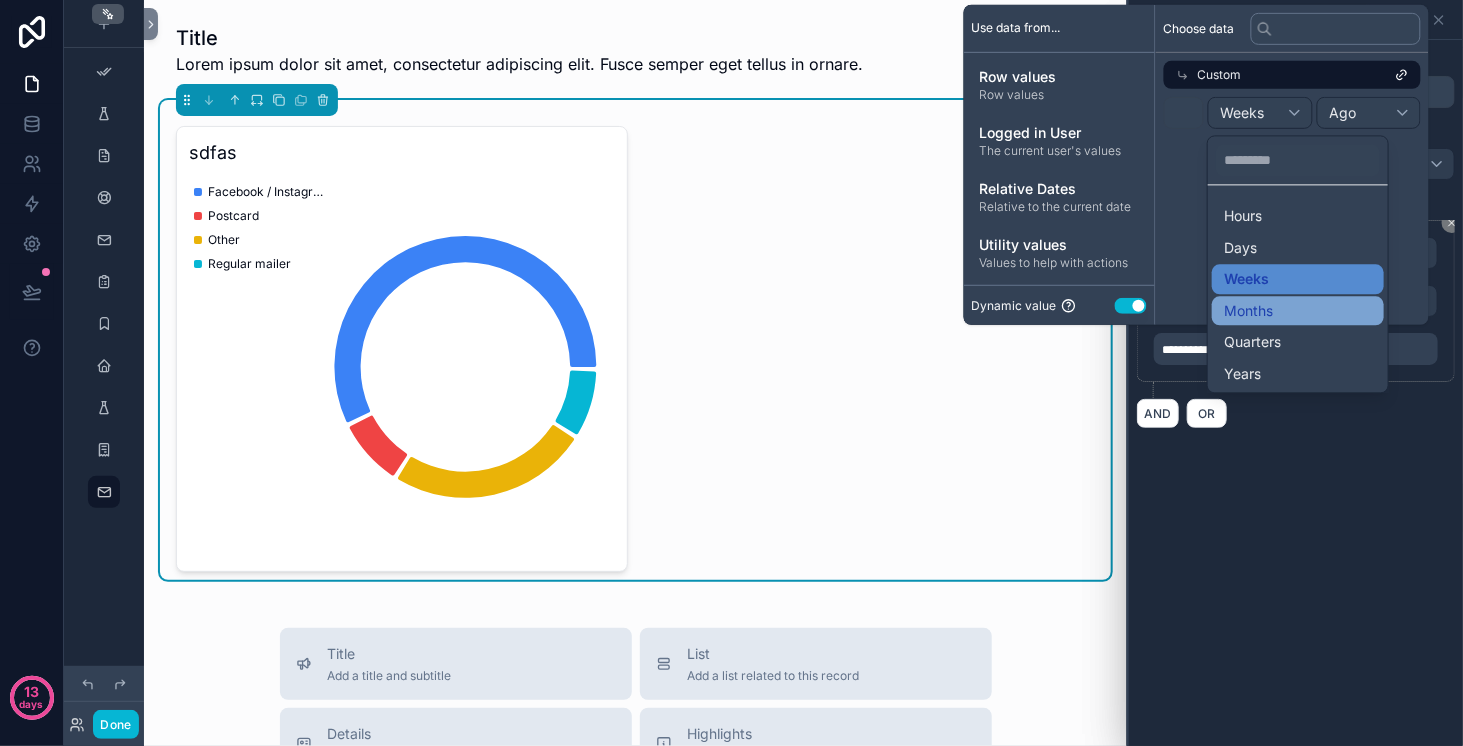 click on "Months" at bounding box center [1248, 311] 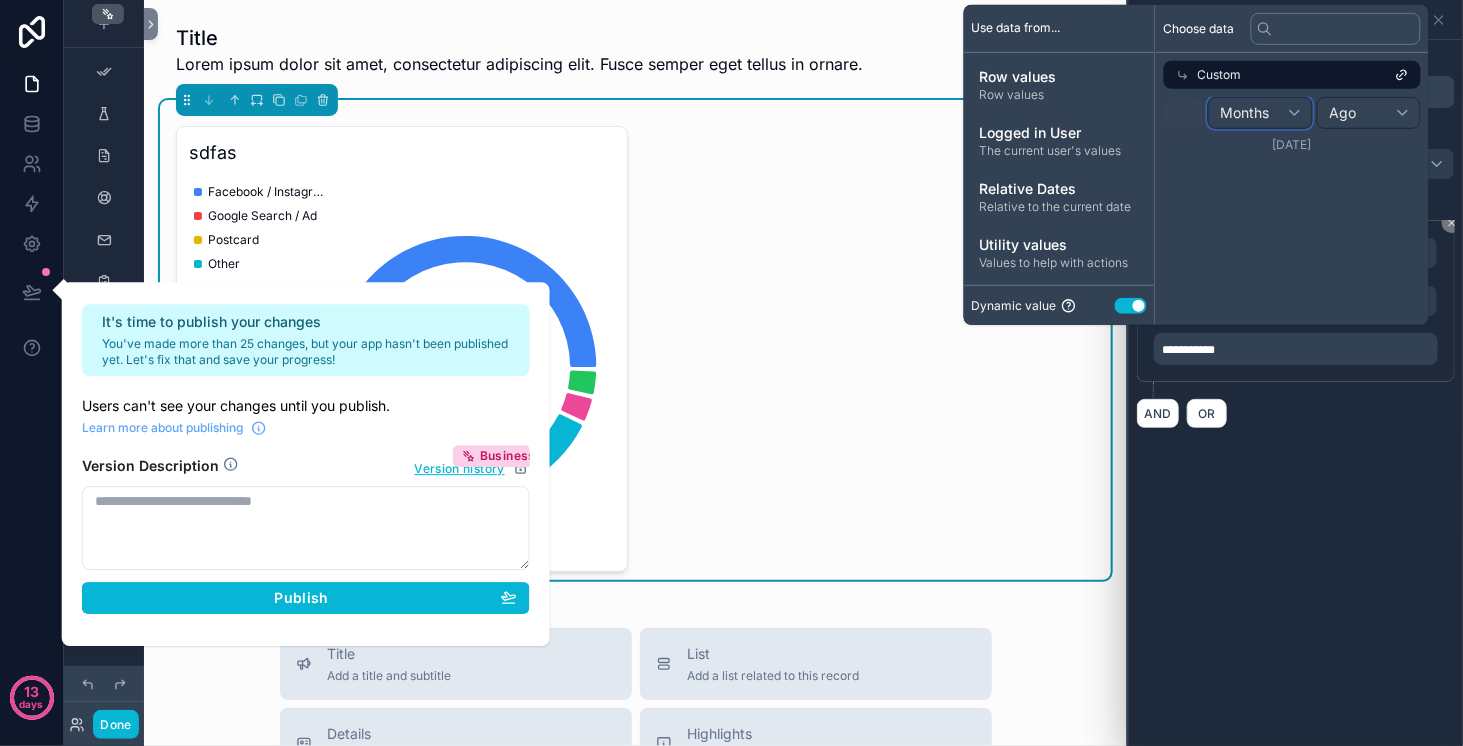 click on "Months" at bounding box center (1245, 113) 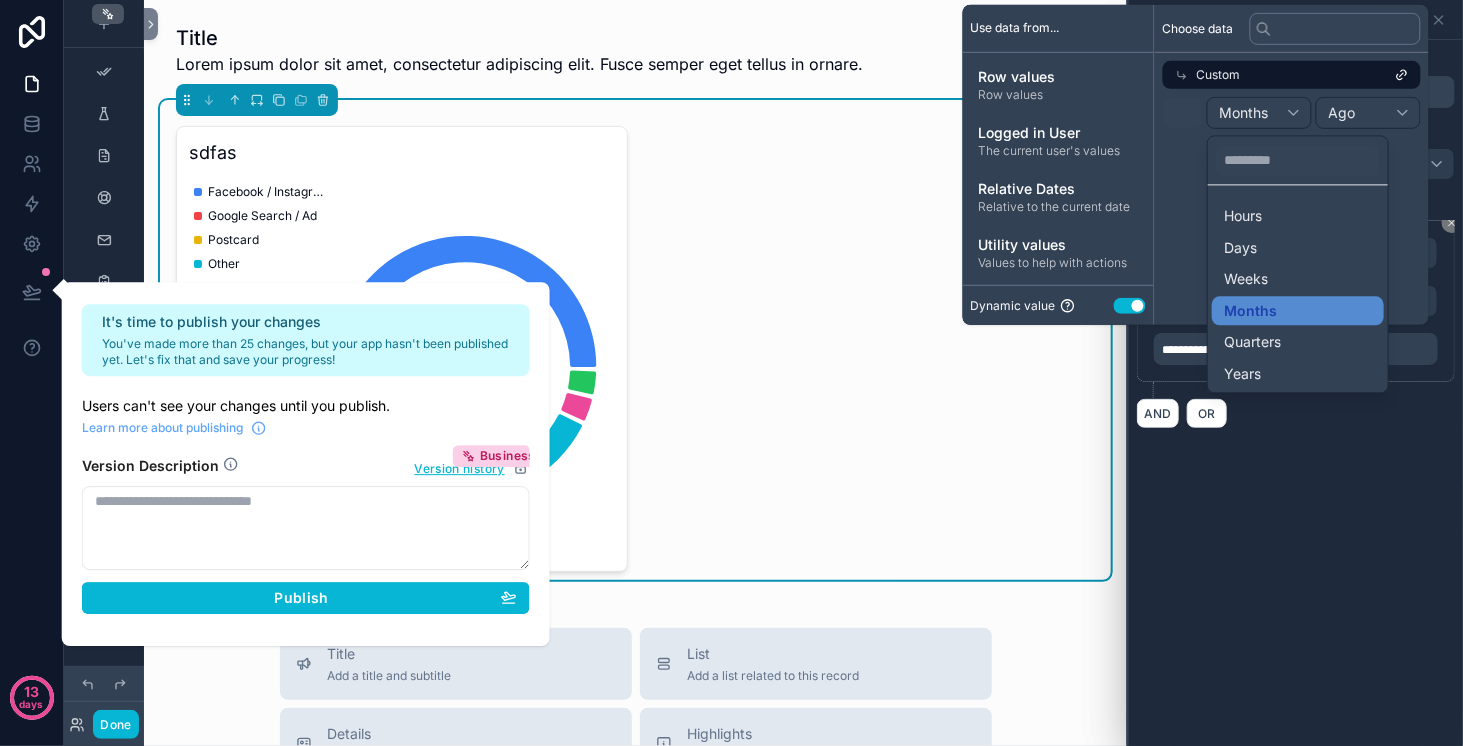 click at bounding box center [1196, 165] 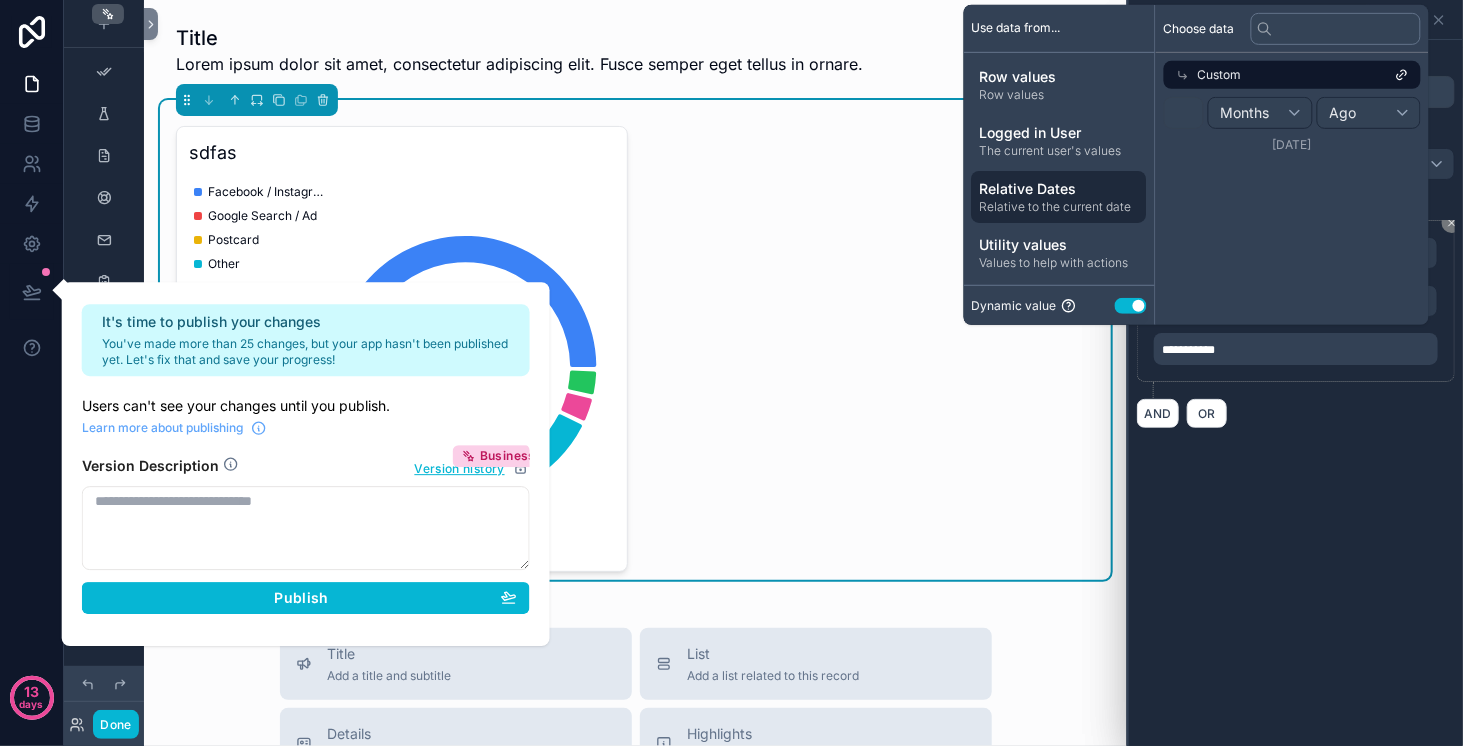 click on "Relative Dates" at bounding box center [1059, 188] 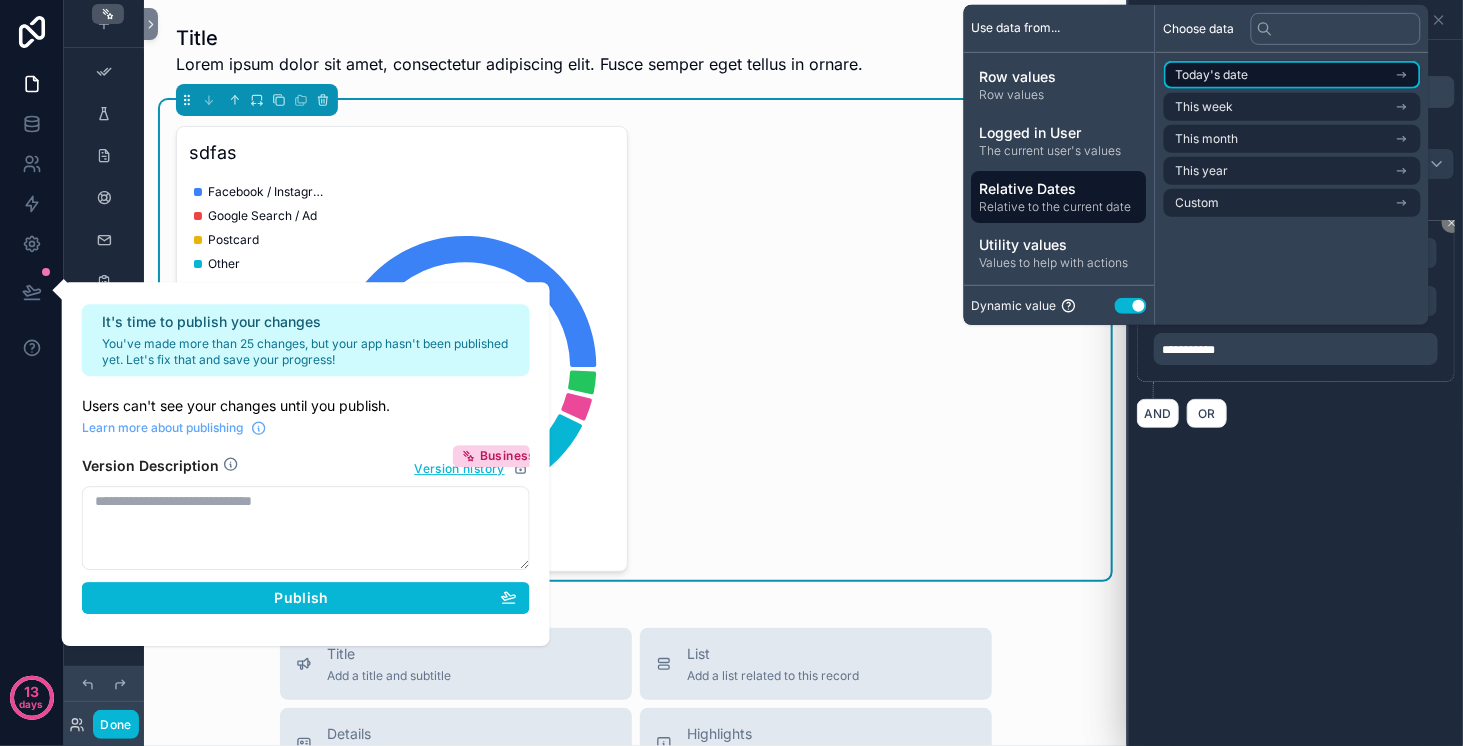 click on "Today's date" at bounding box center (1292, 75) 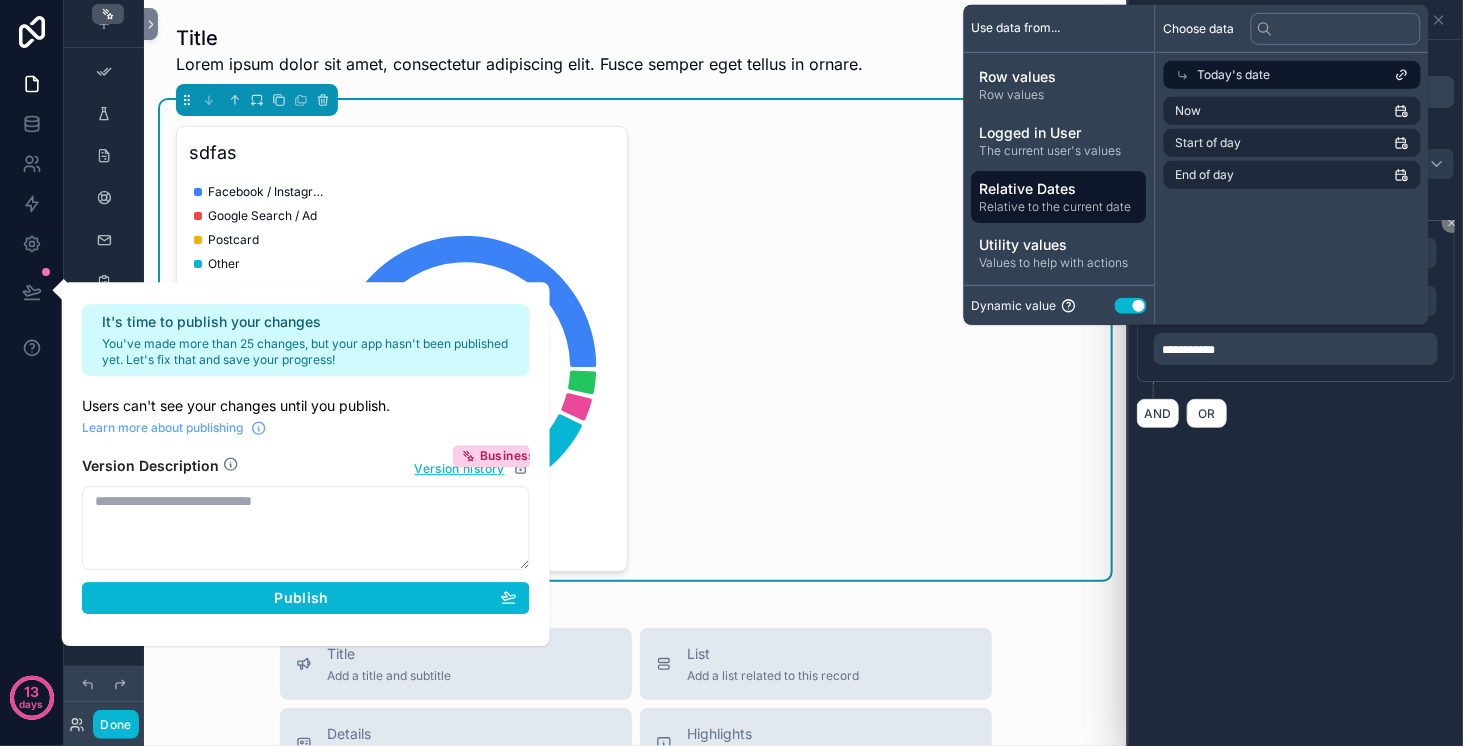 click on "Today's date" at bounding box center (1234, 75) 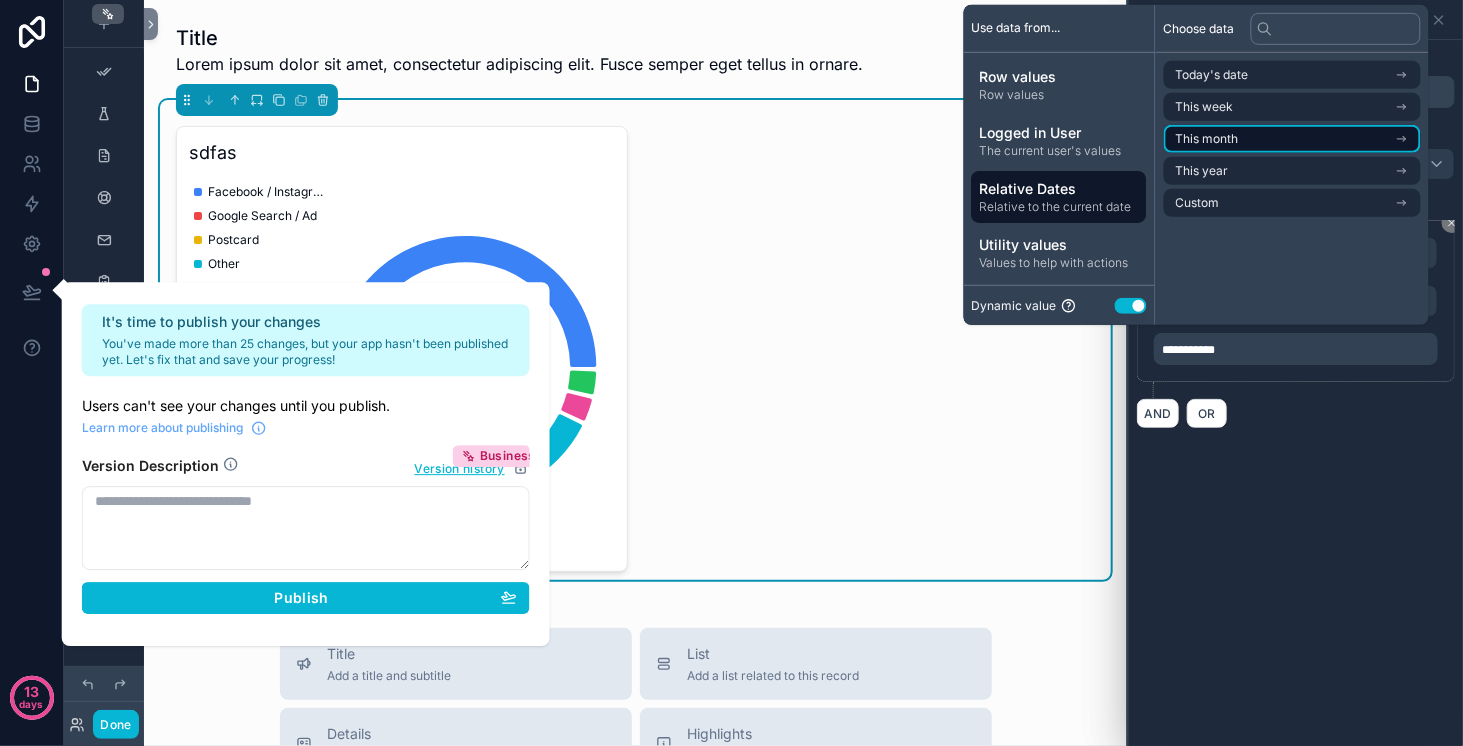 click on "This month" at bounding box center [1207, 139] 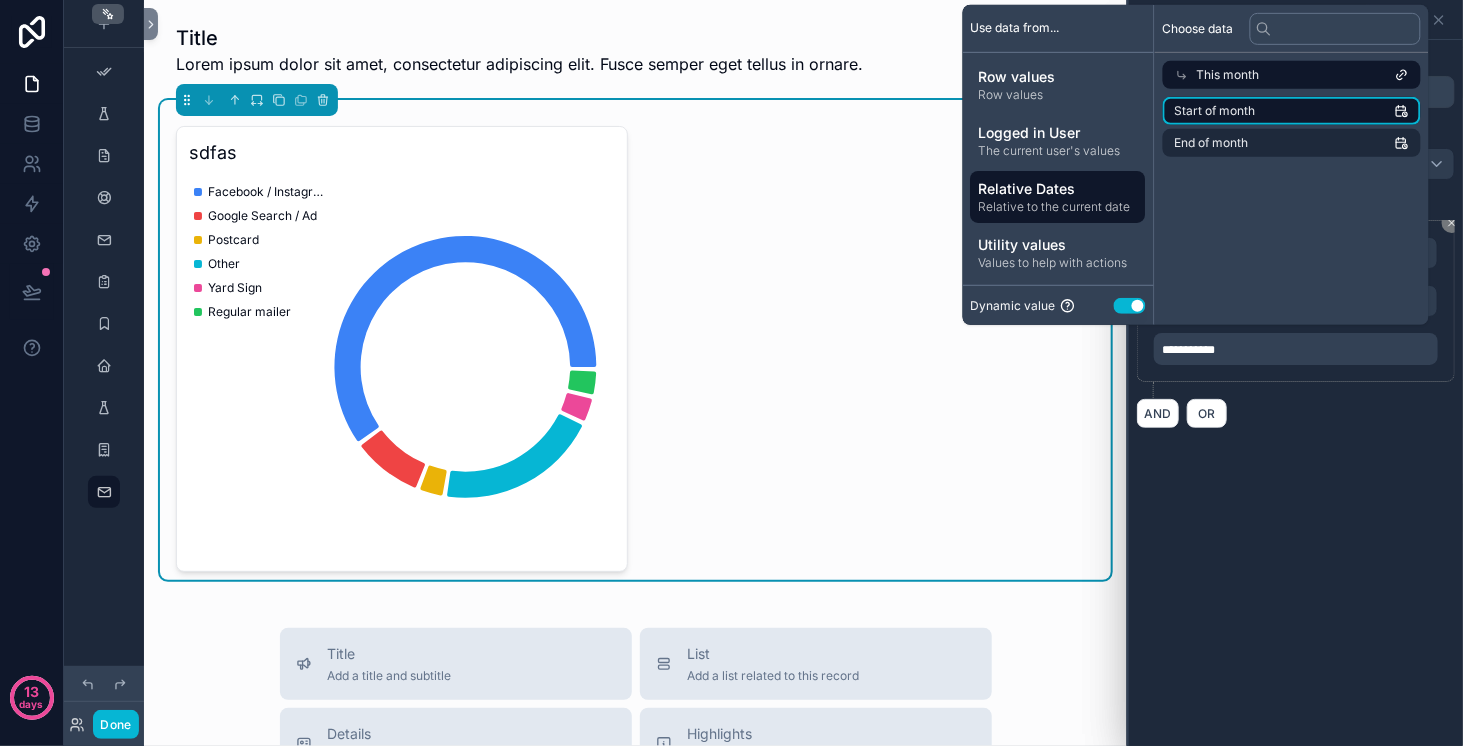 click on "Start of month" at bounding box center (1215, 111) 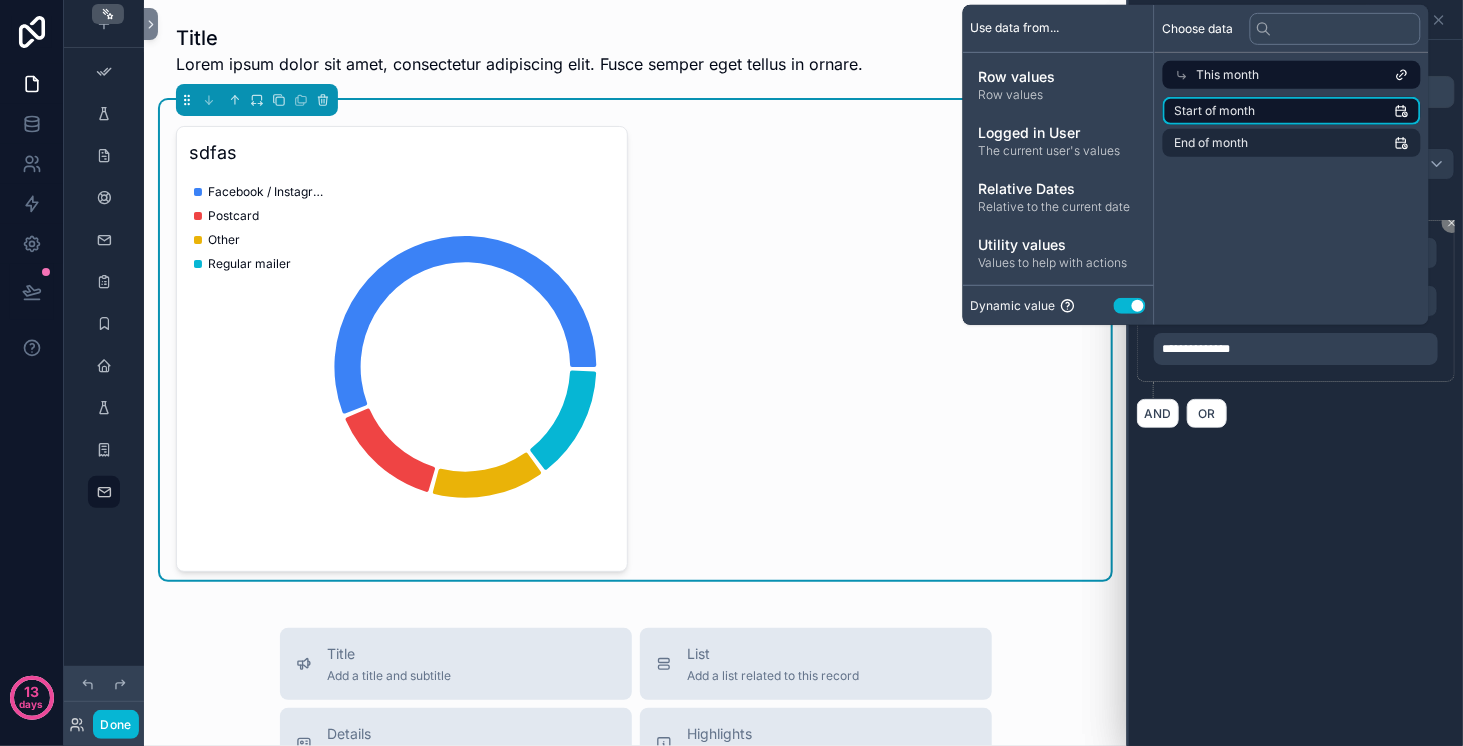 click on "Start of month" at bounding box center [1215, 111] 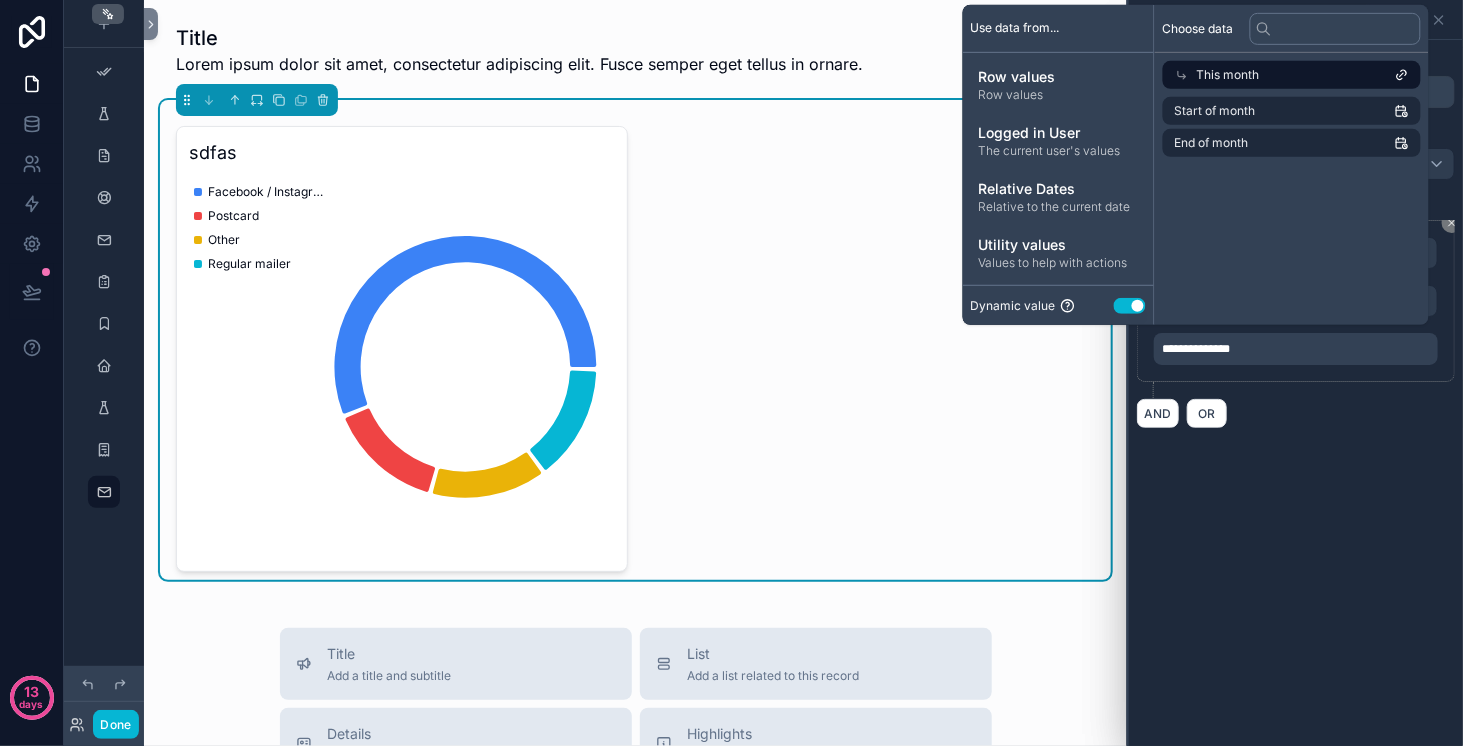 click on "Choose data This month Start of month End of month" at bounding box center (1292, 165) 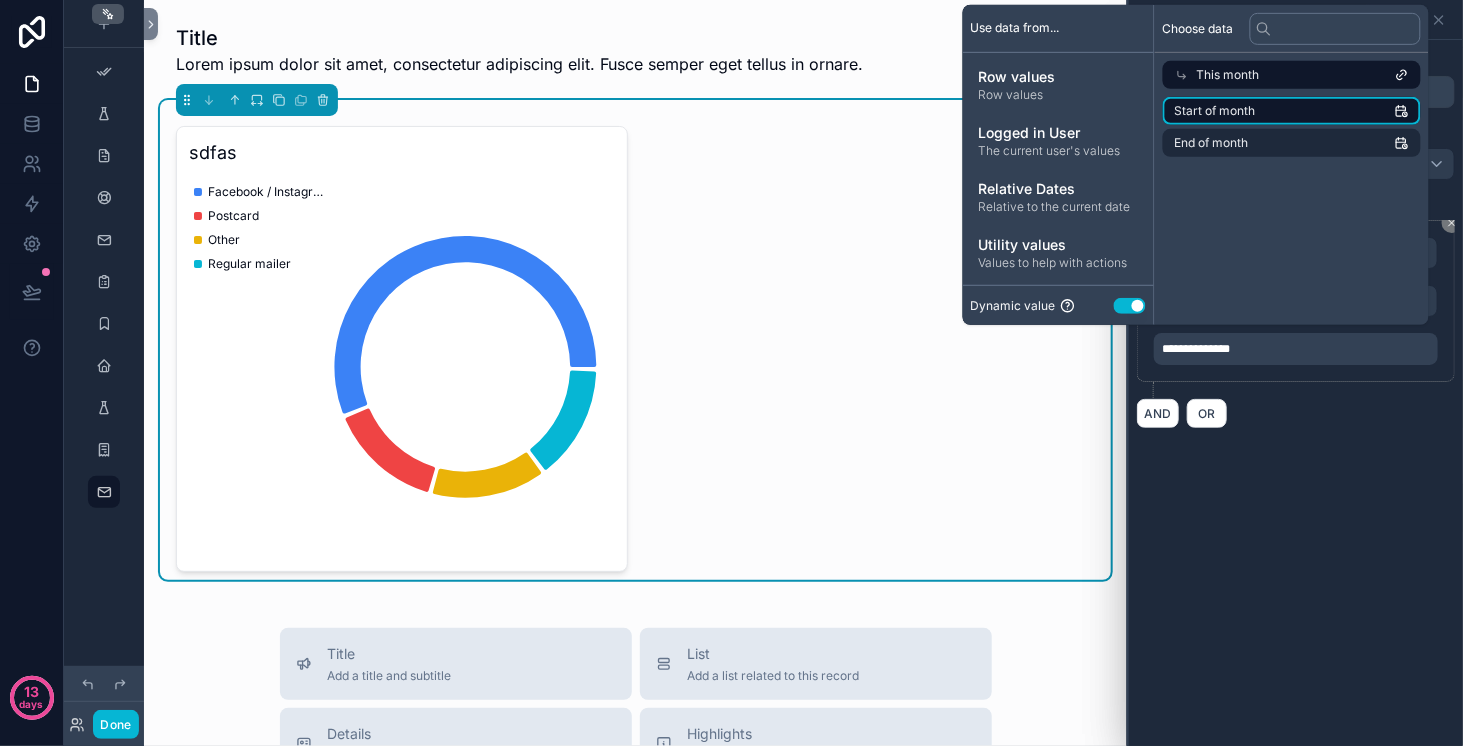 click on "Start of month" at bounding box center (1215, 111) 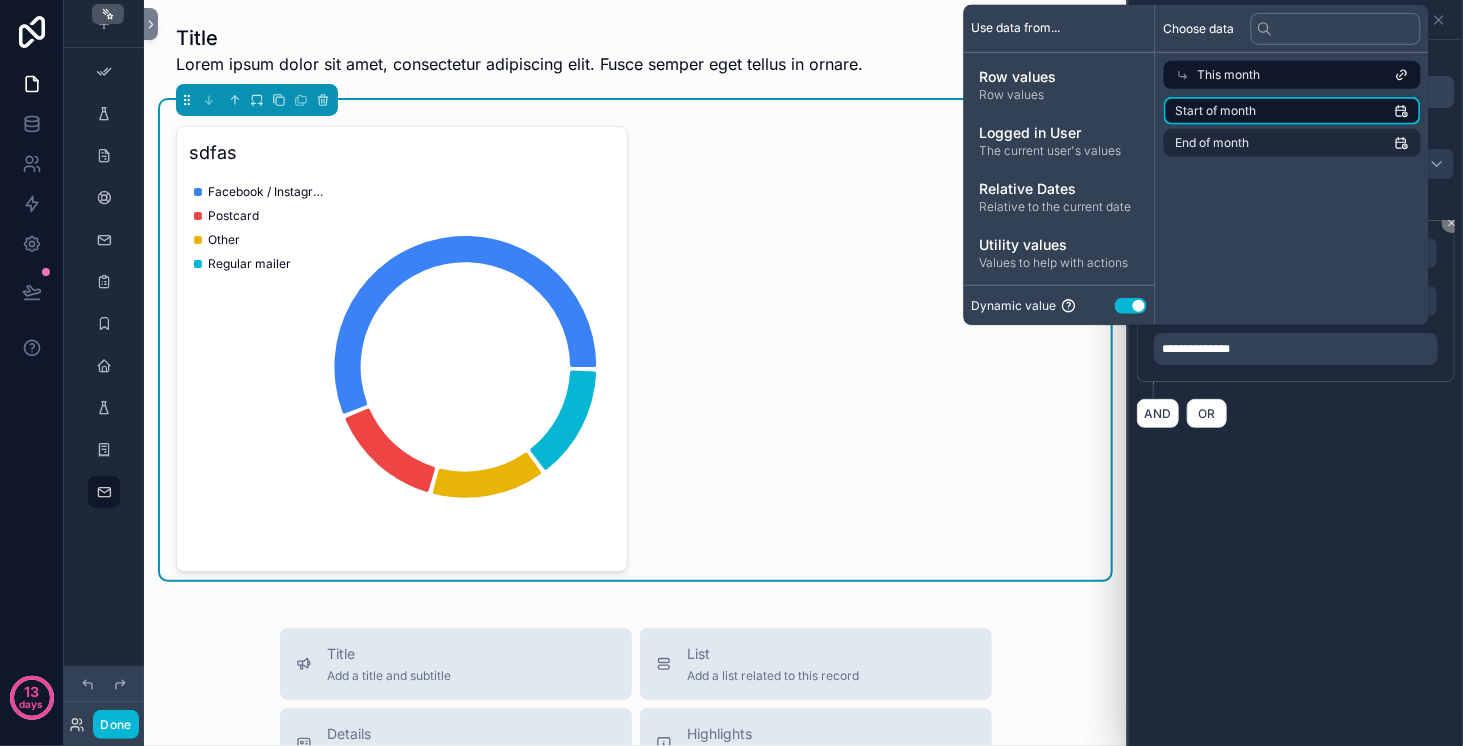 click on "Start of month" at bounding box center (1292, 111) 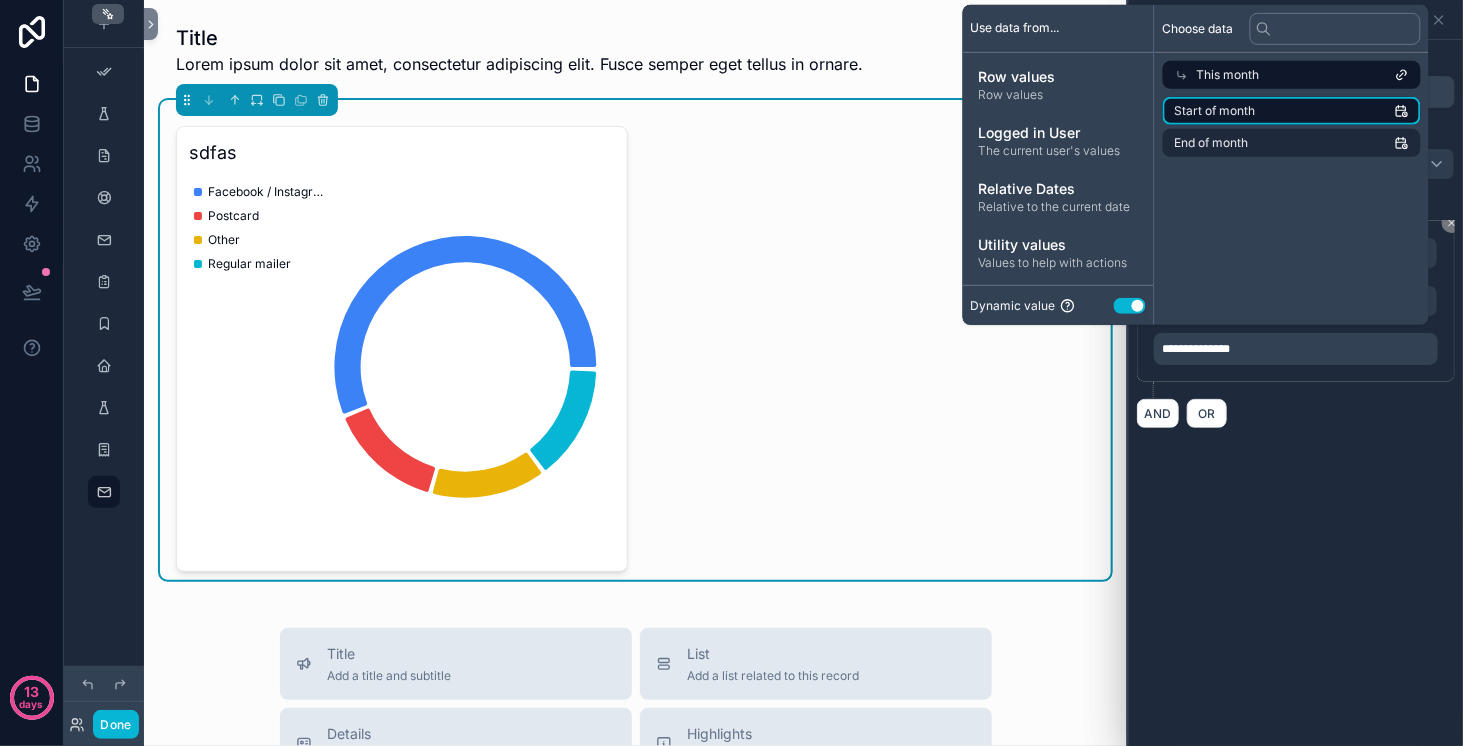 click on "Start of month" at bounding box center (1292, 111) 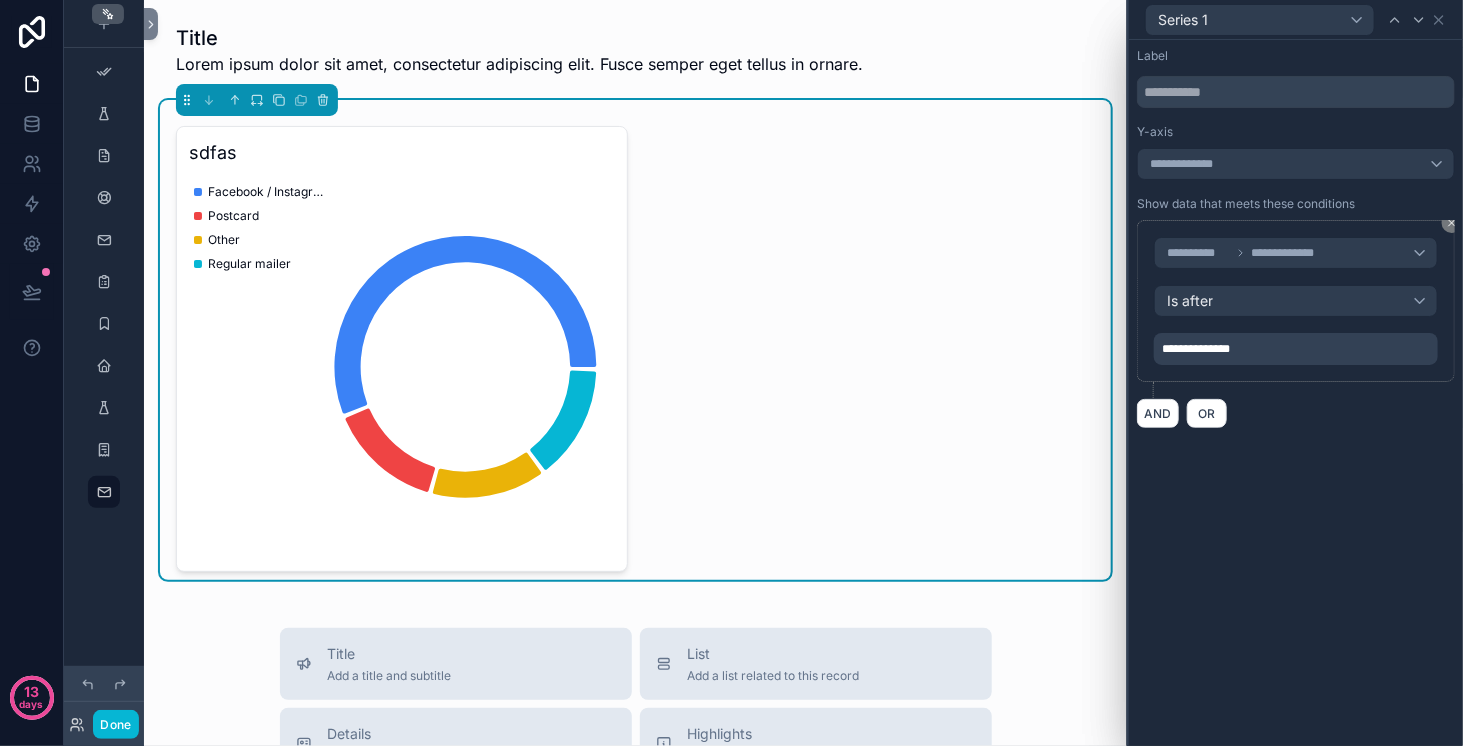 click on "**********" at bounding box center (1296, 393) 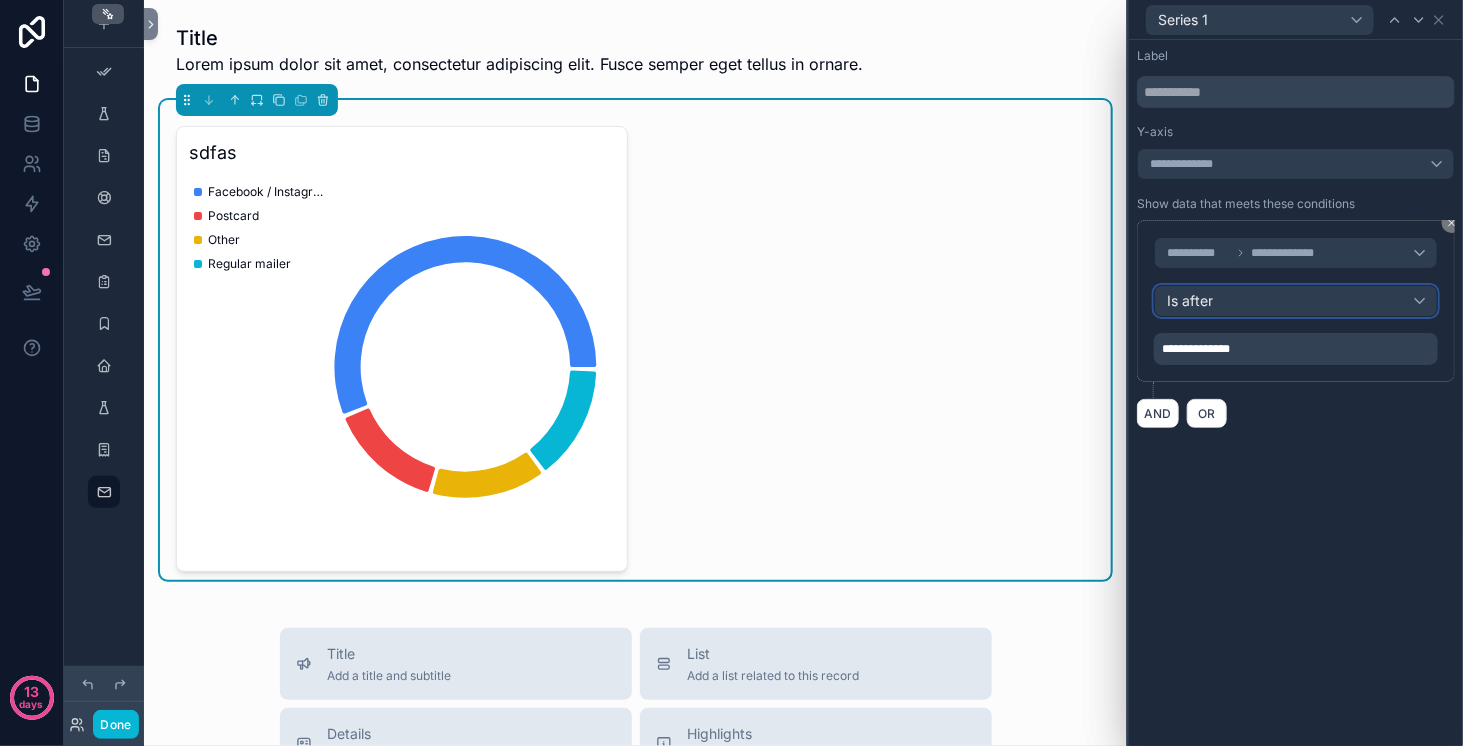 click on "Is after" at bounding box center [1296, 301] 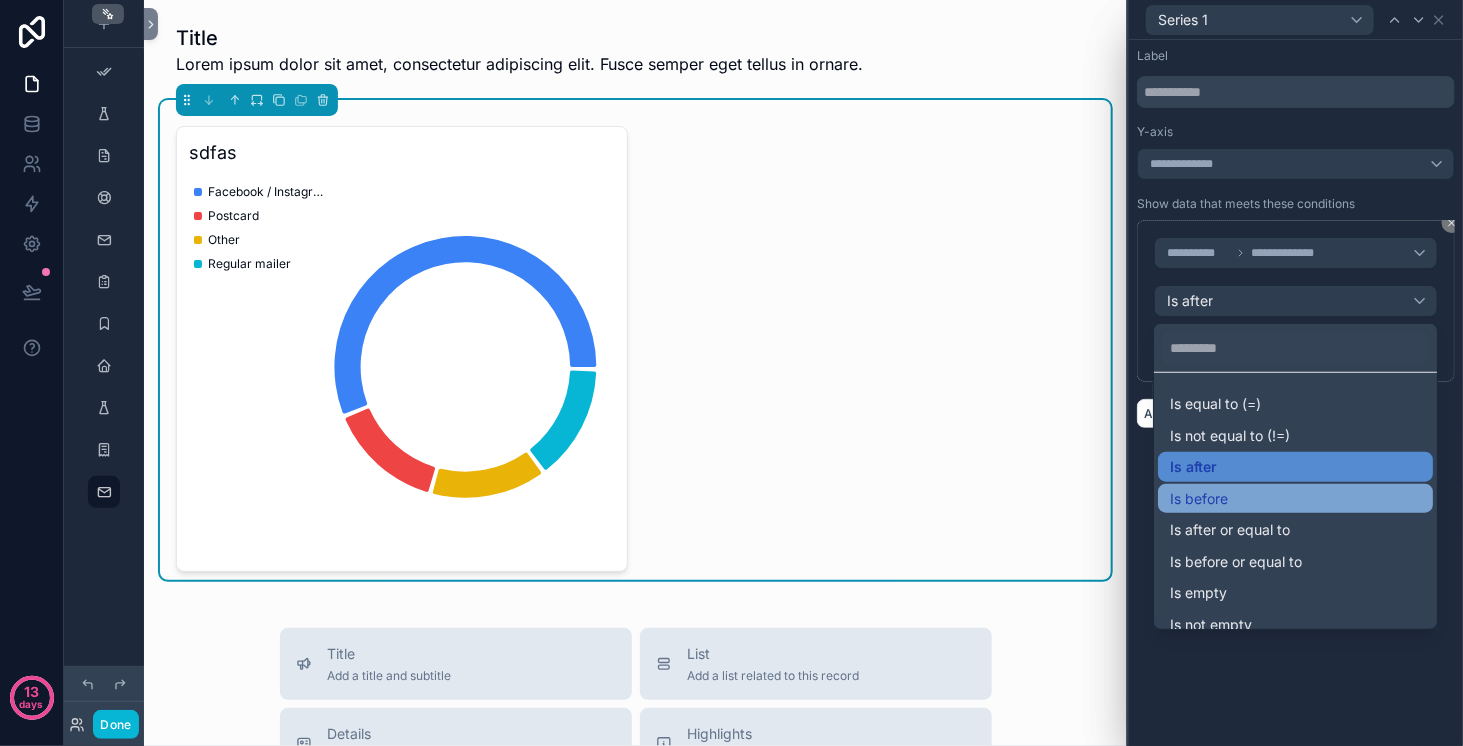 click on "Is before" at bounding box center [1295, 498] 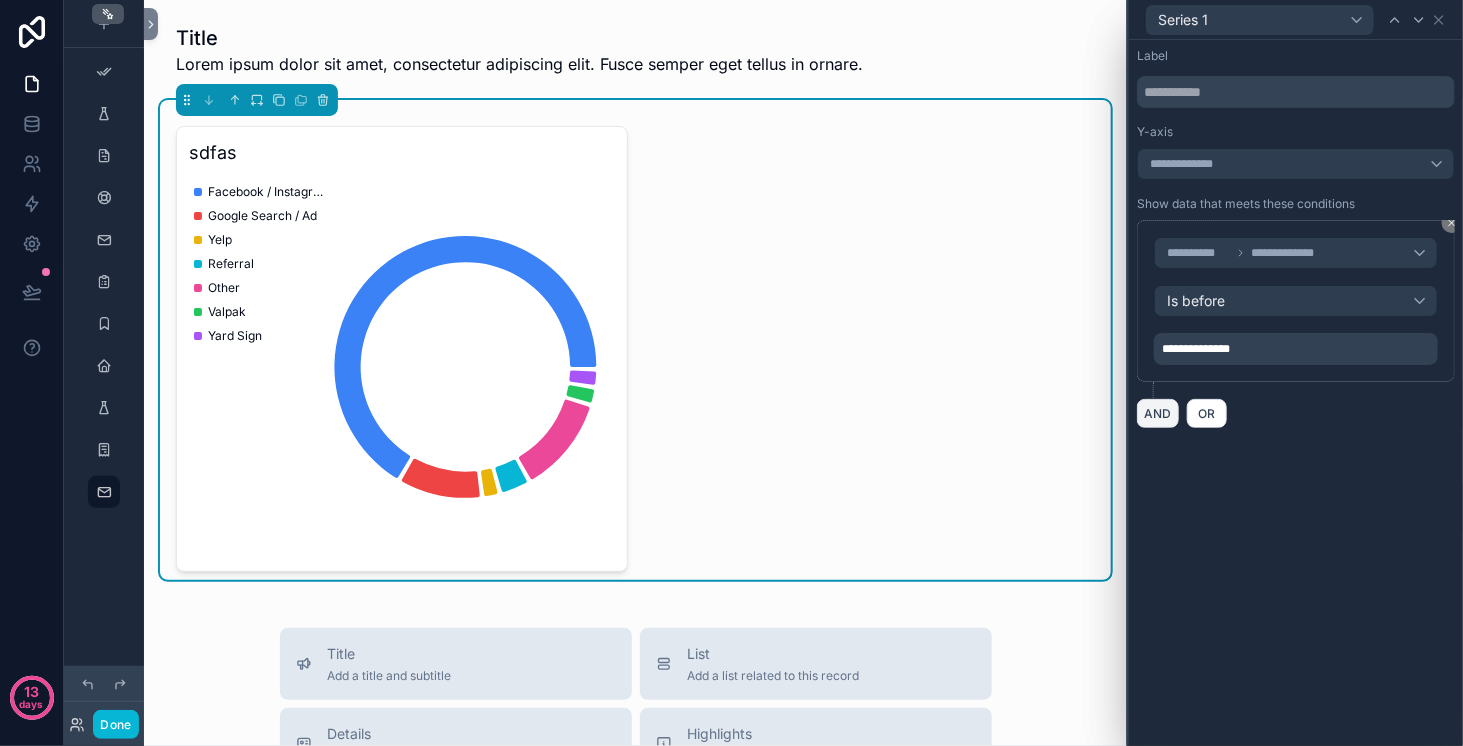 click on "AND" at bounding box center (1158, 413) 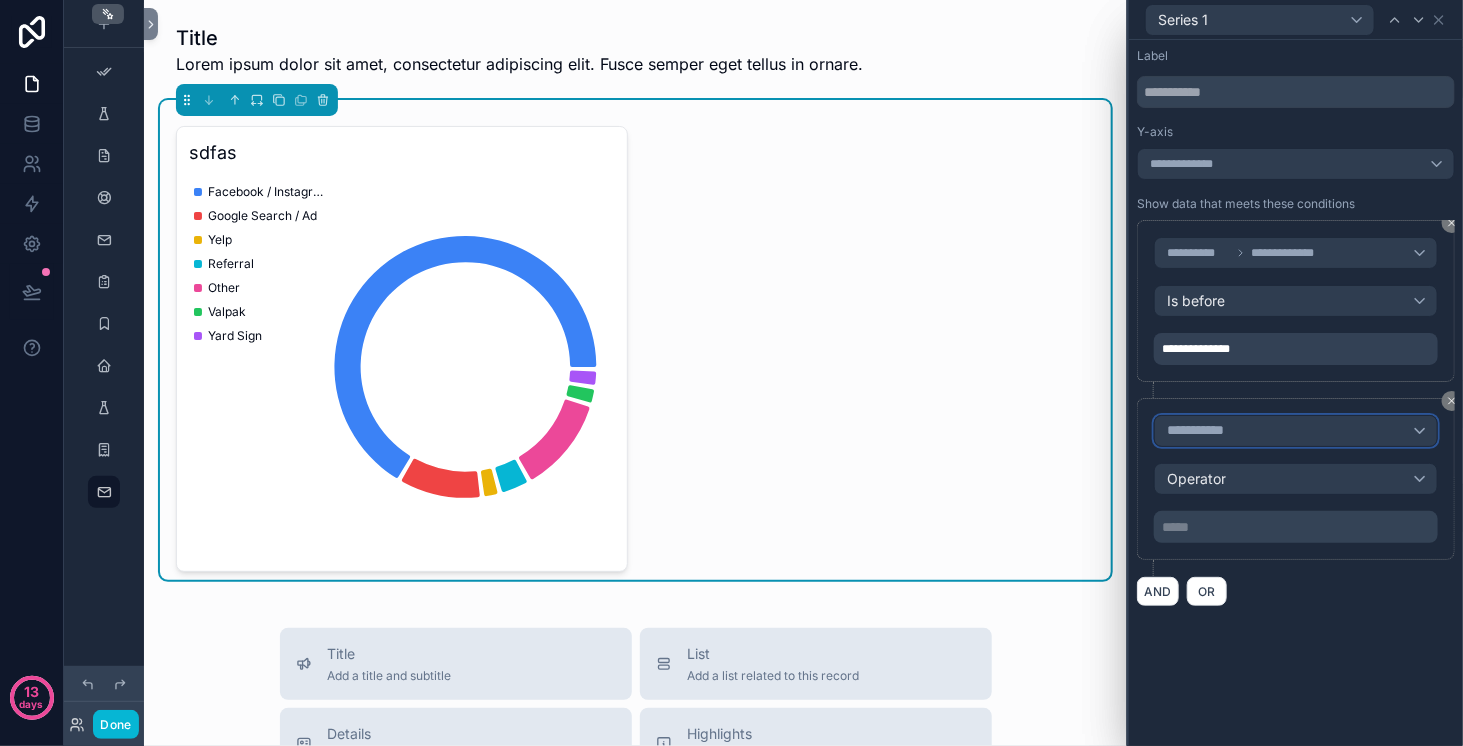 click on "**********" at bounding box center [1296, 431] 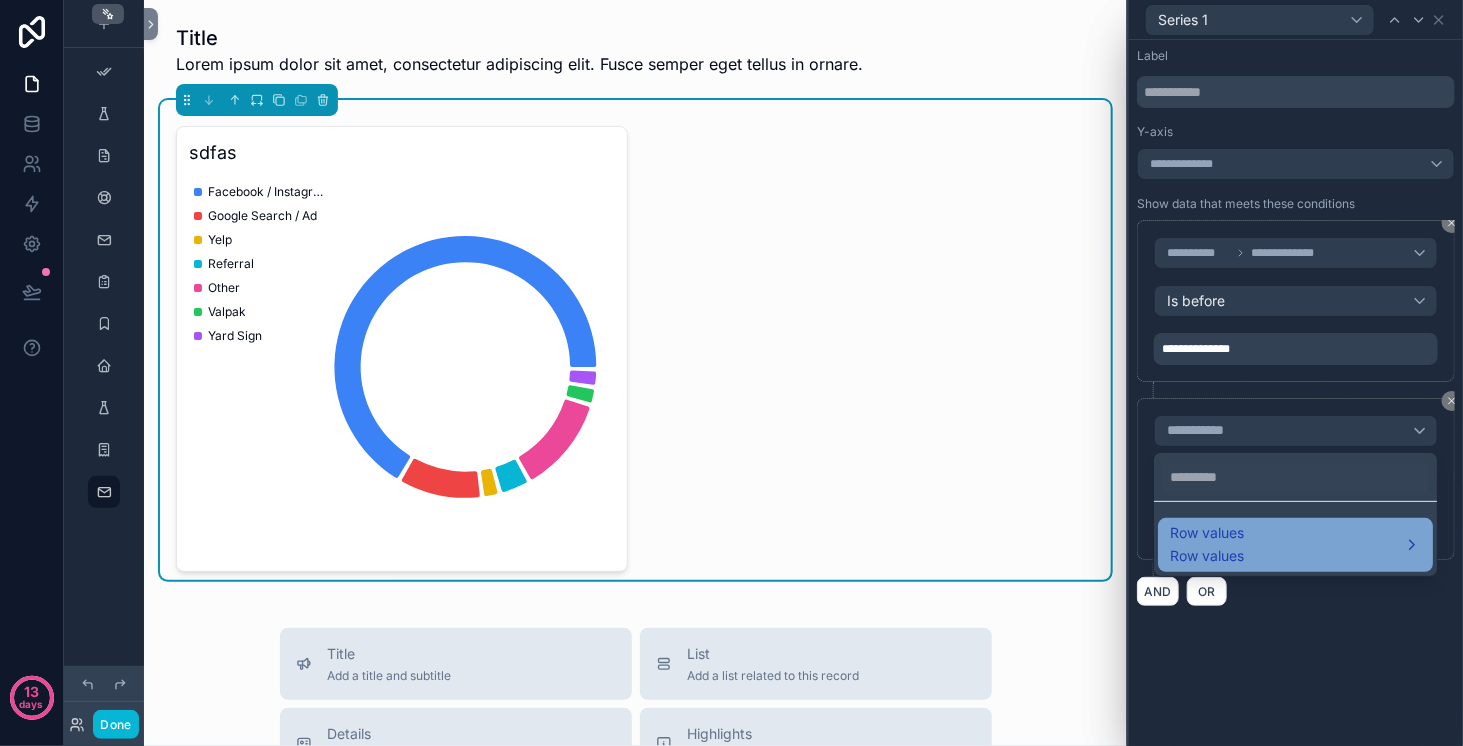 click on "Row values Row values" at bounding box center [1295, 545] 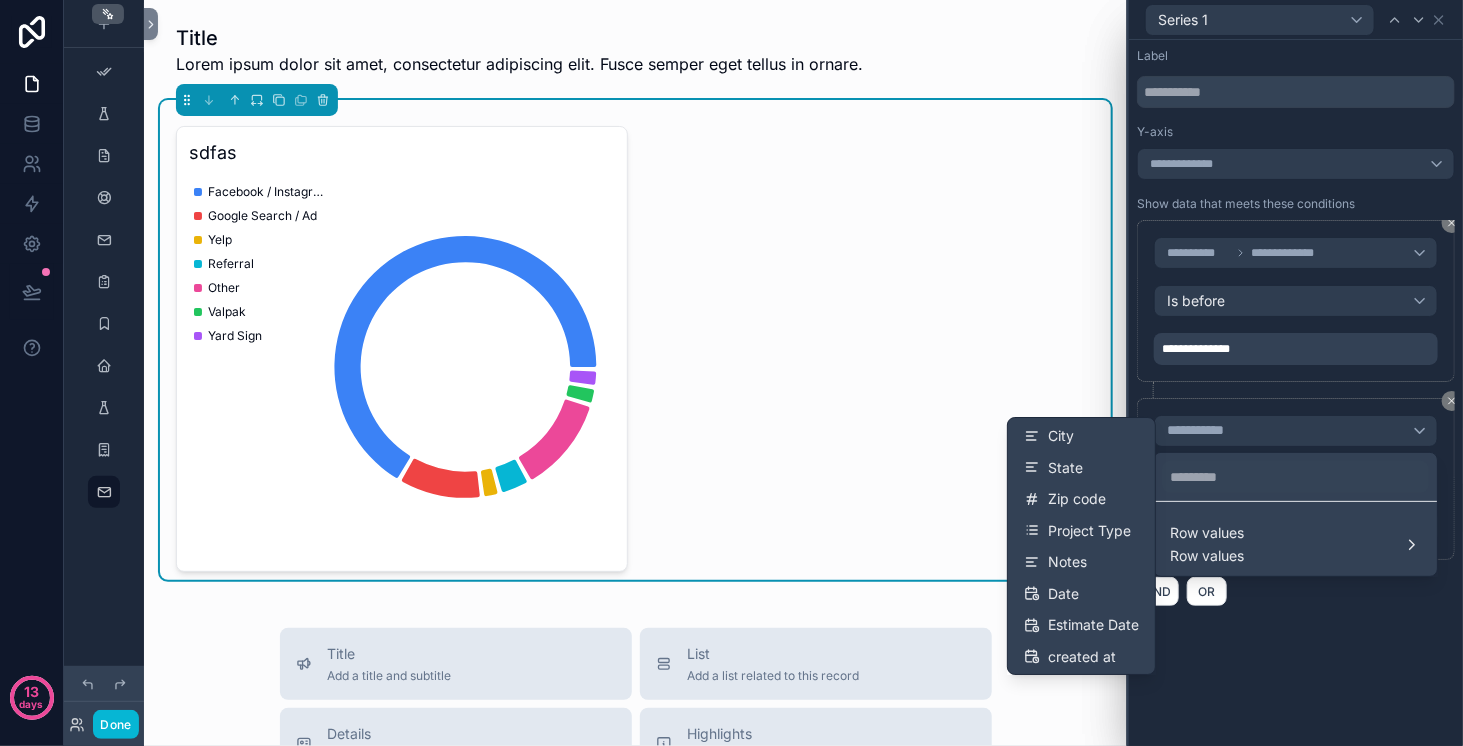 scroll, scrollTop: 224, scrollLeft: 0, axis: vertical 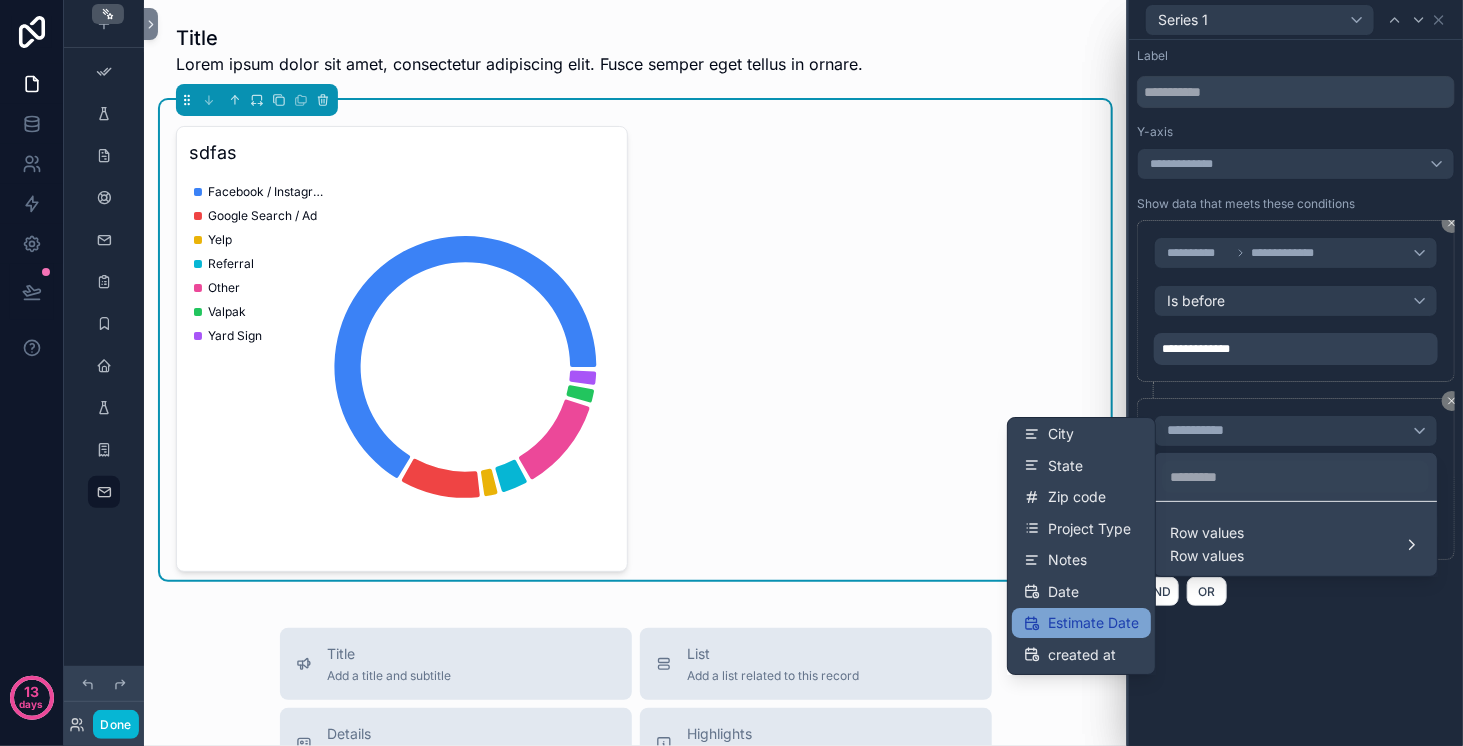click on "Estimate Date" at bounding box center (1093, 623) 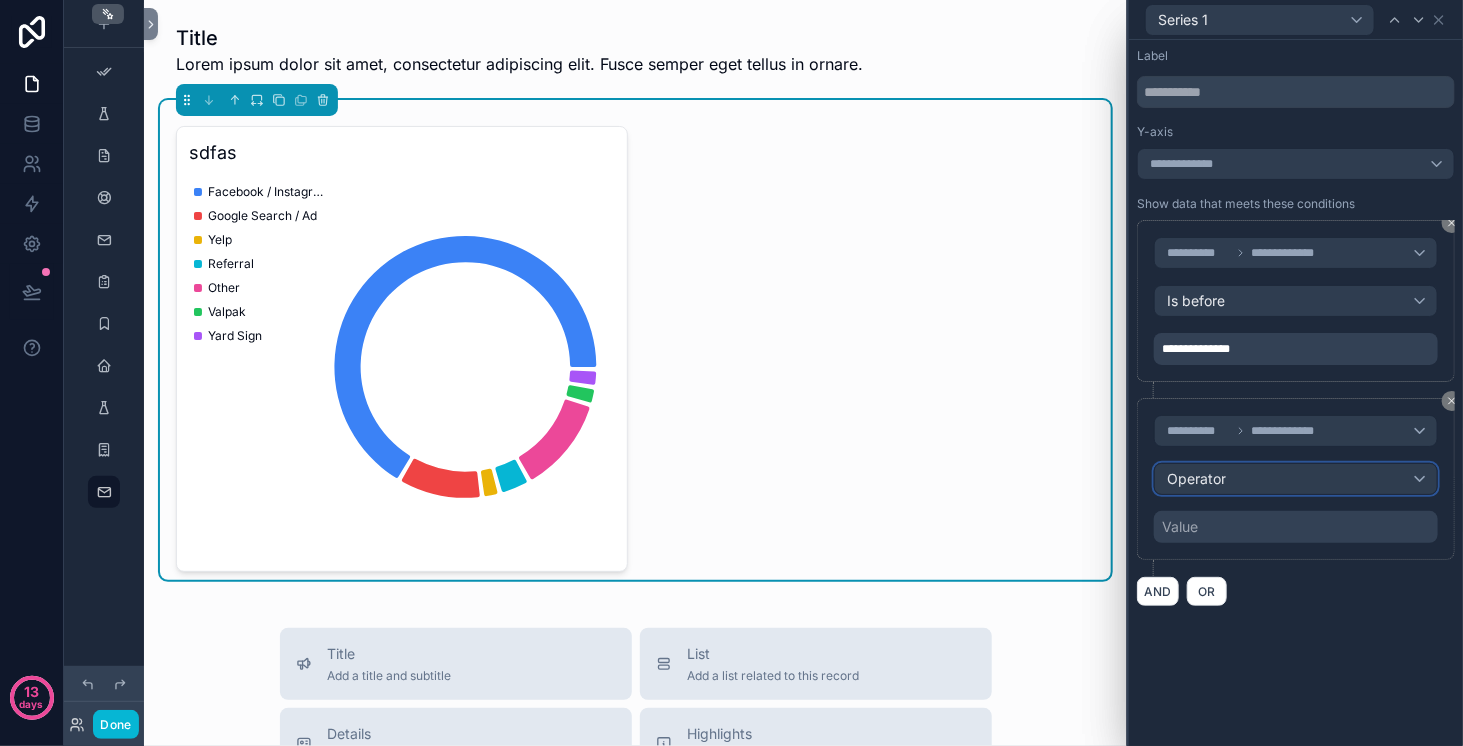 click on "Operator" at bounding box center (1296, 479) 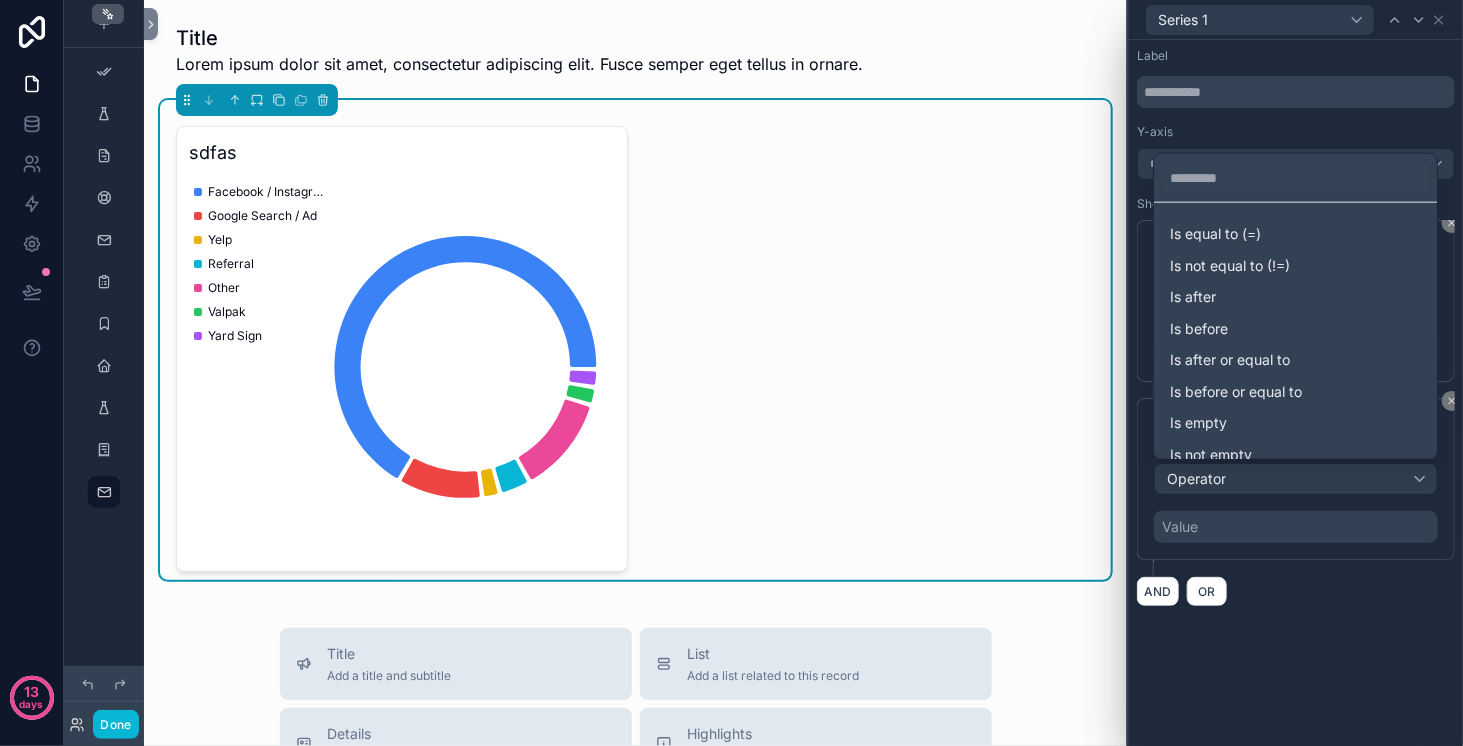 click at bounding box center [1296, 373] 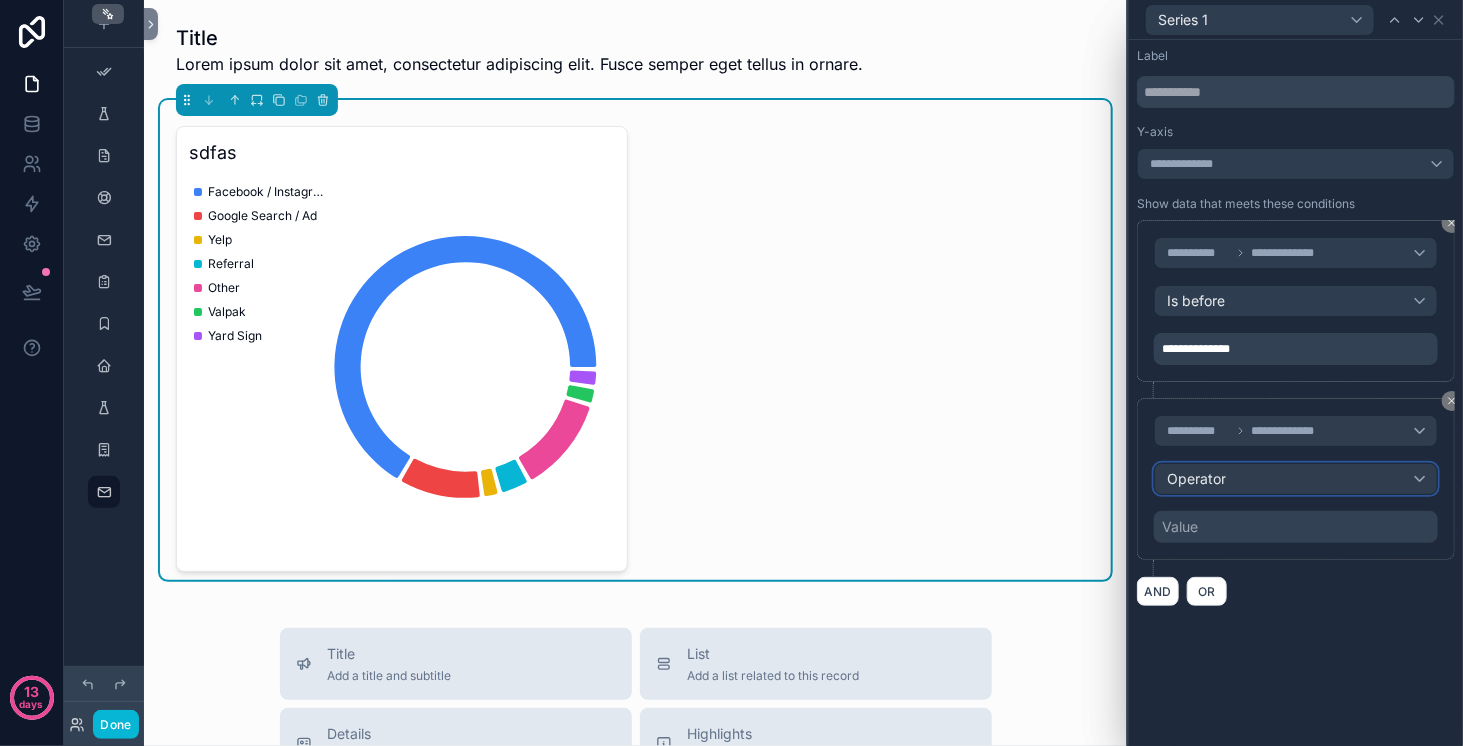 click on "Operator" at bounding box center (1296, 479) 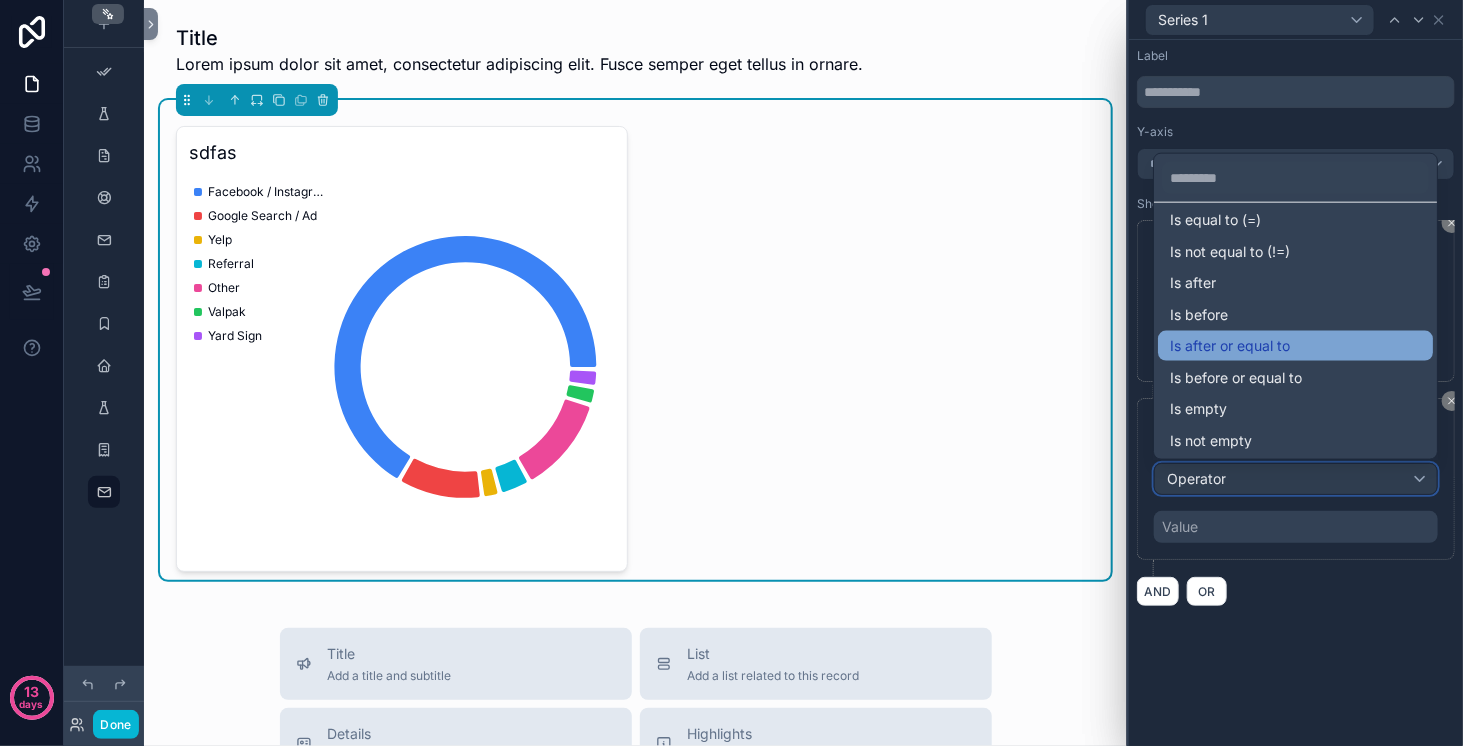 scroll, scrollTop: 0, scrollLeft: 0, axis: both 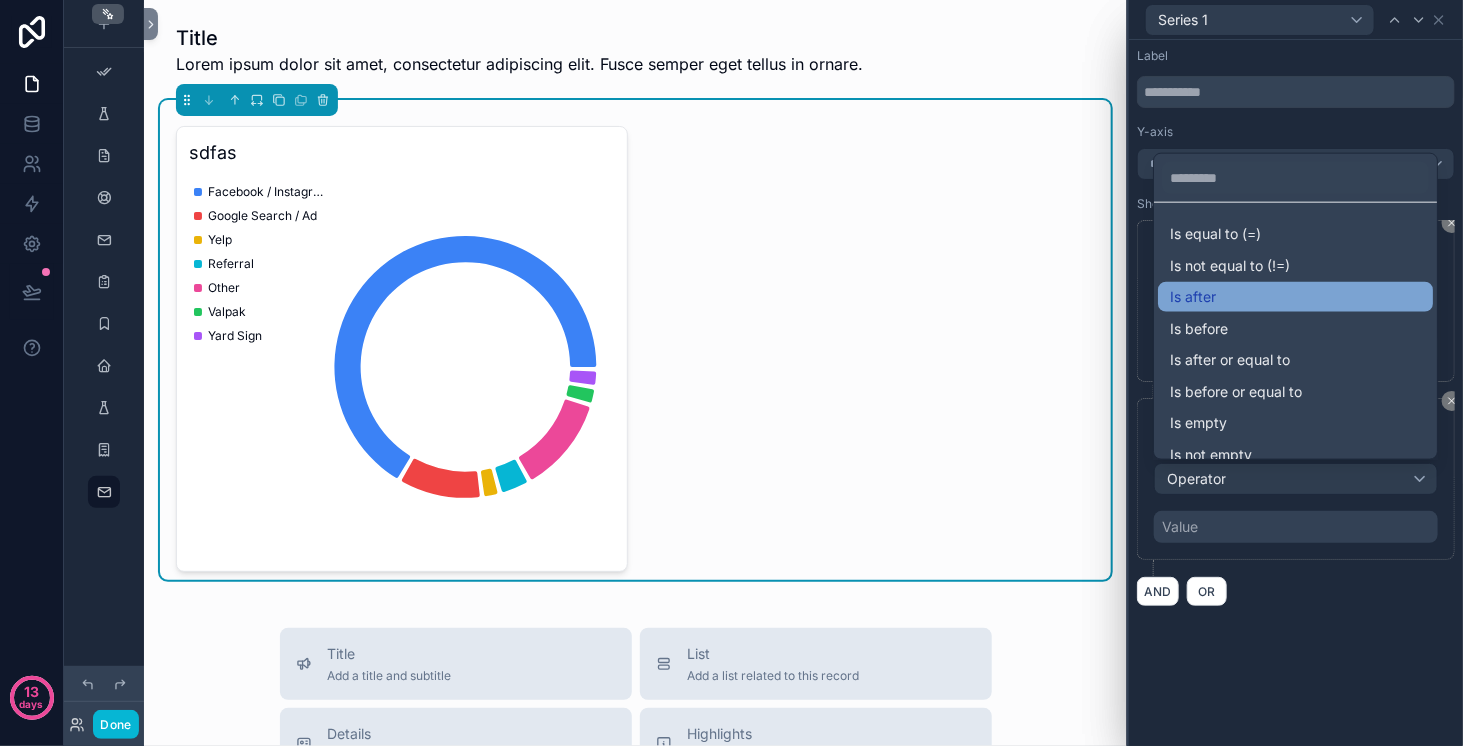 click on "Is after" at bounding box center [1295, 297] 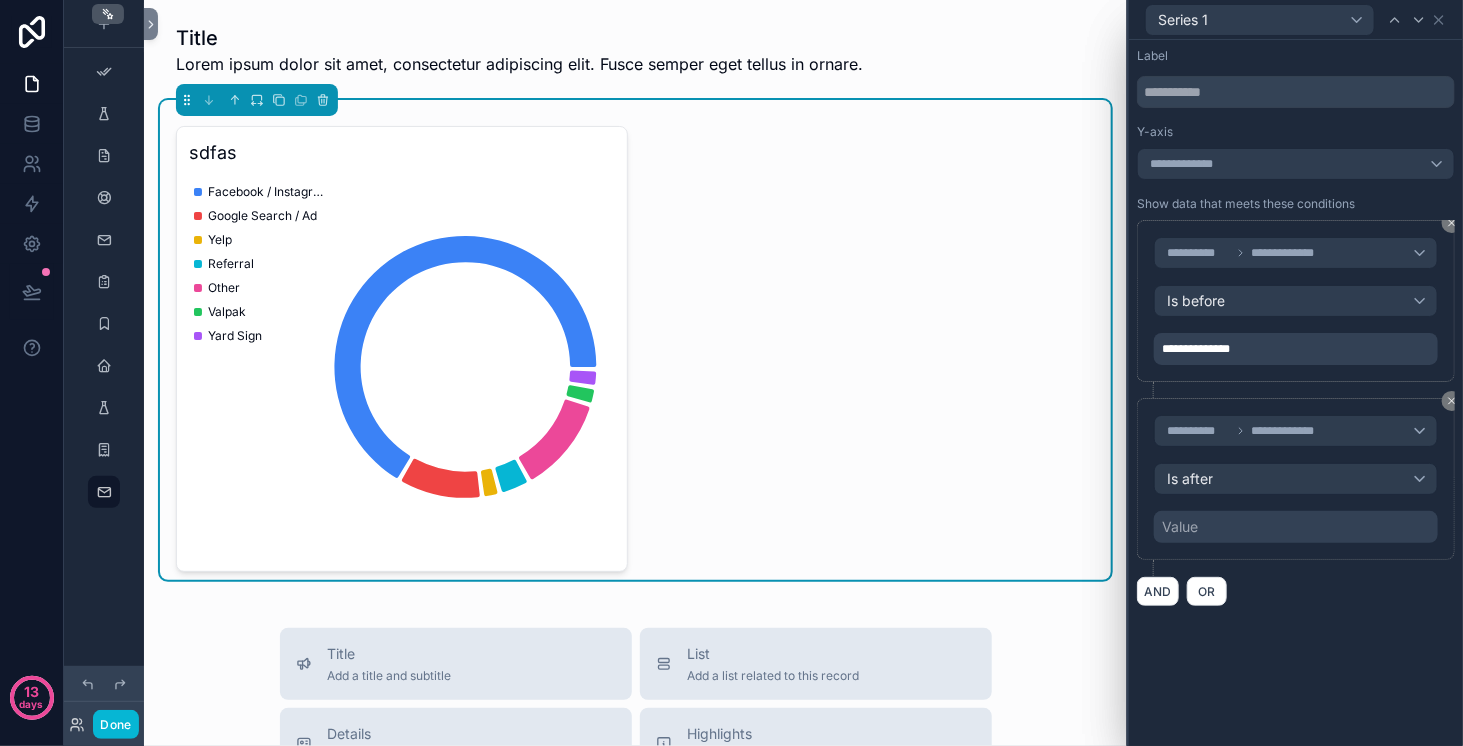 click on "Value" at bounding box center (1296, 527) 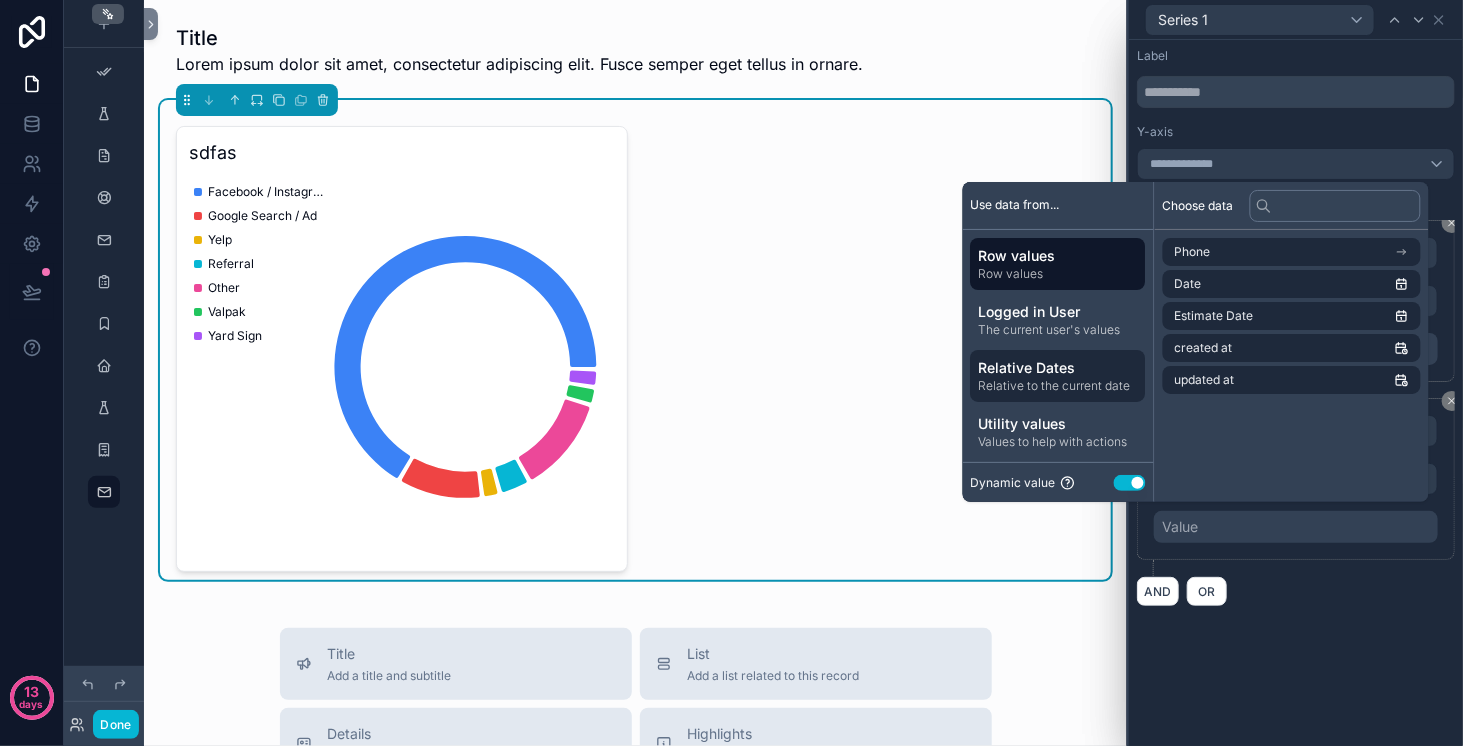 click on "Relative Dates" at bounding box center [1058, 368] 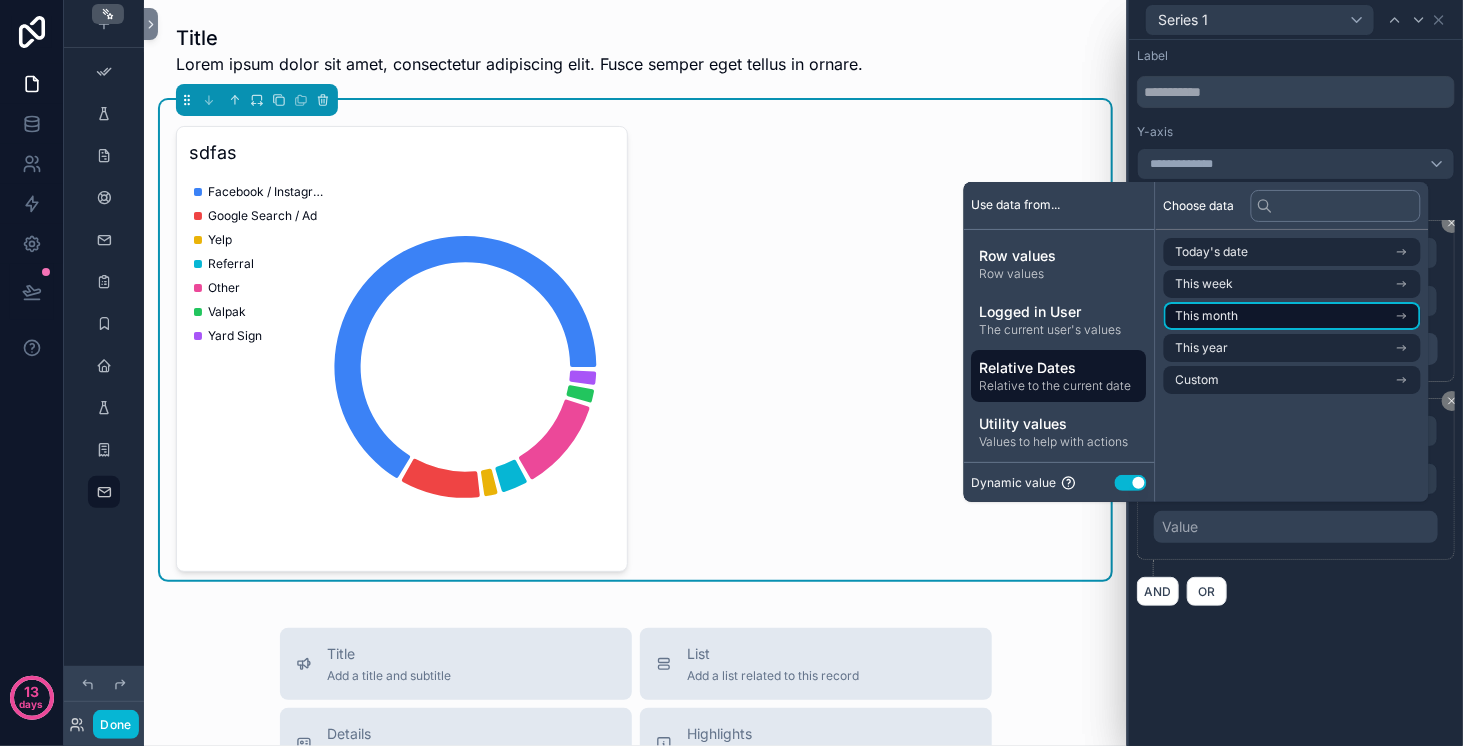 click on "This month" at bounding box center (1292, 316) 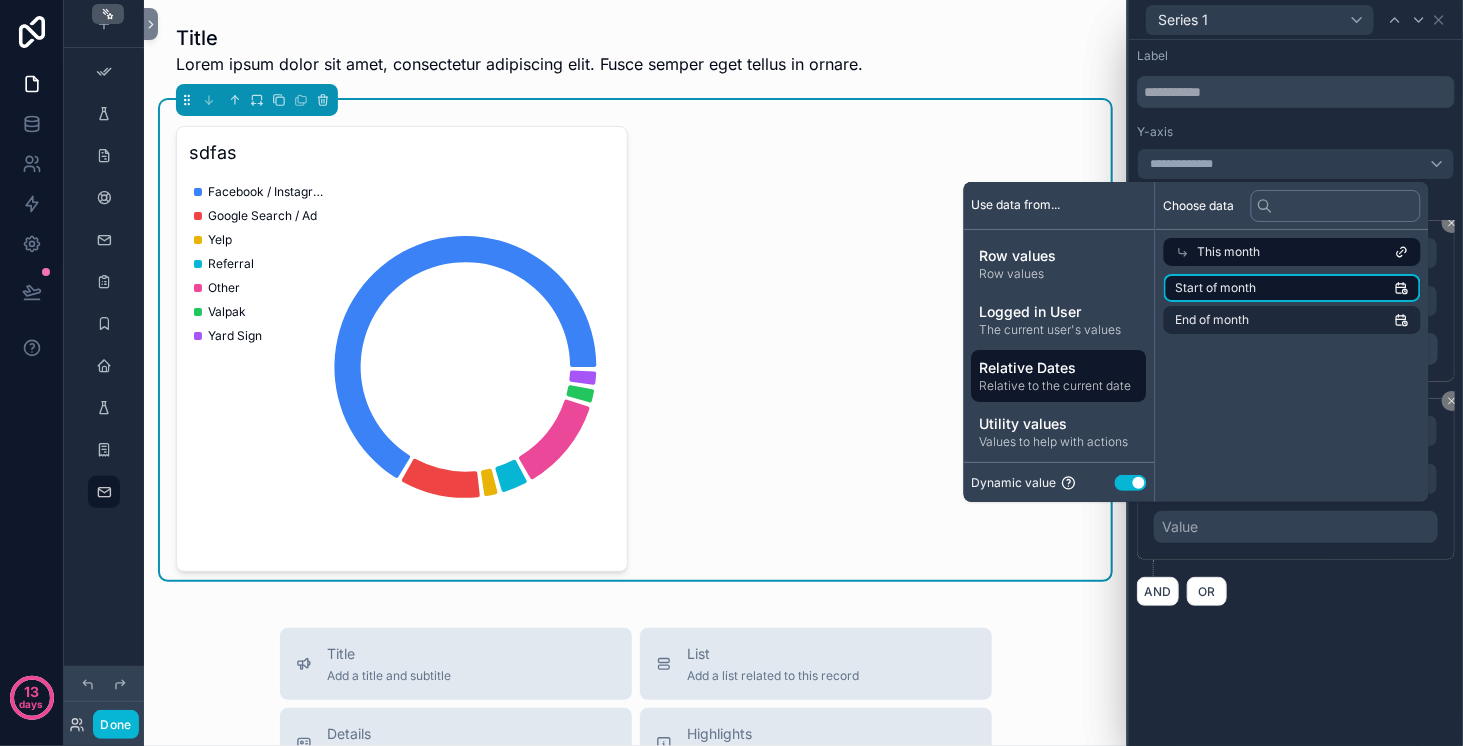 click on "Start of month" at bounding box center [1292, 288] 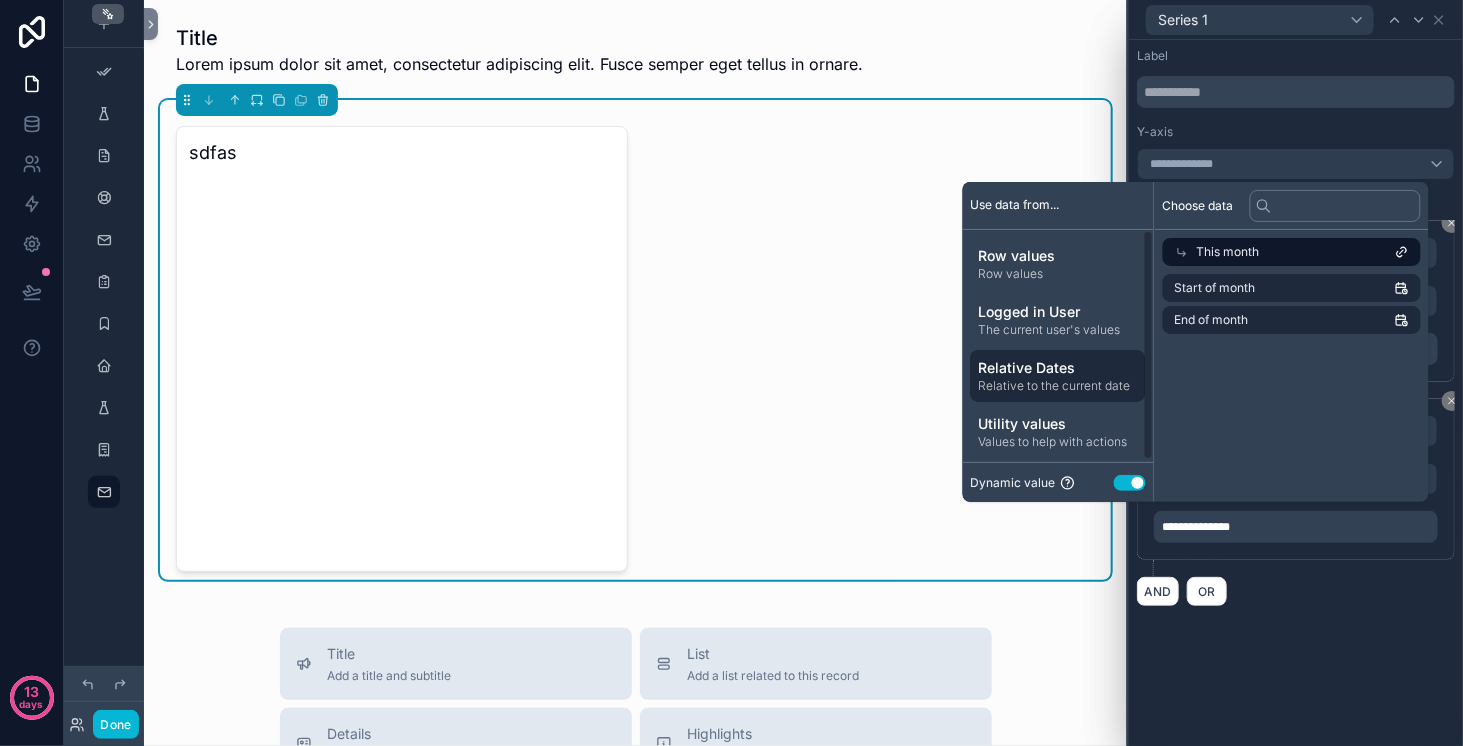 click on "Relative Dates" at bounding box center (1058, 368) 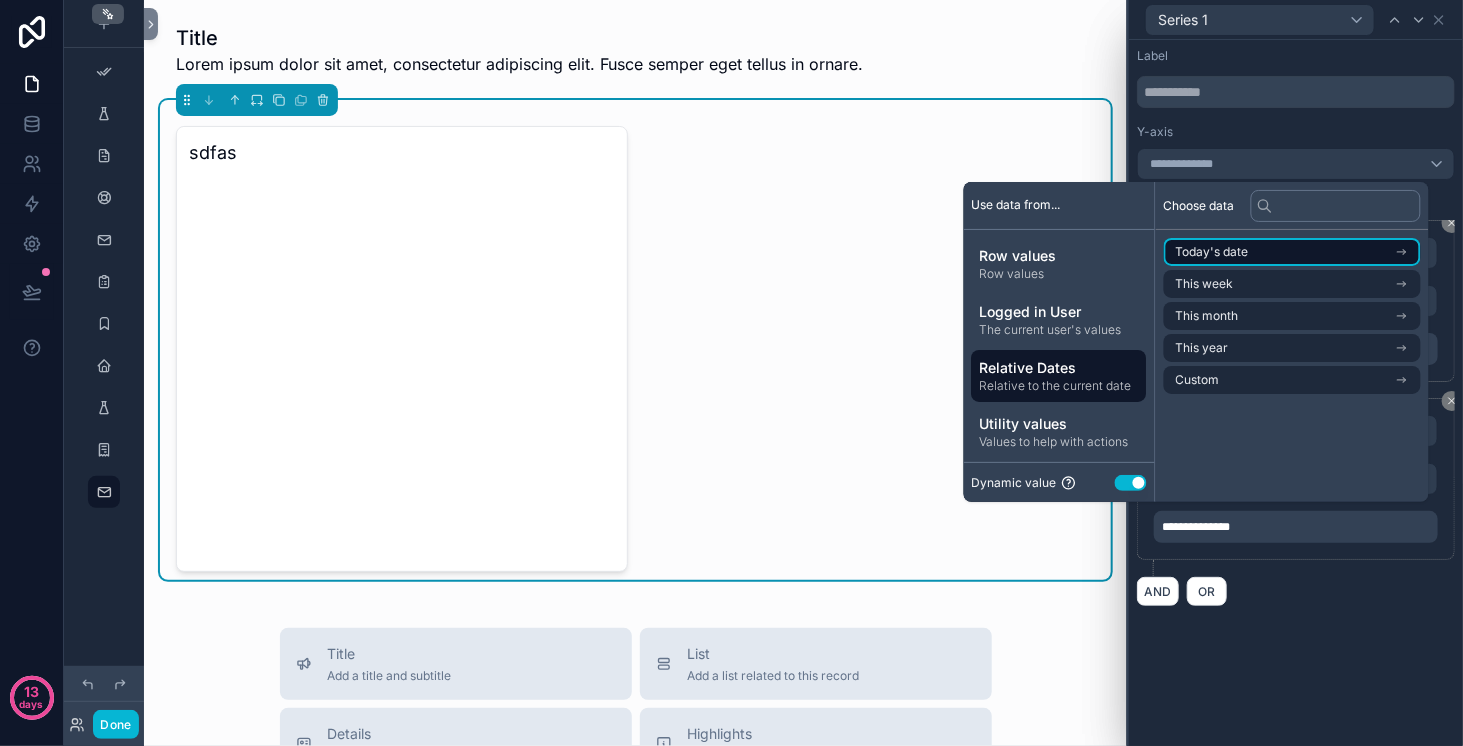 click on "Today's date" at bounding box center [1292, 252] 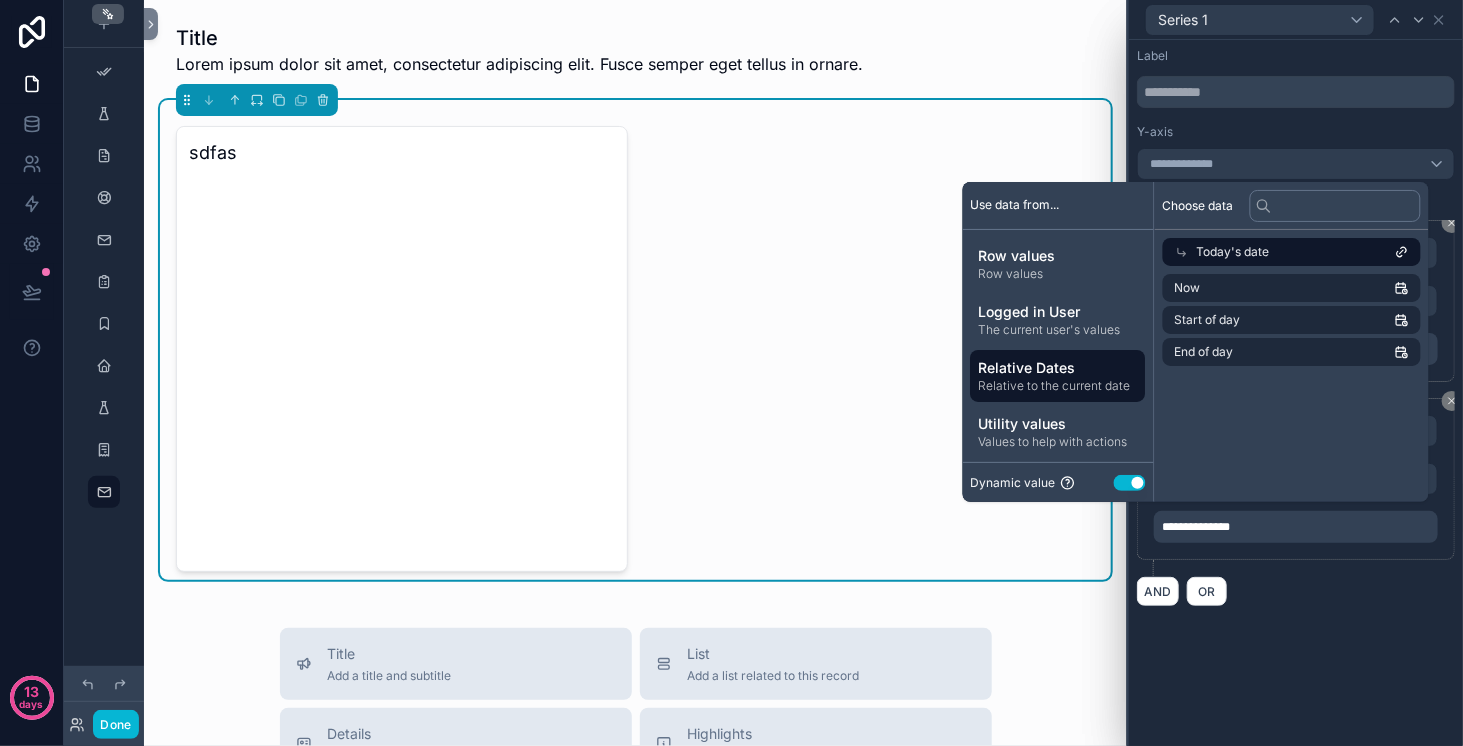 click on "Today's date" at bounding box center (1233, 252) 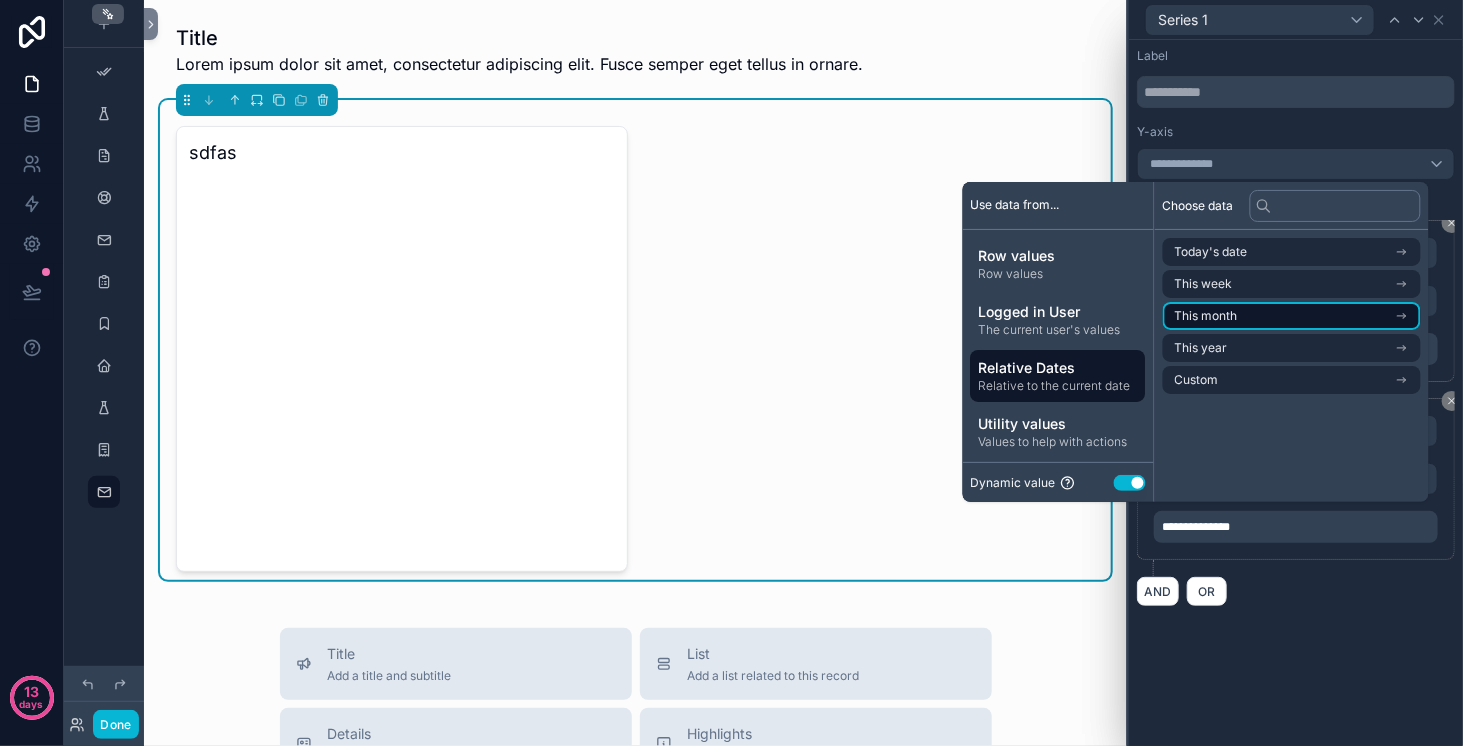 click on "This month" at bounding box center [1206, 316] 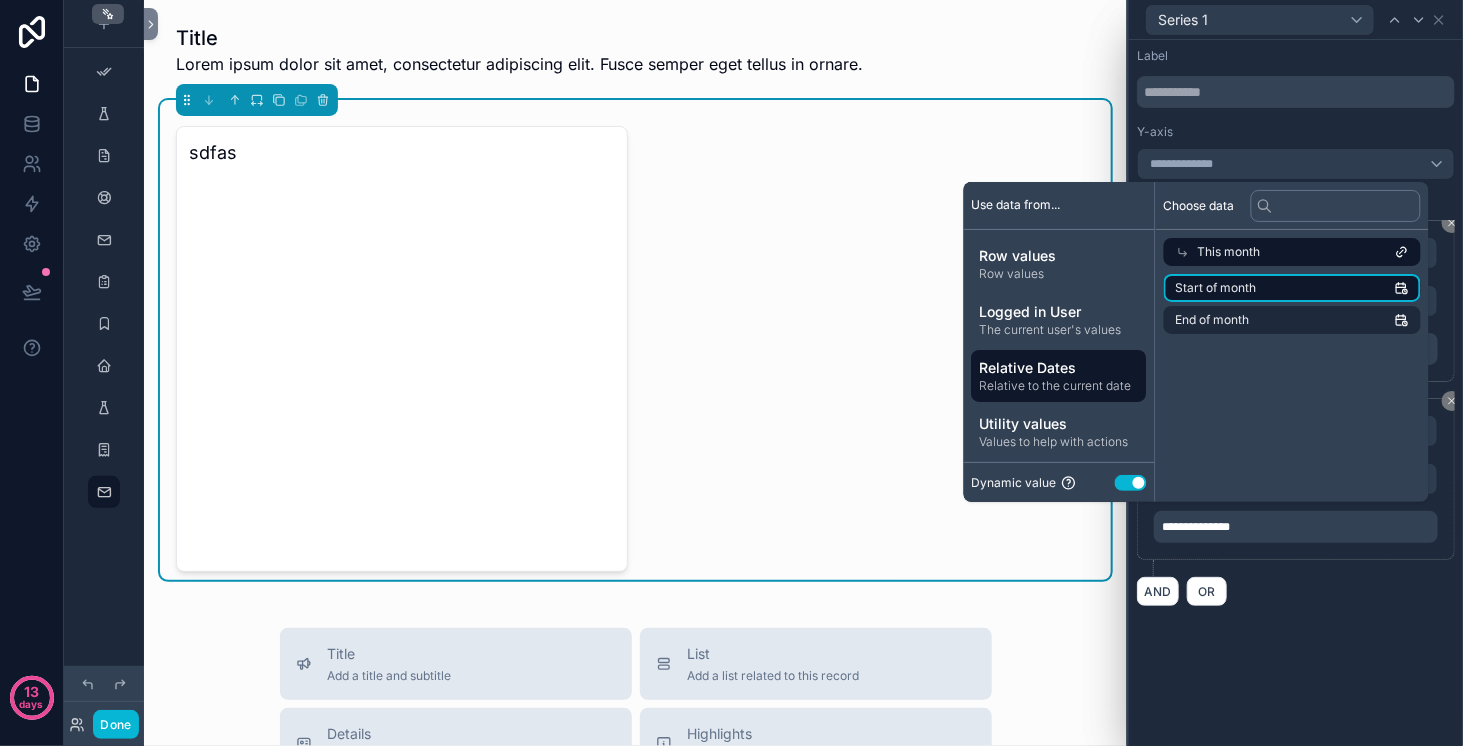 click on "Start of month" at bounding box center (1292, 288) 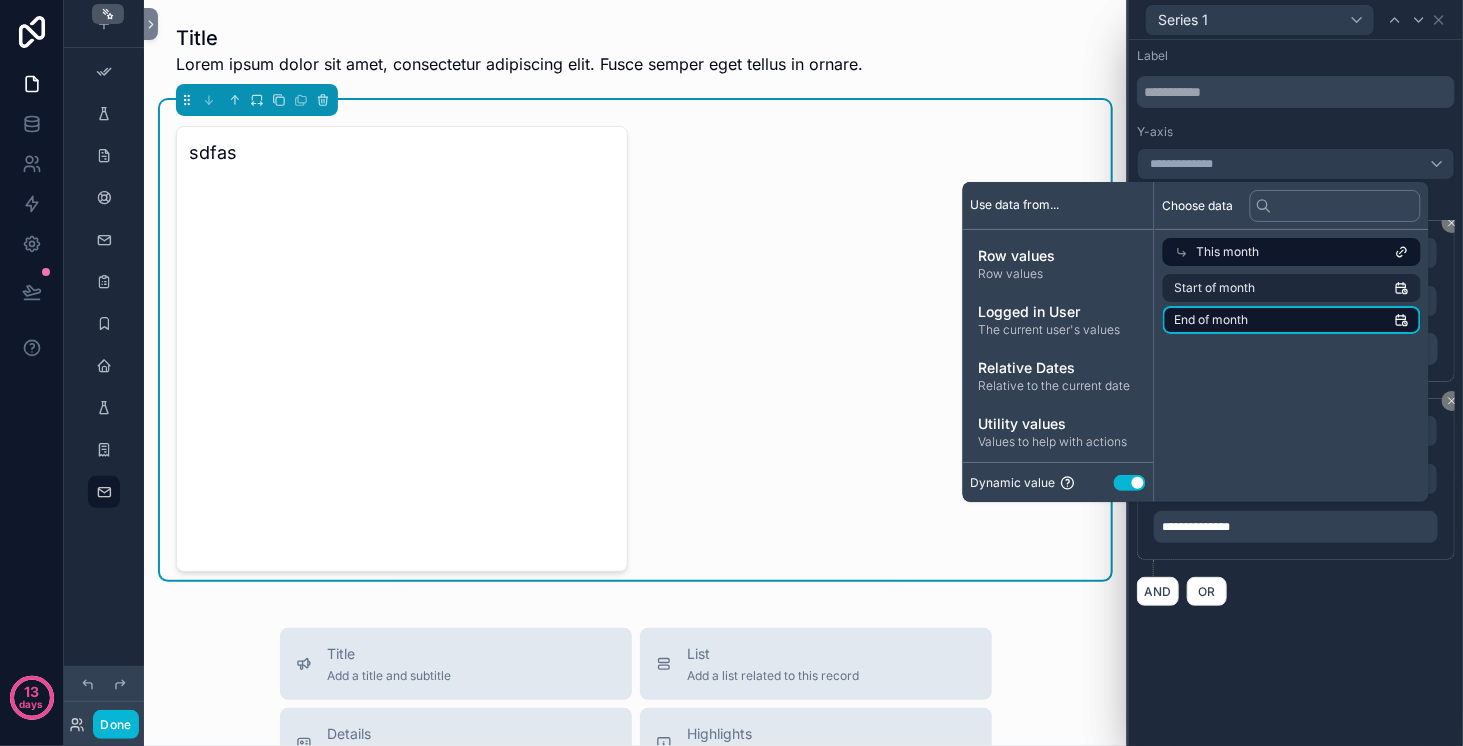 click on "End of month" at bounding box center (1292, 320) 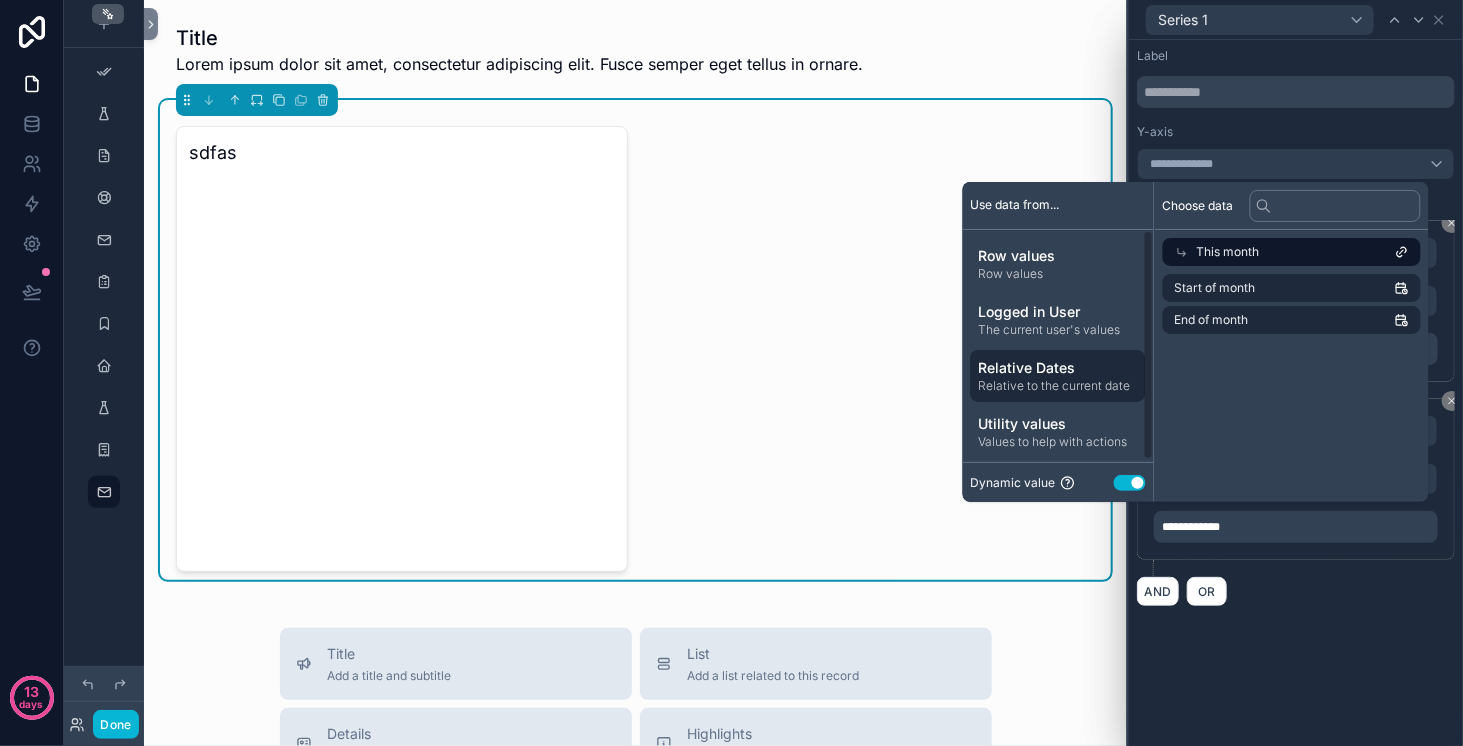 click on "Relative to the current date" at bounding box center (1058, 386) 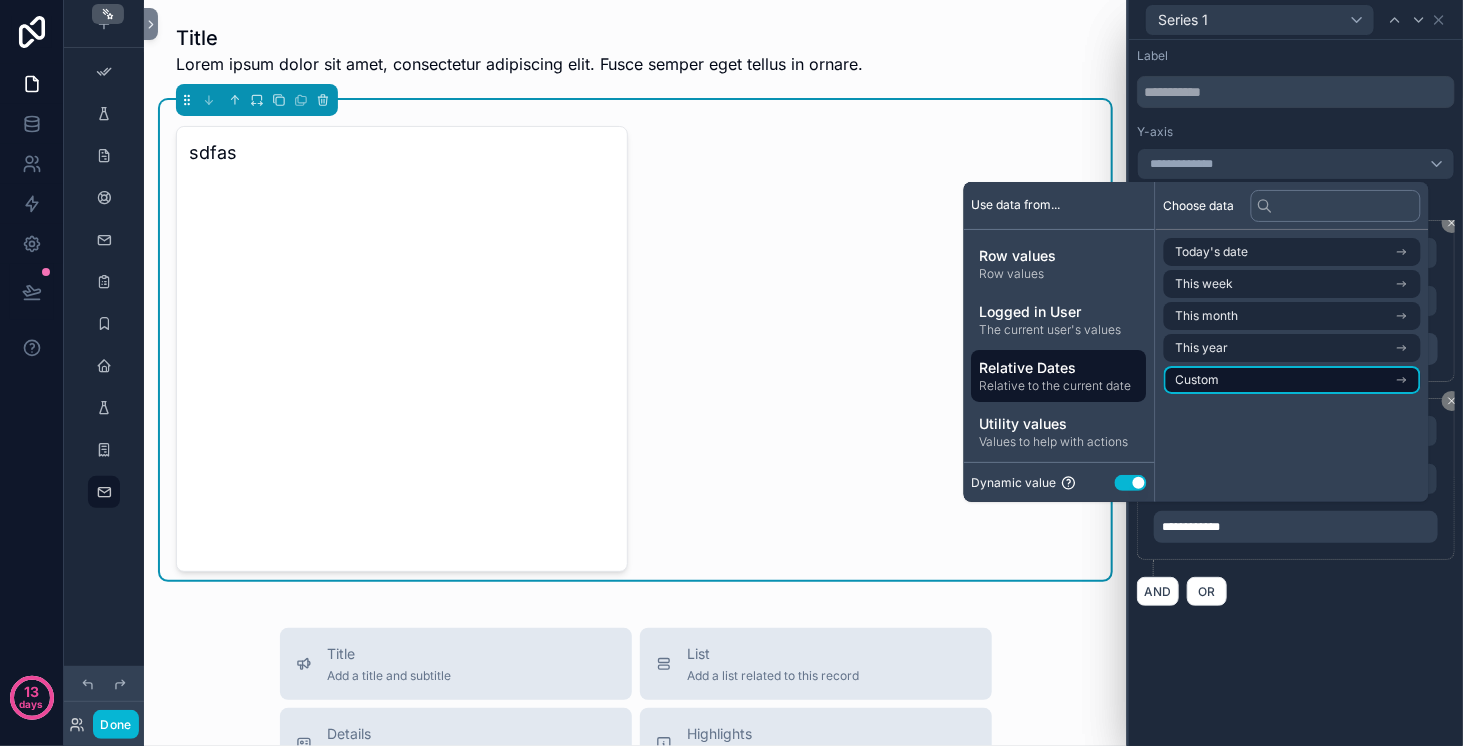 click on "Custom" at bounding box center (1292, 380) 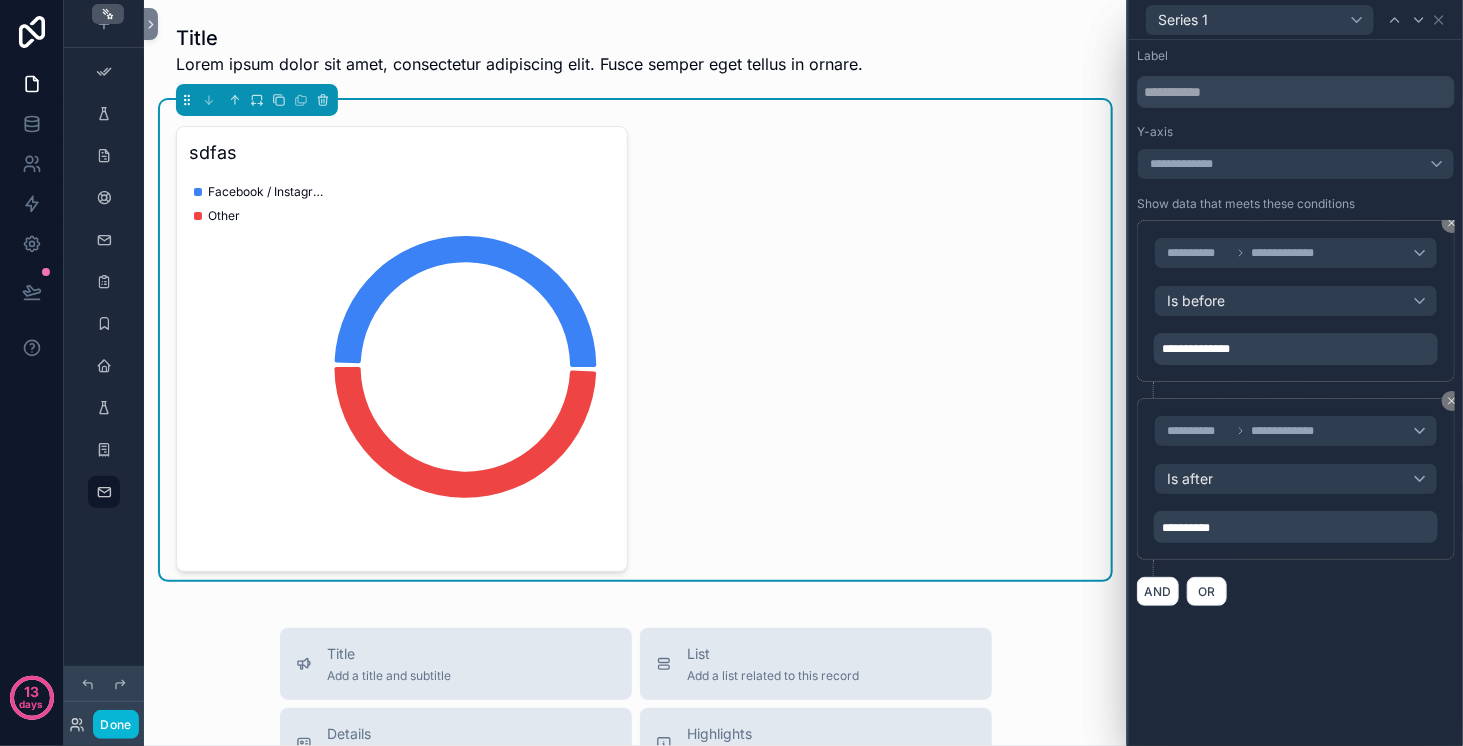 click on "AND OR" at bounding box center (1296, 591) 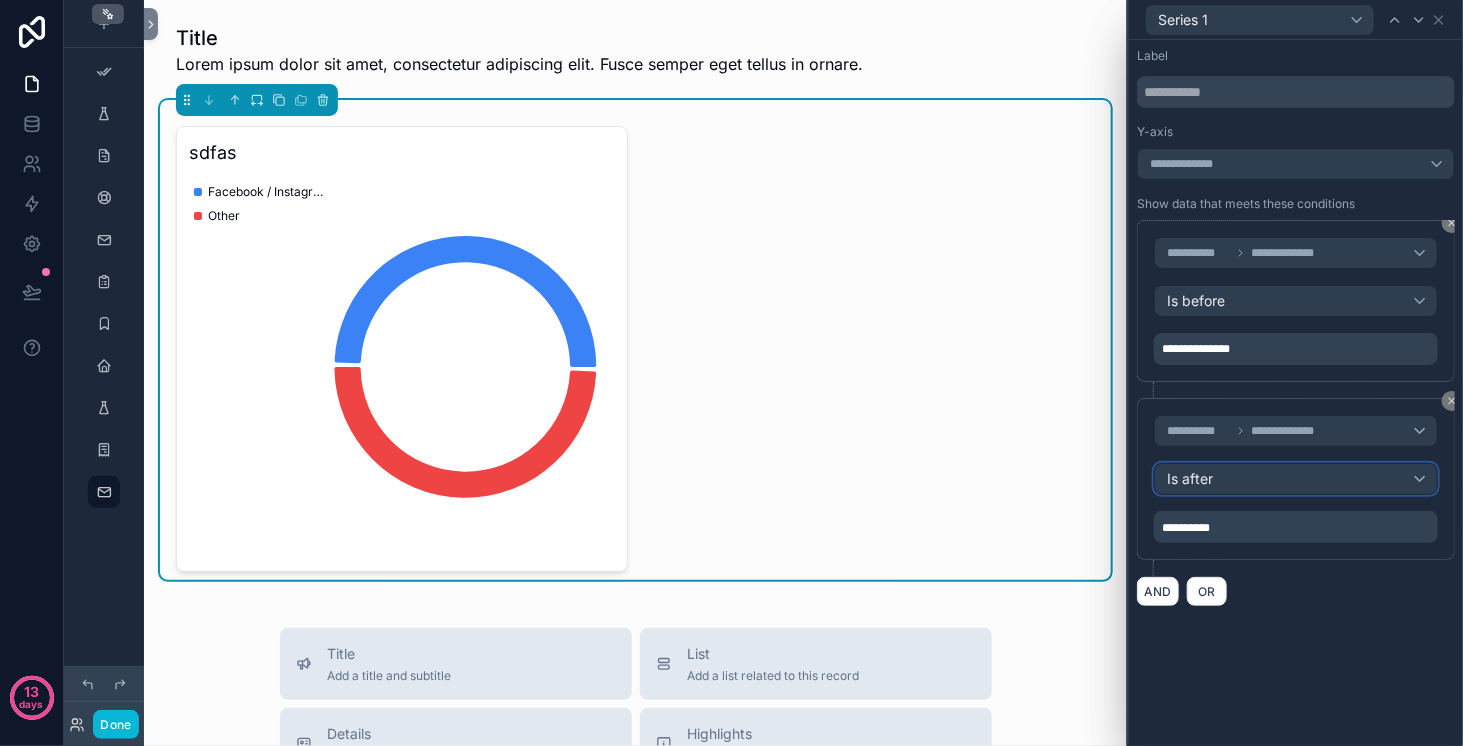 click on "Is after" at bounding box center (1296, 479) 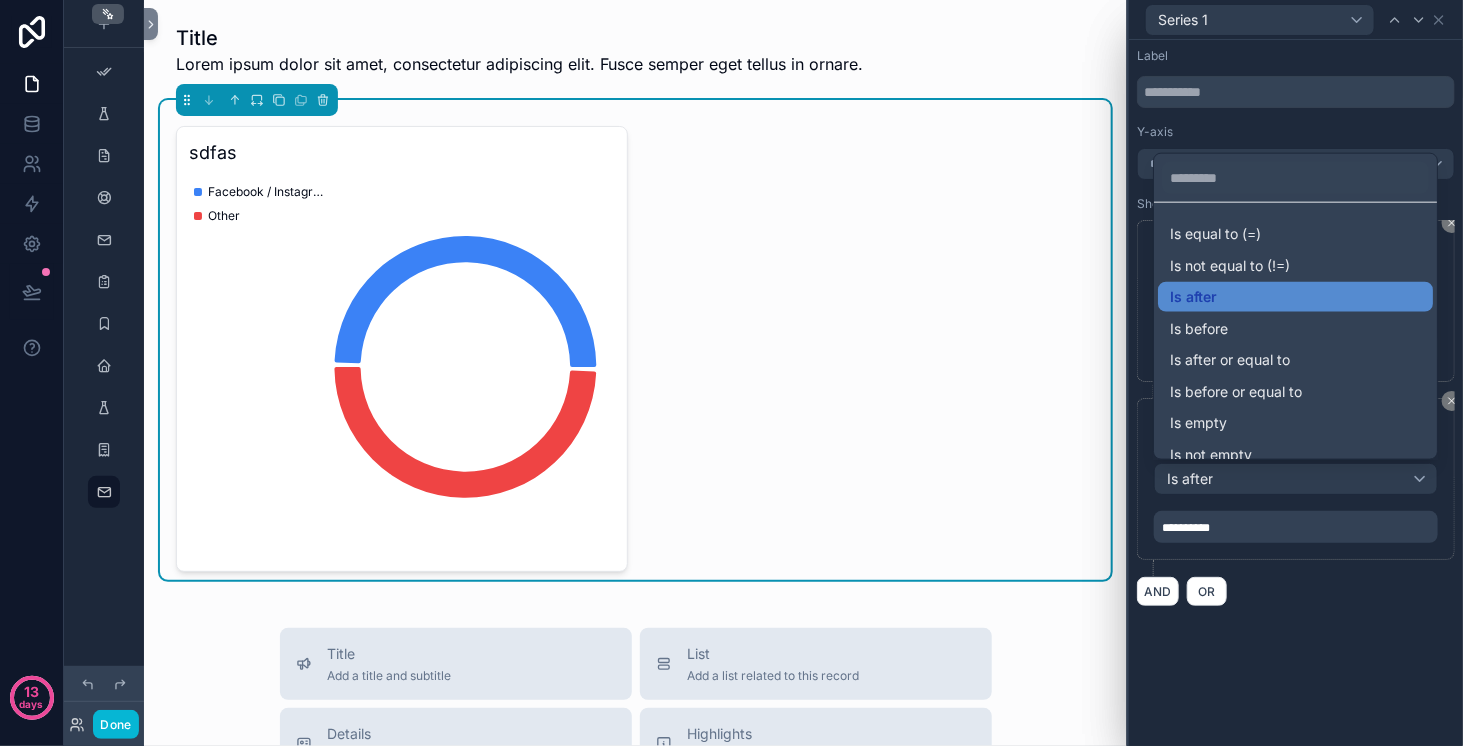 drag, startPoint x: 1330, startPoint y: 567, endPoint x: 1321, endPoint y: 535, distance: 33.24154 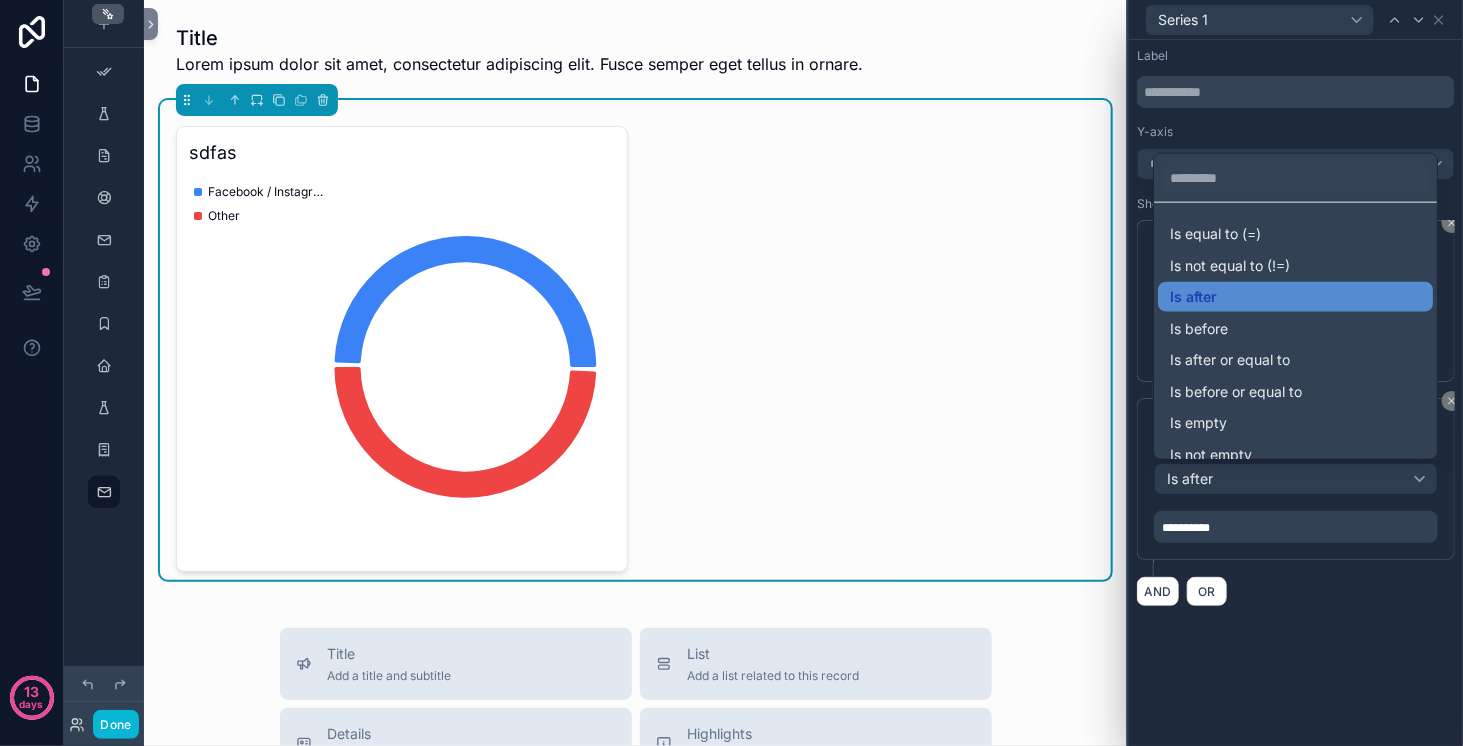 click at bounding box center (1296, 373) 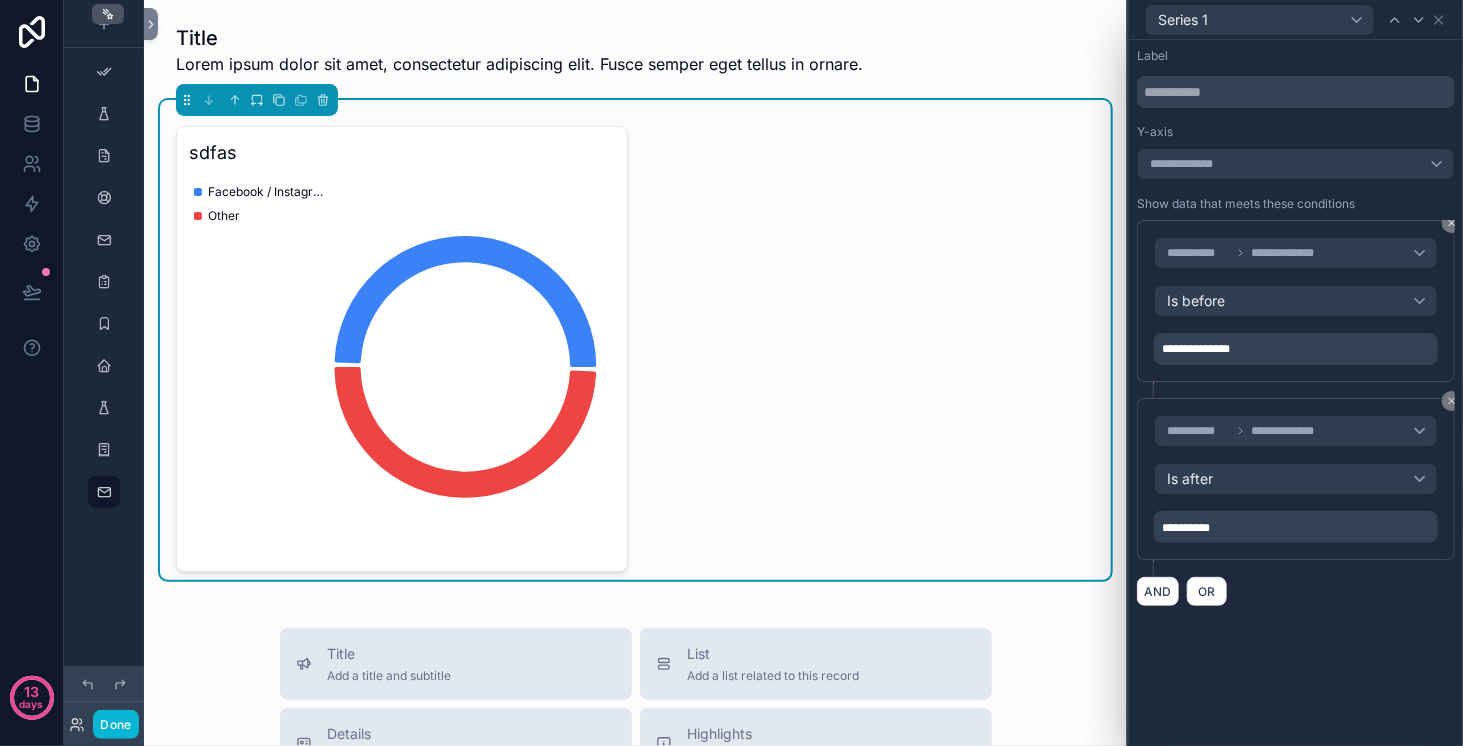click on "**********" at bounding box center [1296, 527] 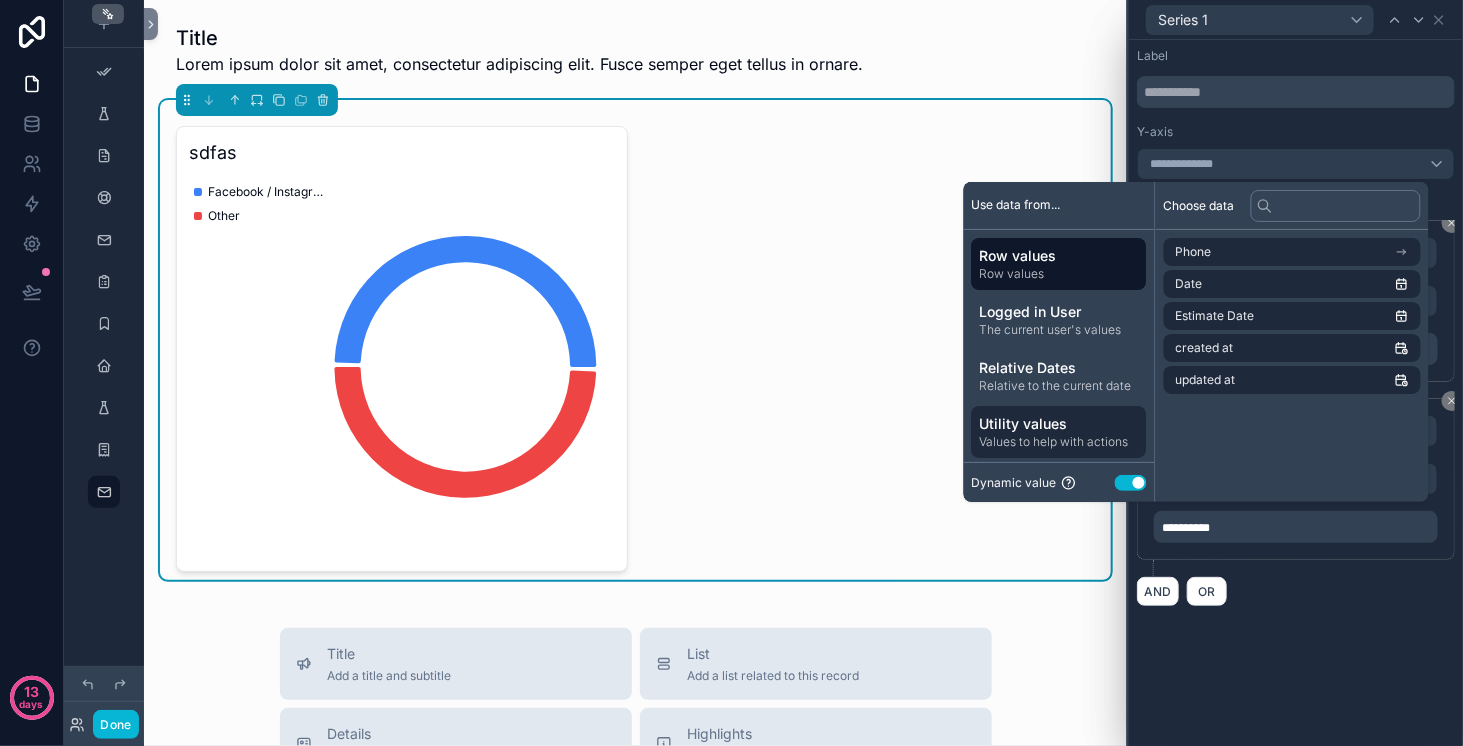 click on "Values to help with actions" at bounding box center [1059, 442] 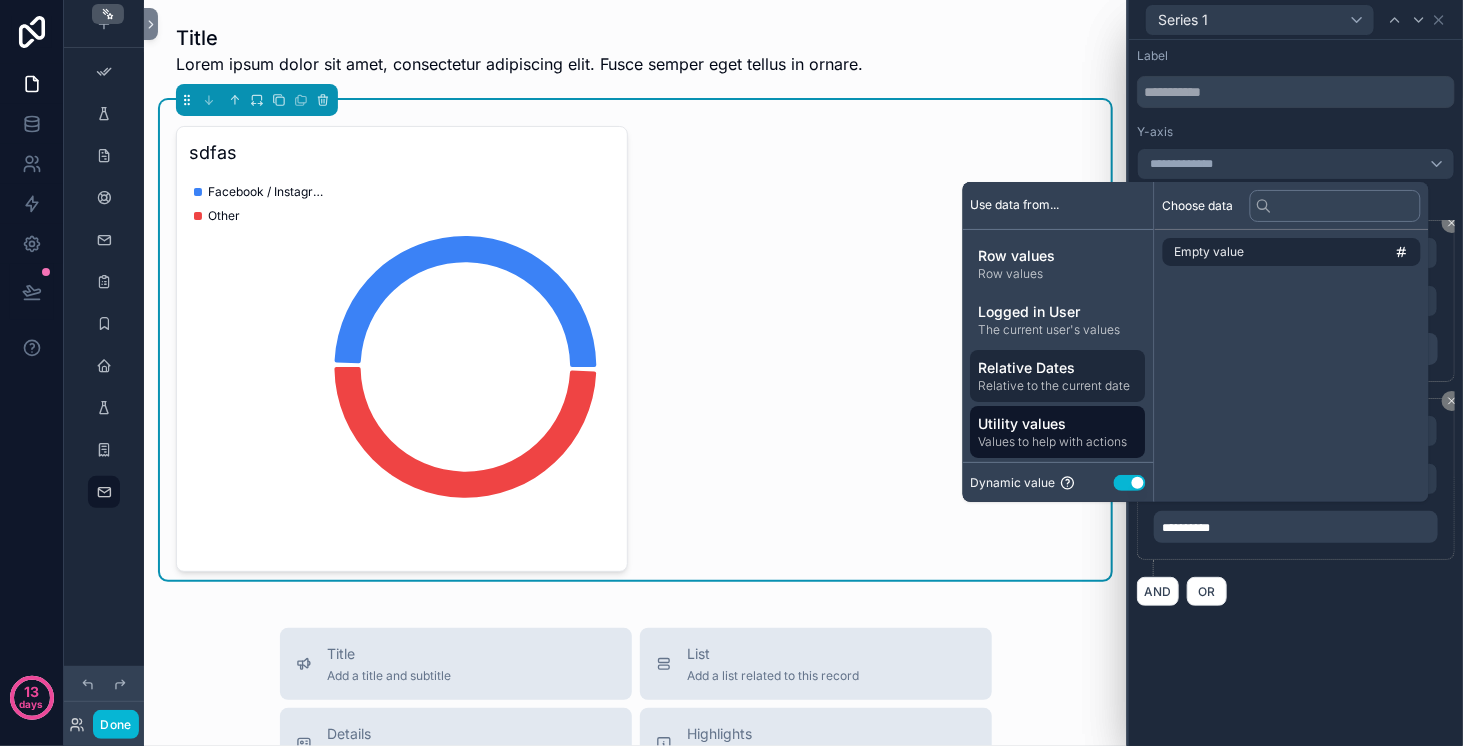 click on "Relative Dates" at bounding box center [1058, 368] 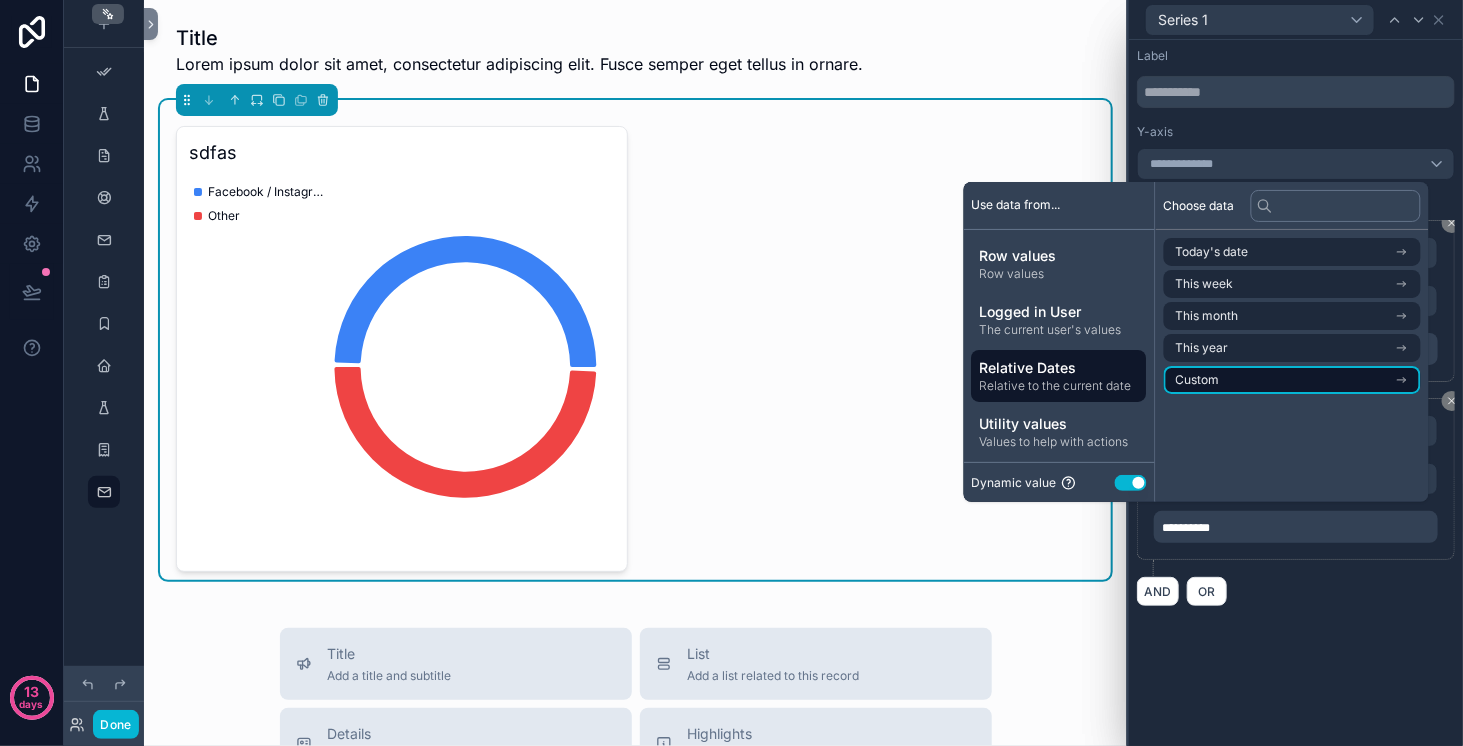 click on "Custom" at bounding box center [1292, 380] 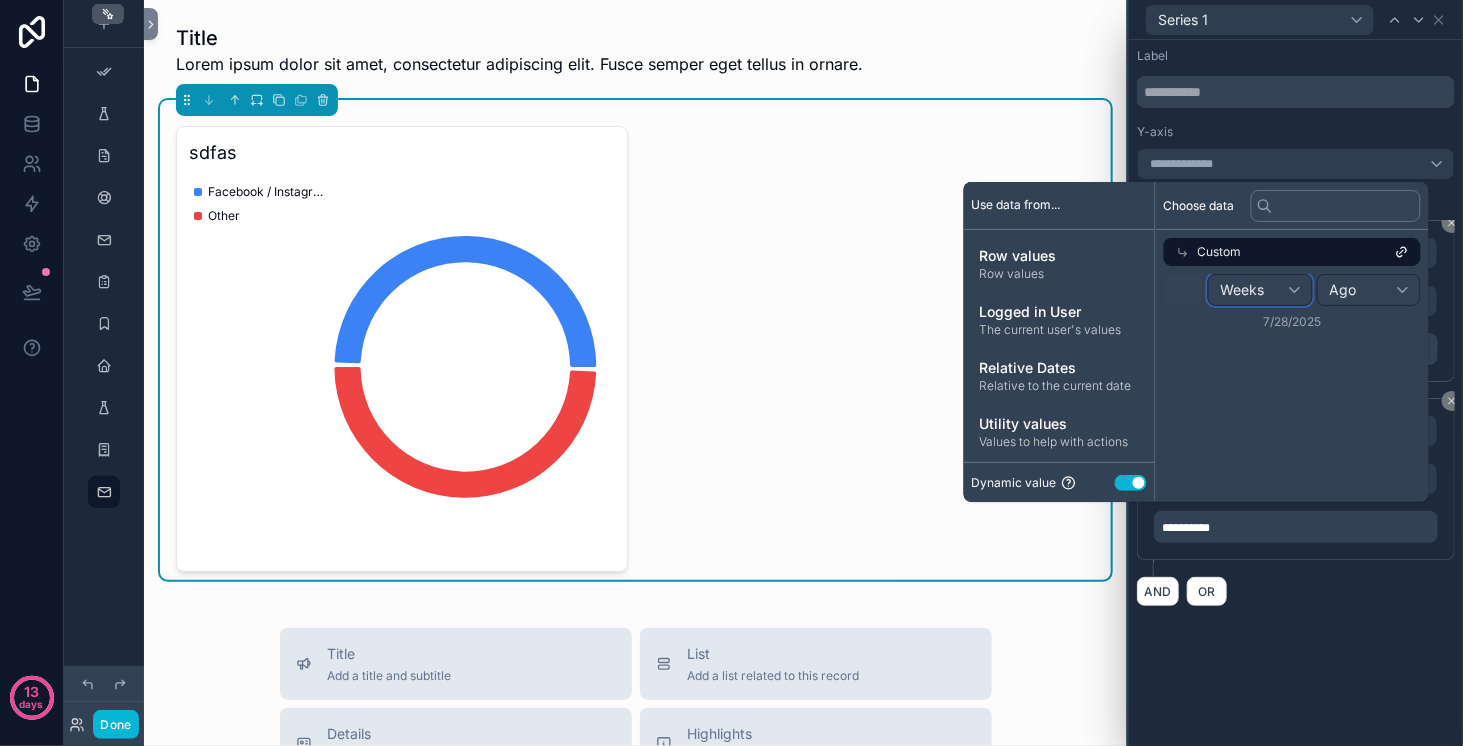 click on "Weeks" at bounding box center (1260, 290) 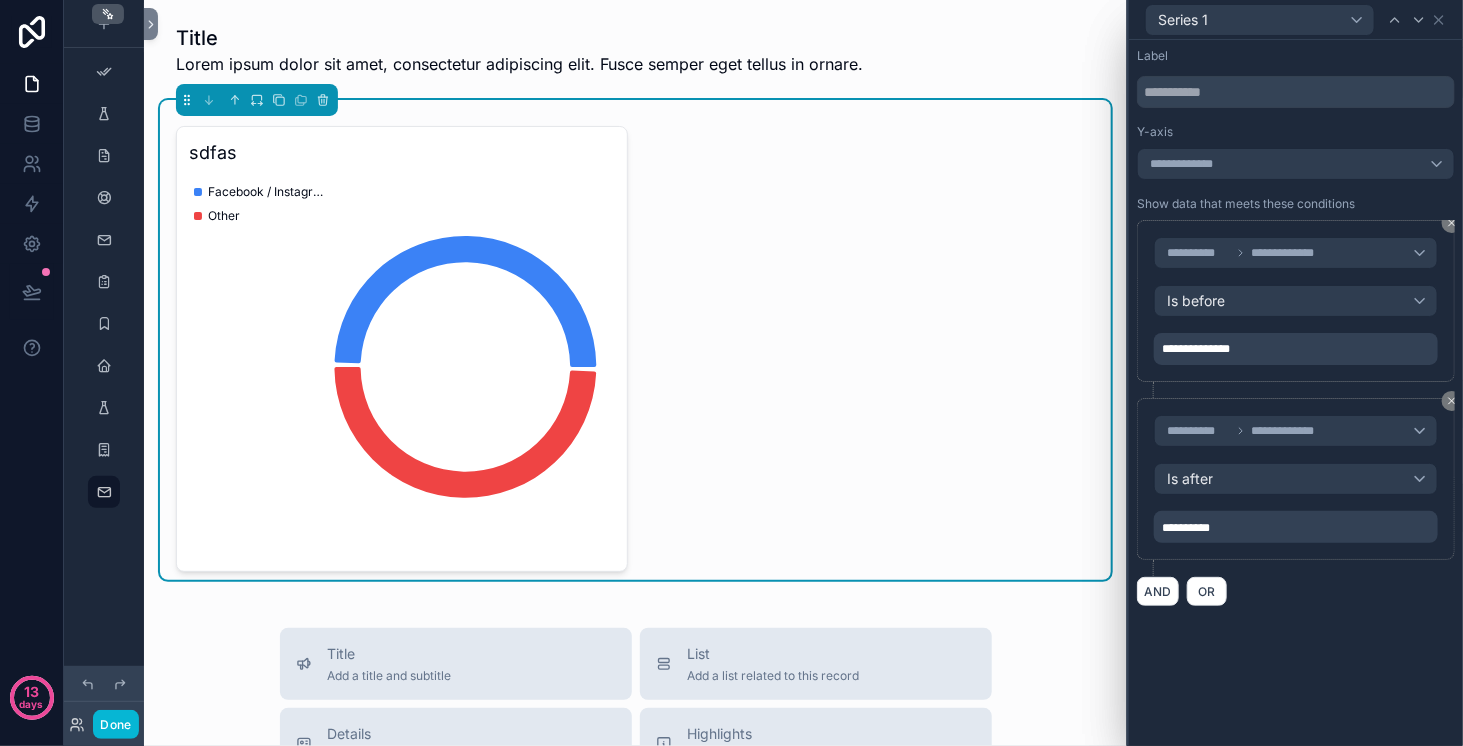 click on "AND OR" at bounding box center [1296, 591] 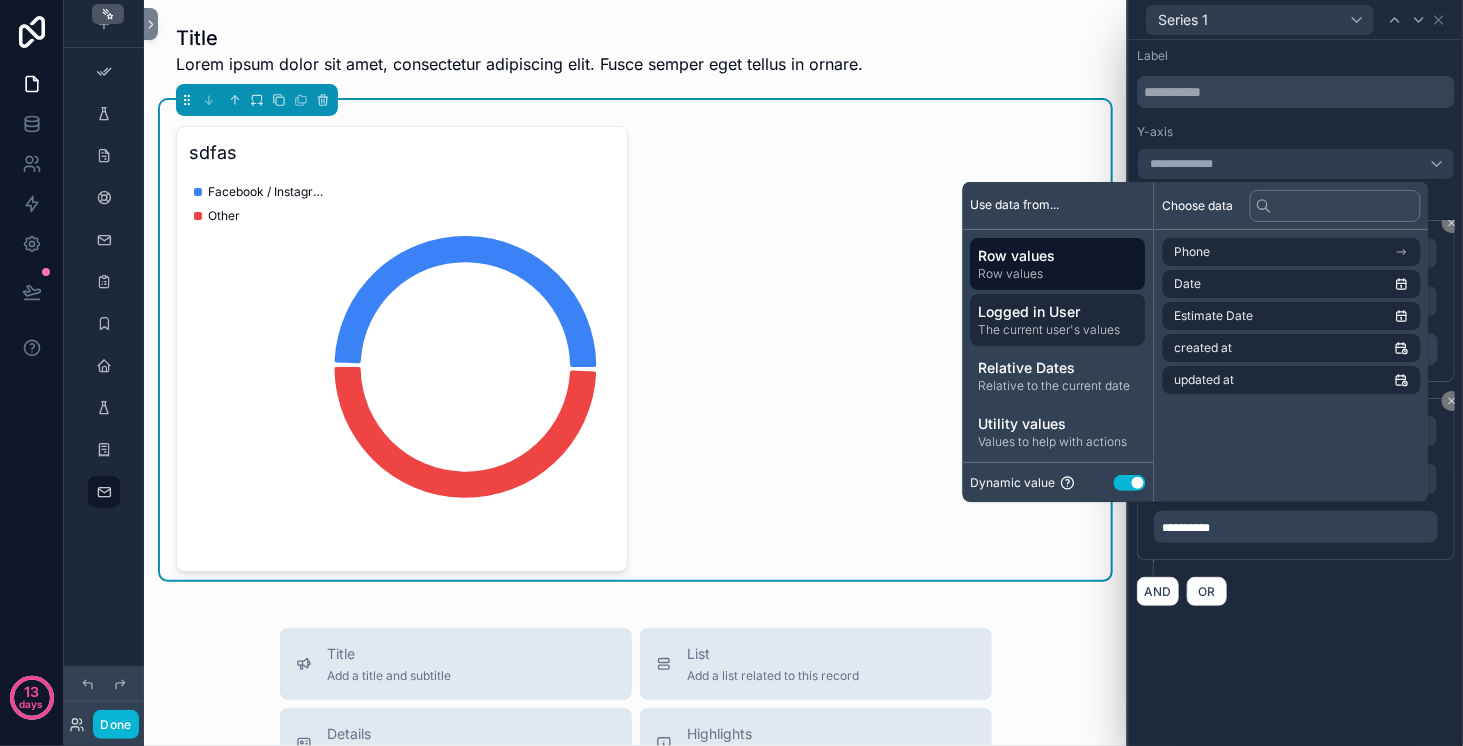 click on "Logged in User" at bounding box center (1058, 312) 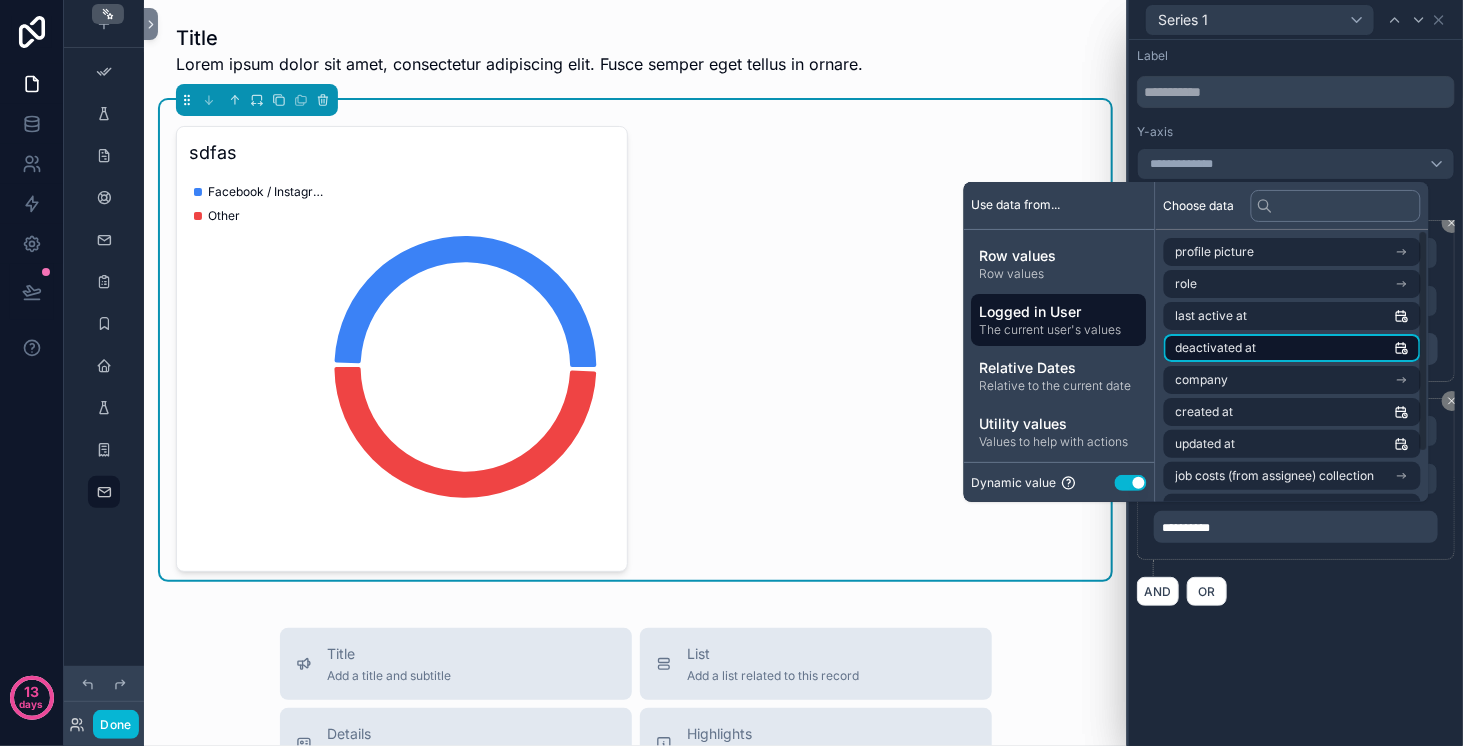scroll, scrollTop: 60, scrollLeft: 0, axis: vertical 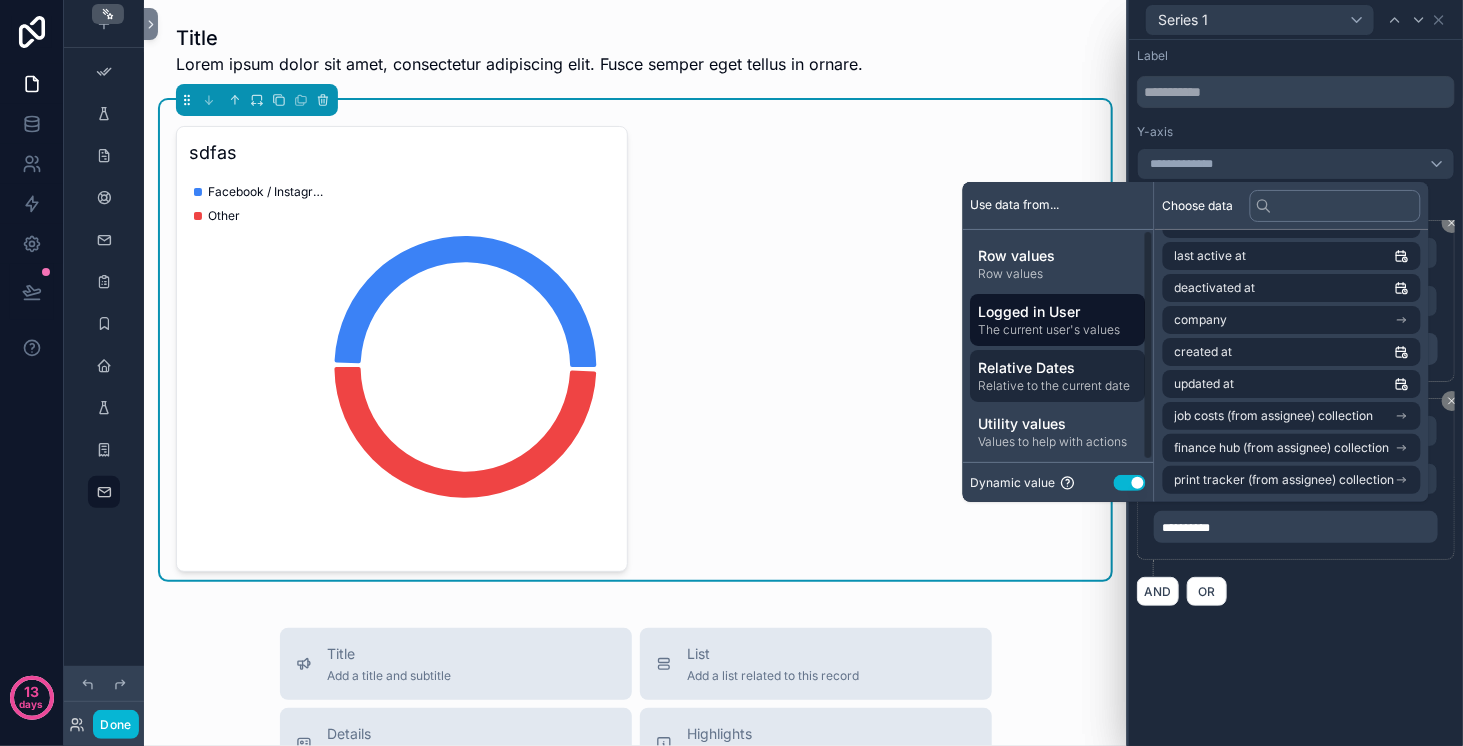 click on "Relative Dates" at bounding box center (1058, 368) 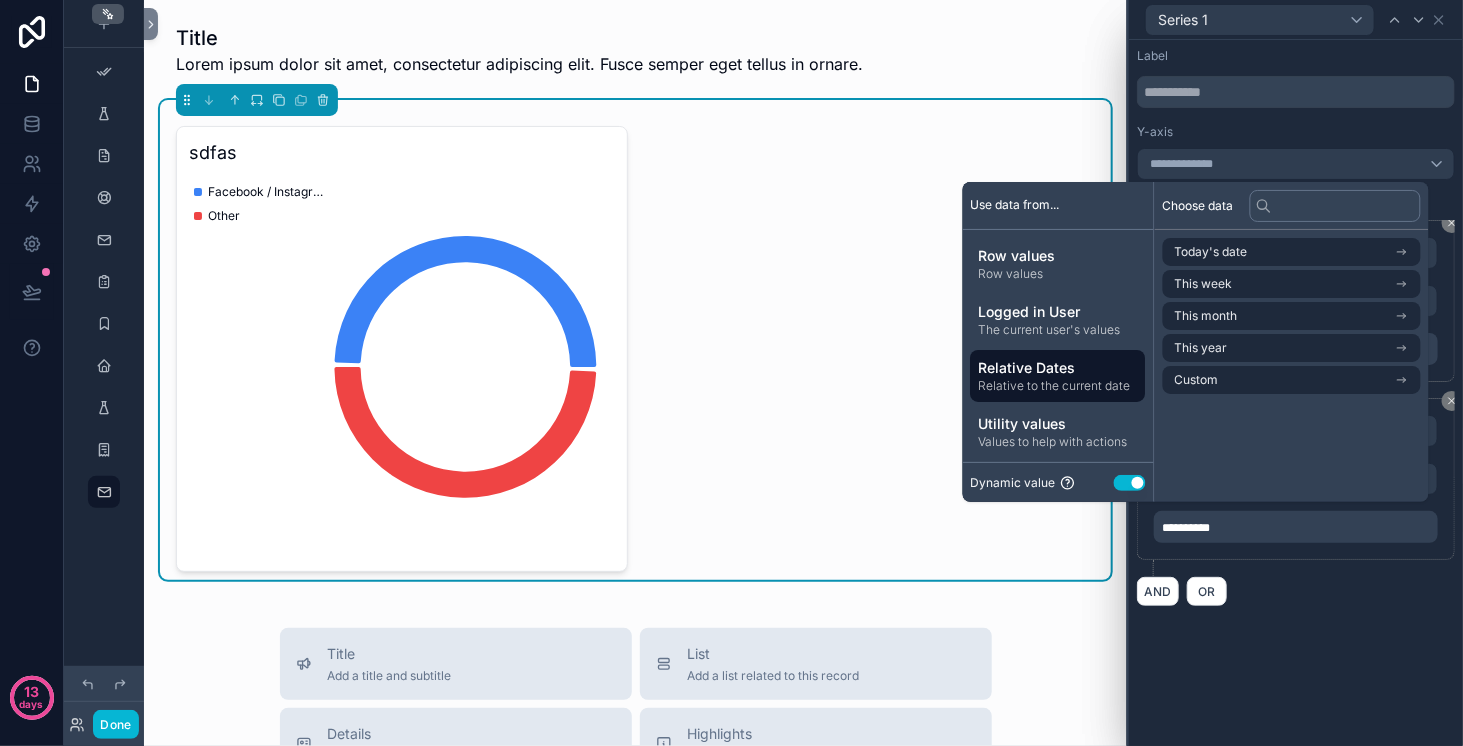 scroll, scrollTop: 0, scrollLeft: 0, axis: both 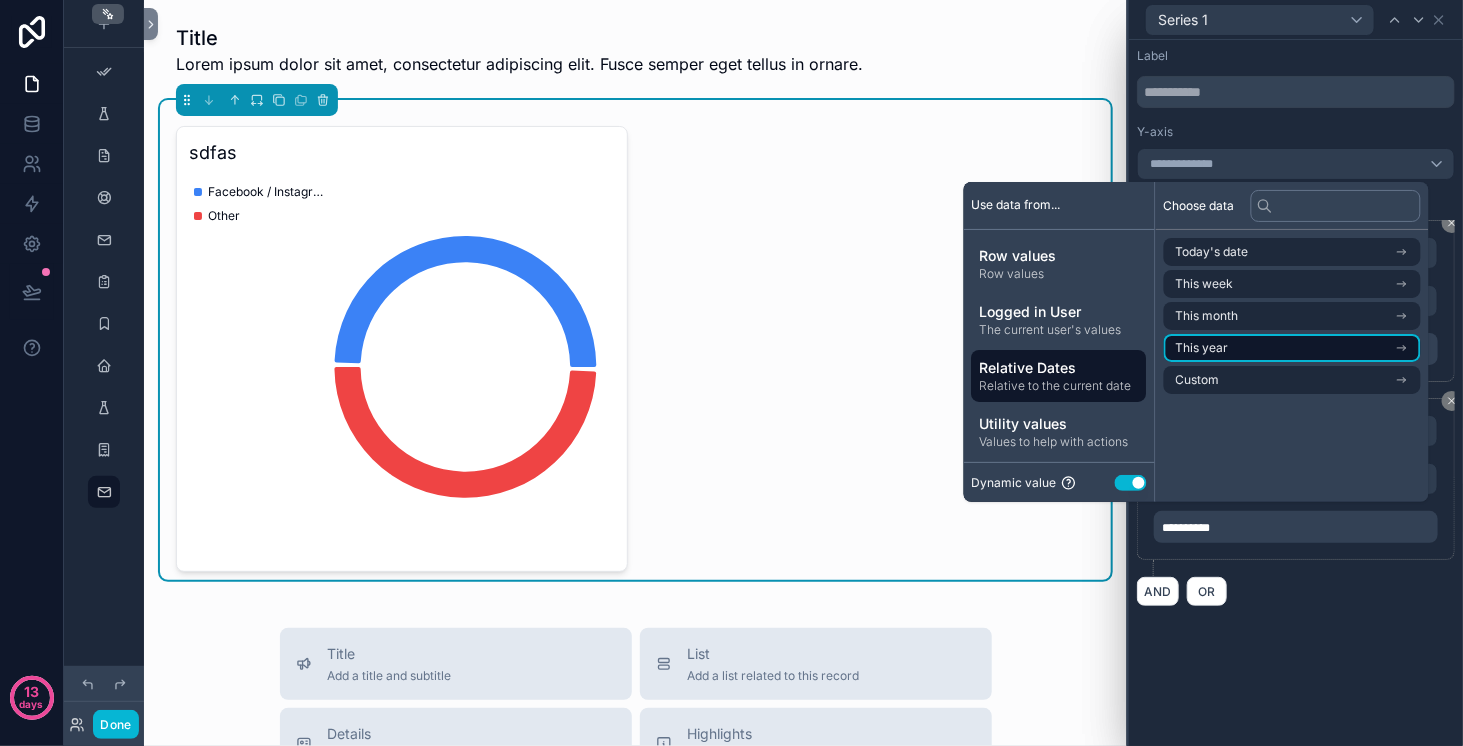 click on "This year" at bounding box center [1292, 348] 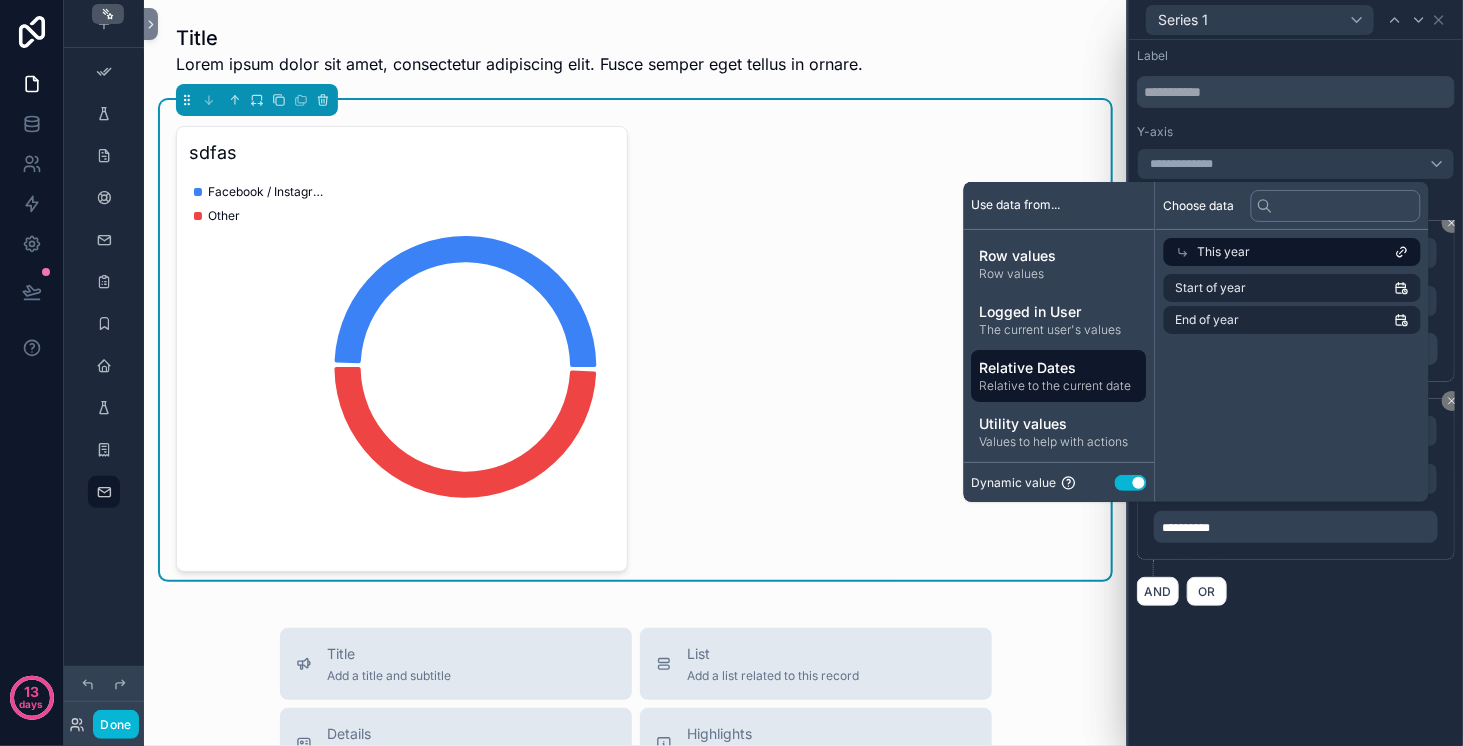 click on "This year" at bounding box center (1224, 252) 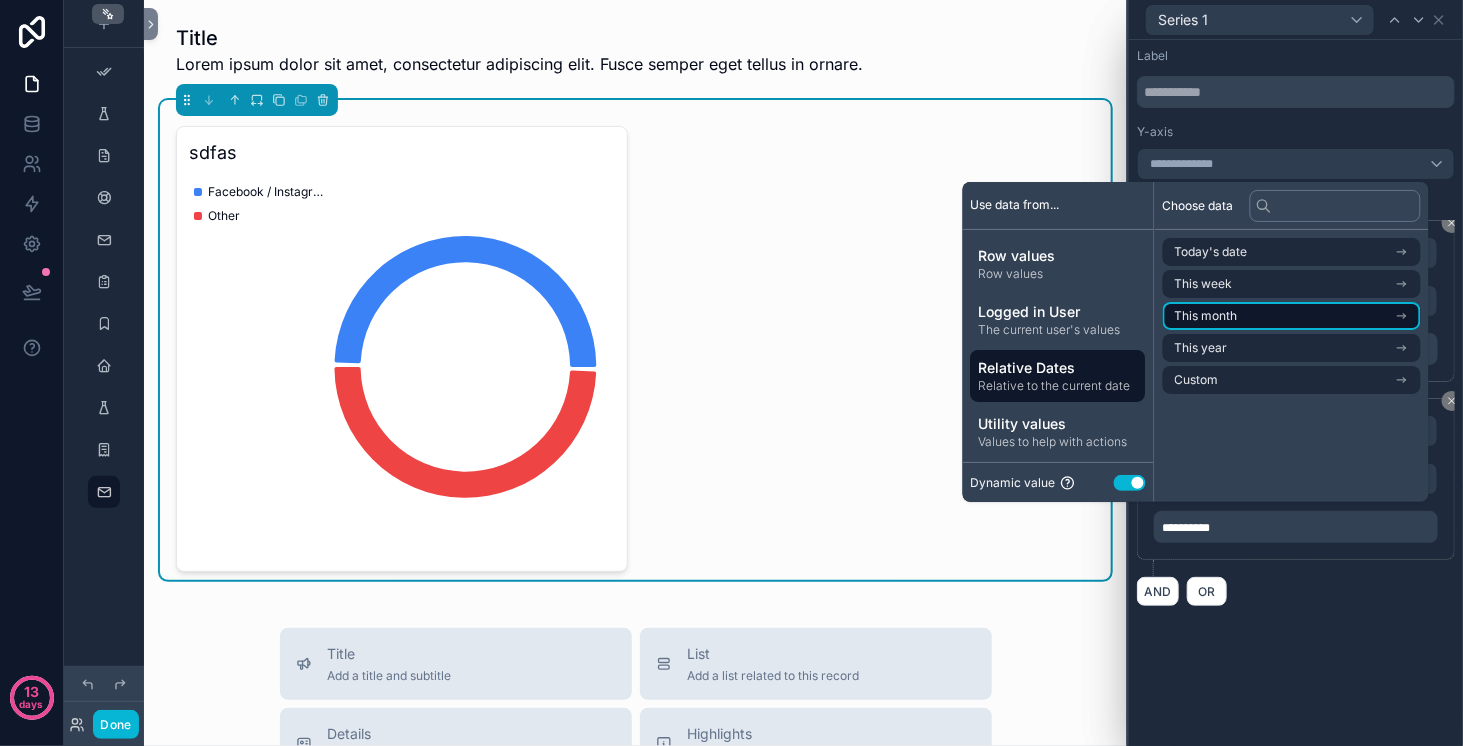 click on "This month" at bounding box center [1206, 316] 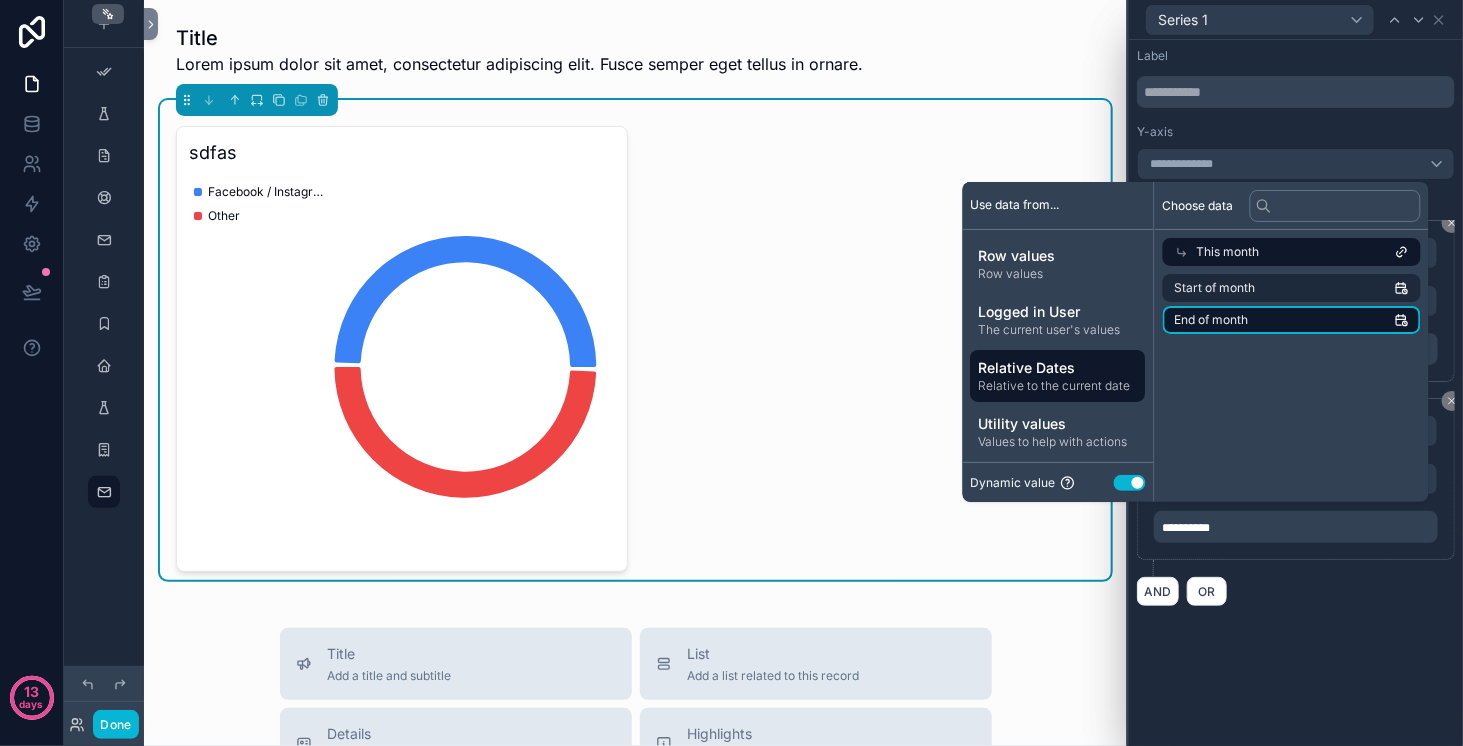 click on "End of month" at bounding box center (1292, 320) 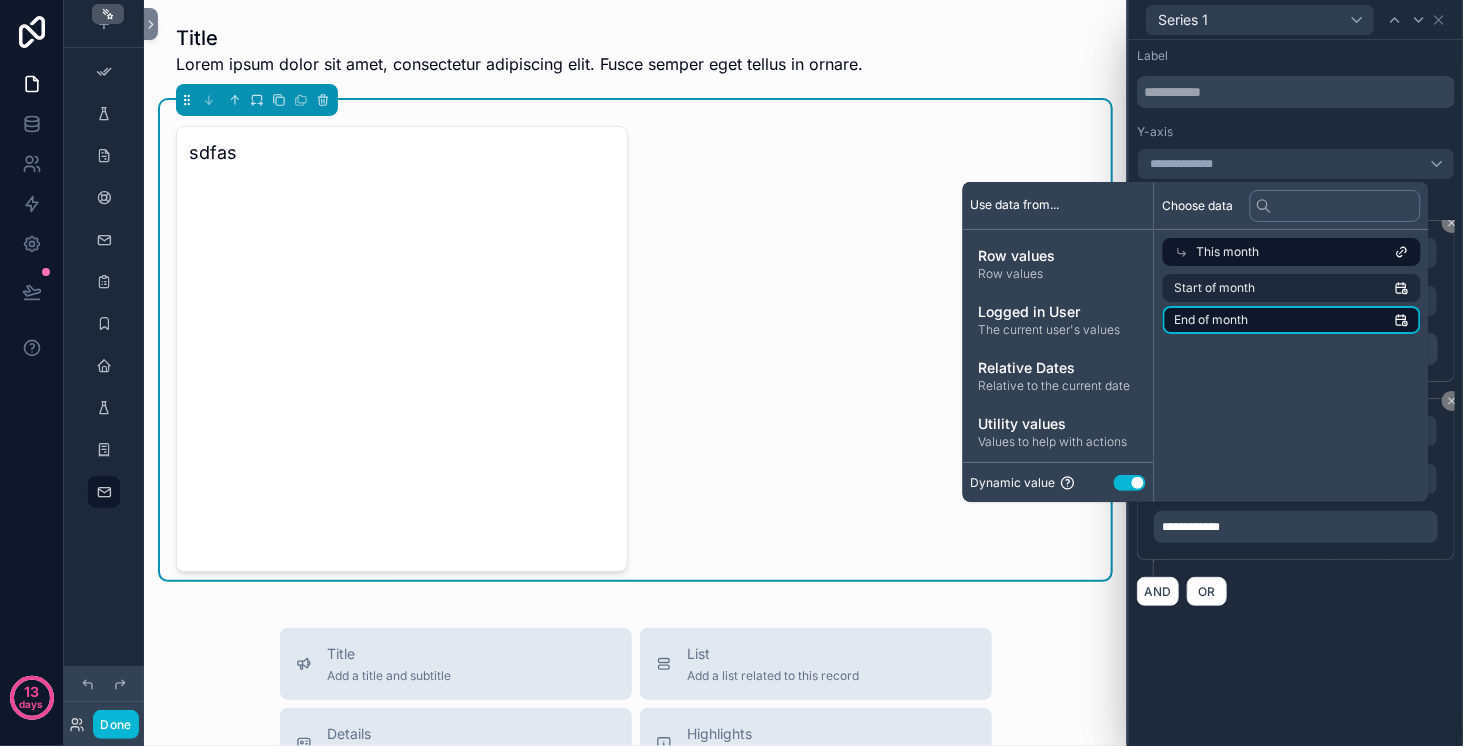 click on "End of month" at bounding box center (1292, 320) 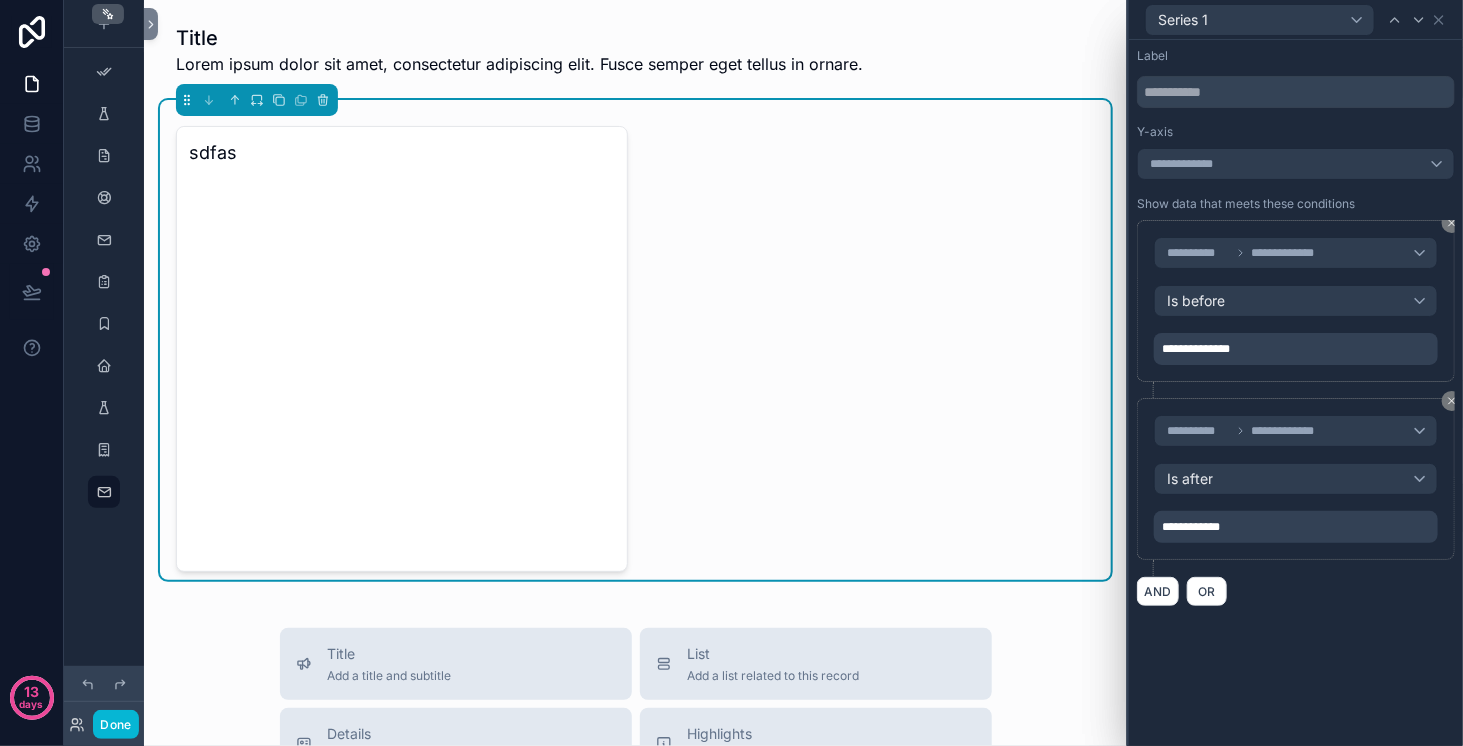 click on "**********" at bounding box center (1296, 393) 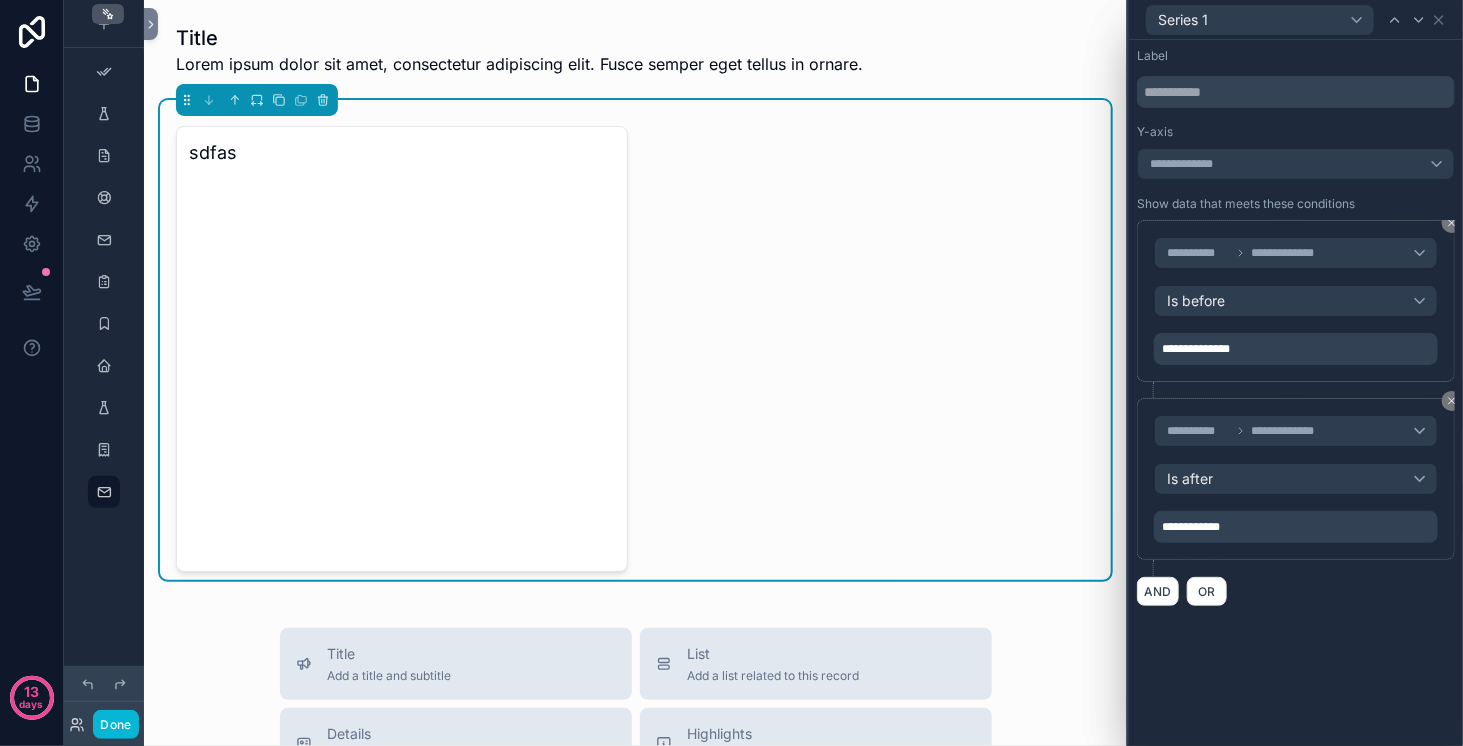 click on "sdfas" at bounding box center [635, 349] 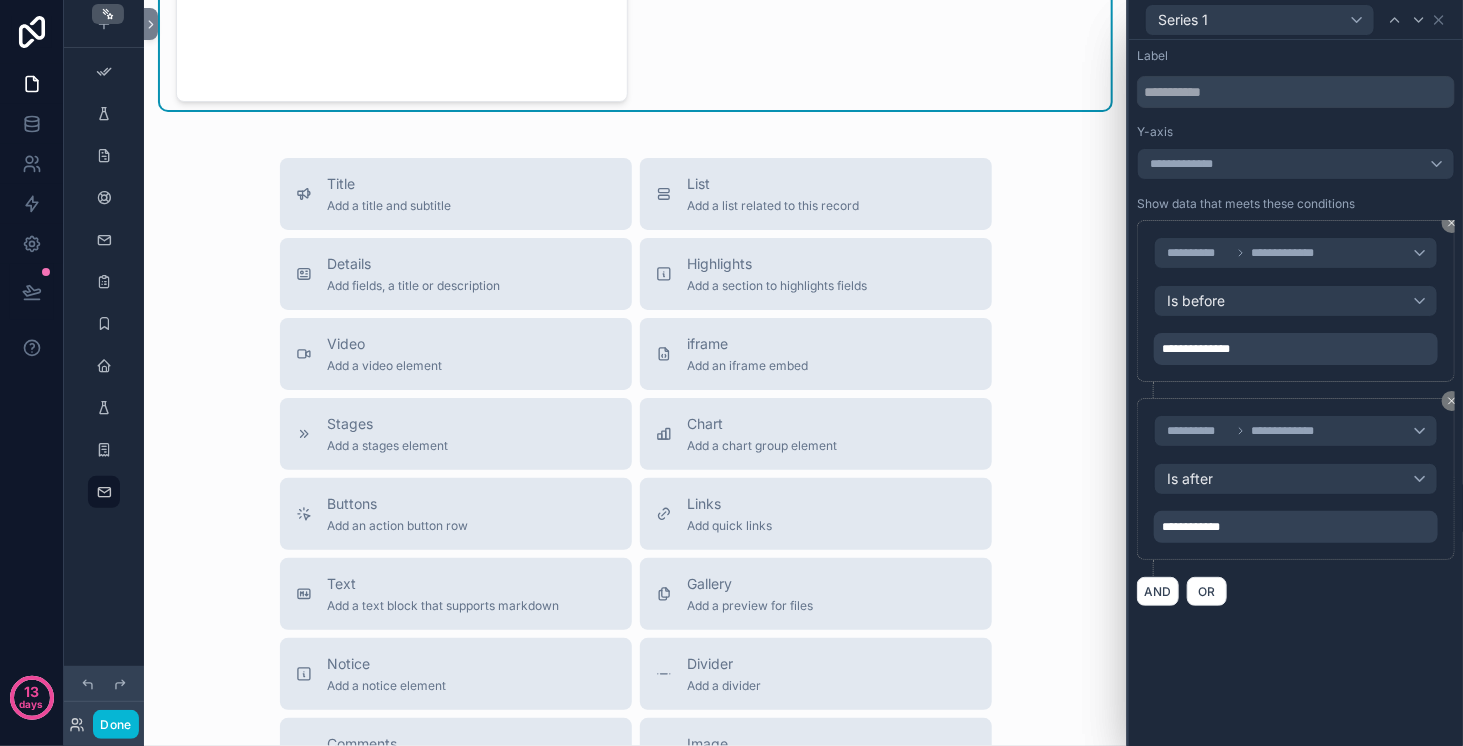 scroll, scrollTop: 472, scrollLeft: 0, axis: vertical 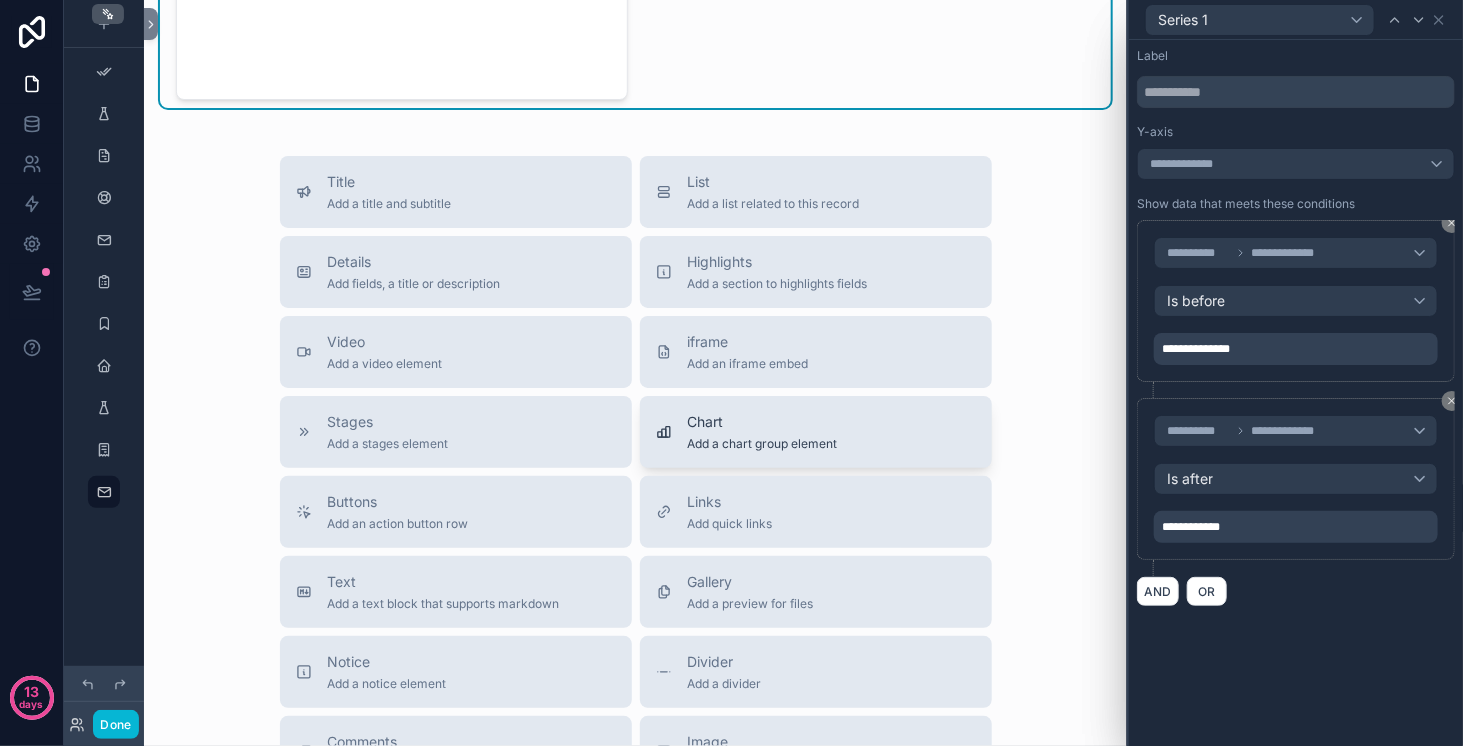 click on "Chart" at bounding box center [763, 422] 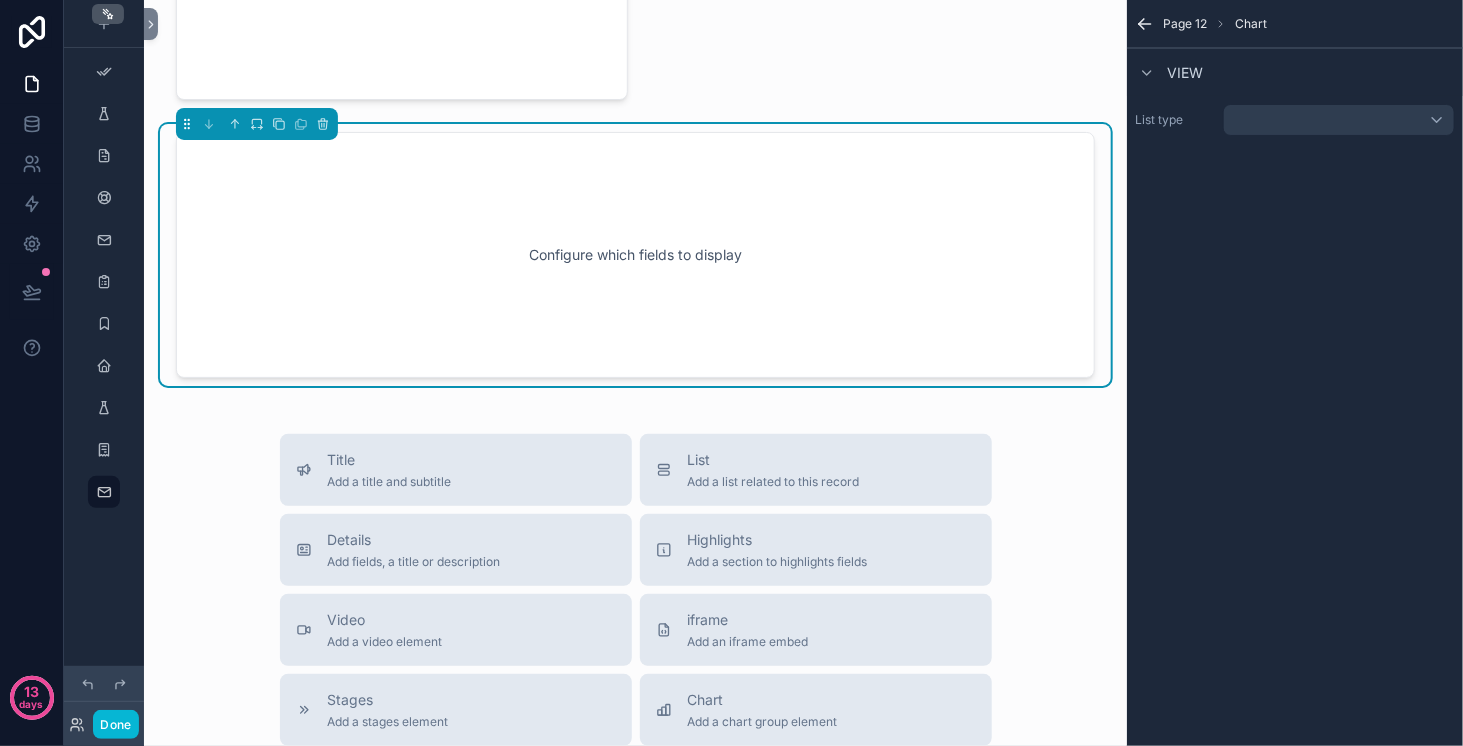 scroll, scrollTop: 352, scrollLeft: 0, axis: vertical 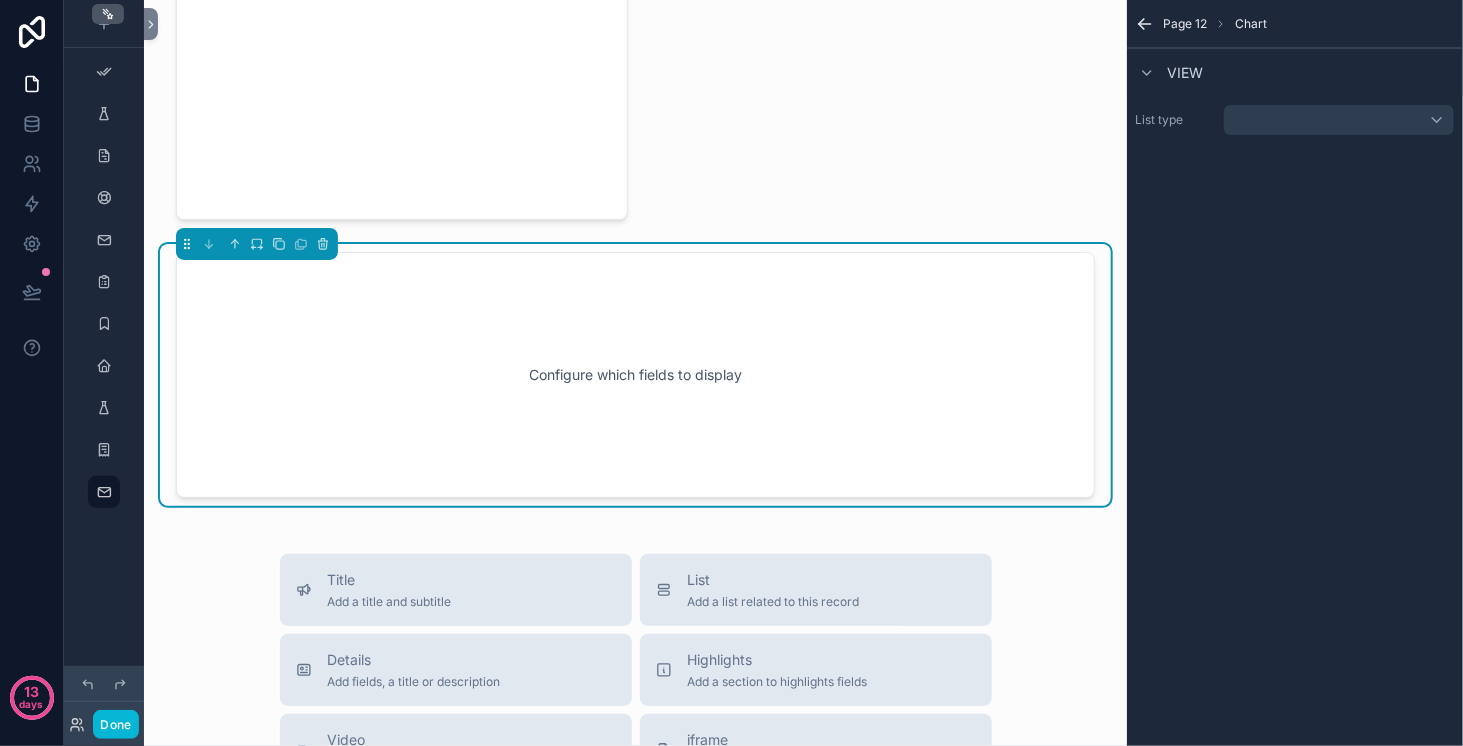 click on "Configure which fields to display" at bounding box center [635, 375] 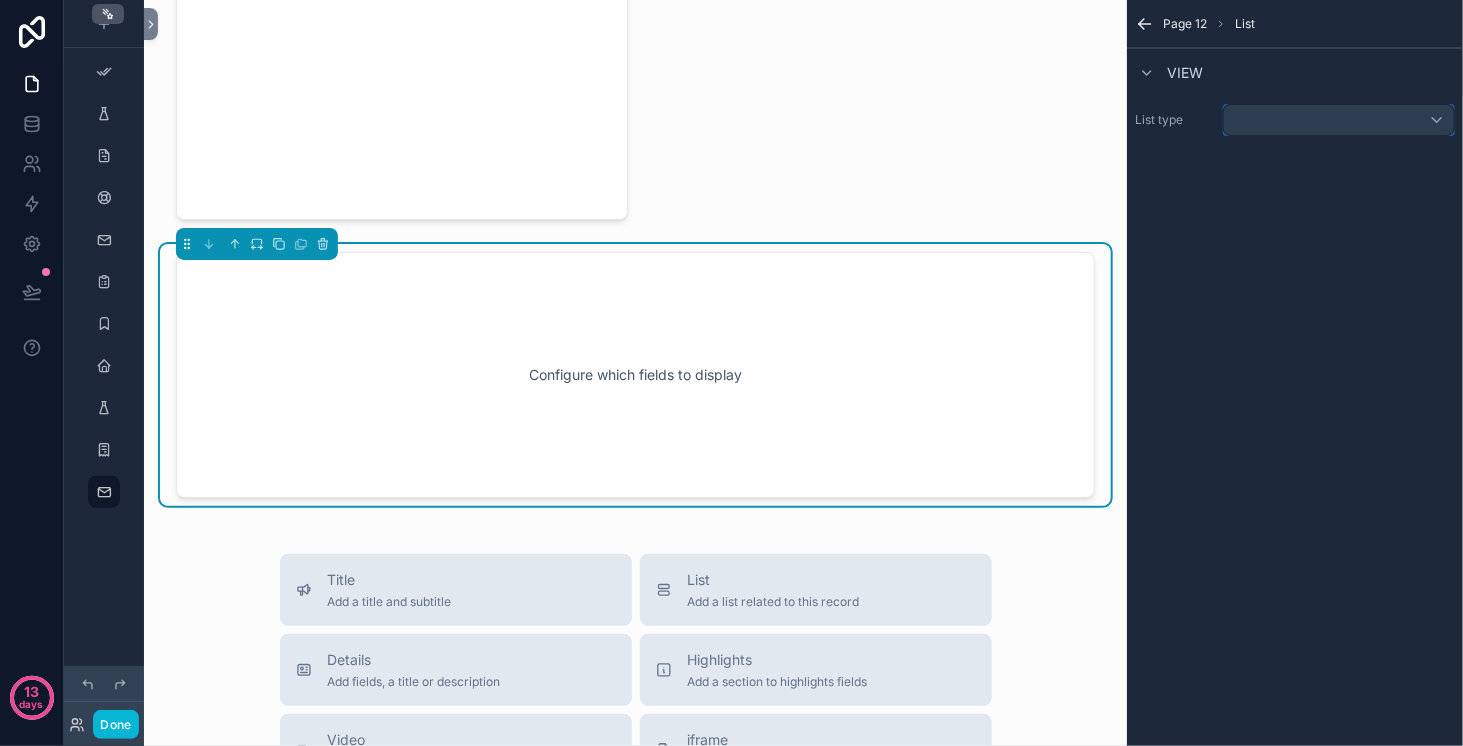 click at bounding box center (1339, 120) 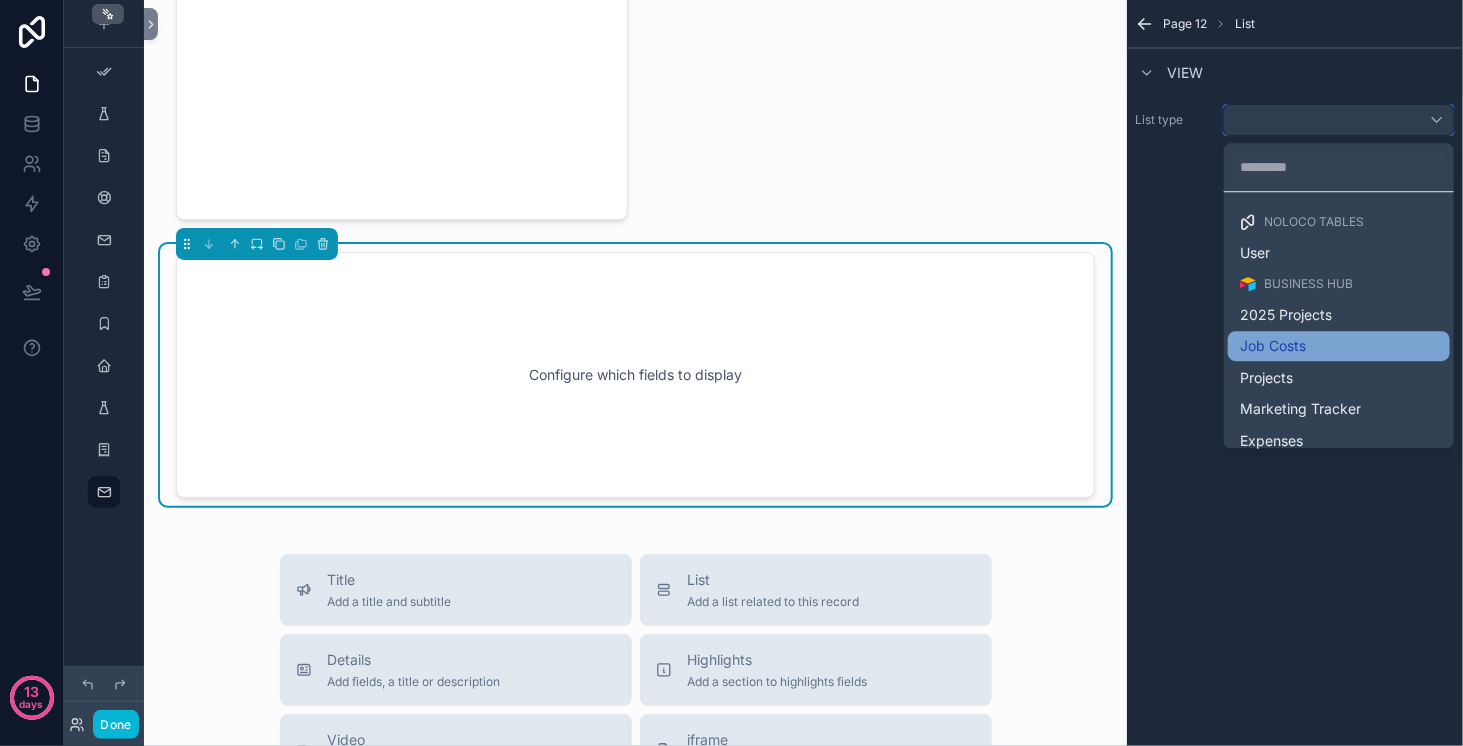 scroll, scrollTop: 137, scrollLeft: 0, axis: vertical 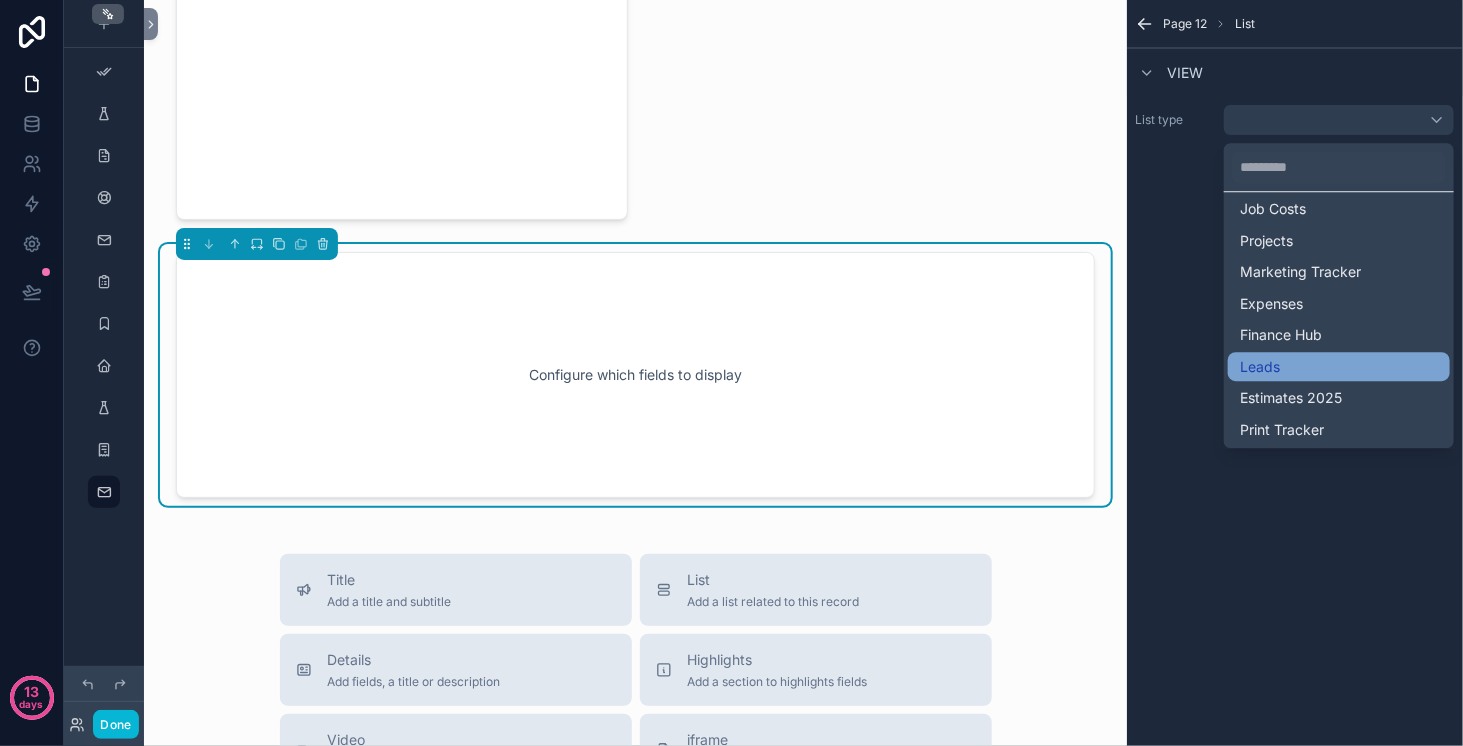 click on "Leads" at bounding box center [1339, 367] 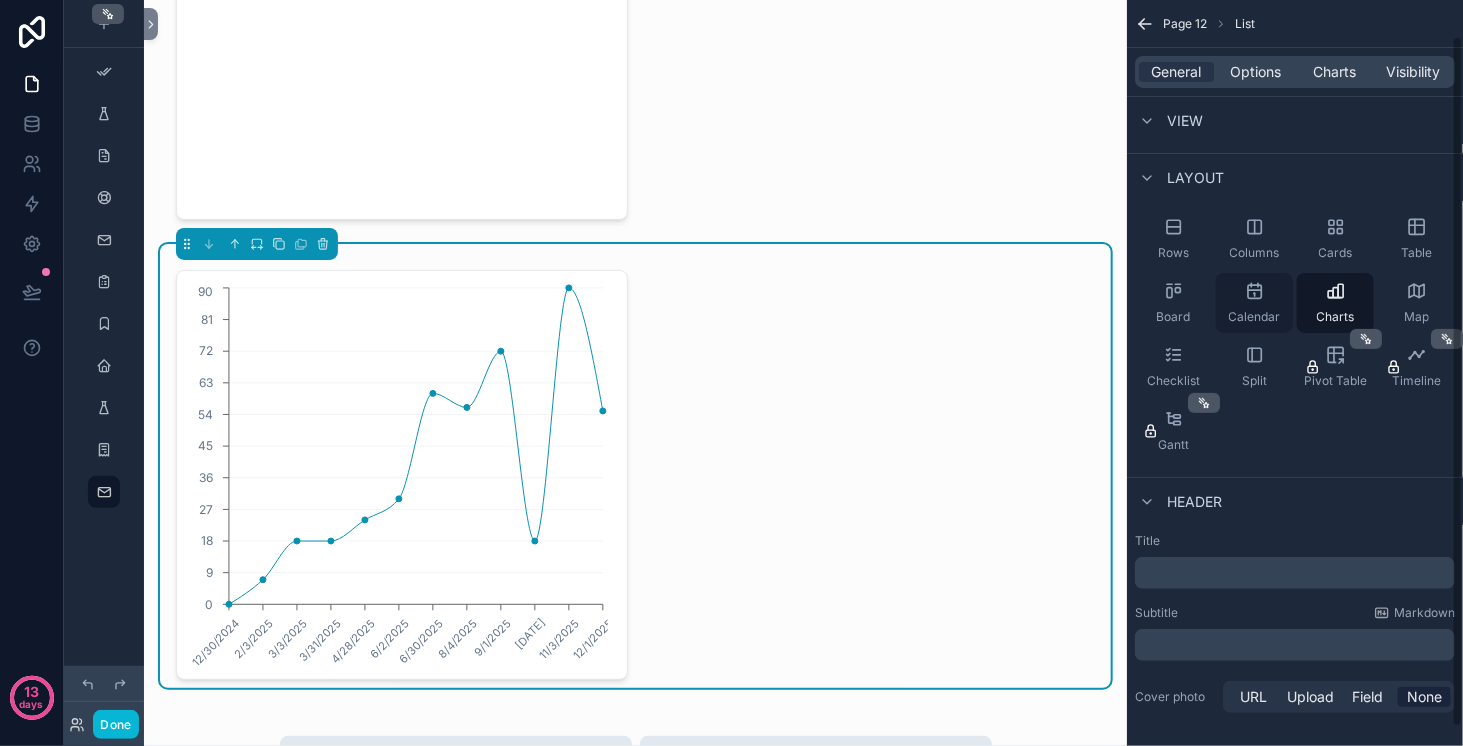 scroll, scrollTop: 42, scrollLeft: 0, axis: vertical 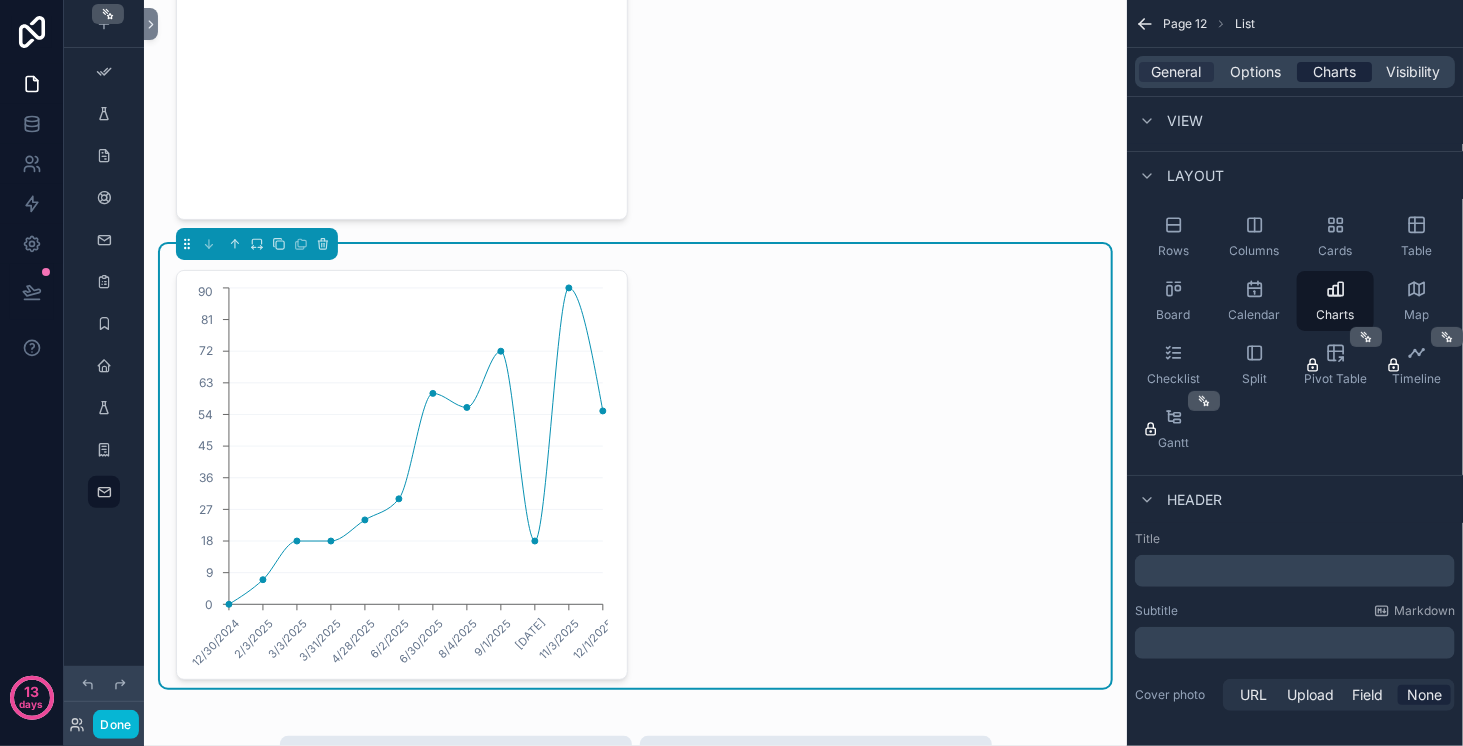 click on "Charts" at bounding box center (1334, 72) 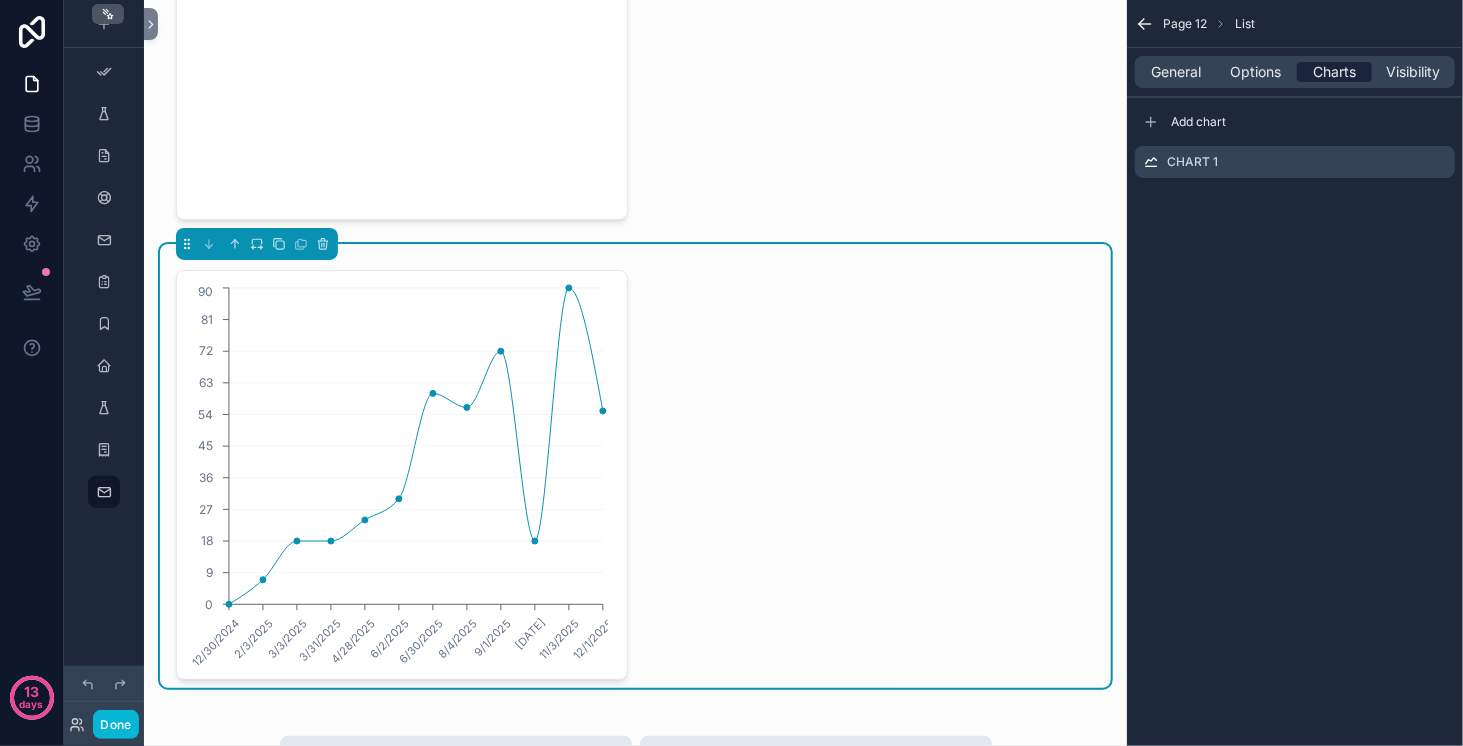 scroll, scrollTop: 0, scrollLeft: 0, axis: both 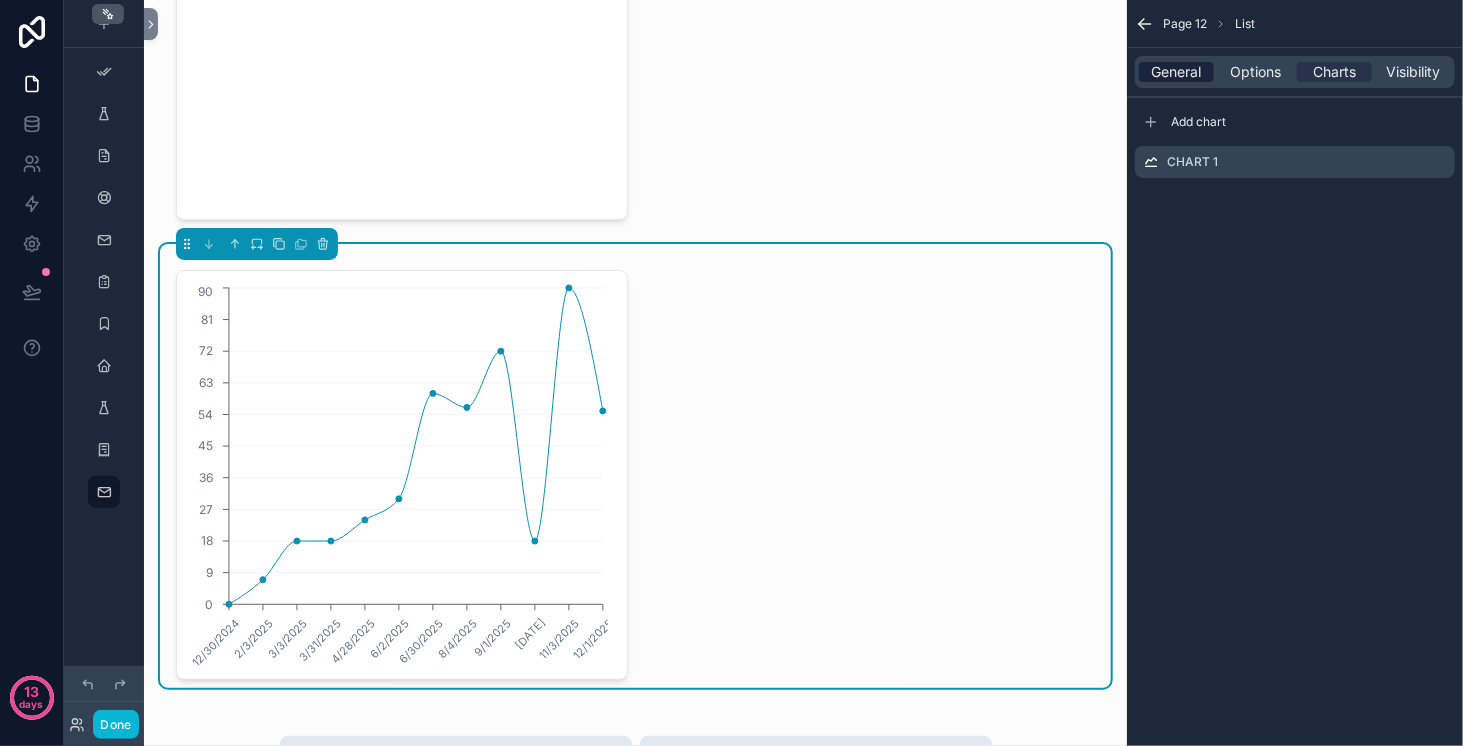 click on "General" at bounding box center (1177, 72) 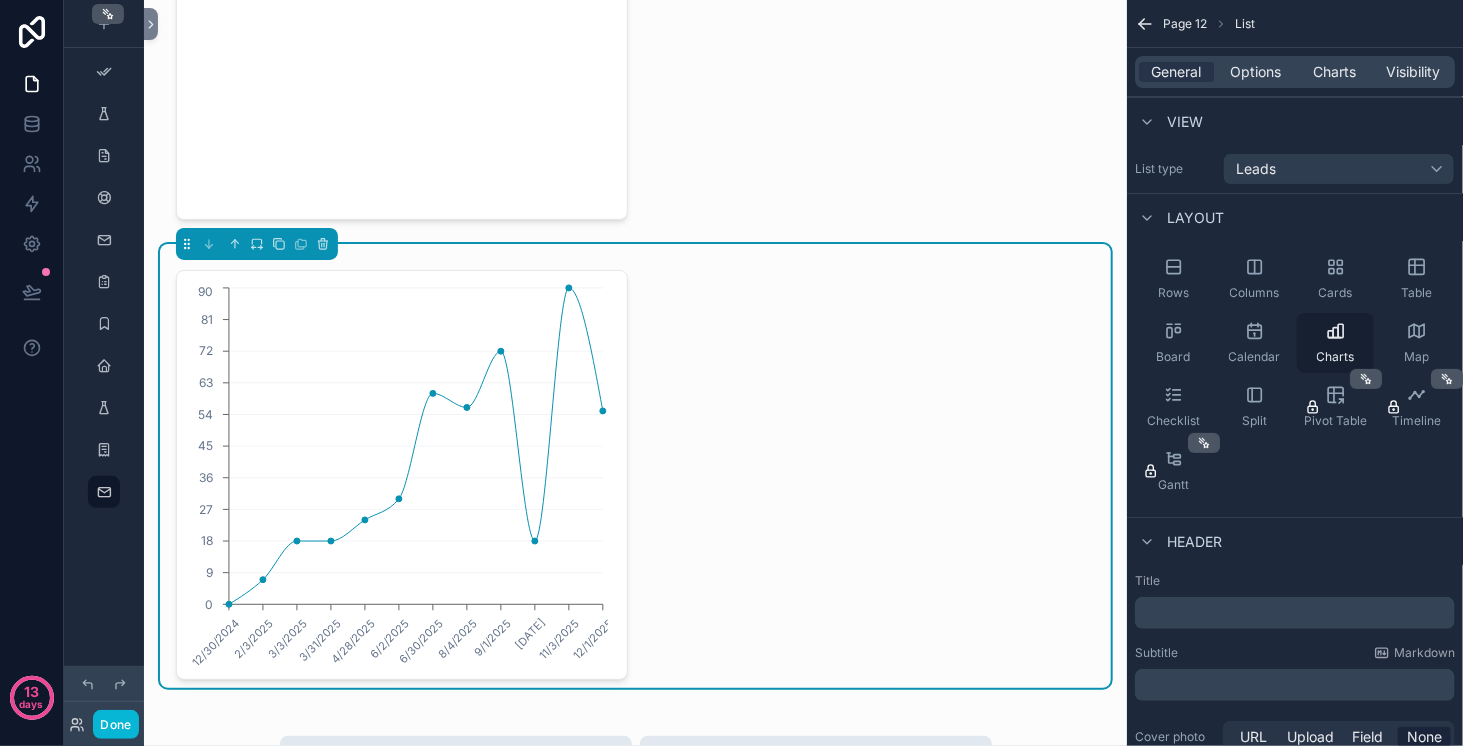 click 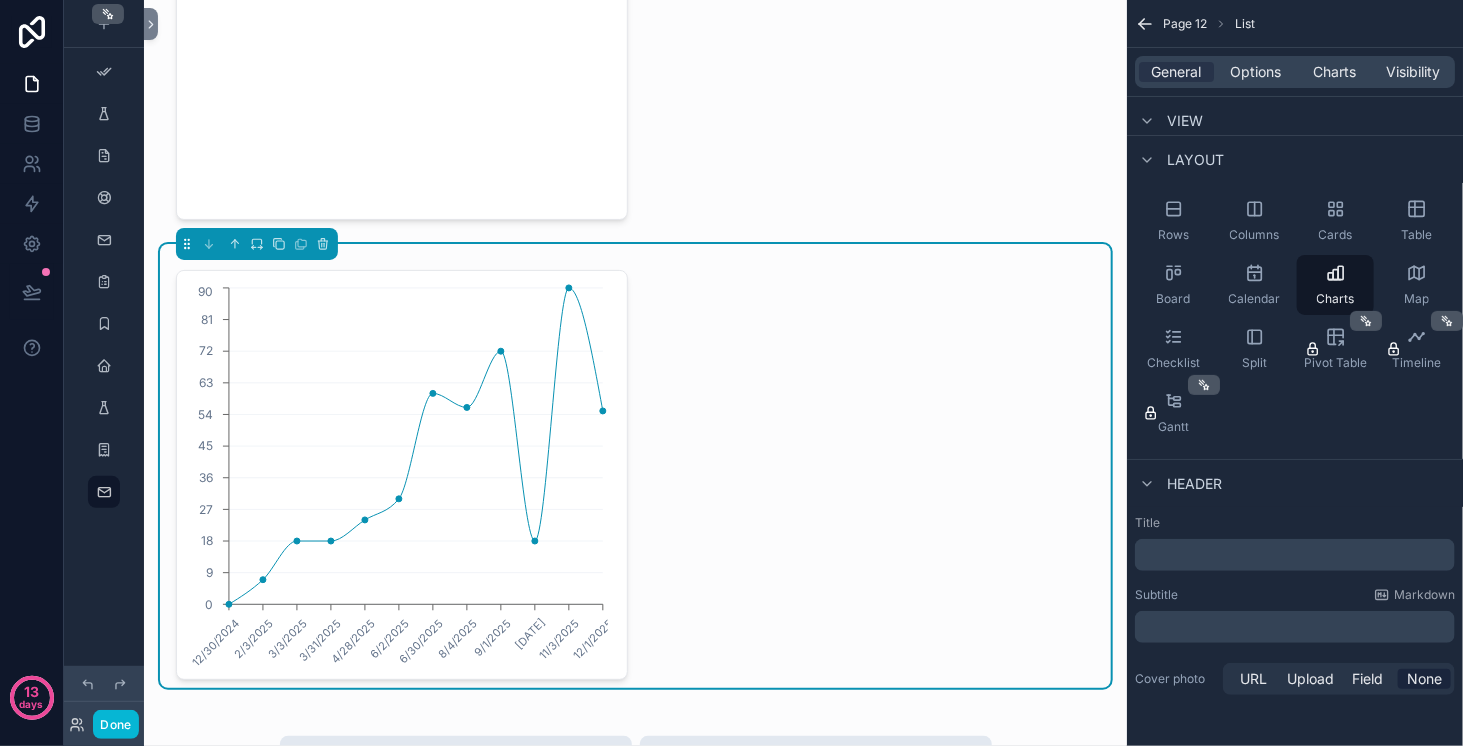 scroll, scrollTop: 0, scrollLeft: 0, axis: both 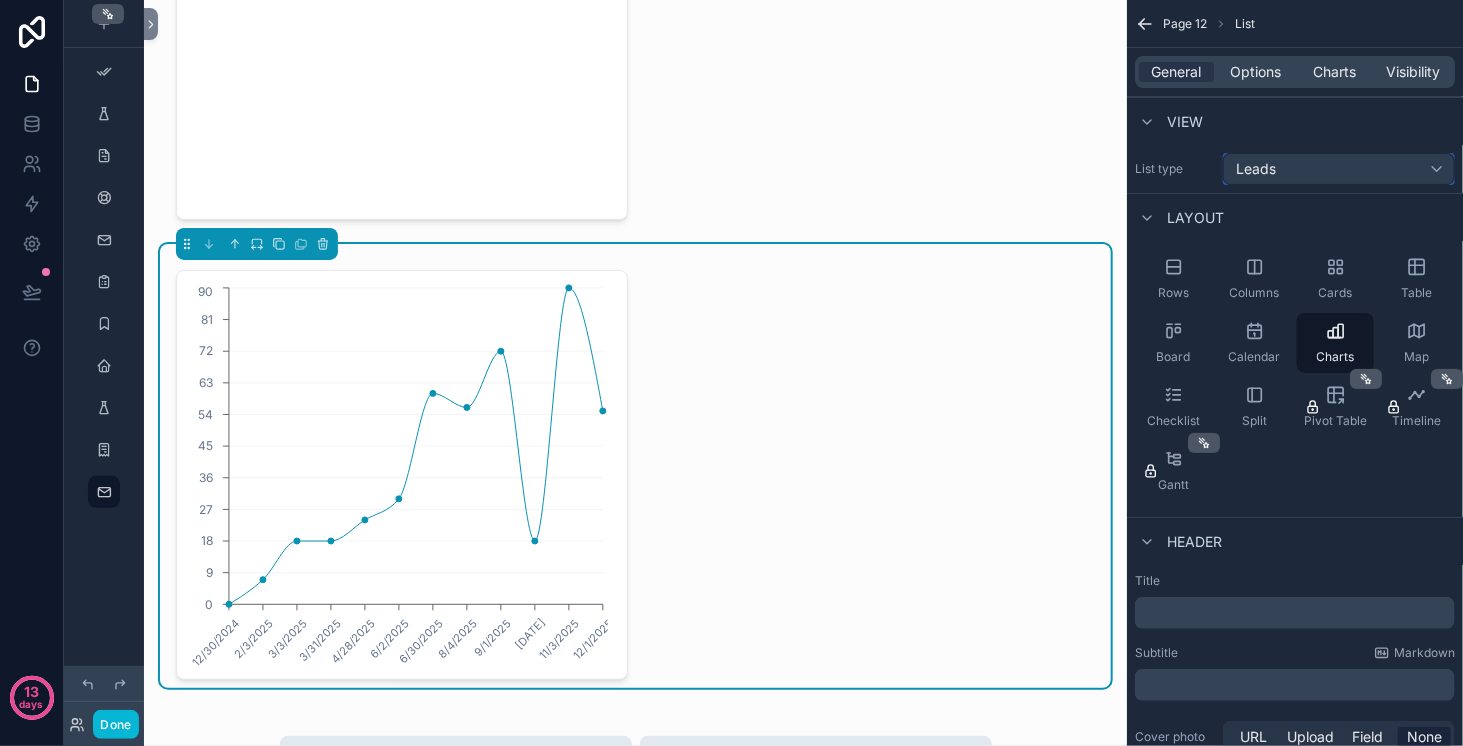 click on "Leads" at bounding box center (1339, 169) 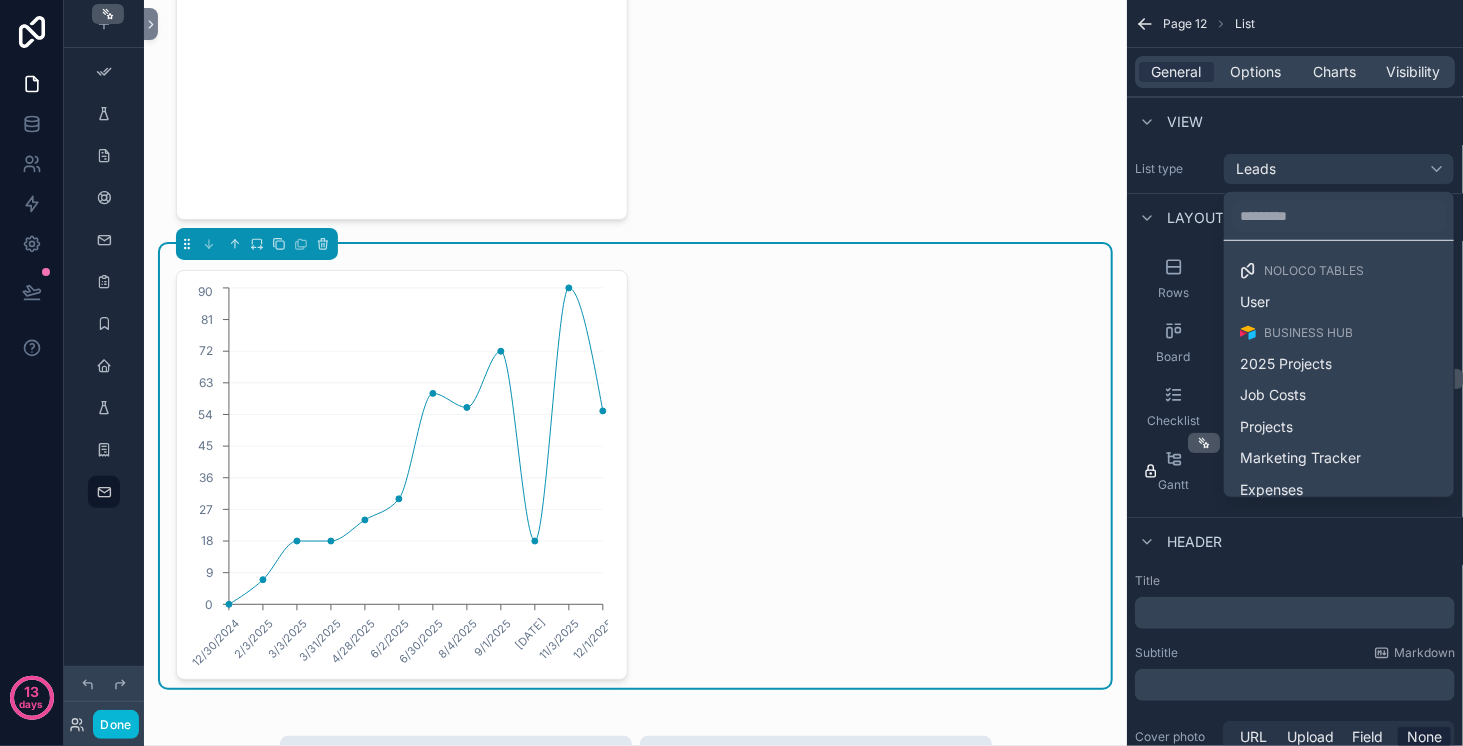 click at bounding box center (731, 373) 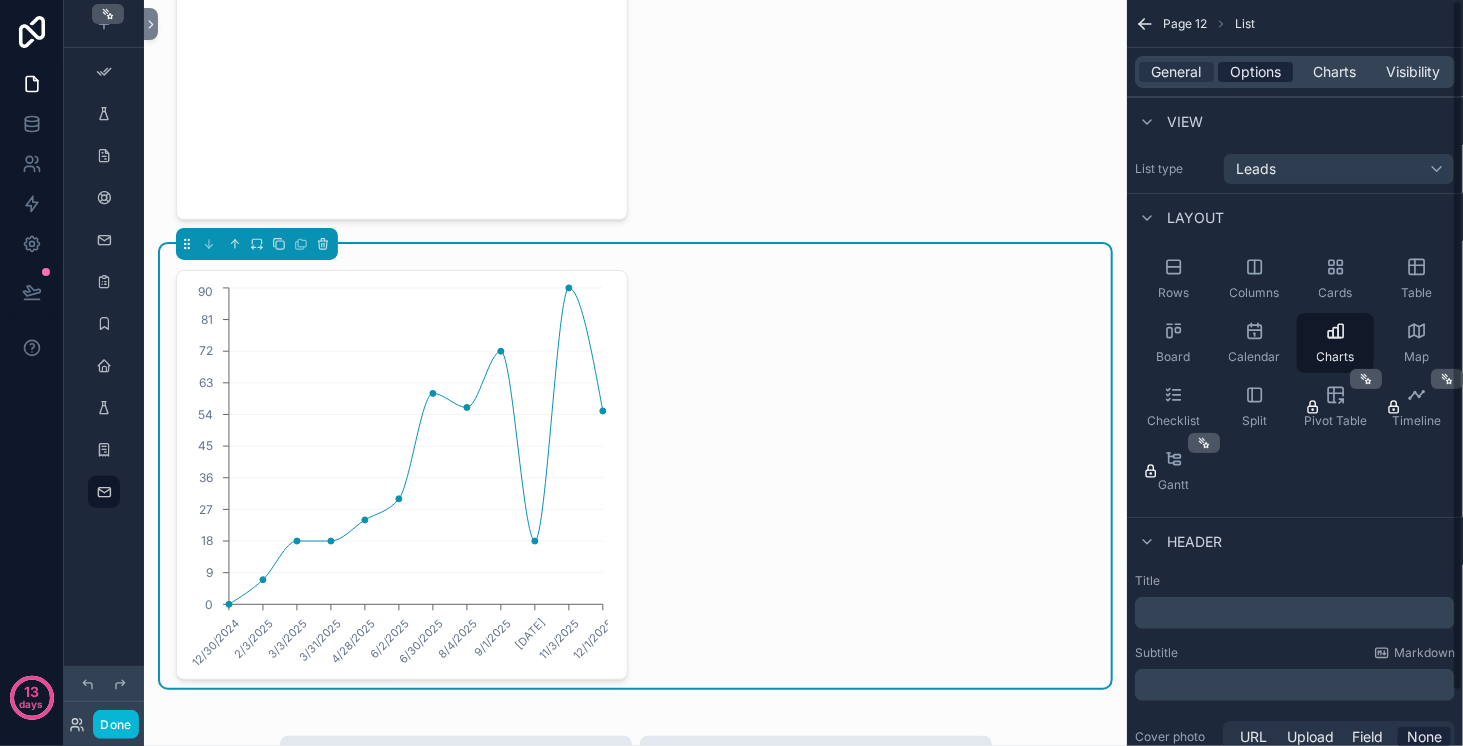 click on "Options" at bounding box center (1255, 72) 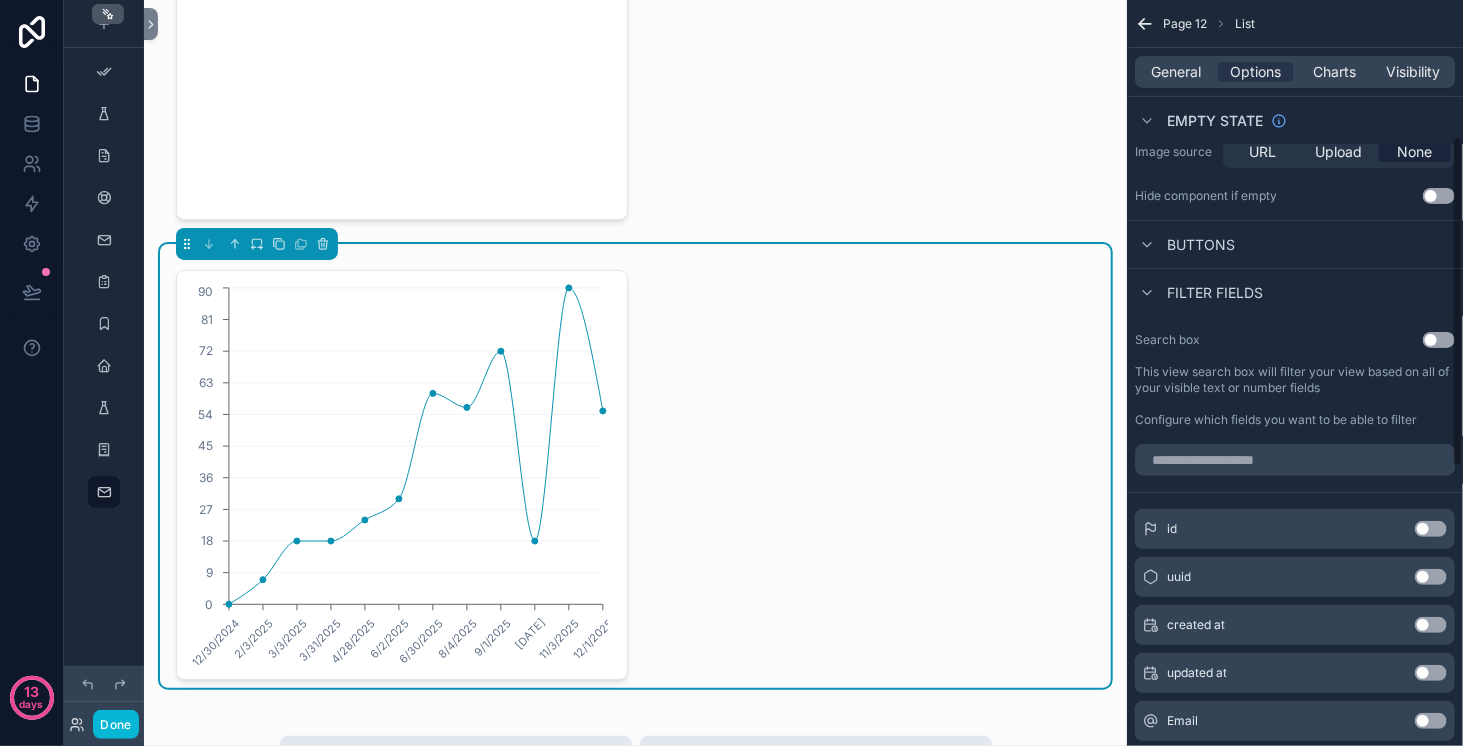 scroll, scrollTop: 308, scrollLeft: 0, axis: vertical 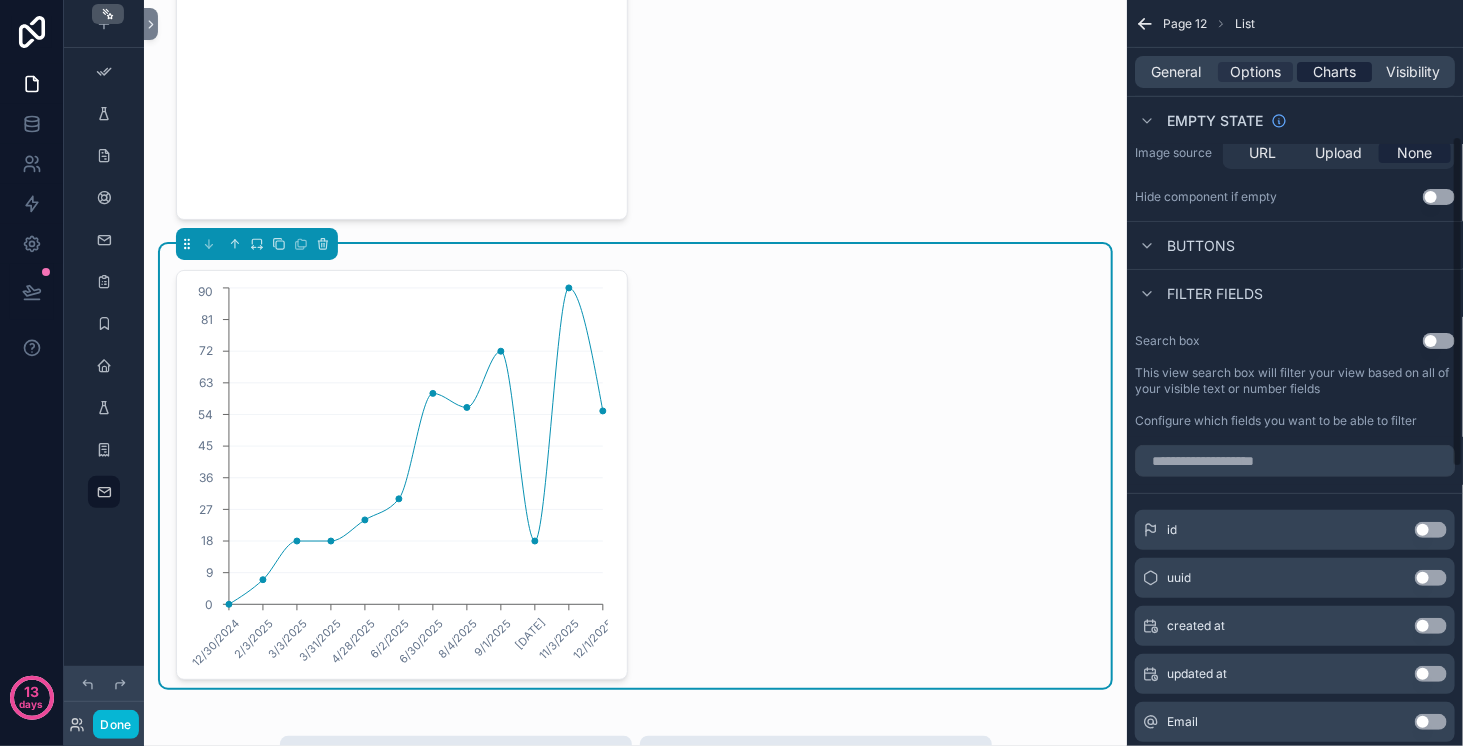 click on "Charts" at bounding box center (1334, 72) 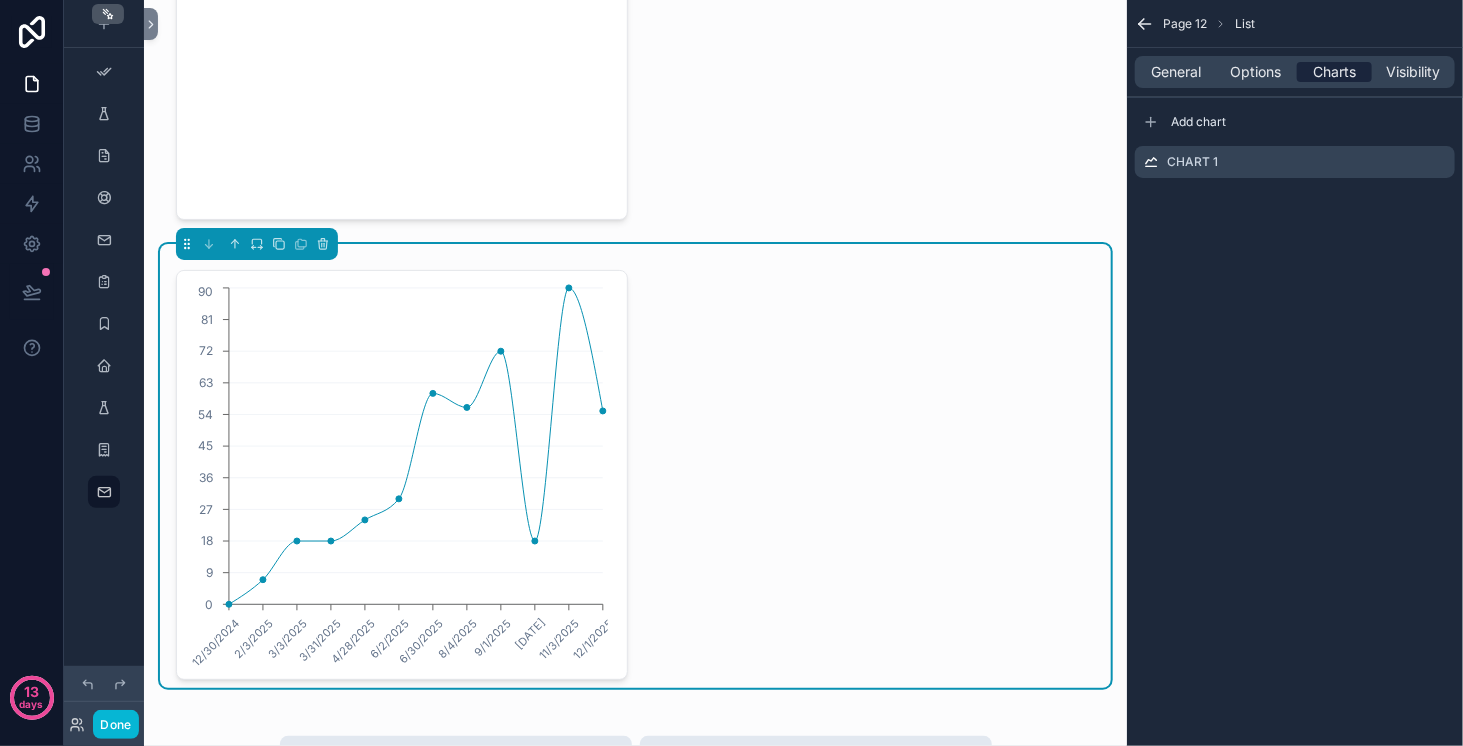 scroll, scrollTop: 0, scrollLeft: 0, axis: both 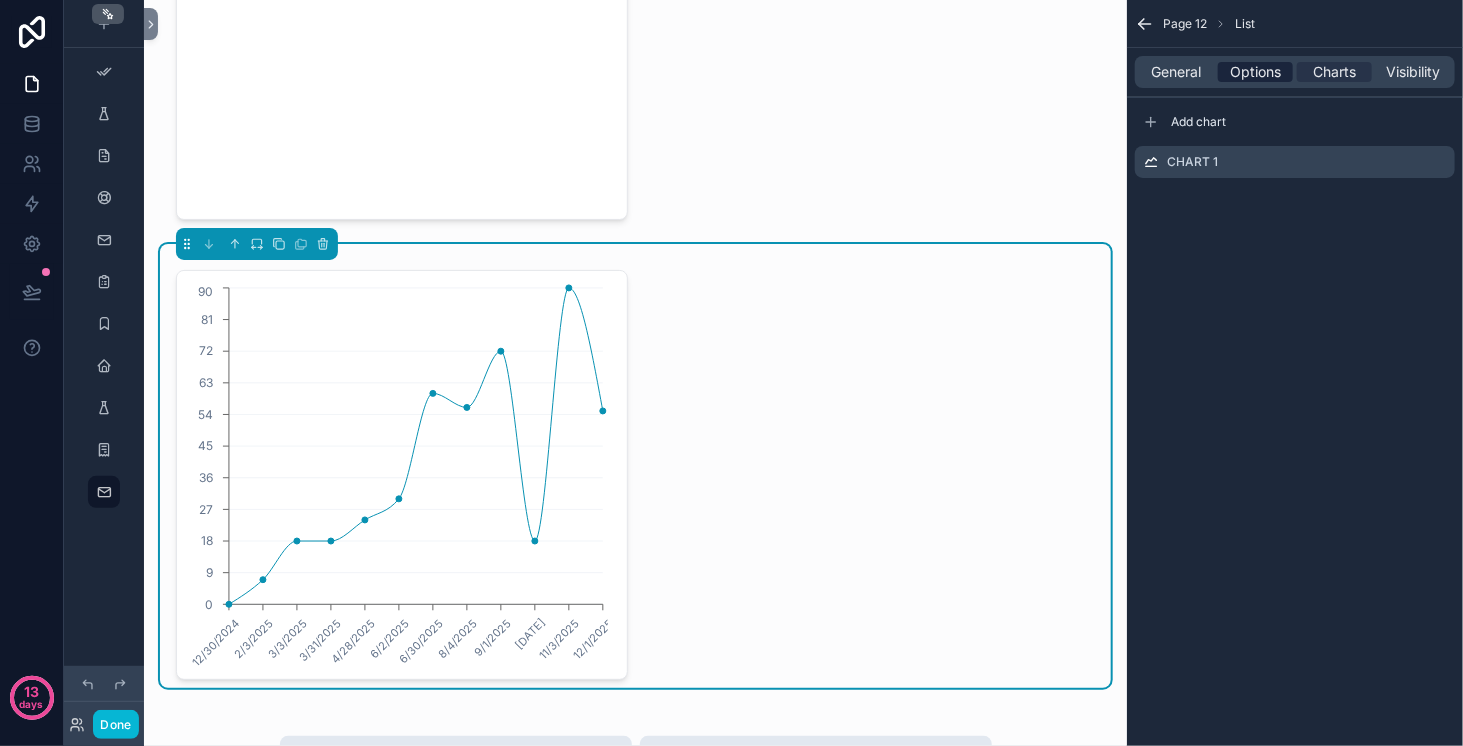 click on "Options" at bounding box center (1255, 72) 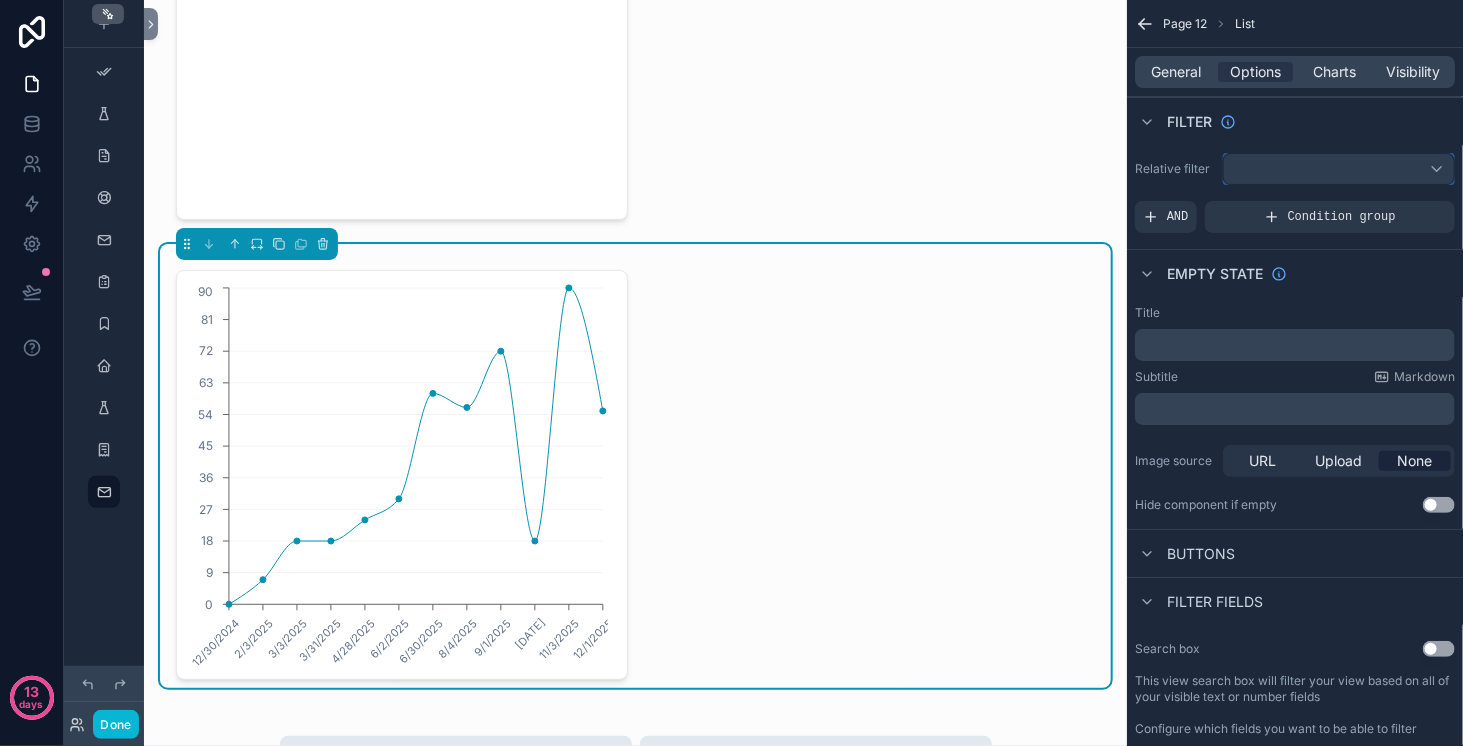 click at bounding box center (1339, 169) 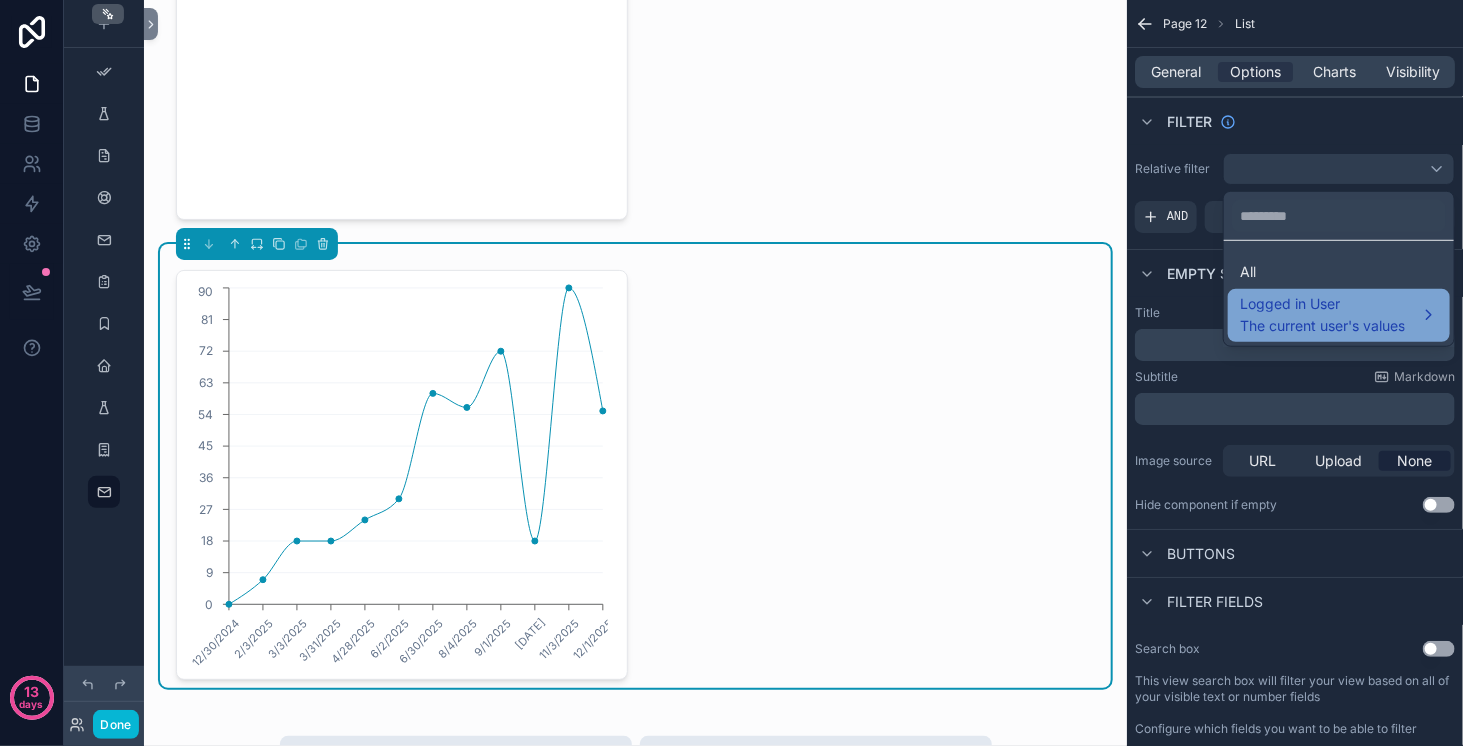 click on "Logged in User" at bounding box center (1322, 303) 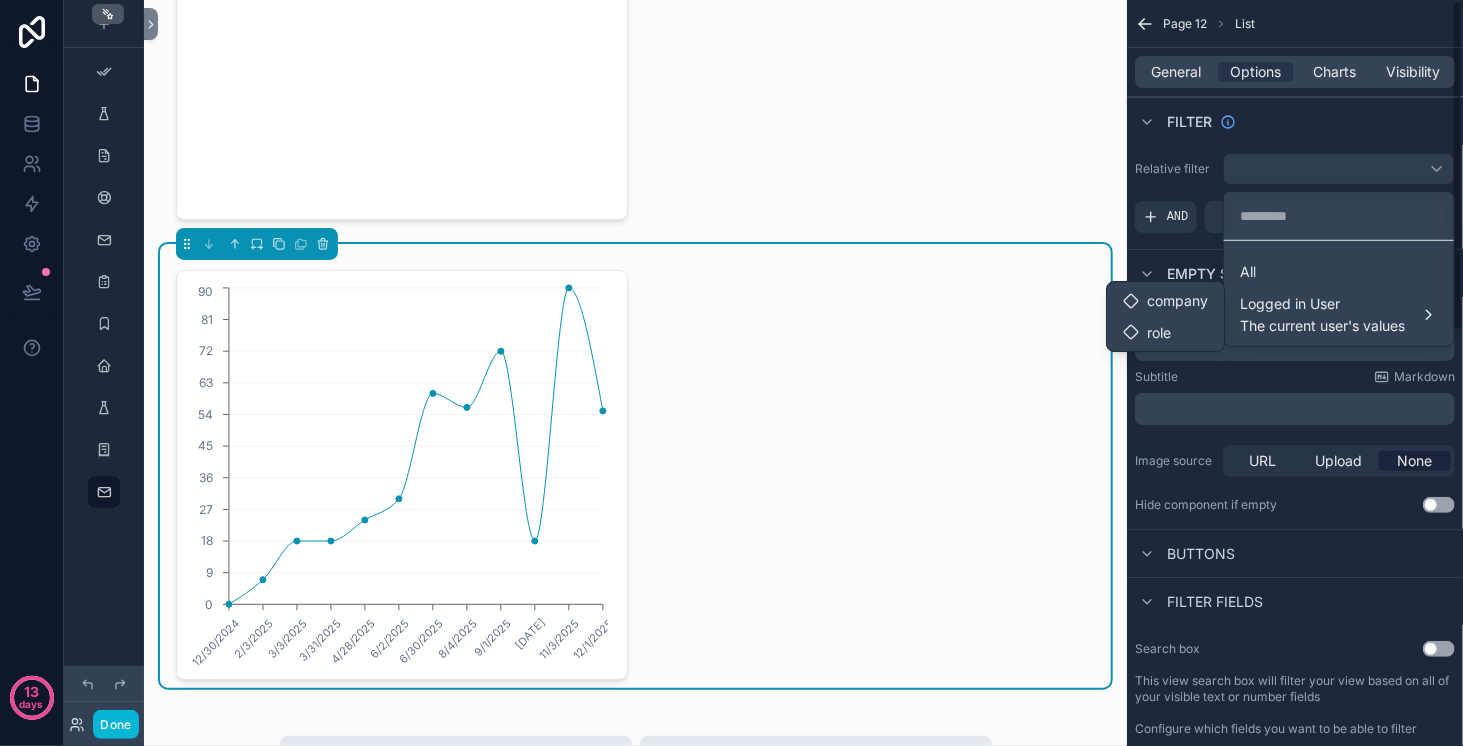 click at bounding box center [731, 373] 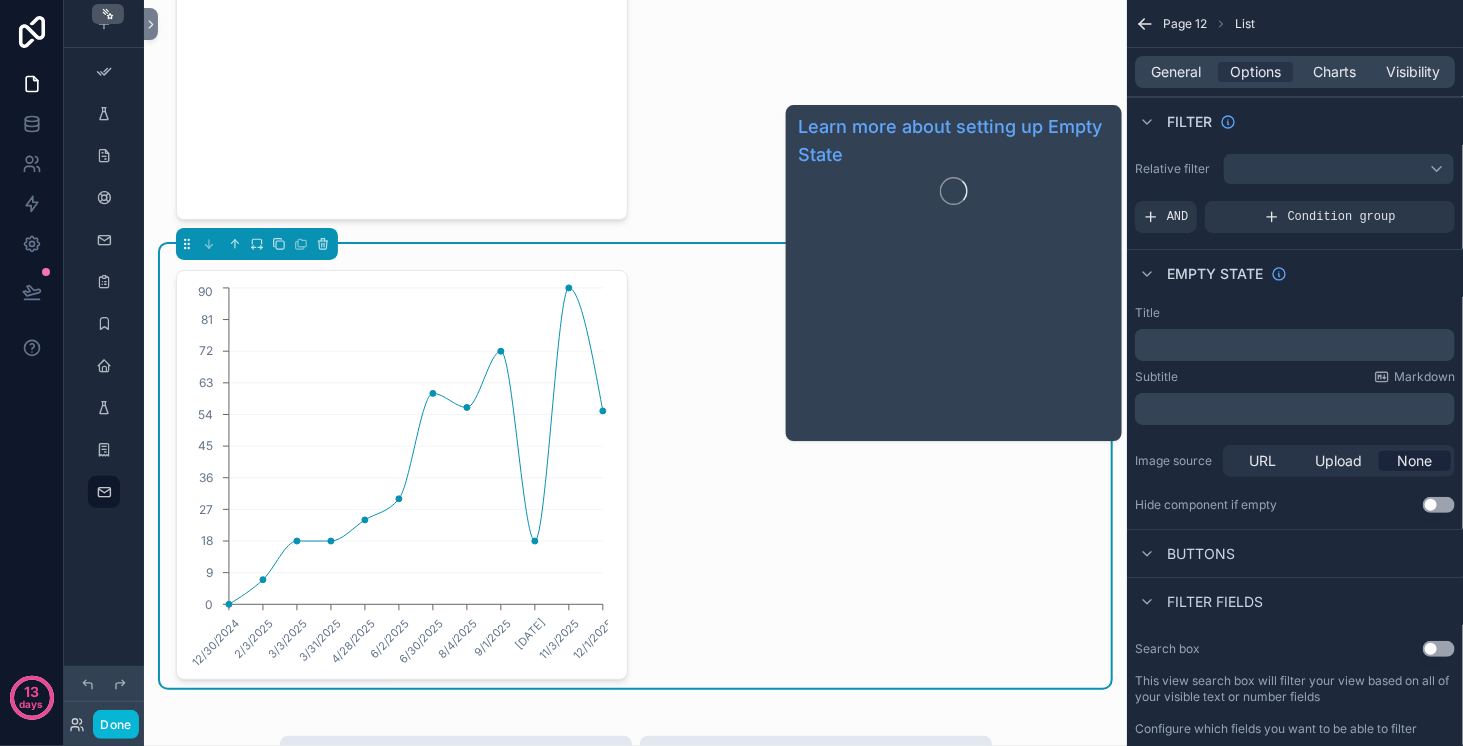 click on "Empty state" at bounding box center (1215, 274) 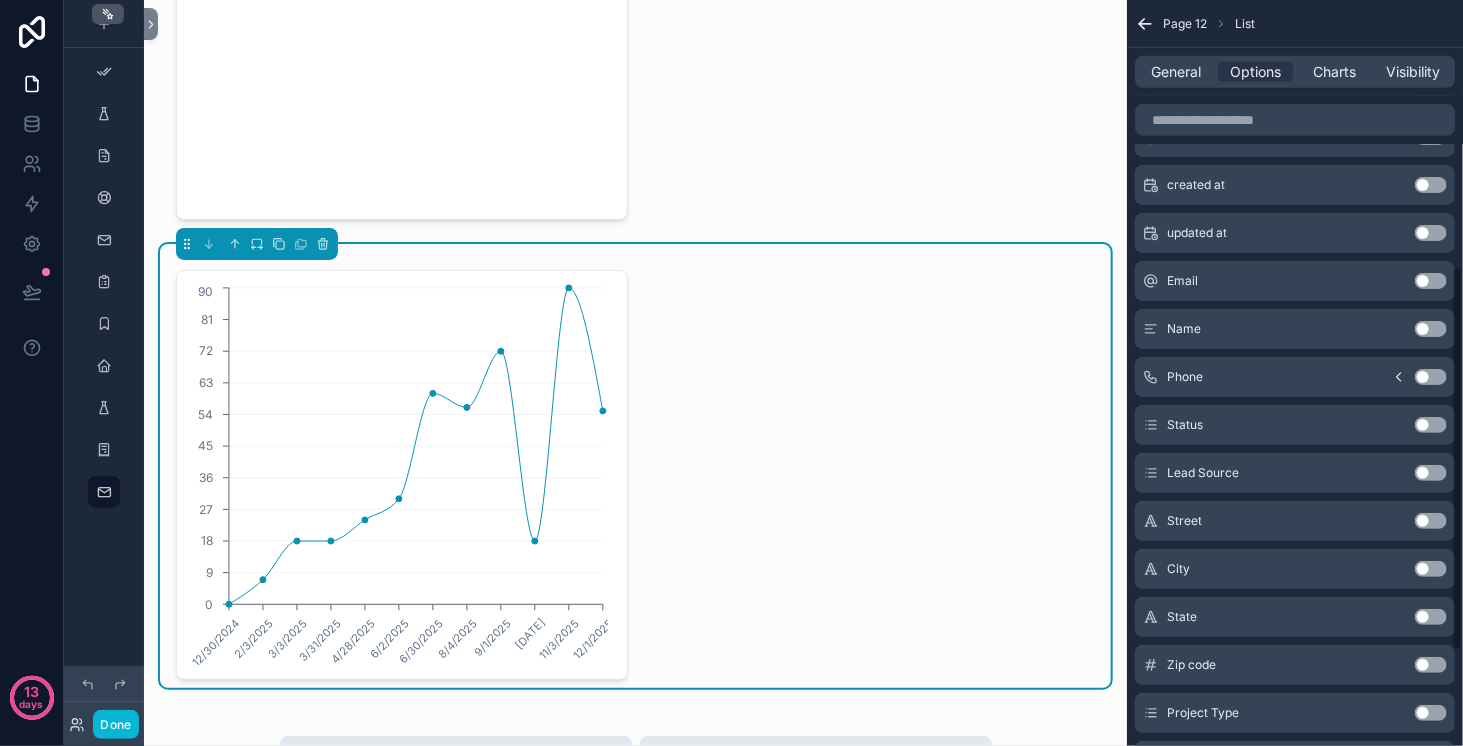 scroll, scrollTop: 518, scrollLeft: 0, axis: vertical 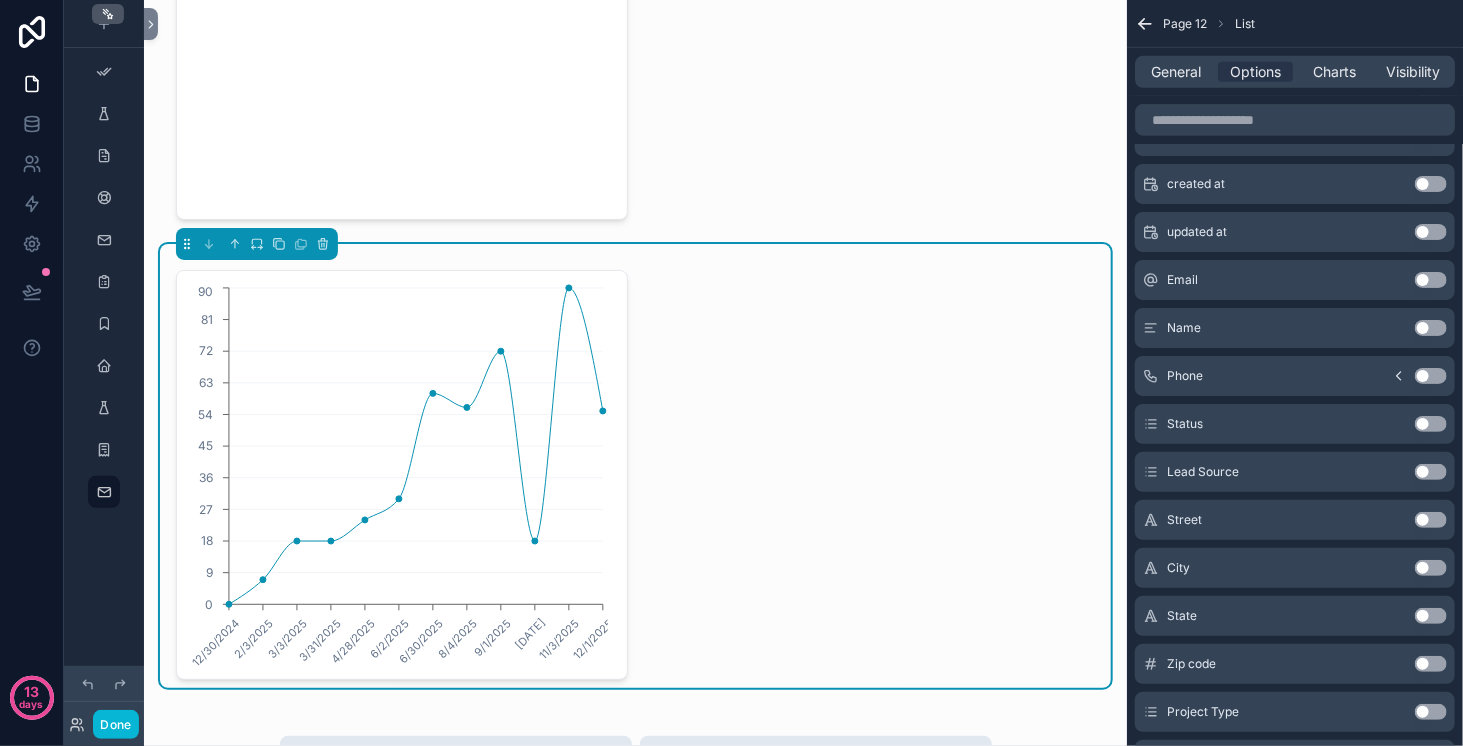 click on "Use setting" at bounding box center [1431, 472] 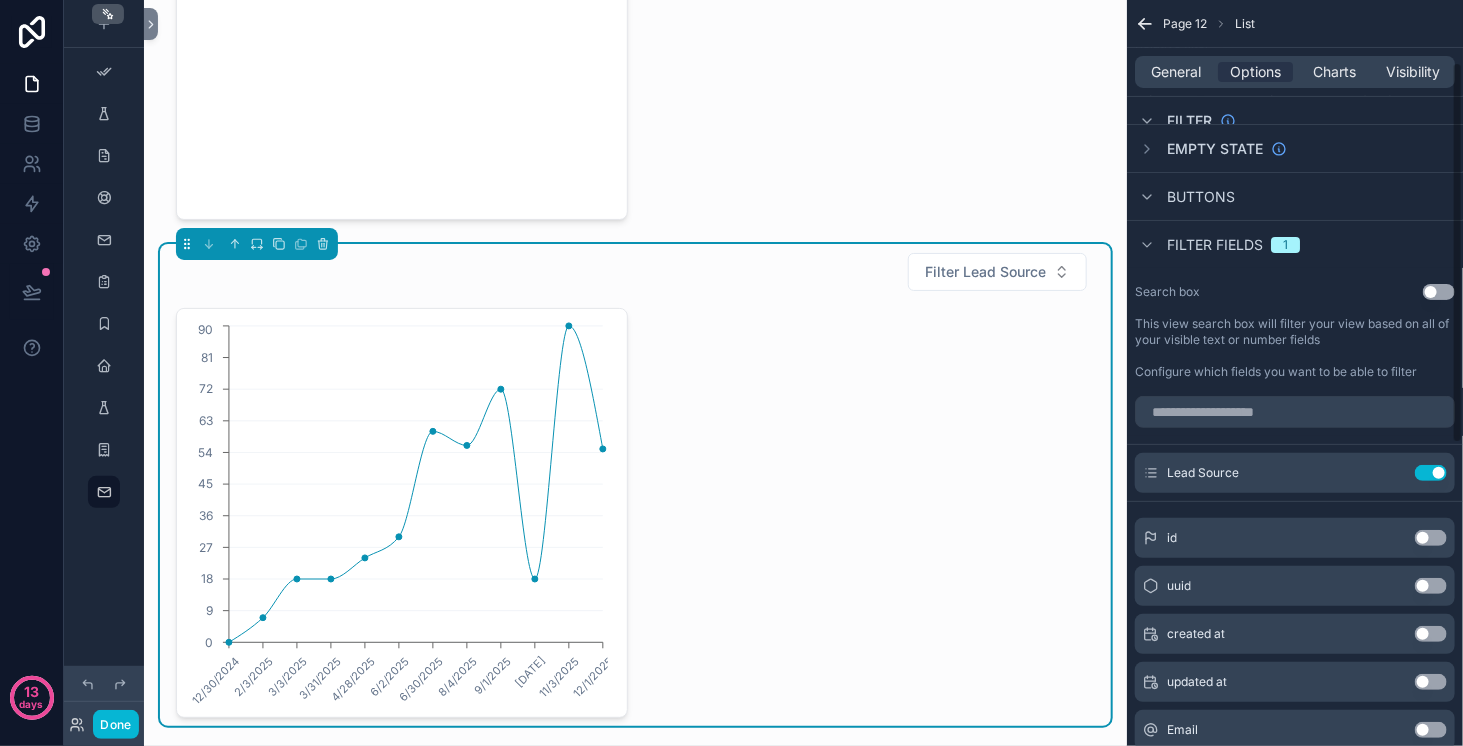 scroll, scrollTop: 122, scrollLeft: 0, axis: vertical 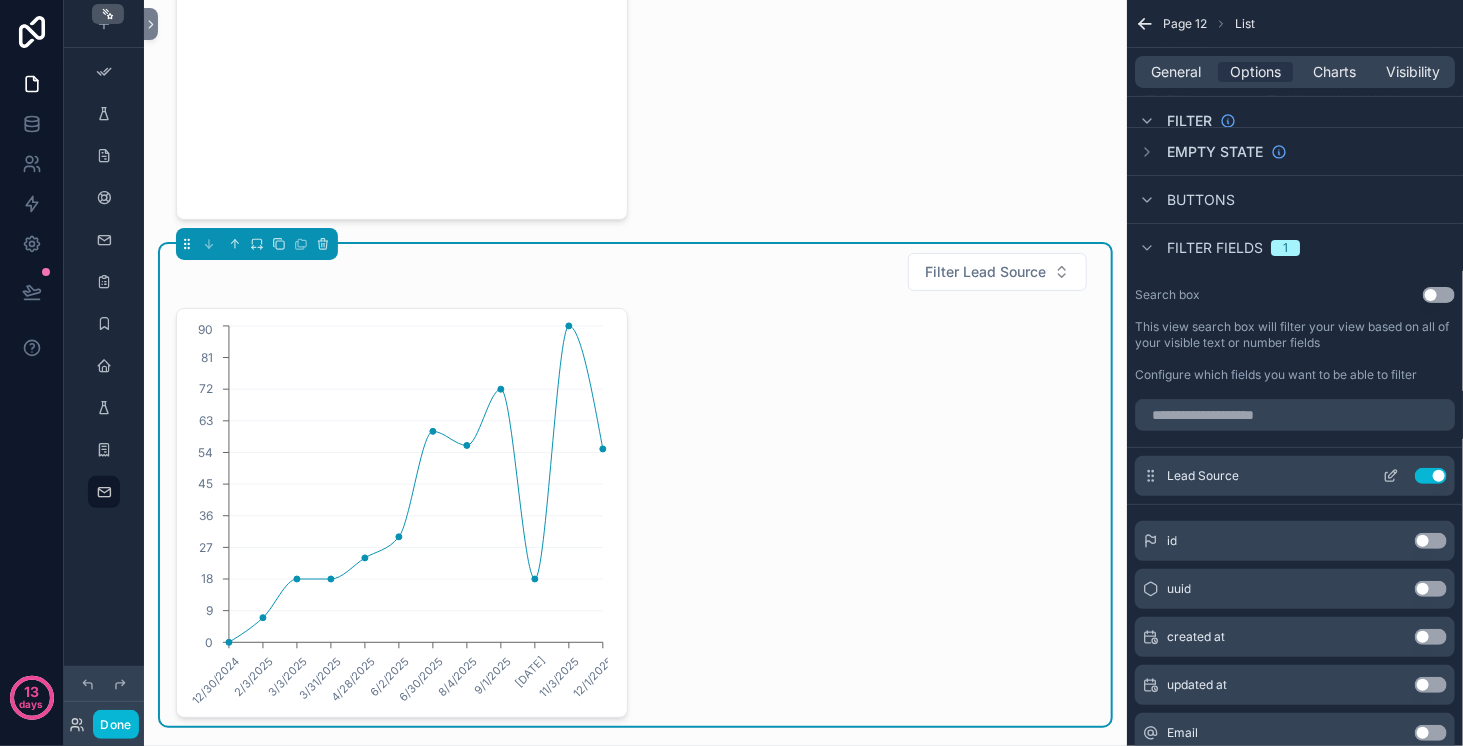 click on "Use setting" at bounding box center [1431, 476] 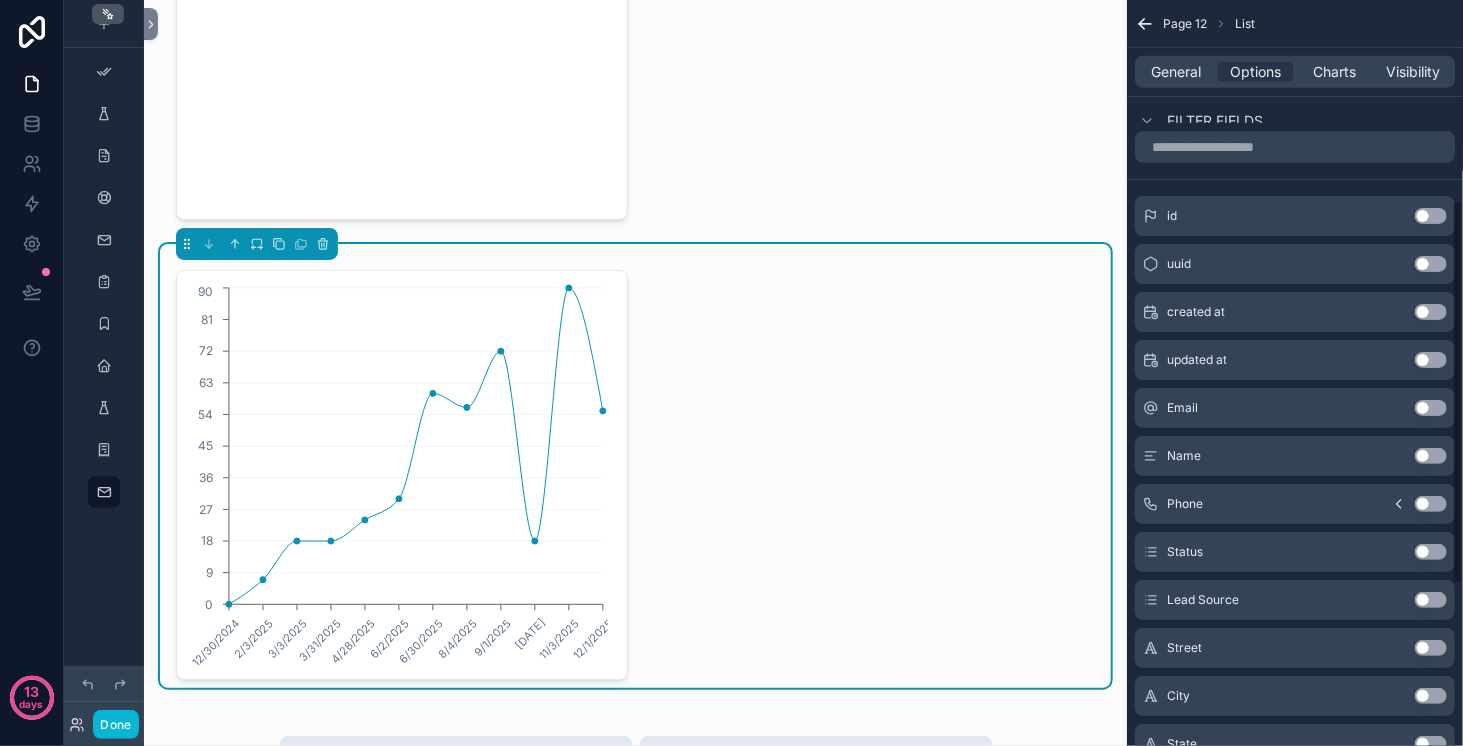 scroll, scrollTop: 702, scrollLeft: 0, axis: vertical 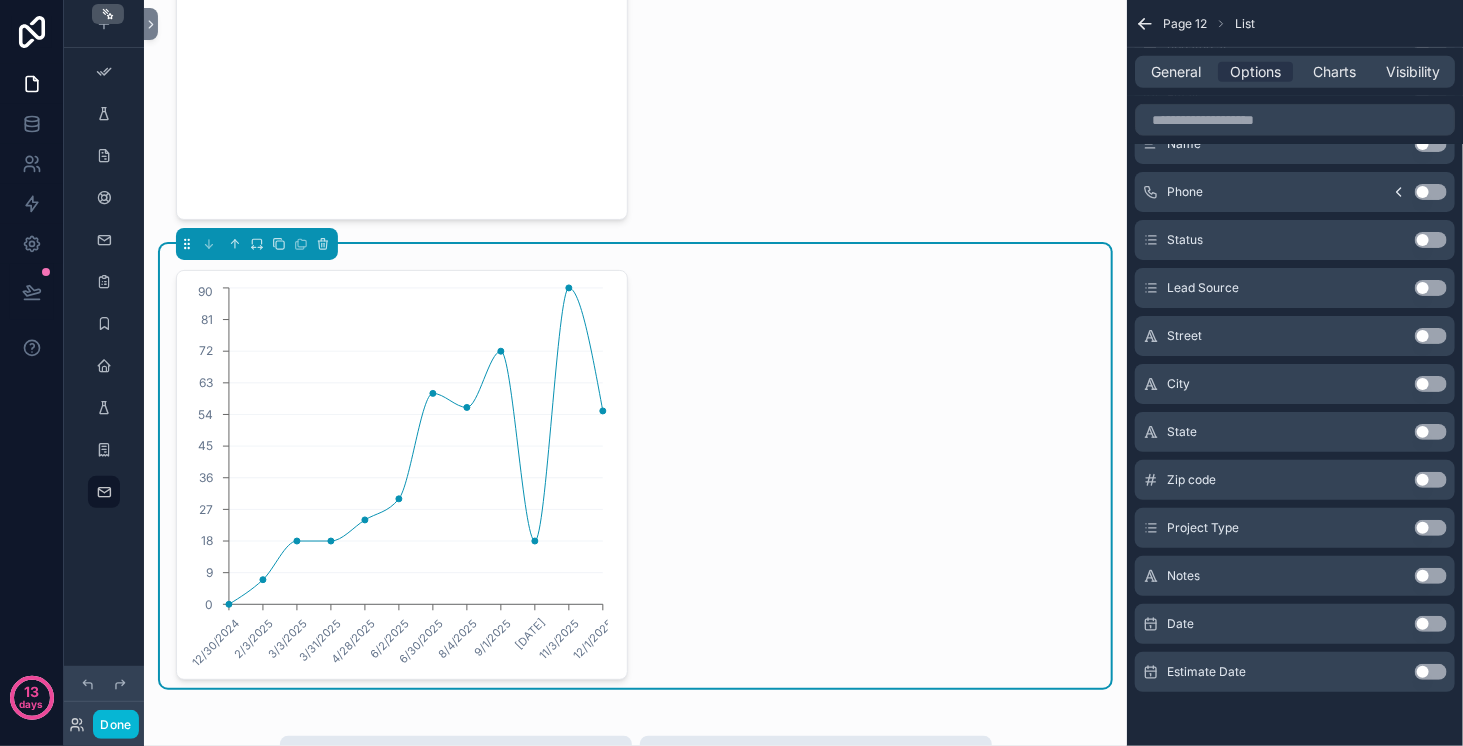 click on "Use setting" at bounding box center [1431, 672] 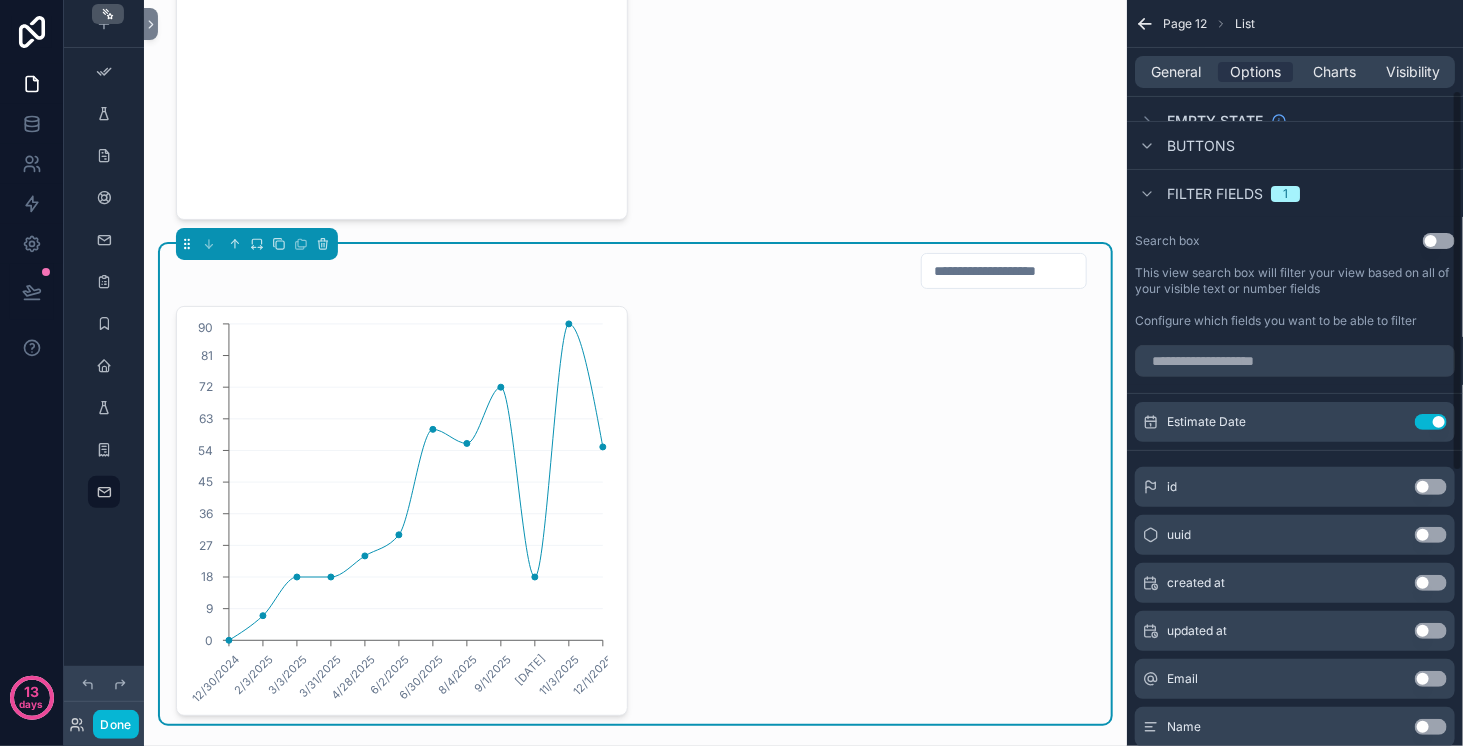 scroll, scrollTop: 175, scrollLeft: 0, axis: vertical 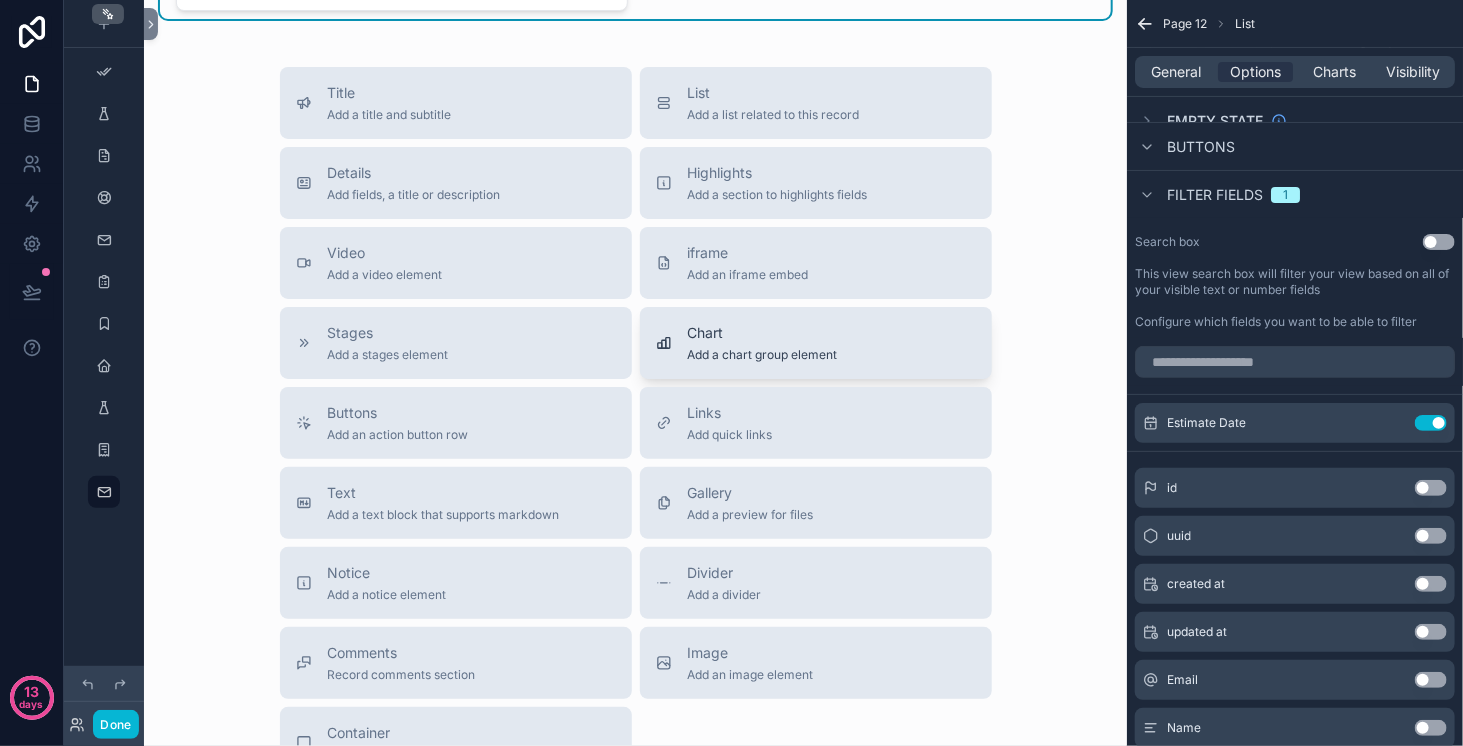click on "Add a chart group element" at bounding box center (763, 355) 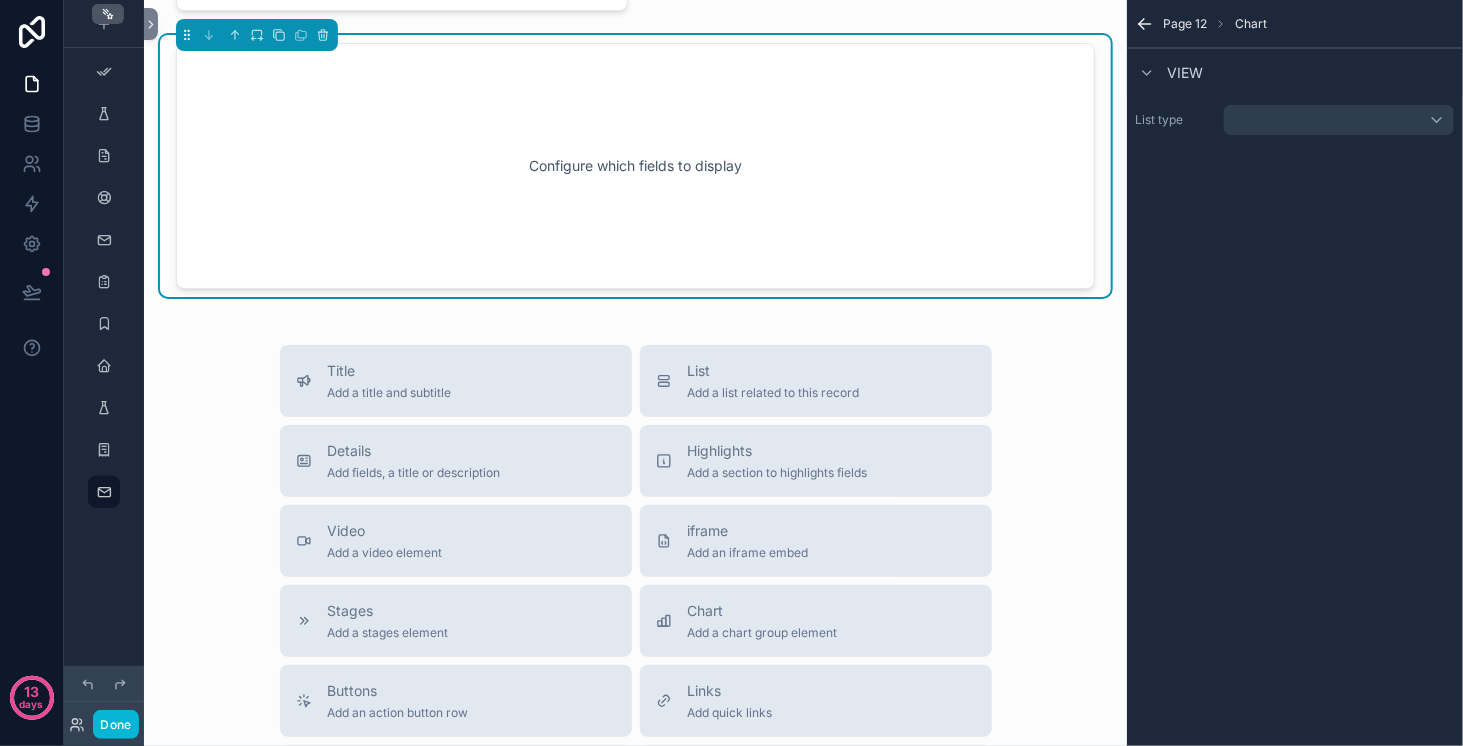 scroll, scrollTop: 0, scrollLeft: 0, axis: both 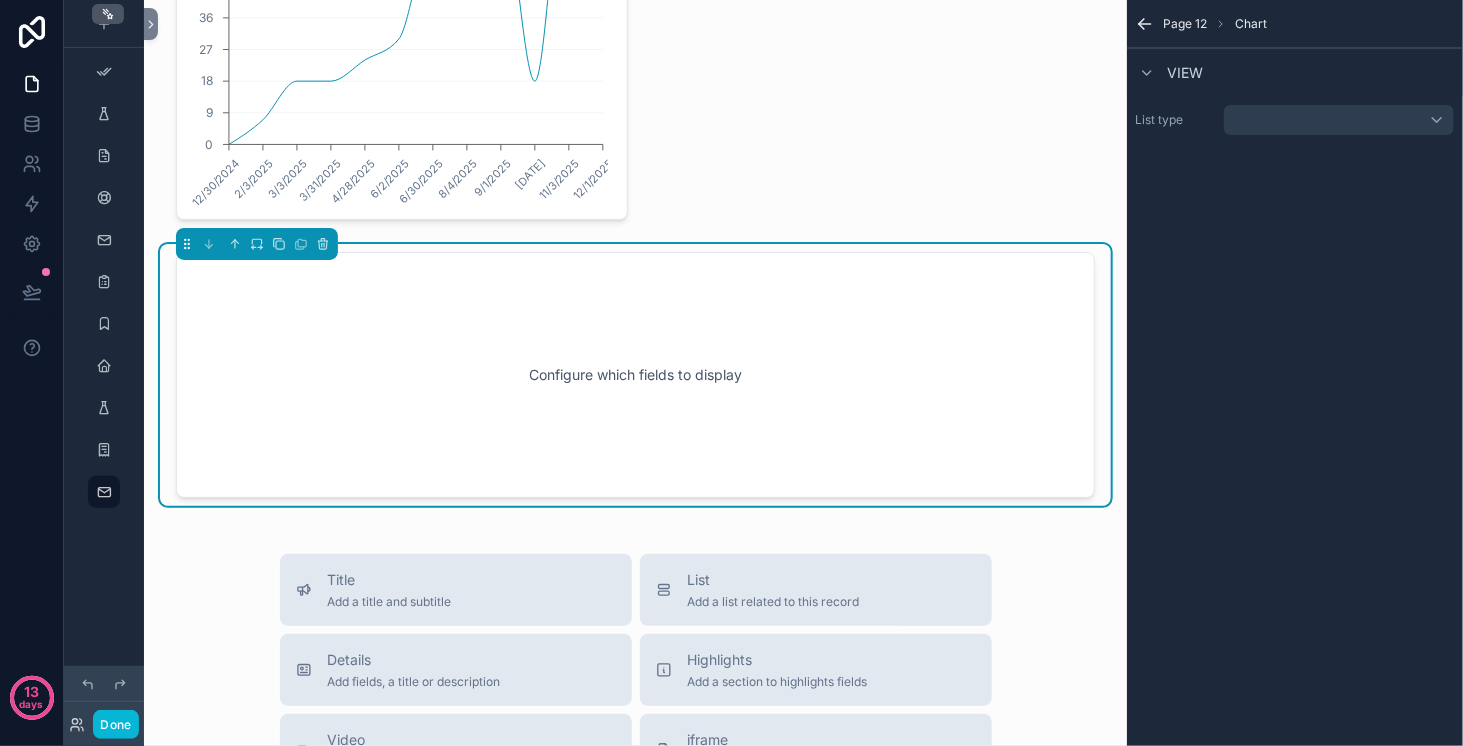 click on "Configure which fields to display" at bounding box center [635, 375] 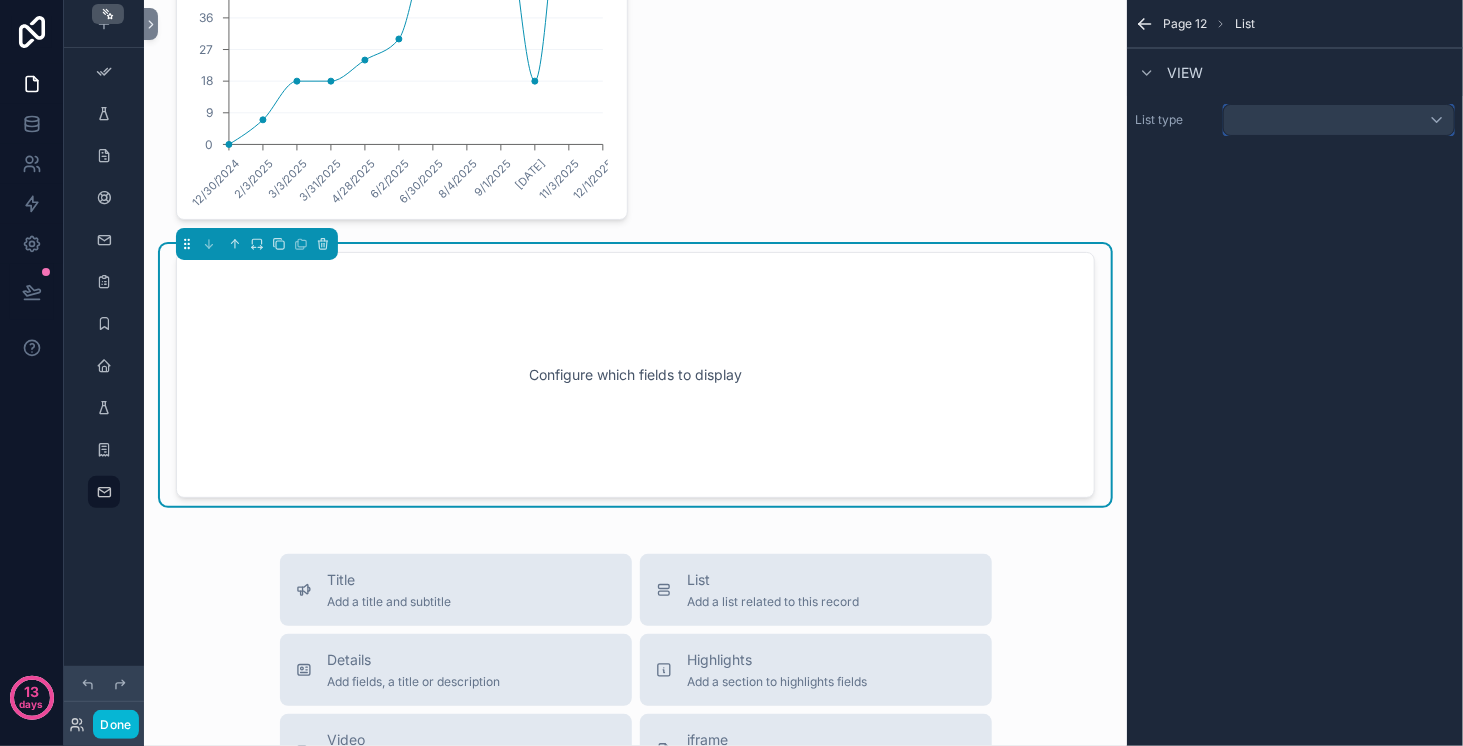 click at bounding box center [1339, 120] 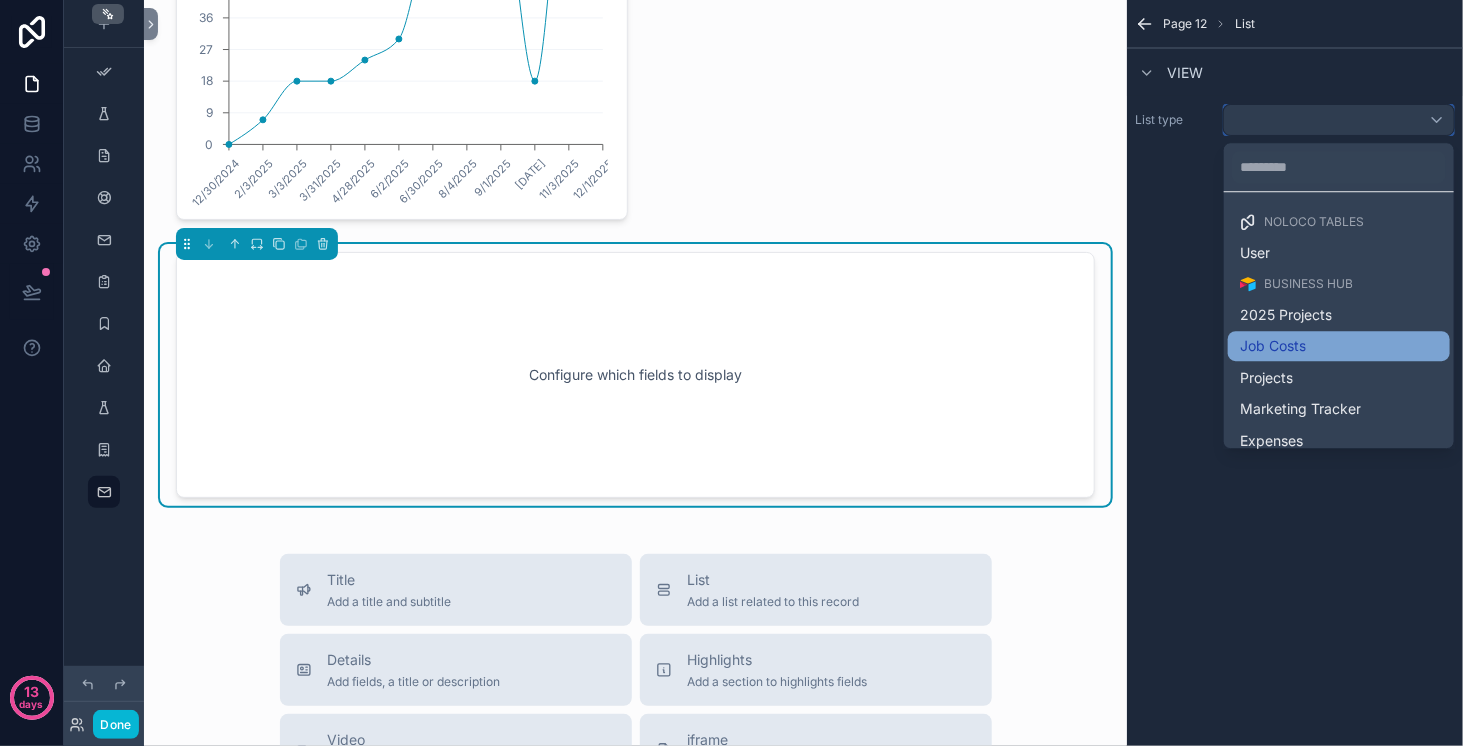 scroll, scrollTop: 137, scrollLeft: 0, axis: vertical 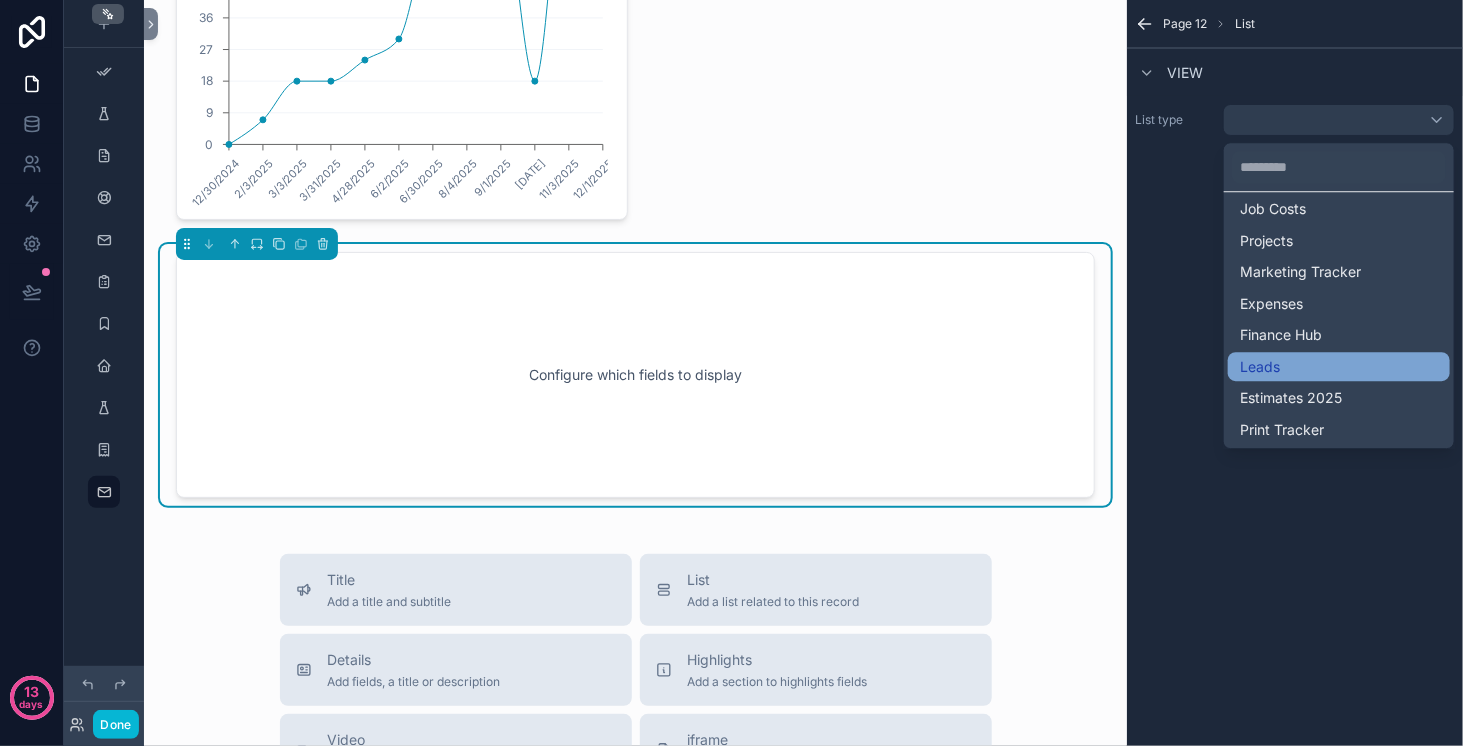 click on "Leads" at bounding box center [1339, 367] 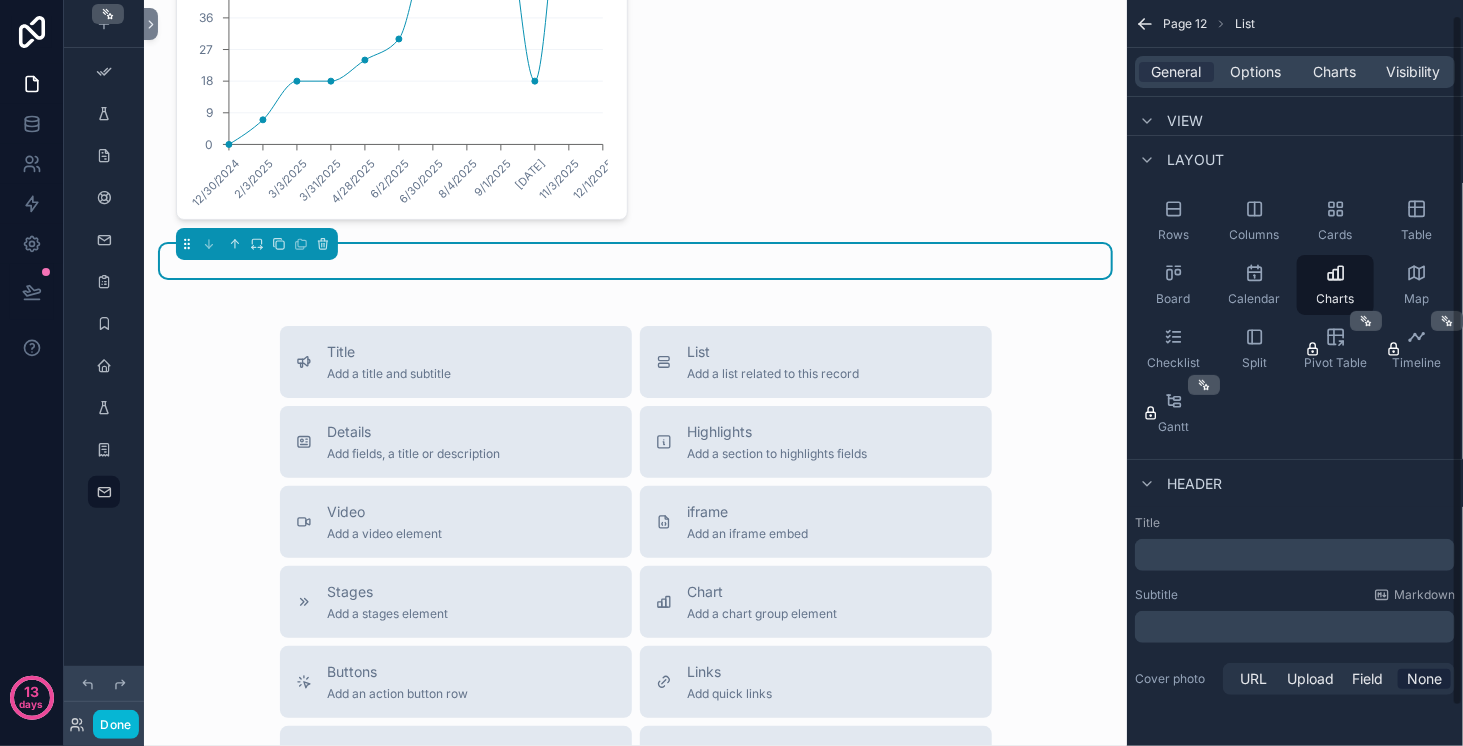 scroll, scrollTop: 0, scrollLeft: 0, axis: both 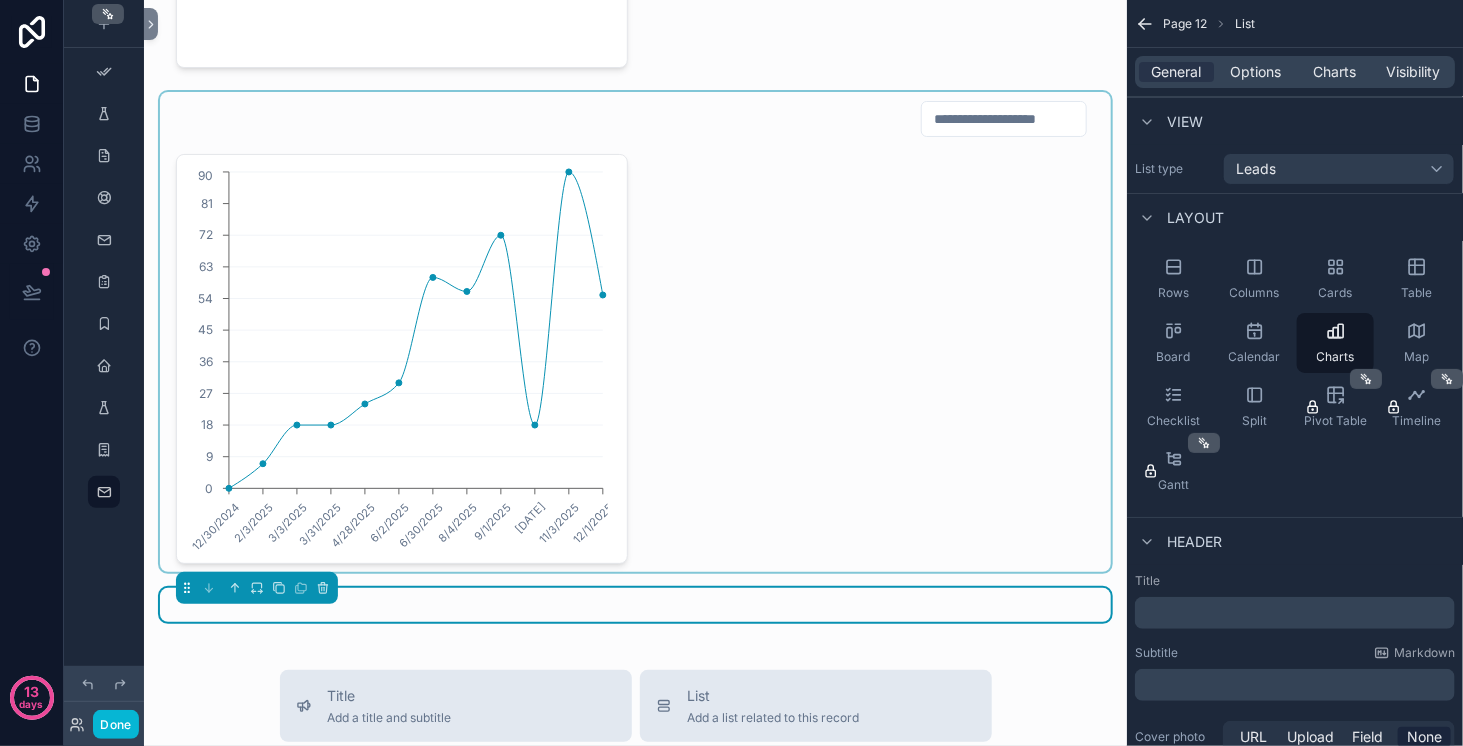 click at bounding box center (635, 332) 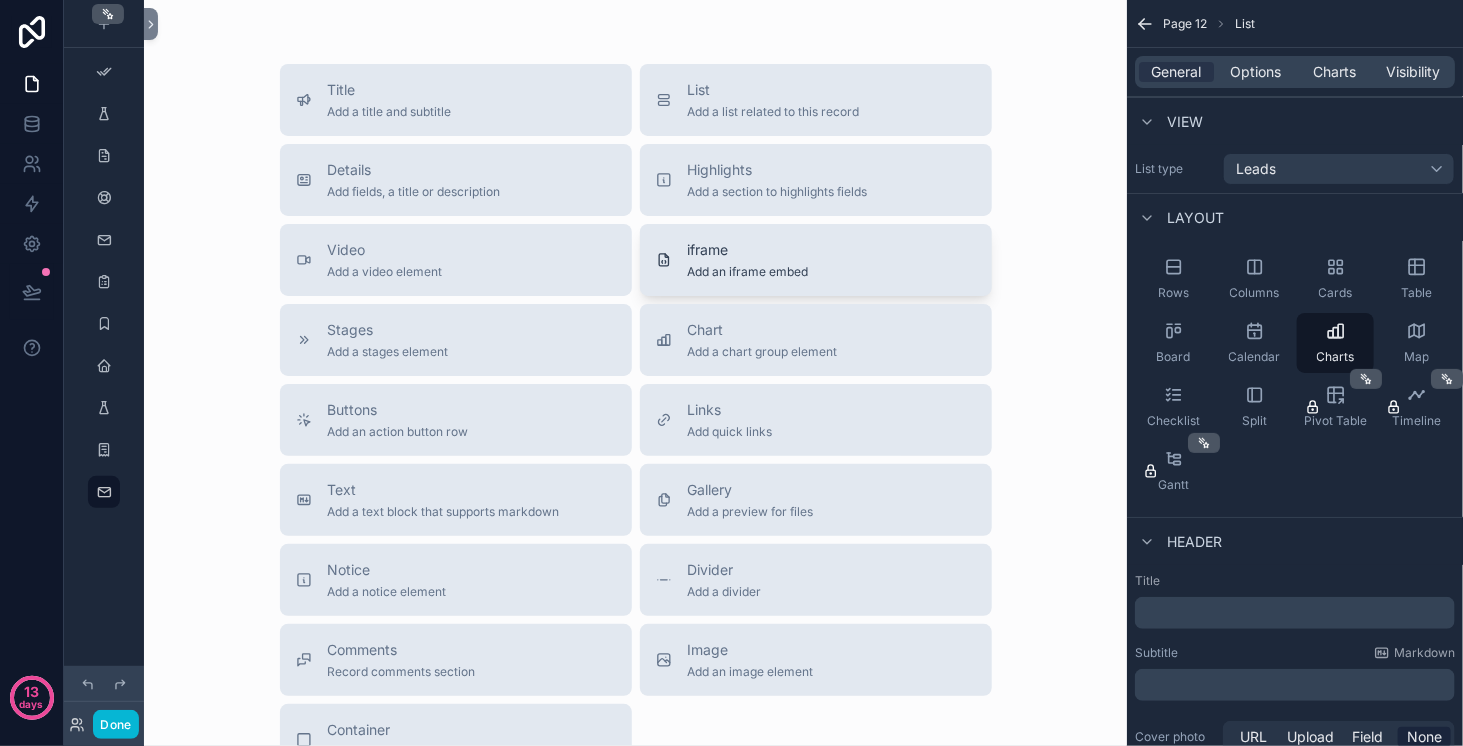 scroll, scrollTop: 1145, scrollLeft: 0, axis: vertical 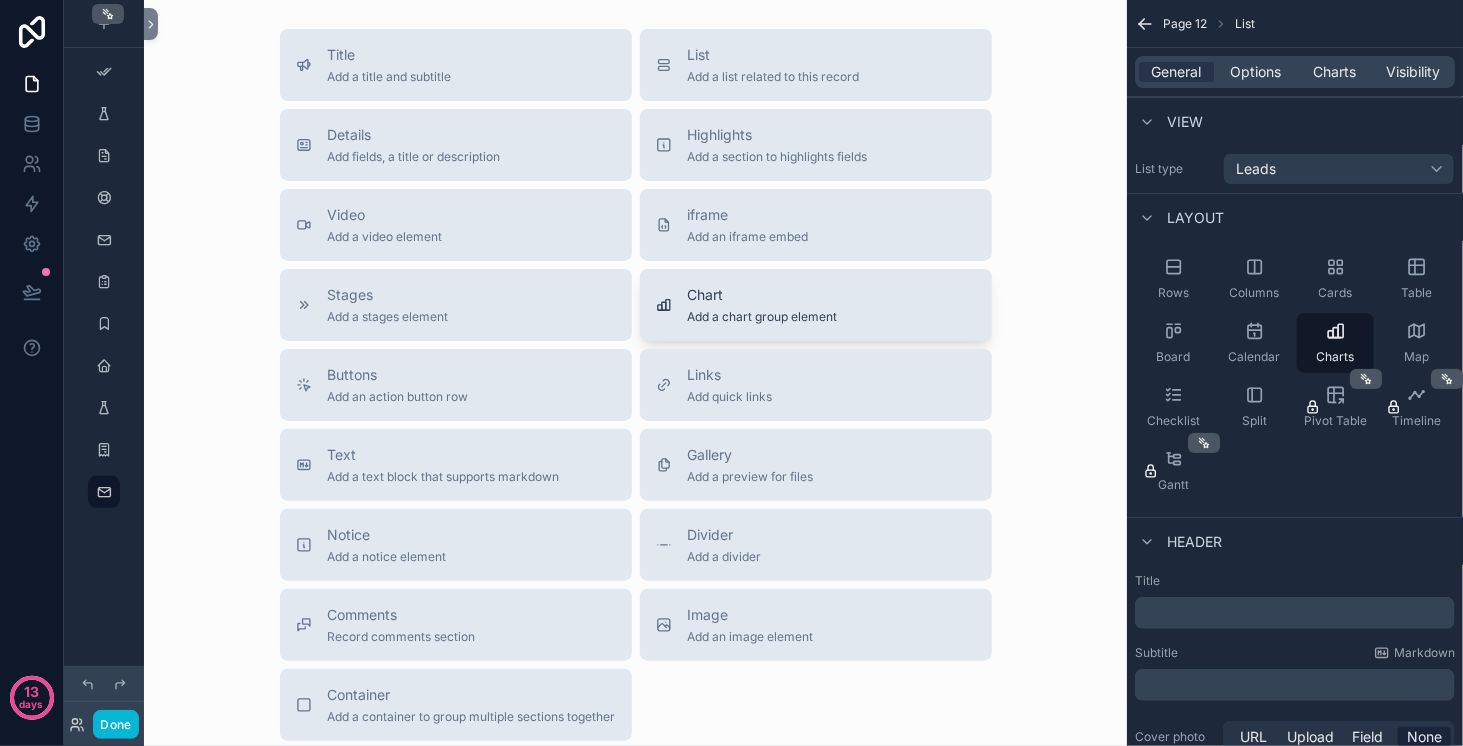 click on "Add a chart group element" at bounding box center [763, 317] 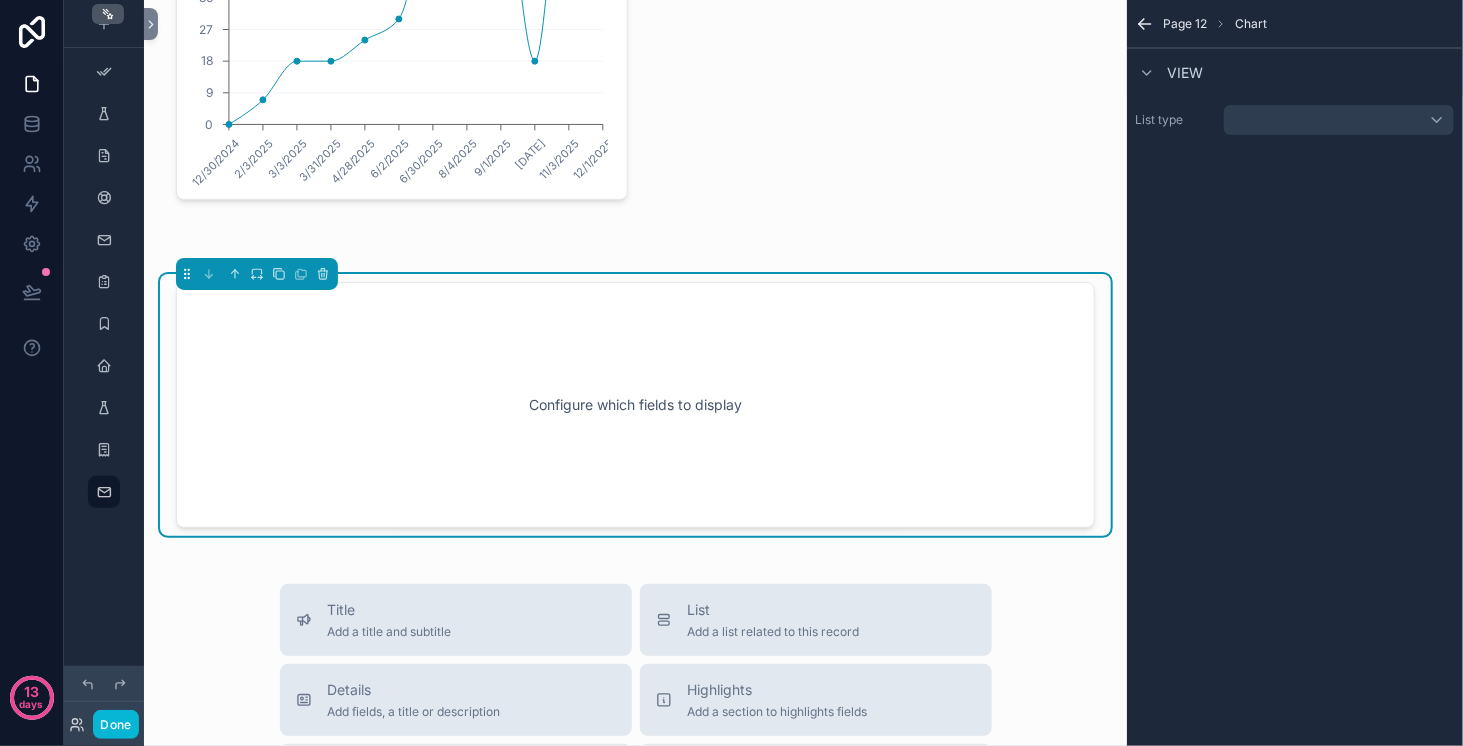 scroll, scrollTop: 737, scrollLeft: 0, axis: vertical 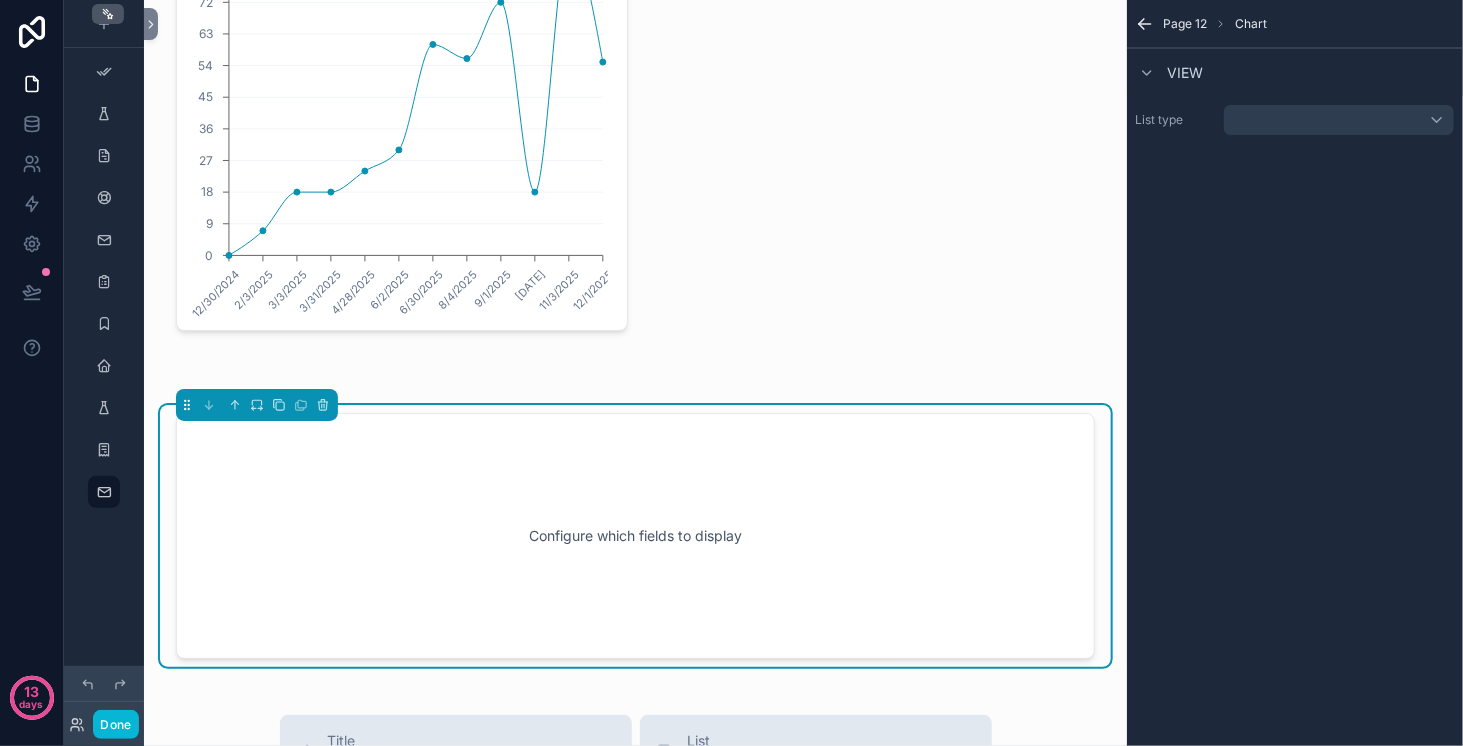 click on "Configure which fields to display" at bounding box center (635, 536) 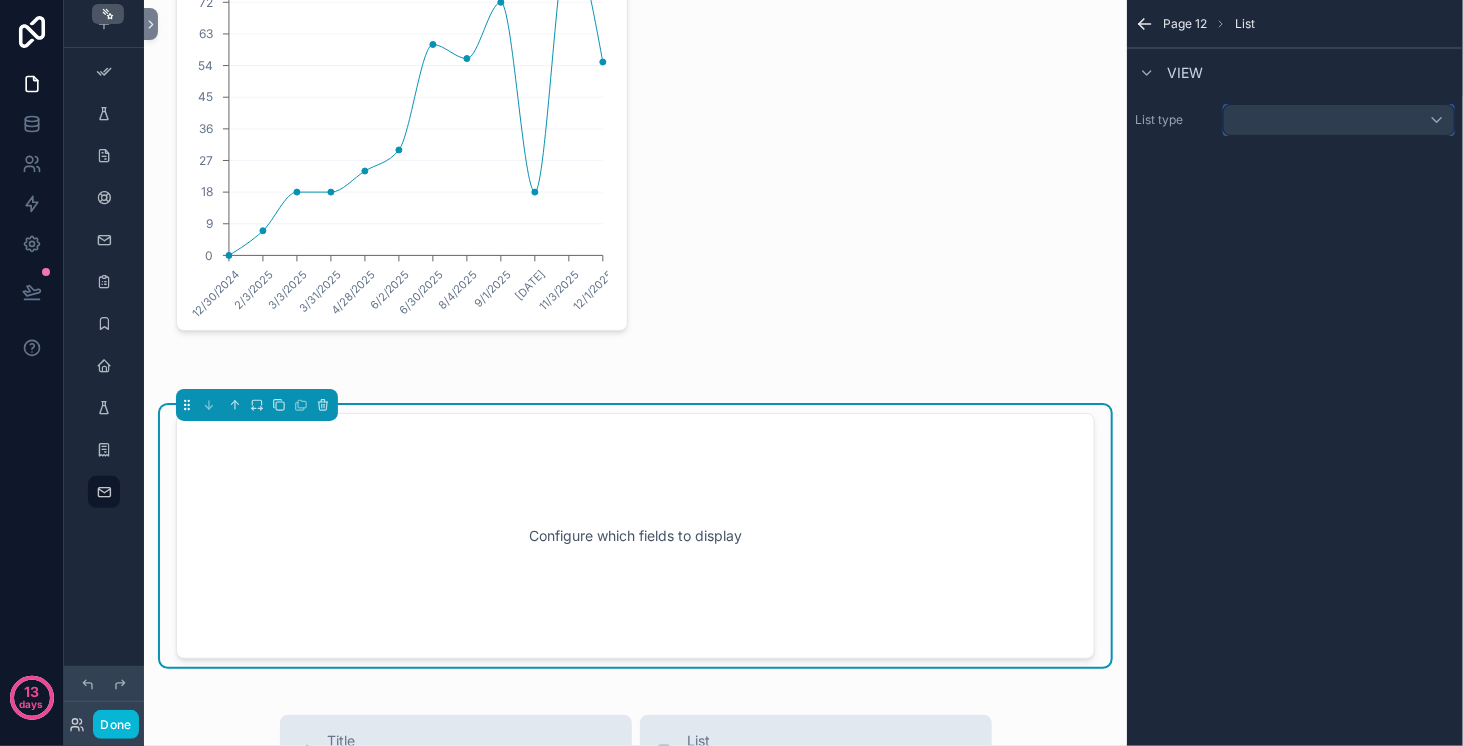 click at bounding box center [1339, 120] 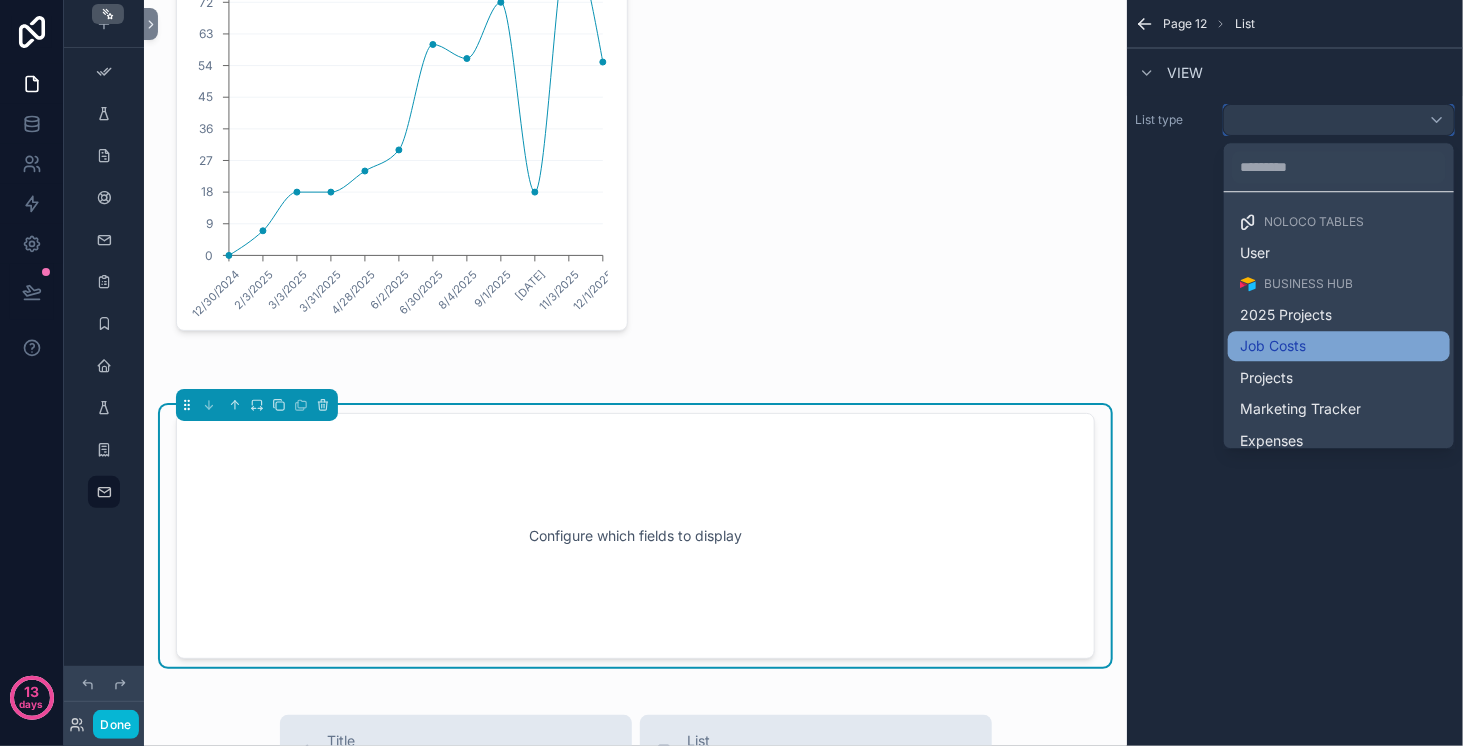 scroll, scrollTop: 137, scrollLeft: 0, axis: vertical 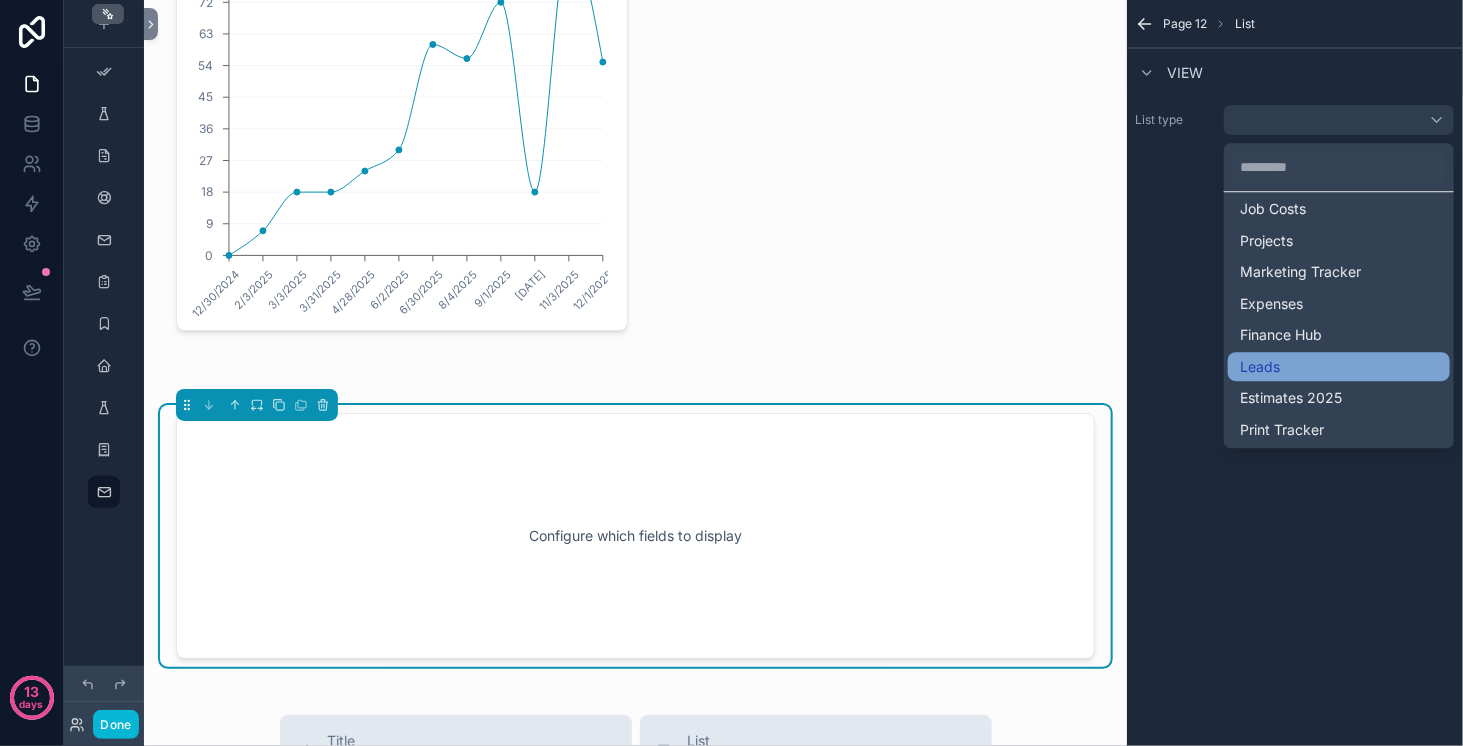 click on "Leads" at bounding box center (1339, 367) 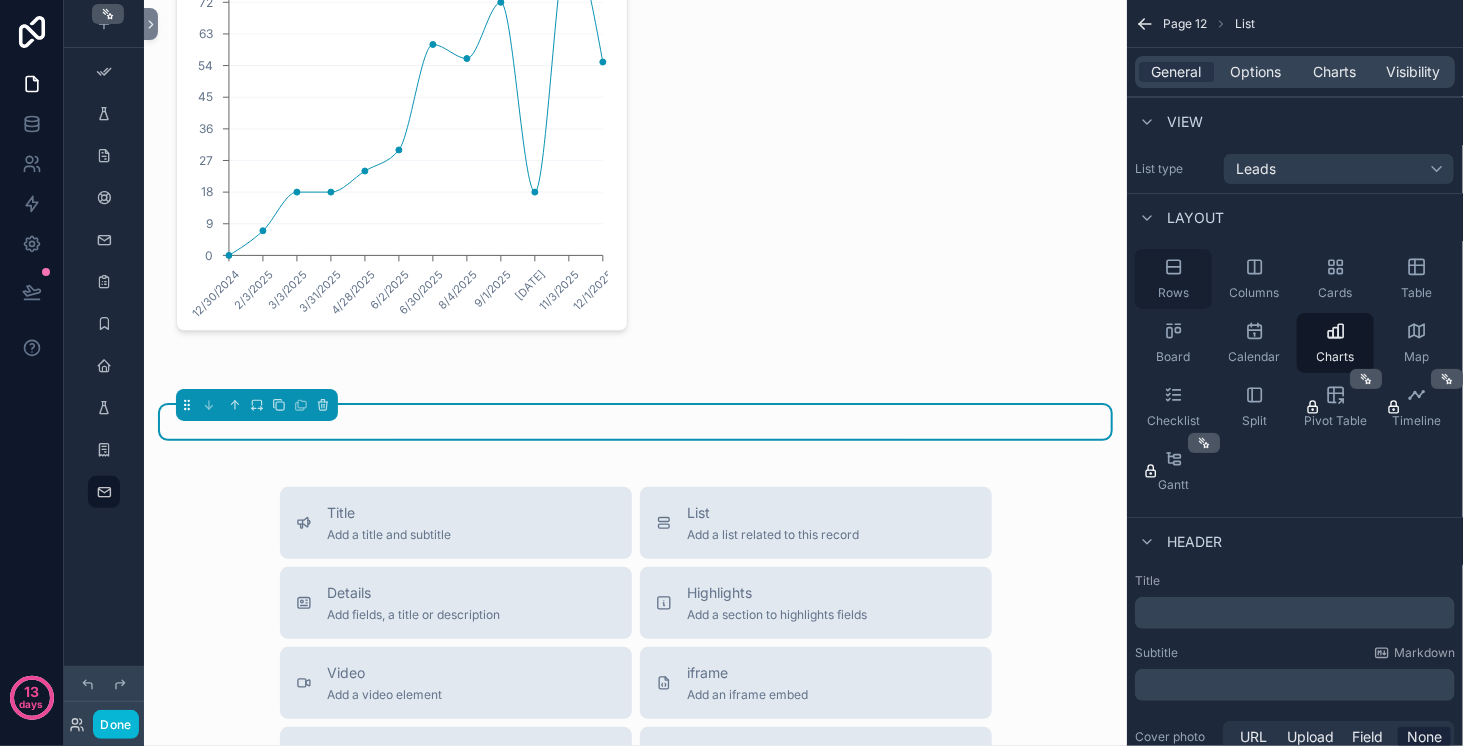click 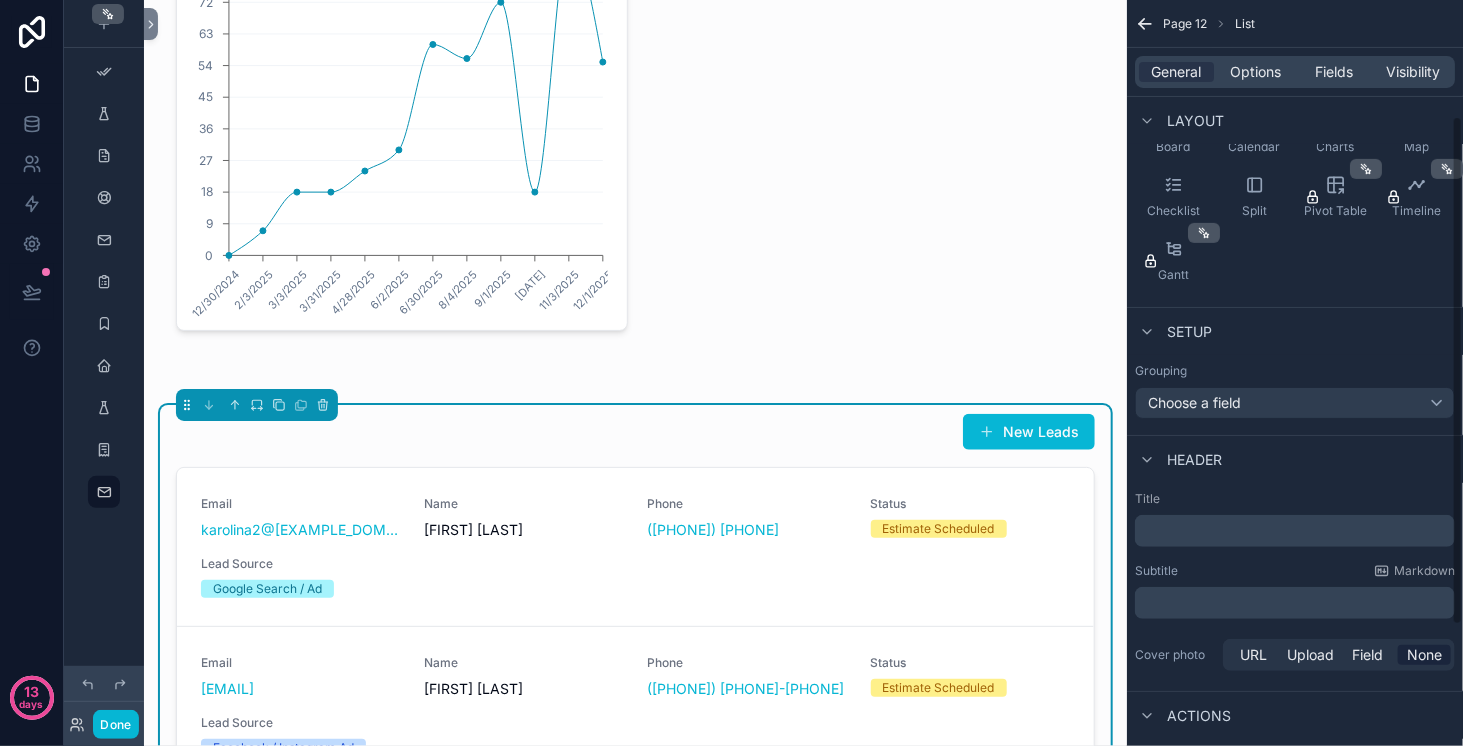 scroll, scrollTop: 213, scrollLeft: 0, axis: vertical 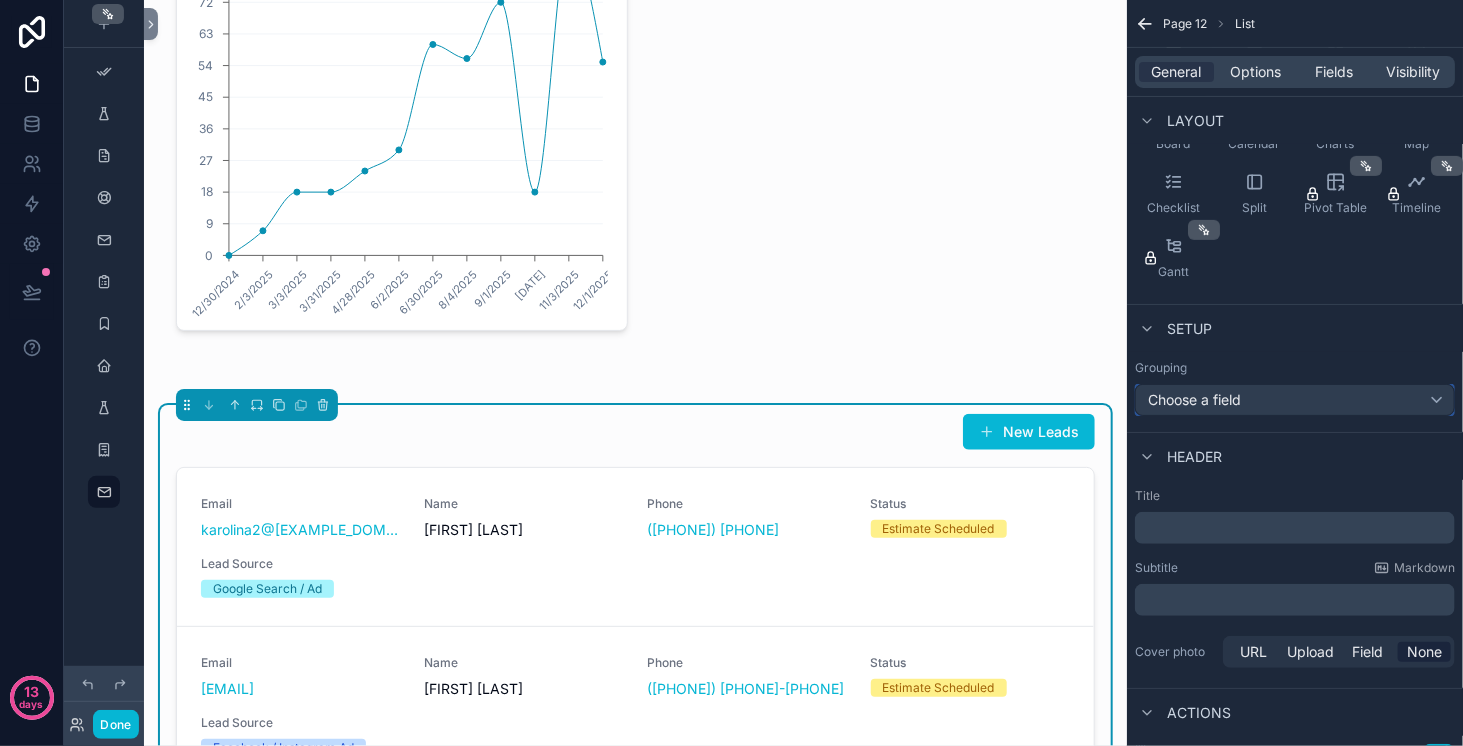 click on "Choose a field" at bounding box center (1295, 400) 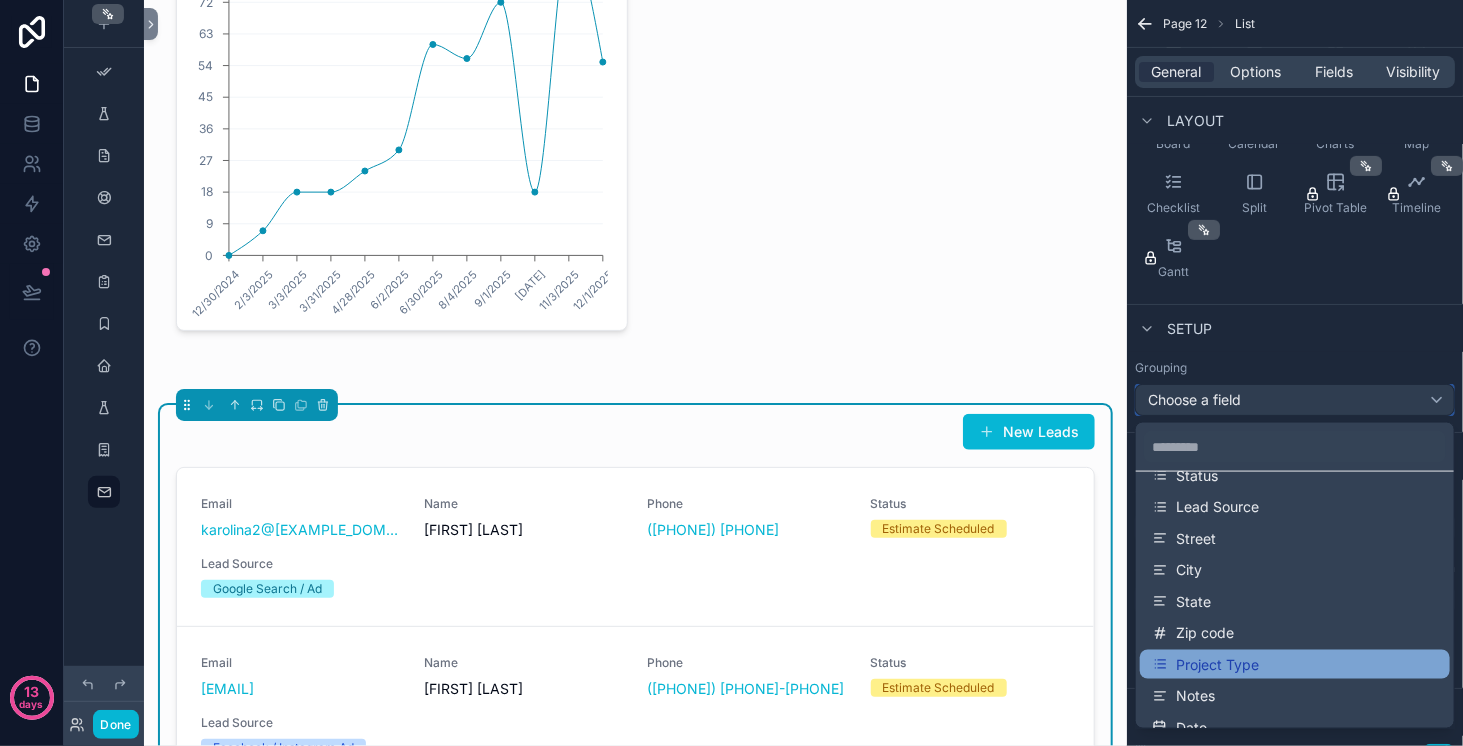 scroll, scrollTop: 215, scrollLeft: 0, axis: vertical 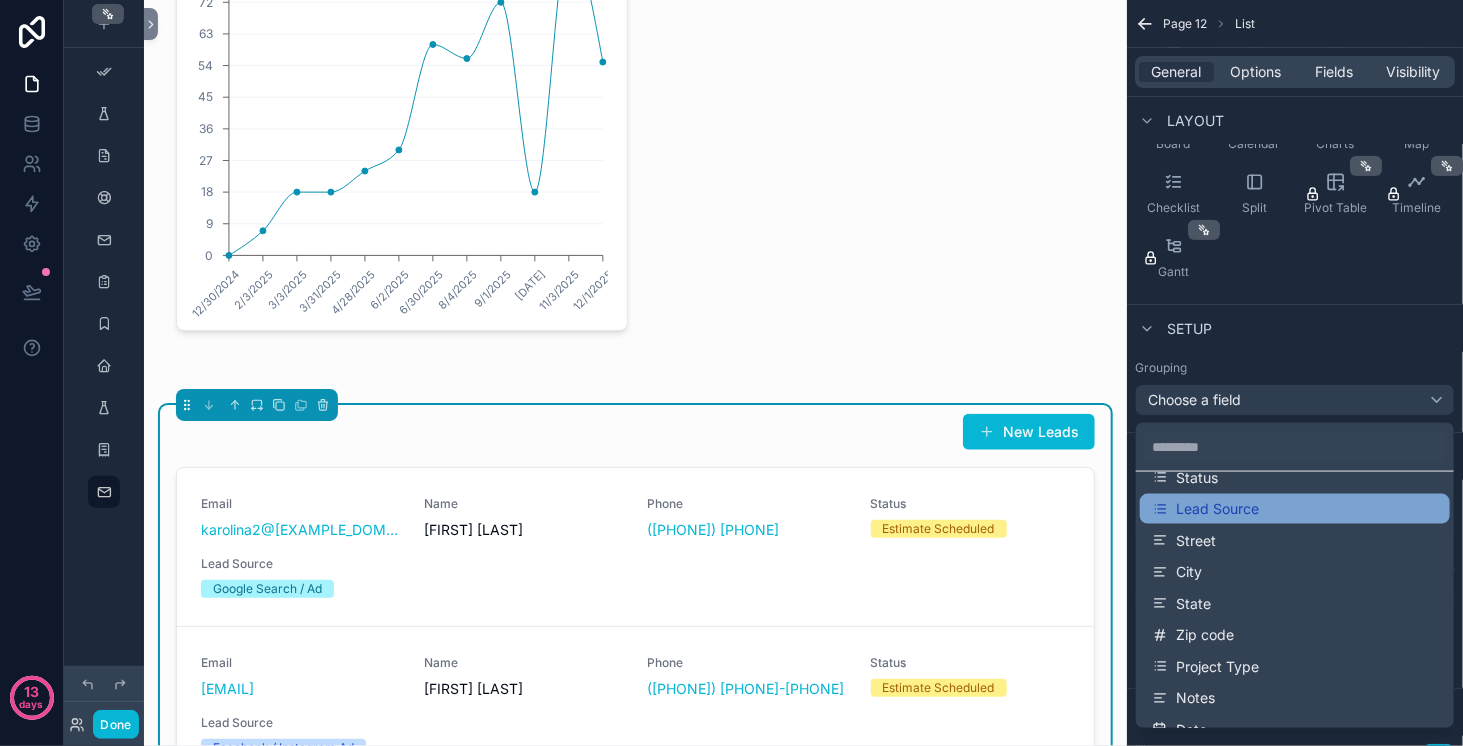 click on "Lead Source" at bounding box center [1295, 509] 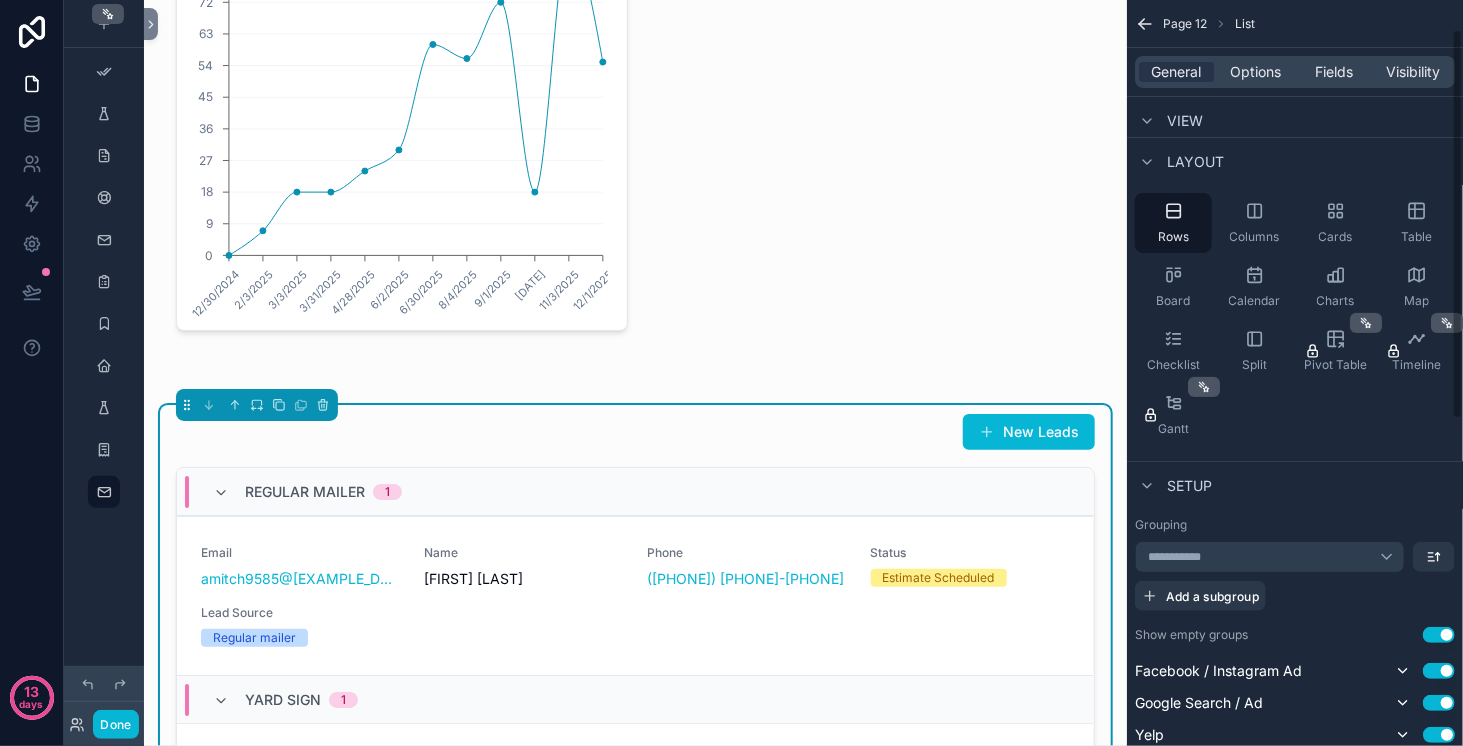 scroll, scrollTop: 0, scrollLeft: 0, axis: both 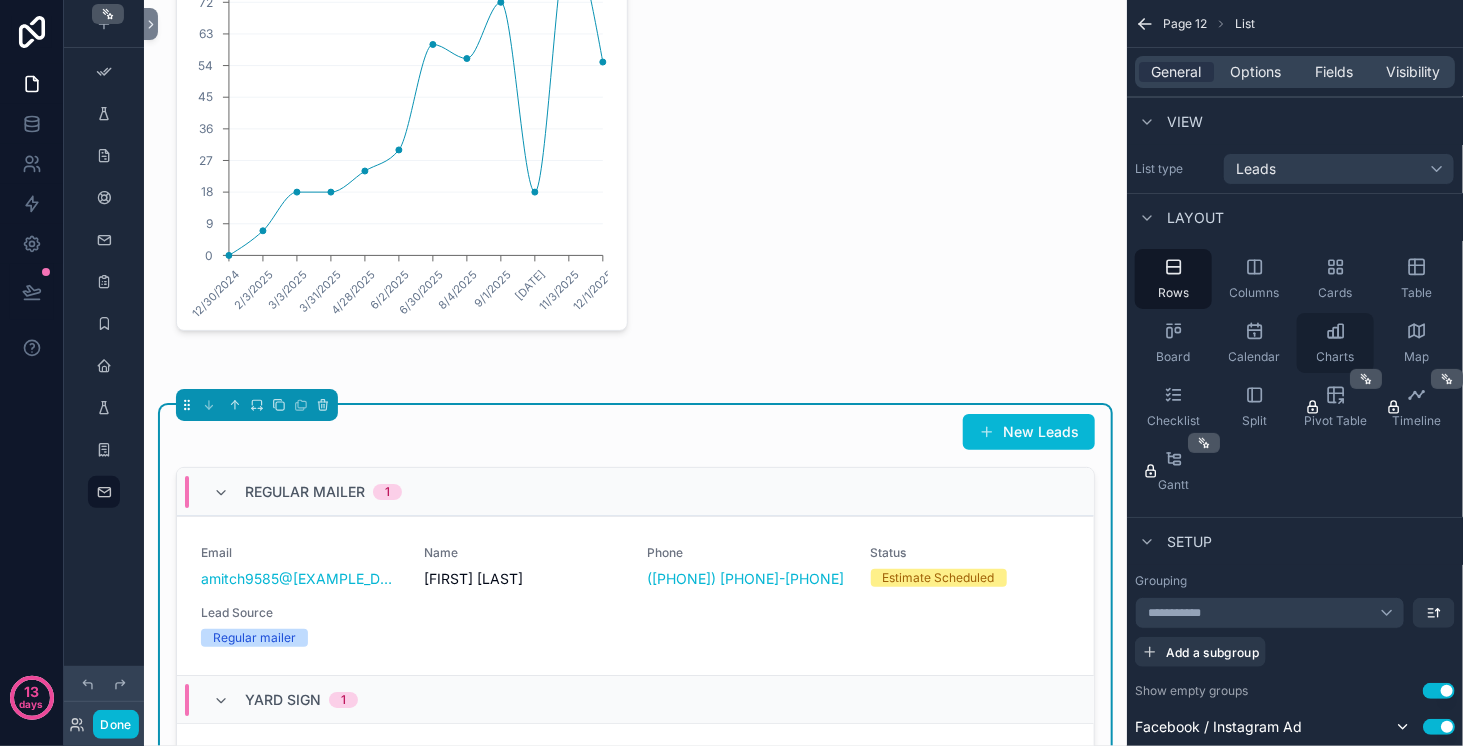click 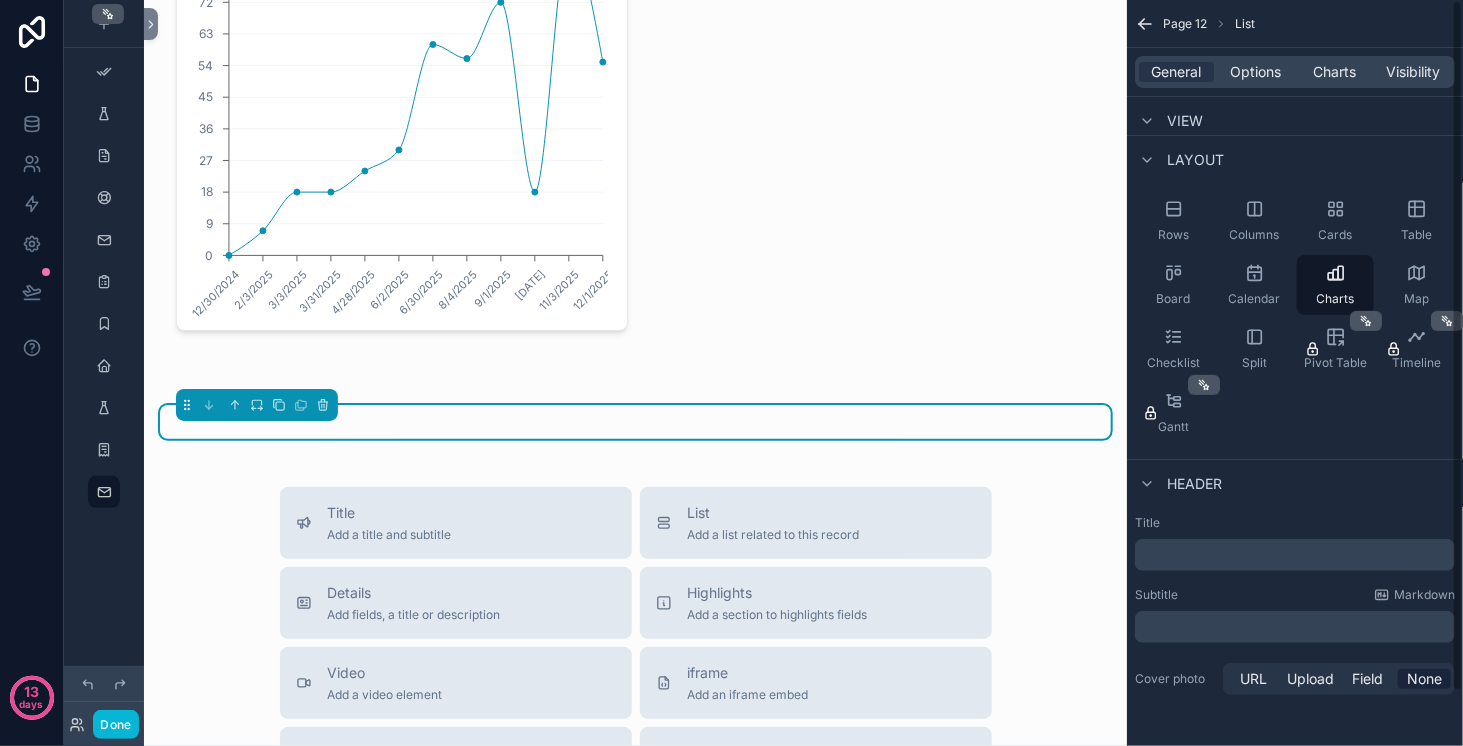 scroll, scrollTop: 0, scrollLeft: 0, axis: both 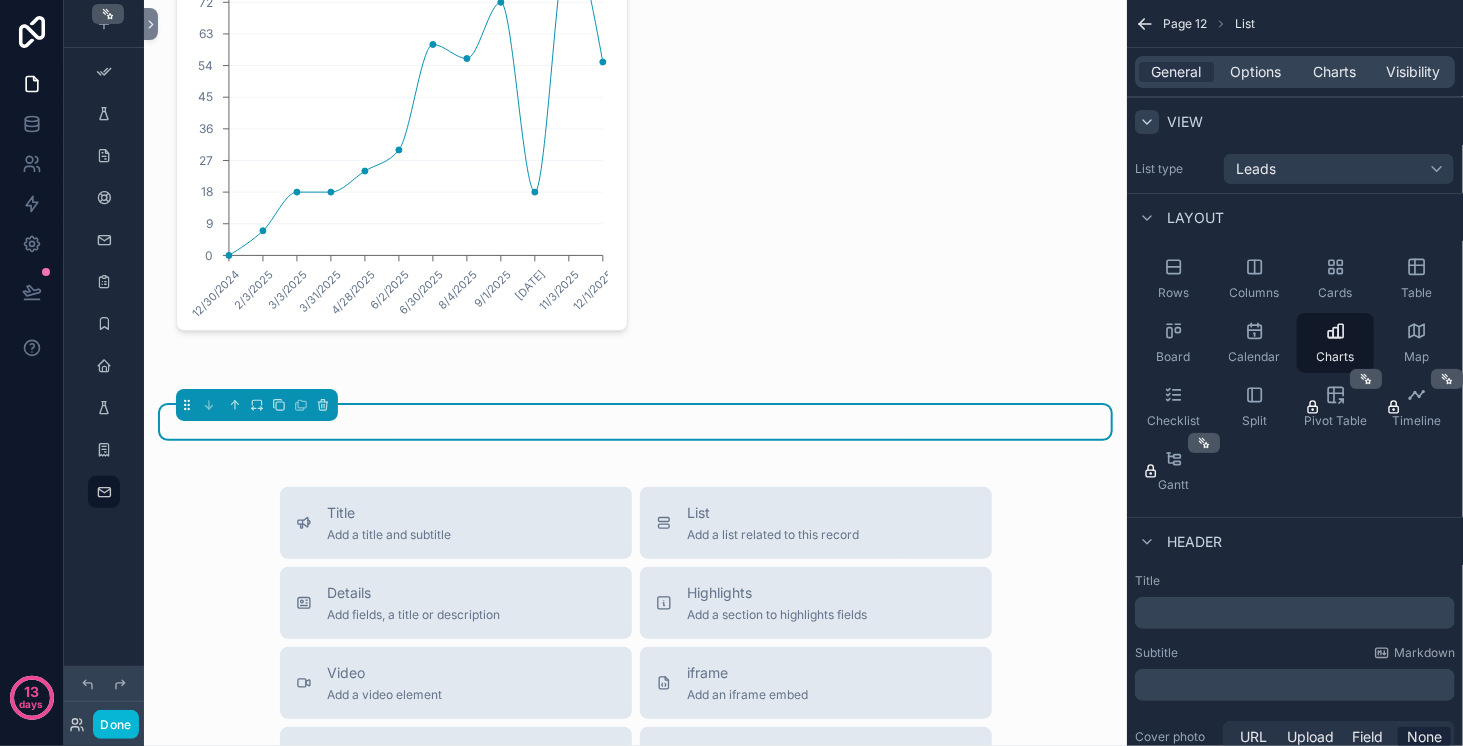 click 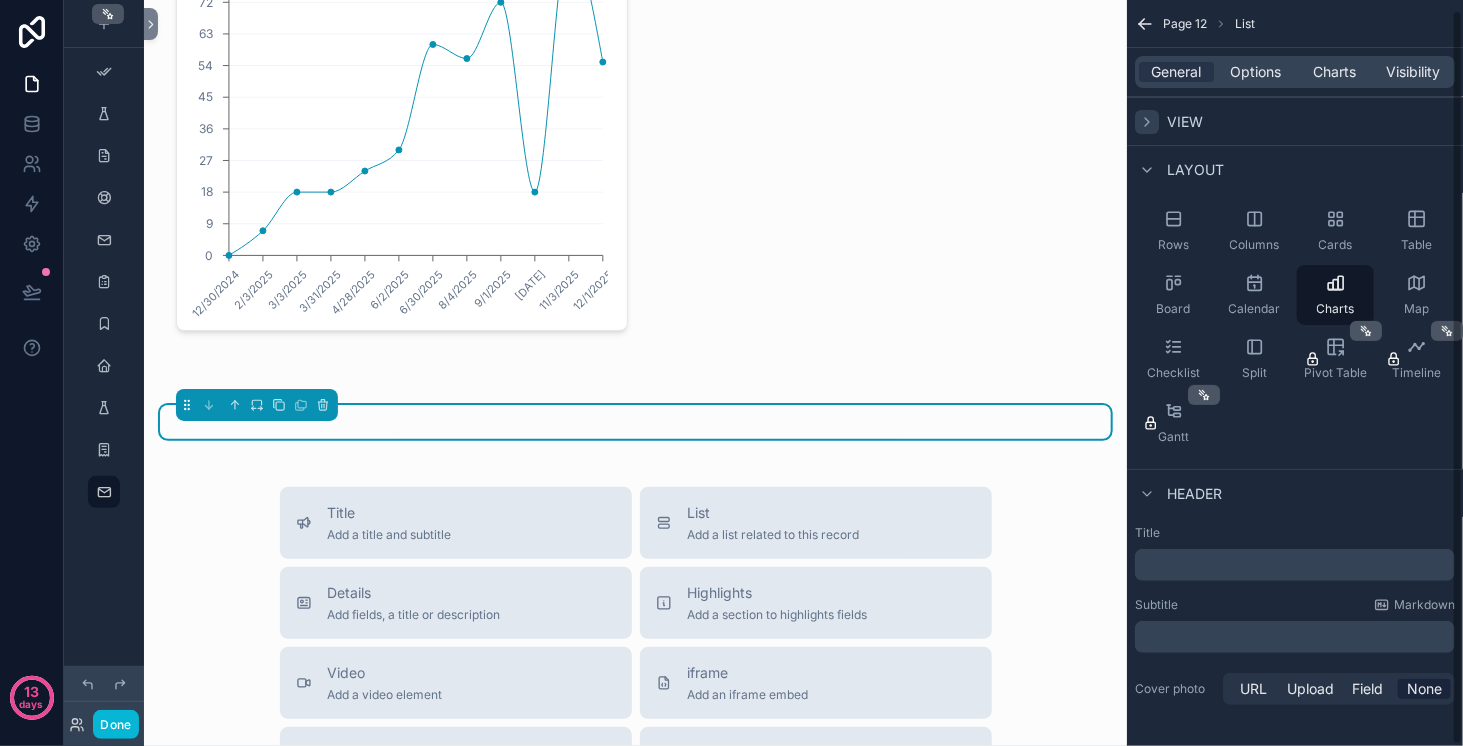 scroll, scrollTop: 10, scrollLeft: 0, axis: vertical 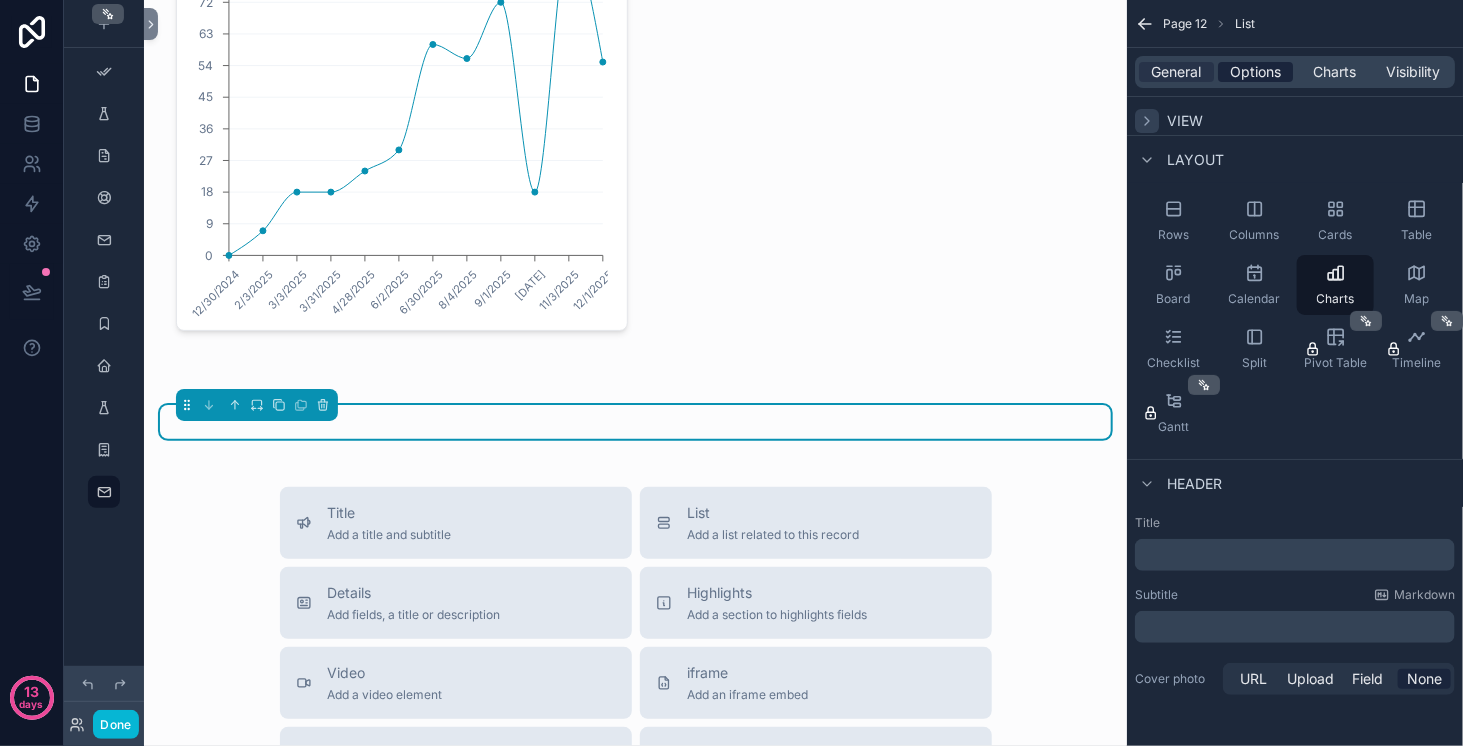 click on "Options" at bounding box center (1255, 72) 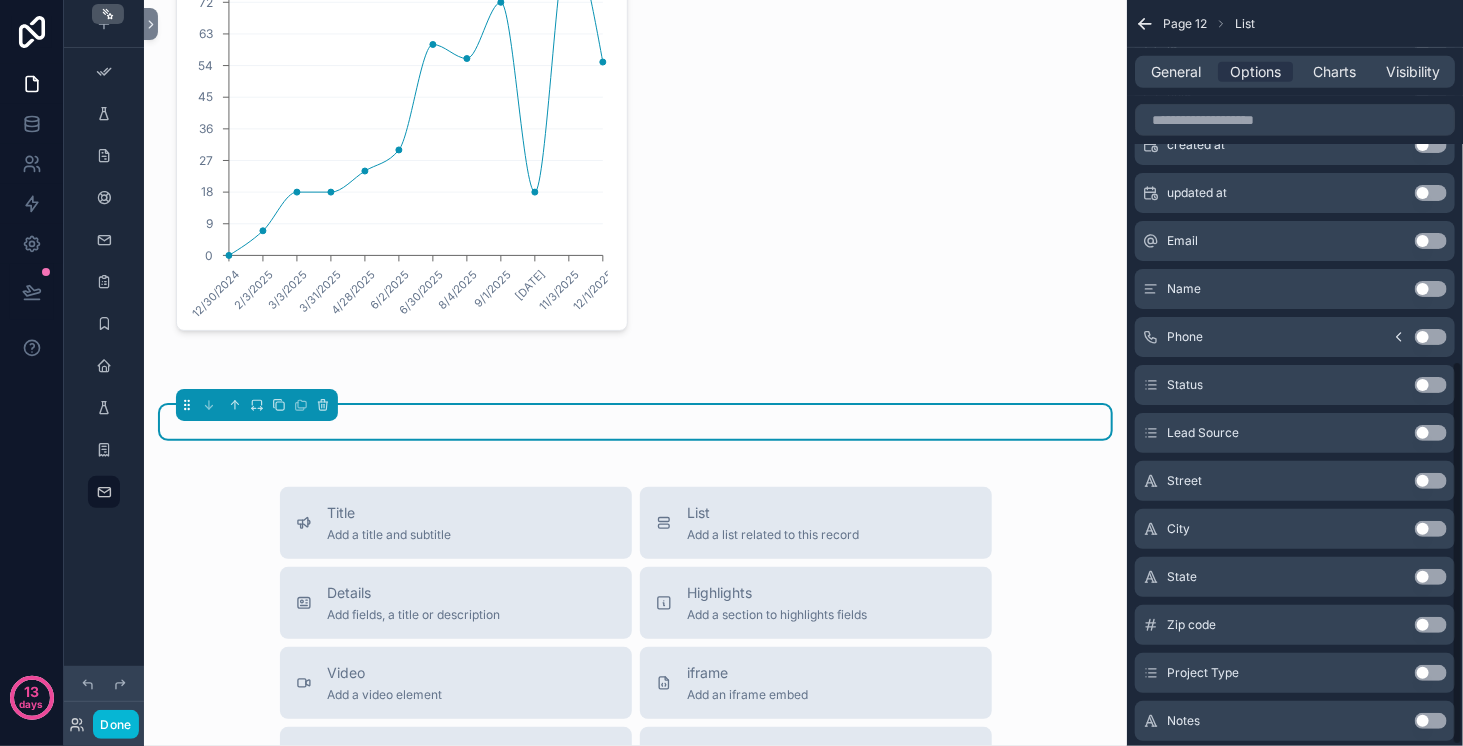 scroll, scrollTop: 702, scrollLeft: 0, axis: vertical 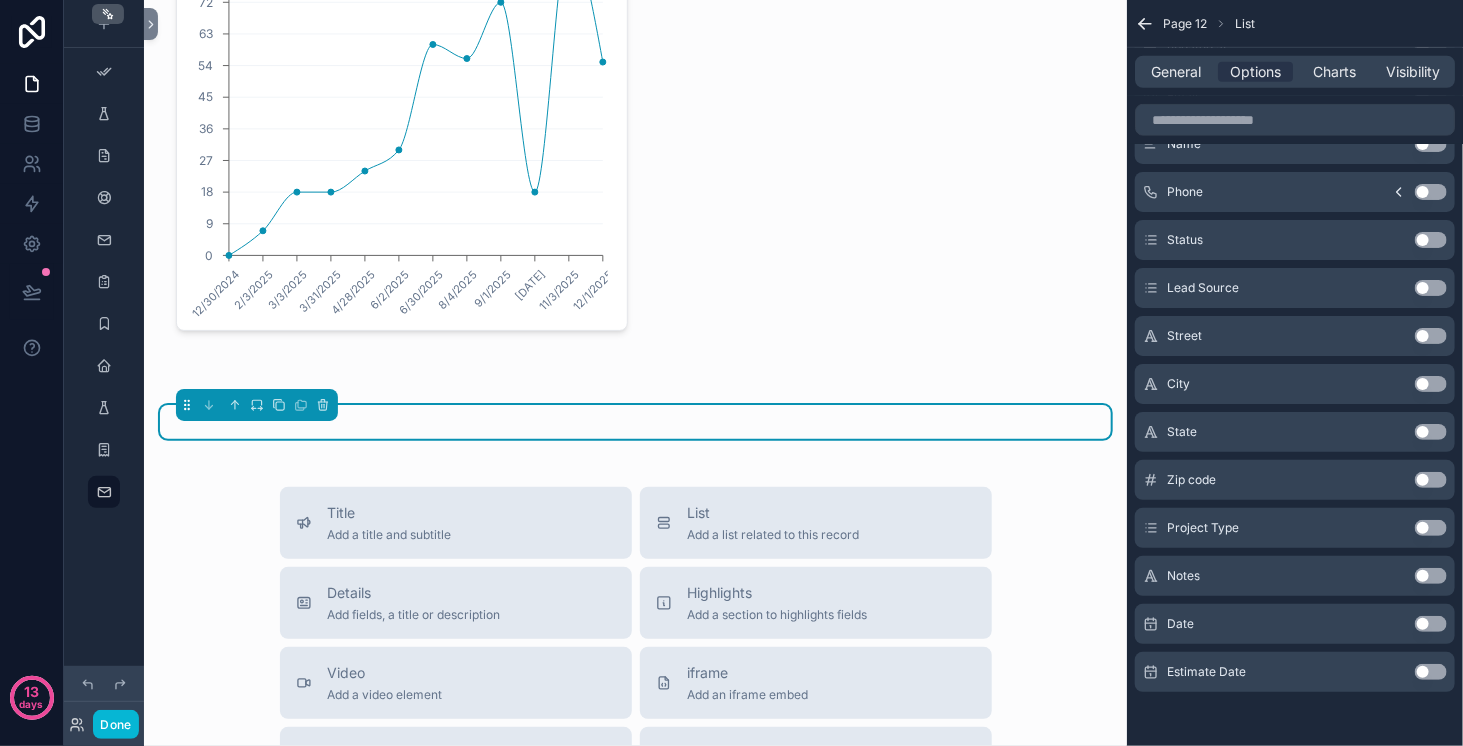 click on "Use setting" at bounding box center [1431, 672] 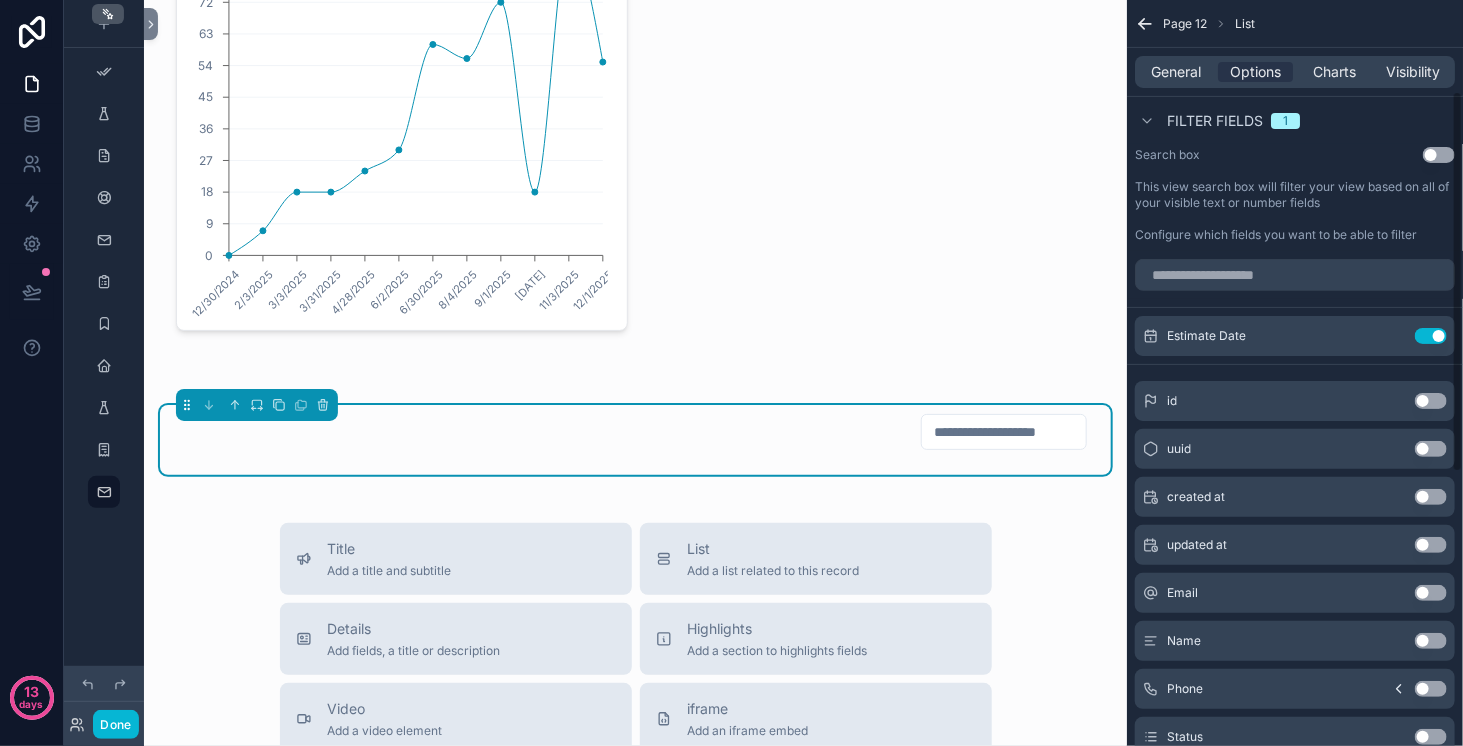 scroll, scrollTop: 0, scrollLeft: 0, axis: both 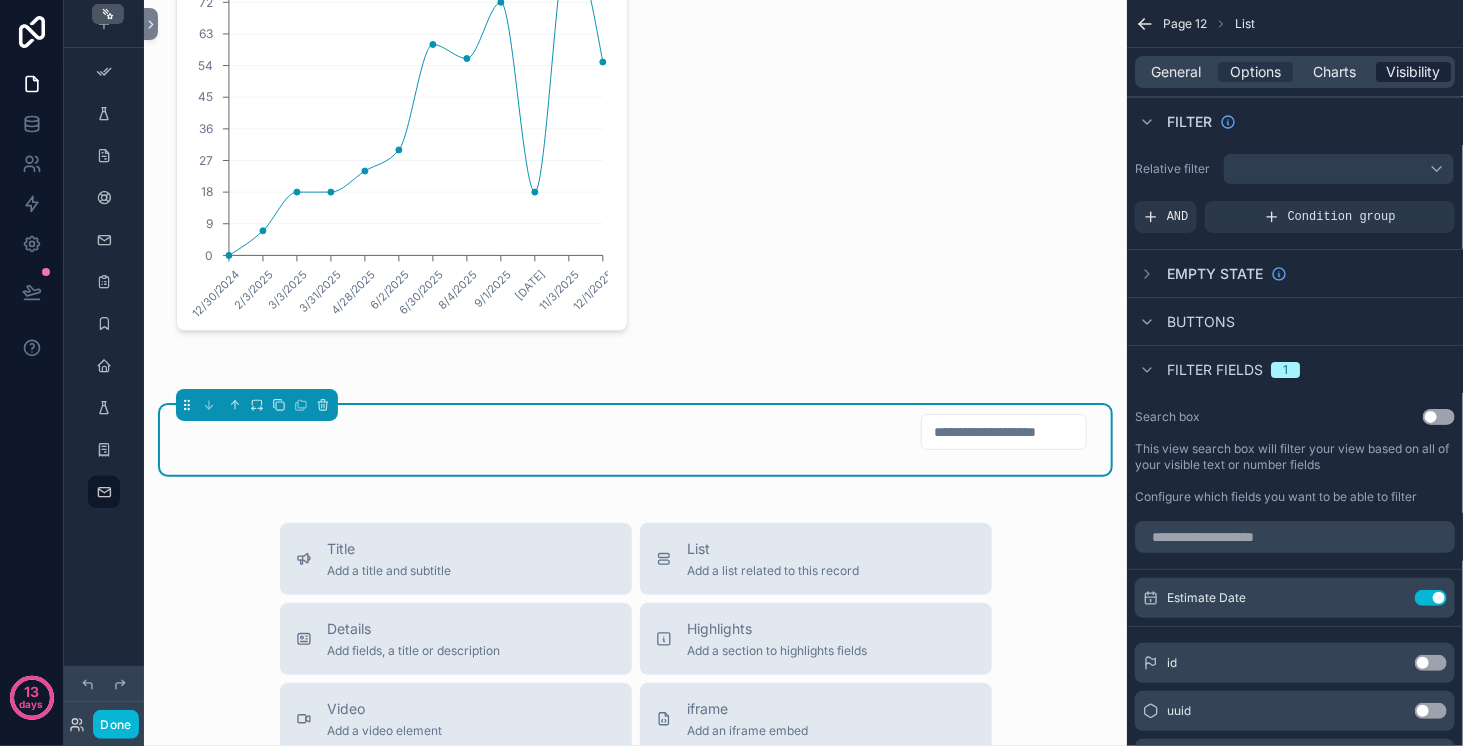 click on "Visibility" at bounding box center [1414, 72] 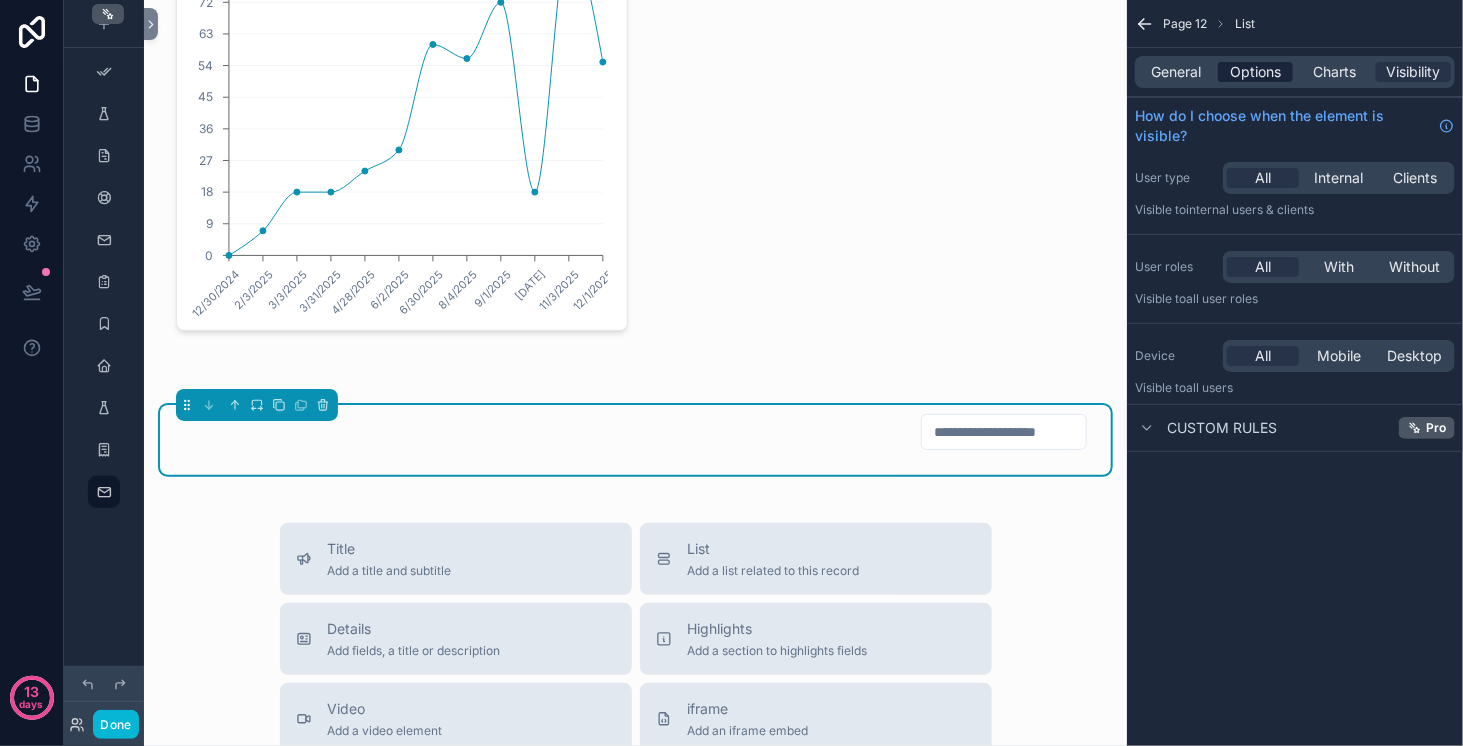 click on "Options" at bounding box center (1255, 72) 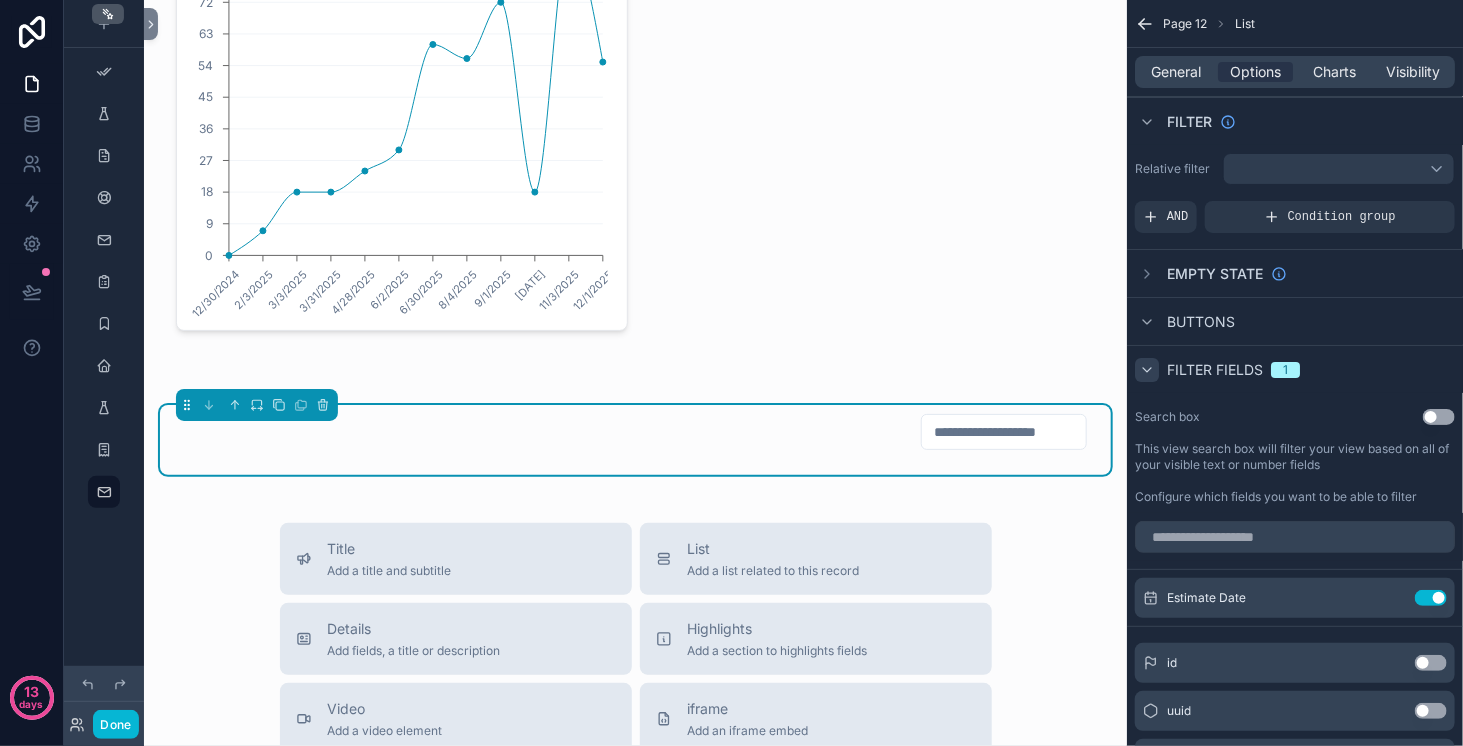 click 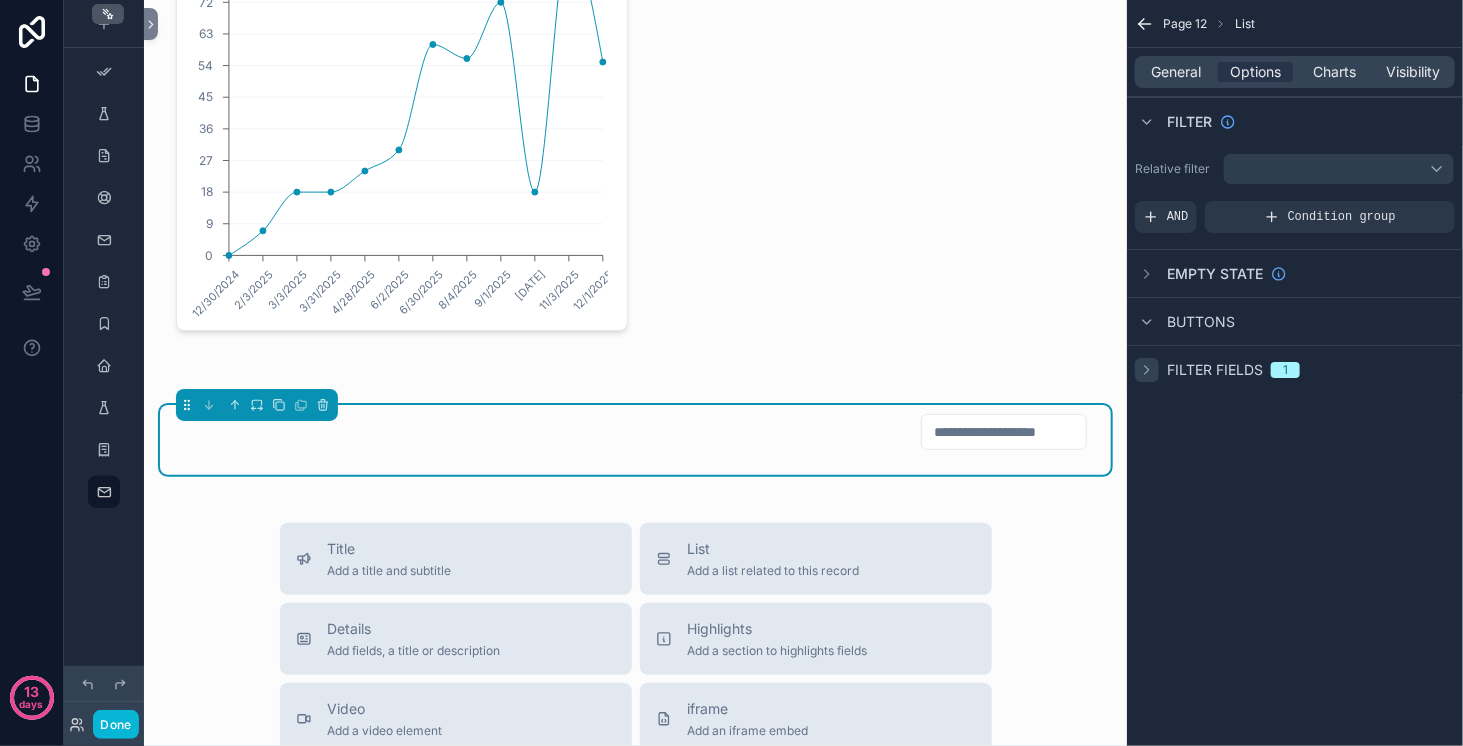click 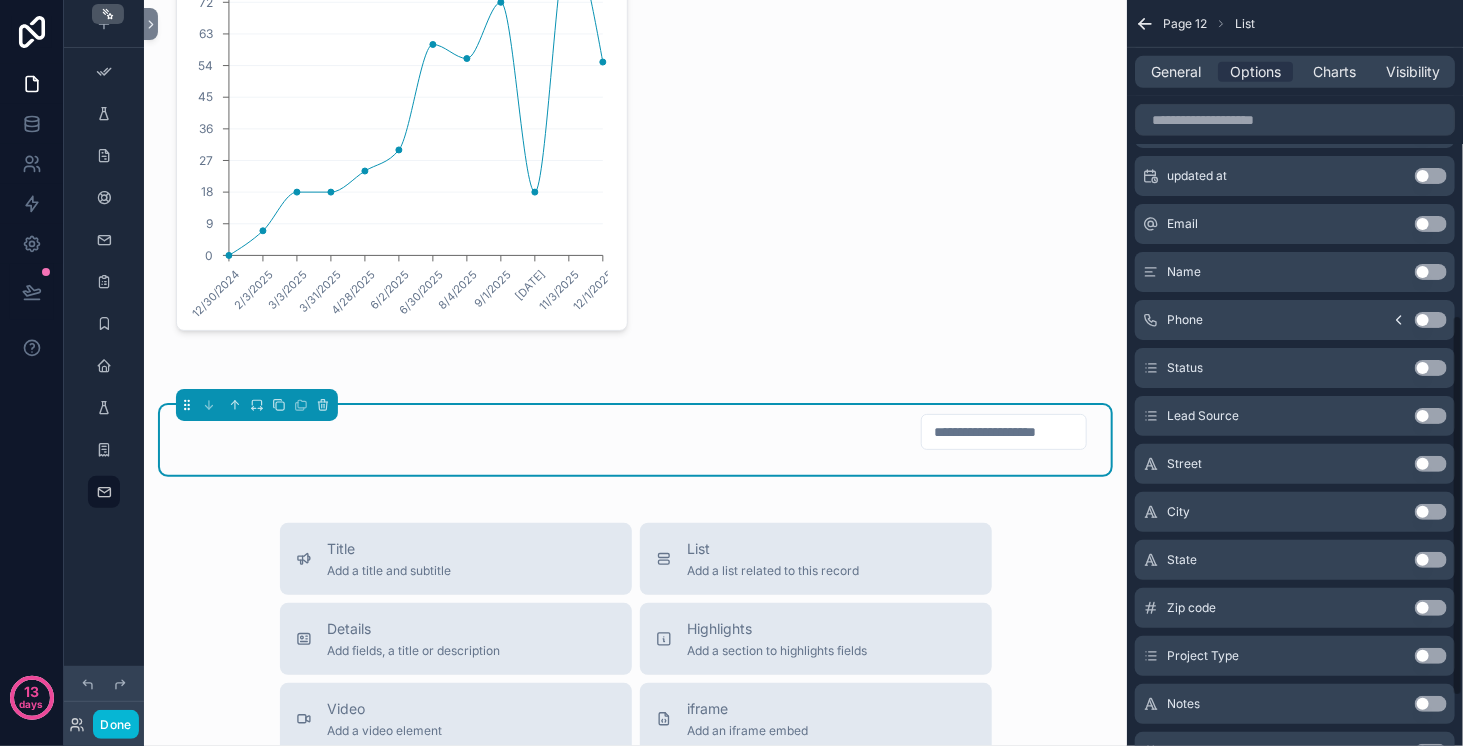 scroll, scrollTop: 679, scrollLeft: 0, axis: vertical 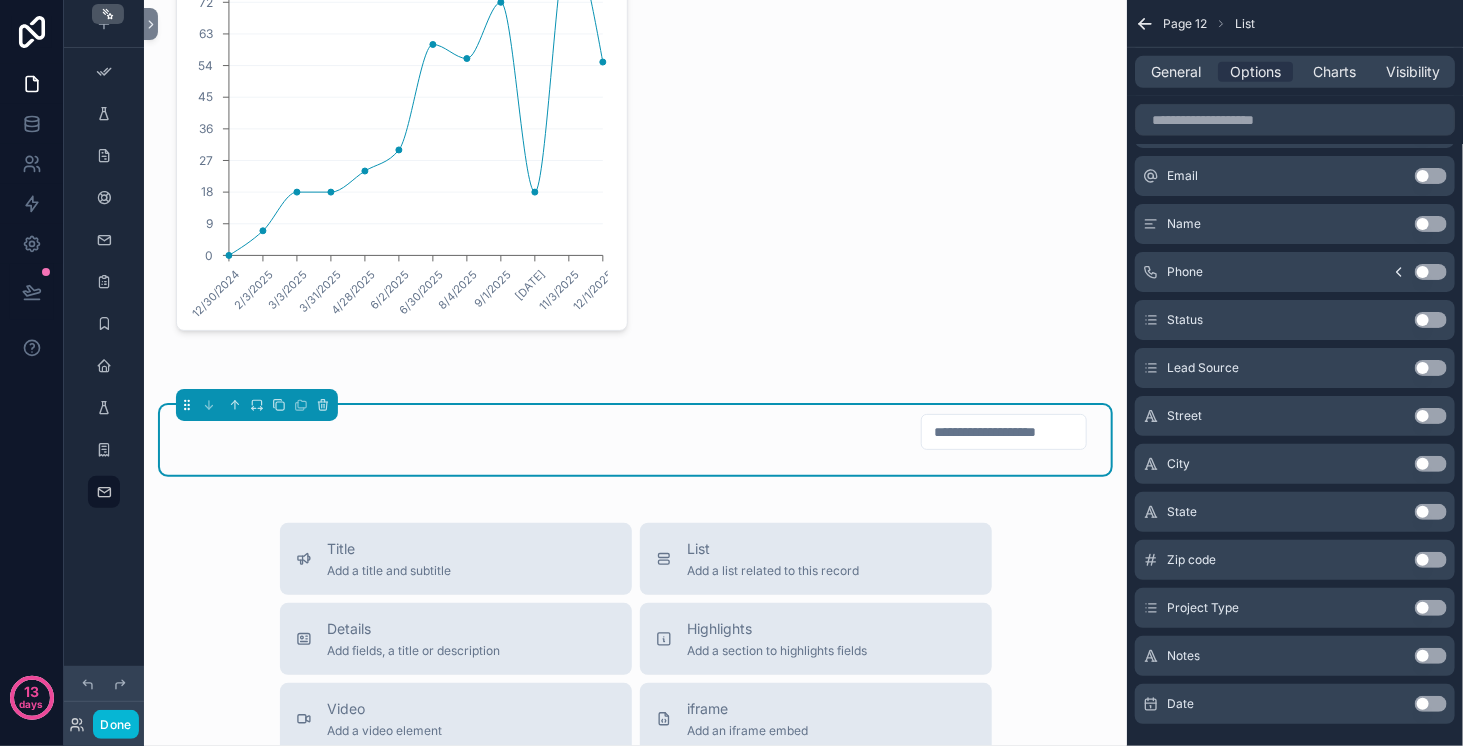 click on "Use setting" at bounding box center [1431, 368] 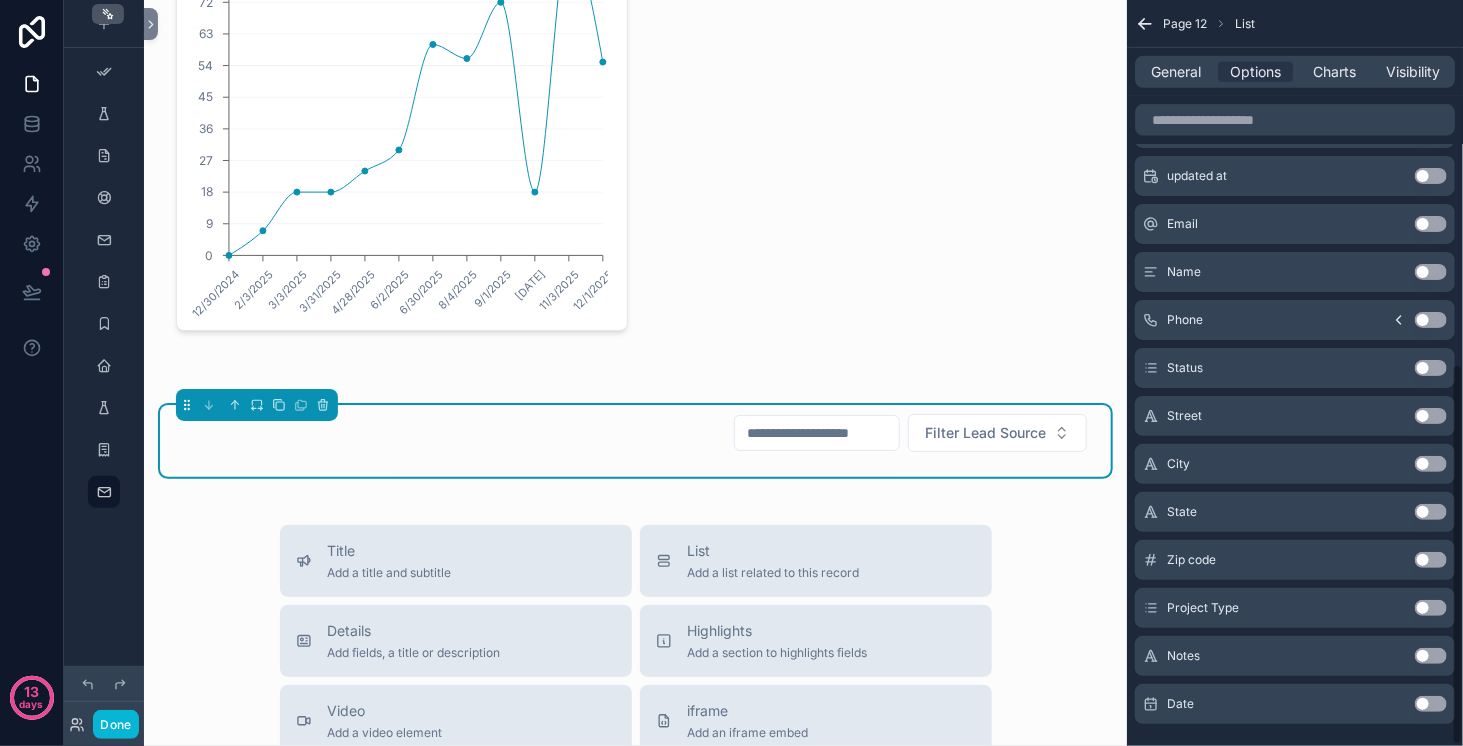scroll, scrollTop: 711, scrollLeft: 0, axis: vertical 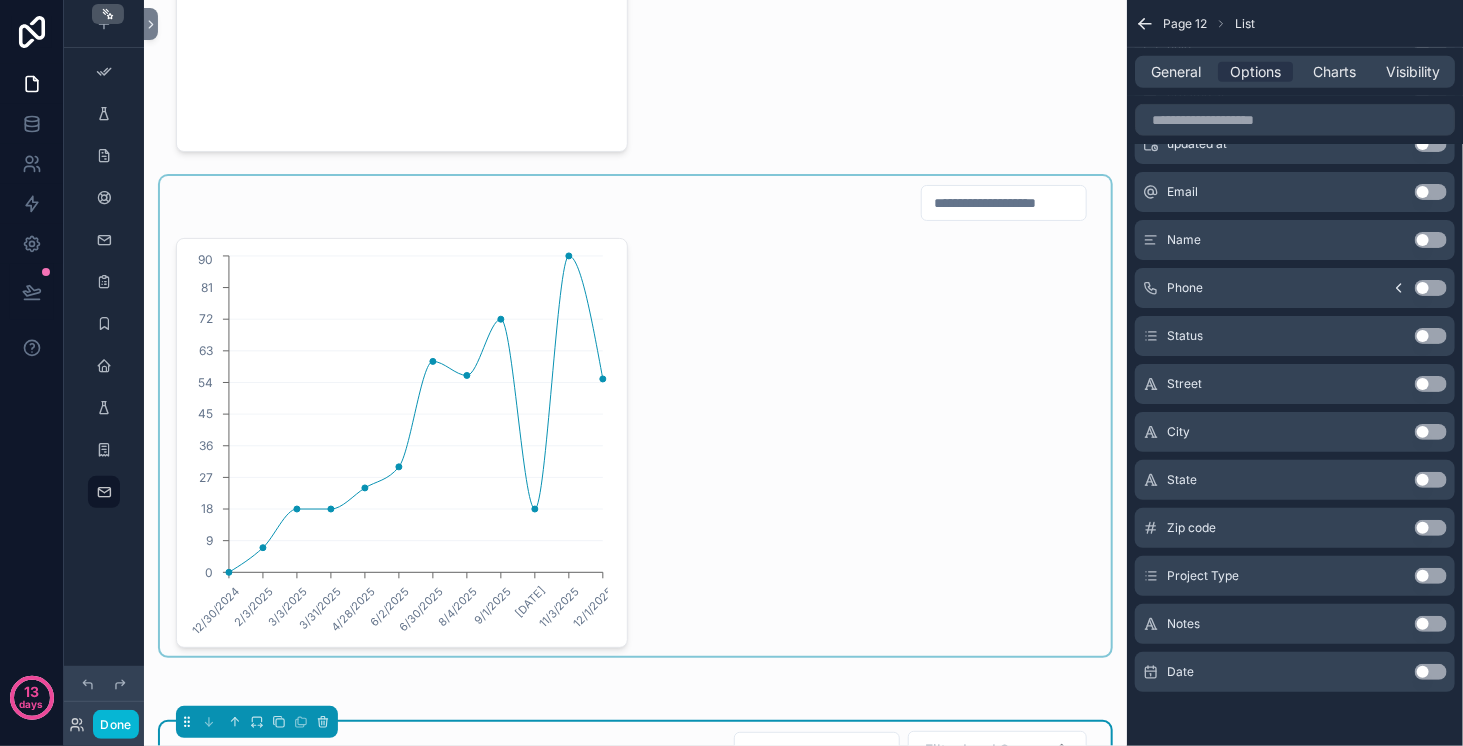 click at bounding box center [635, 416] 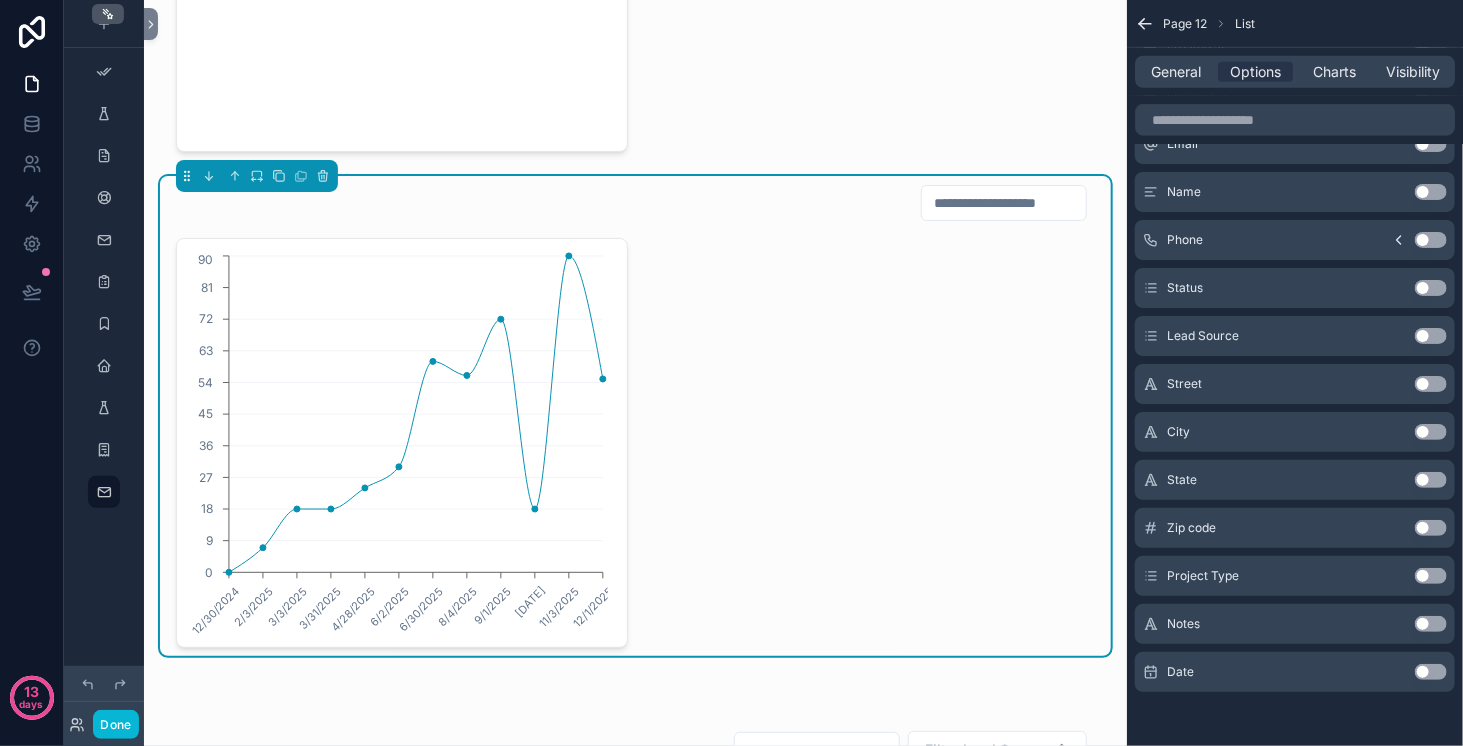 click on "12/30/2024 2/3/2025 3/3/2025 3/31/2025 4/28/2025 6/2/2025 6/30/2025 8/4/2025 9/1/2025 9/29/2025 11/3/2025 12/1/2025 0 9 18 27 36 45 54 63 72 81 90" 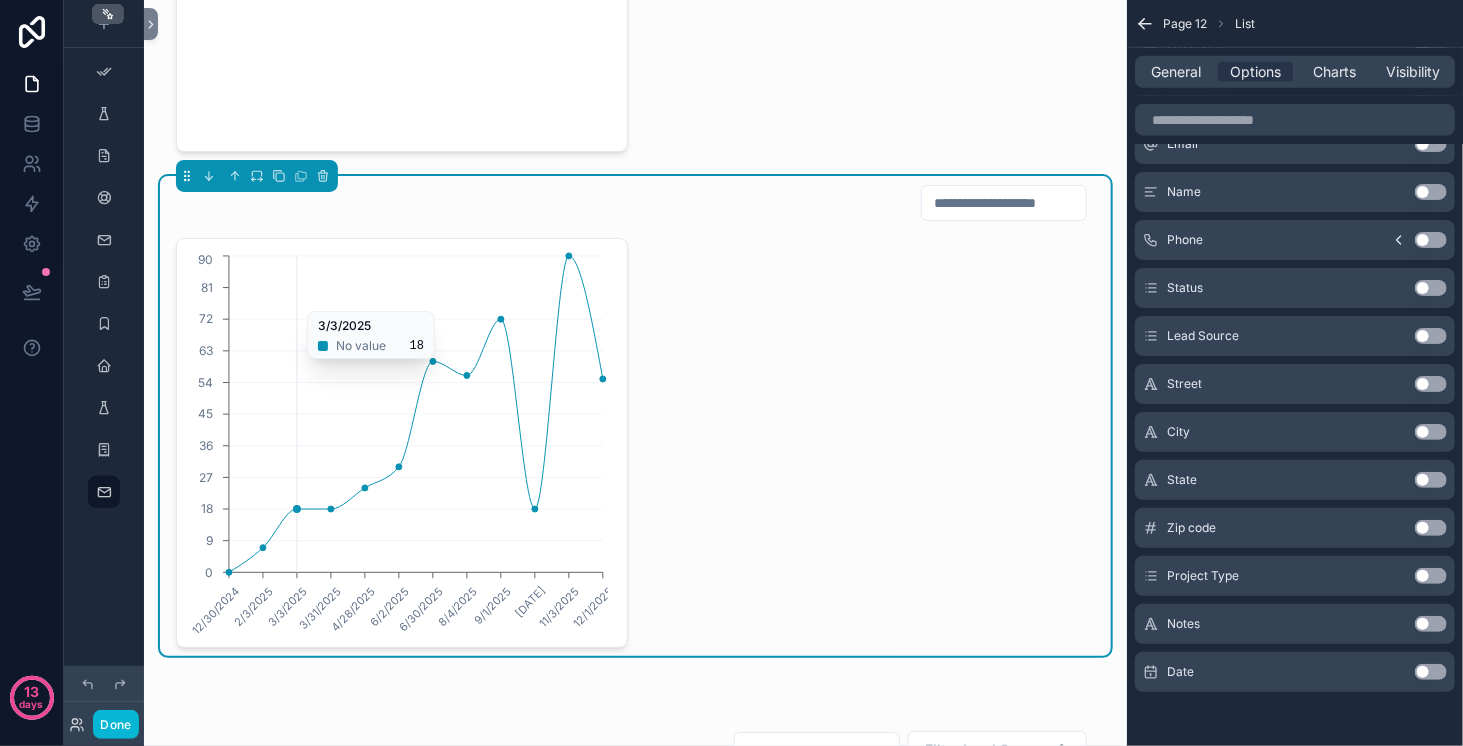 click on "12/30/2024 2/3/2025 3/3/2025 3/31/2025 4/28/2025 6/2/2025 6/30/2025 8/4/2025 9/1/2025 9/29/2025 11/3/2025 12/1/2025 0 9 18 27 36 45 54 63 72 81 90" 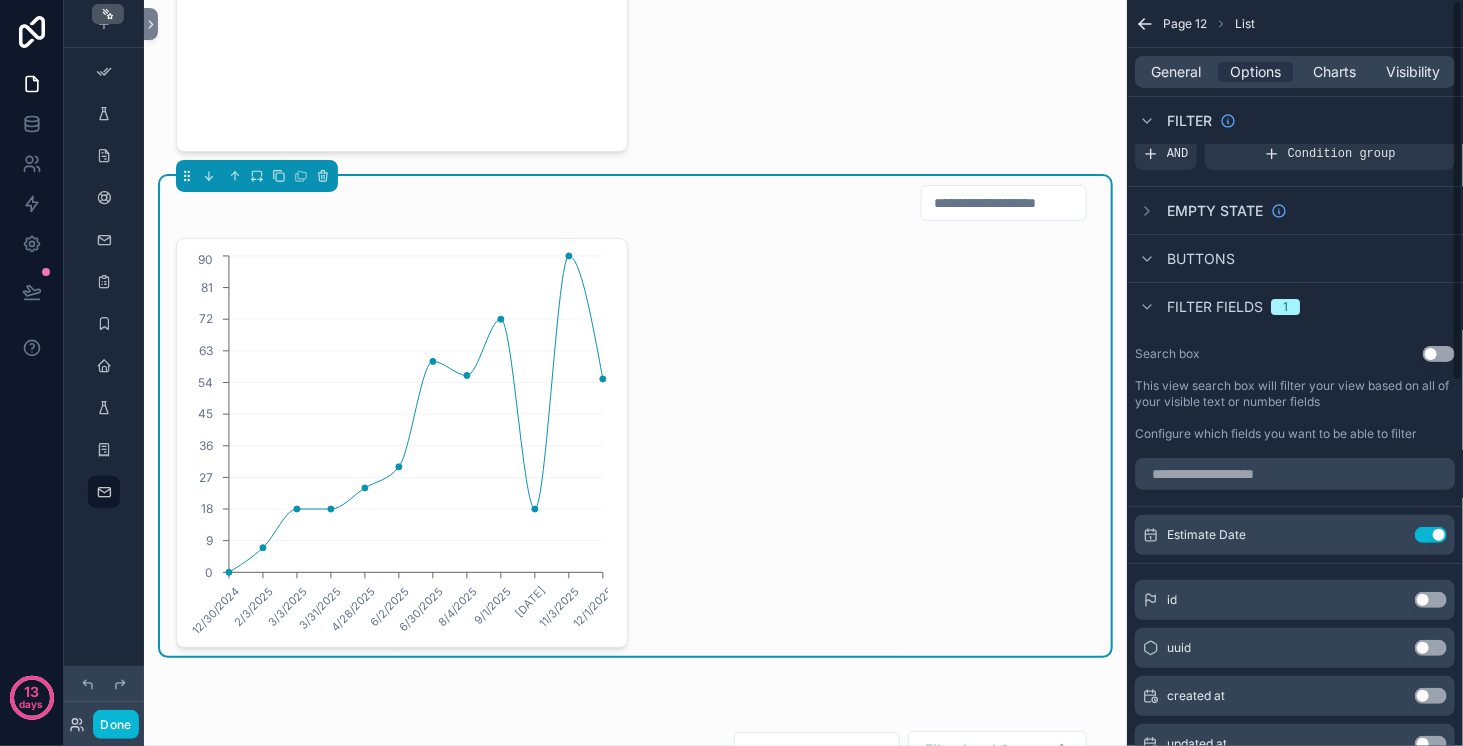 scroll, scrollTop: 0, scrollLeft: 0, axis: both 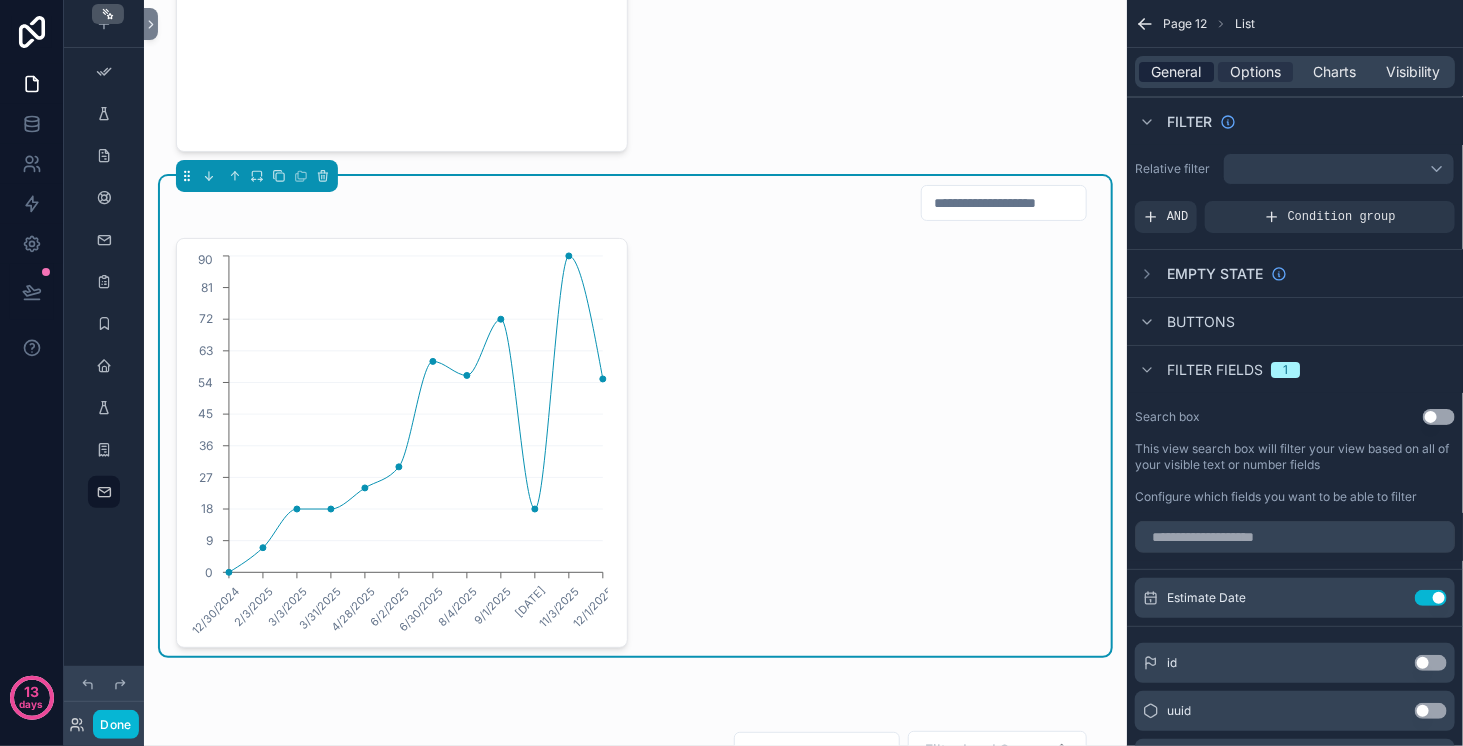 click on "General" at bounding box center (1177, 72) 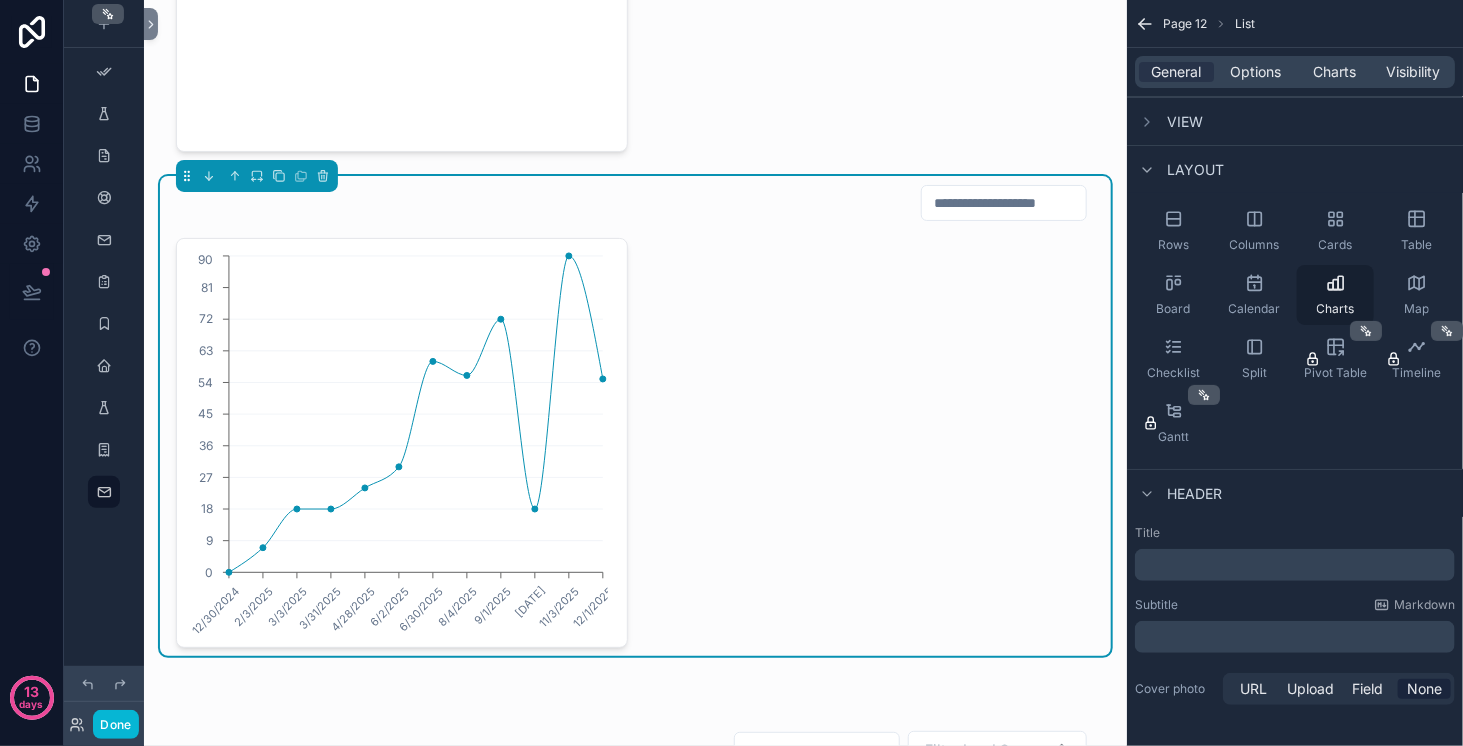 click 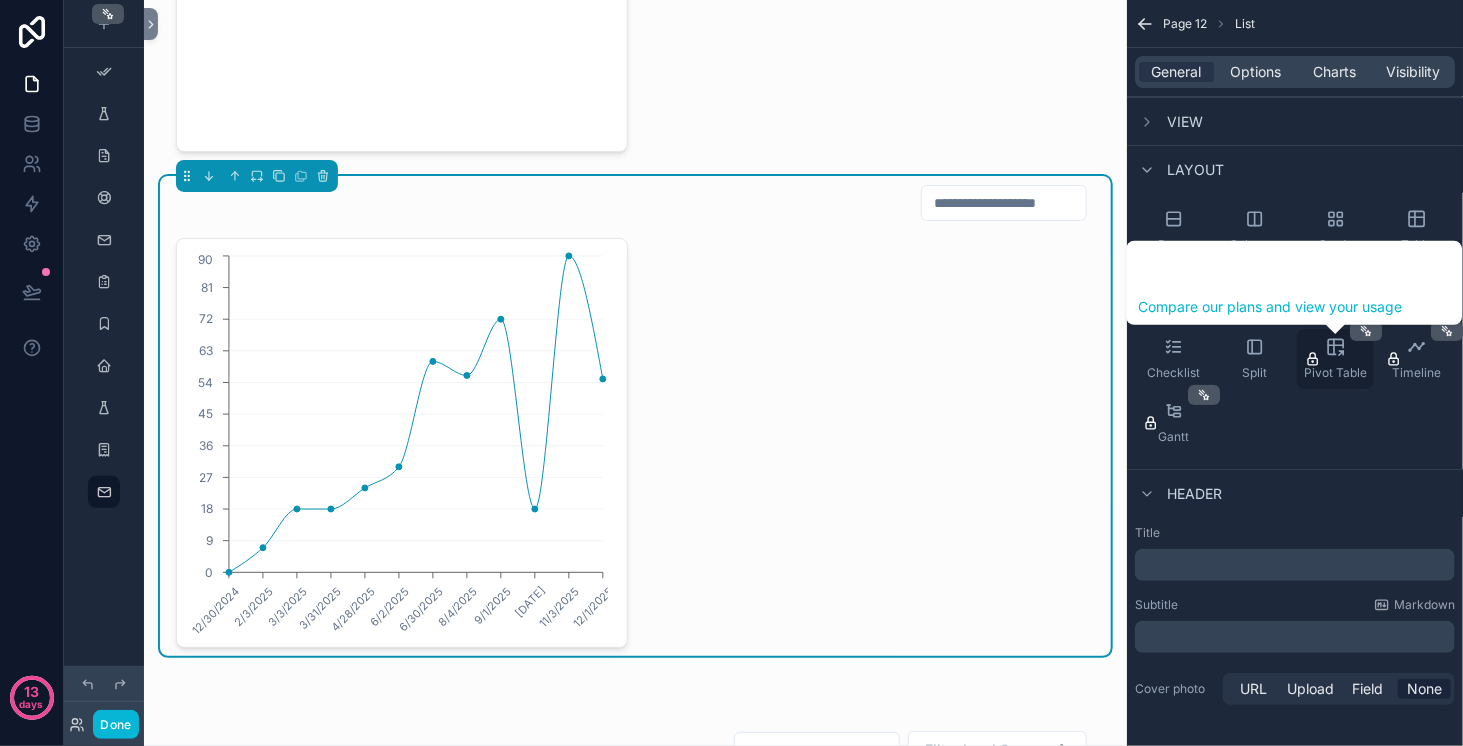 click on "Pivot Table" at bounding box center (1335, 359) 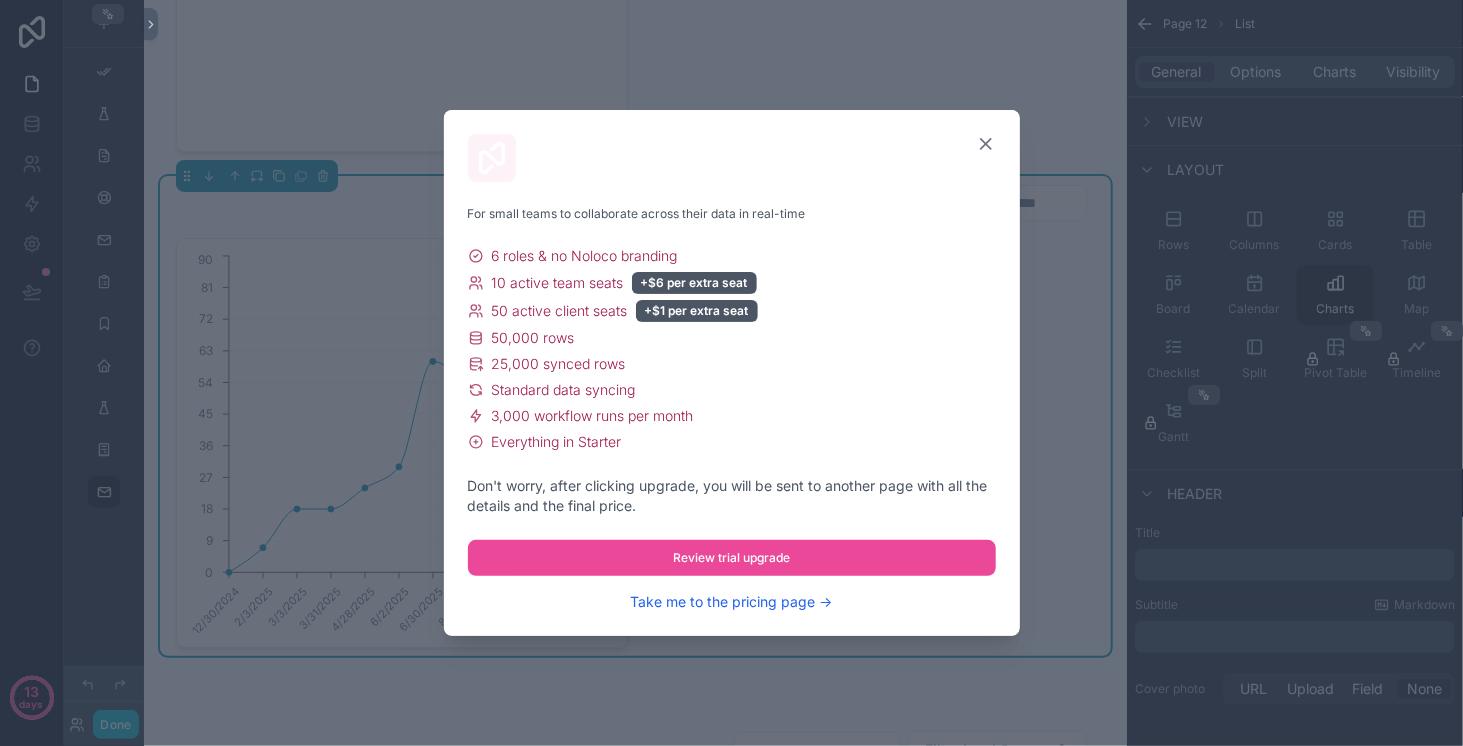 click 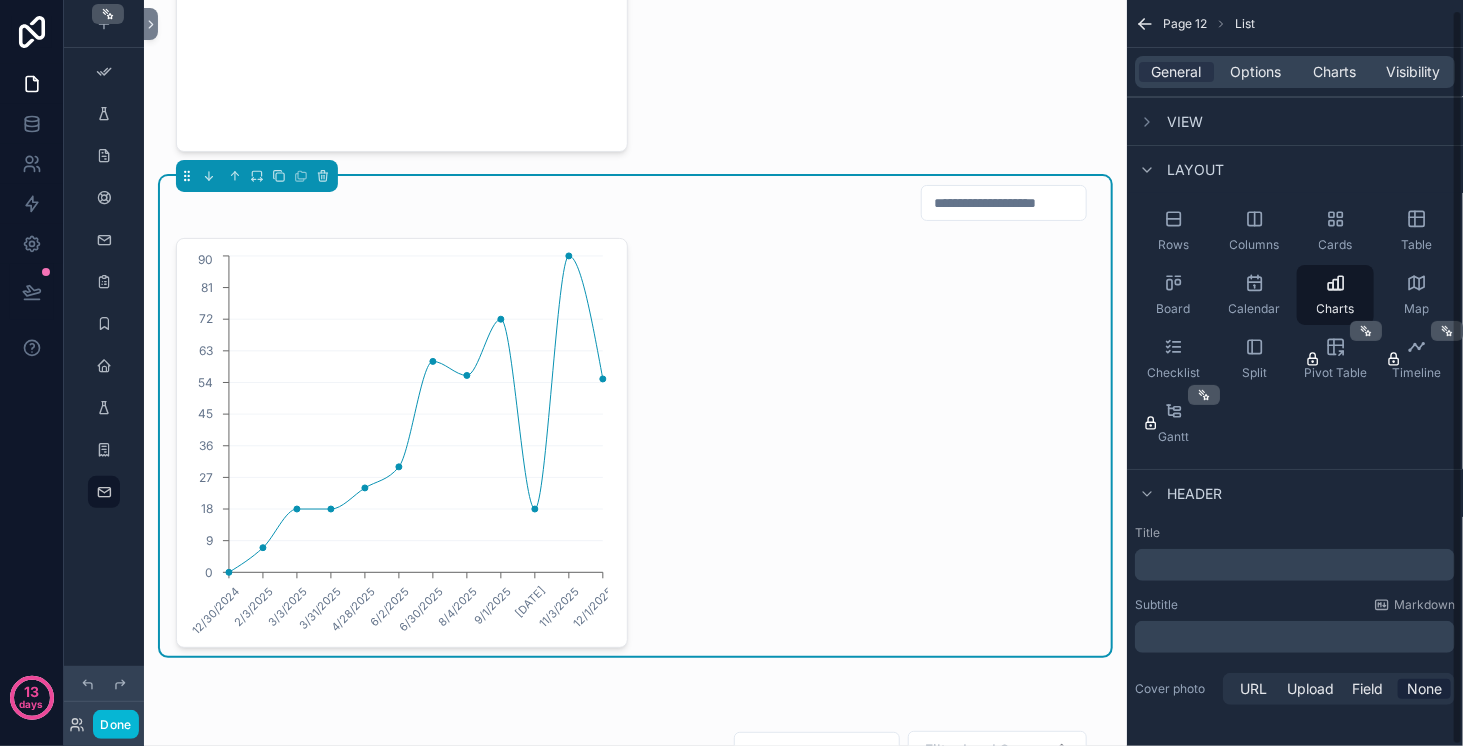 scroll, scrollTop: 10, scrollLeft: 0, axis: vertical 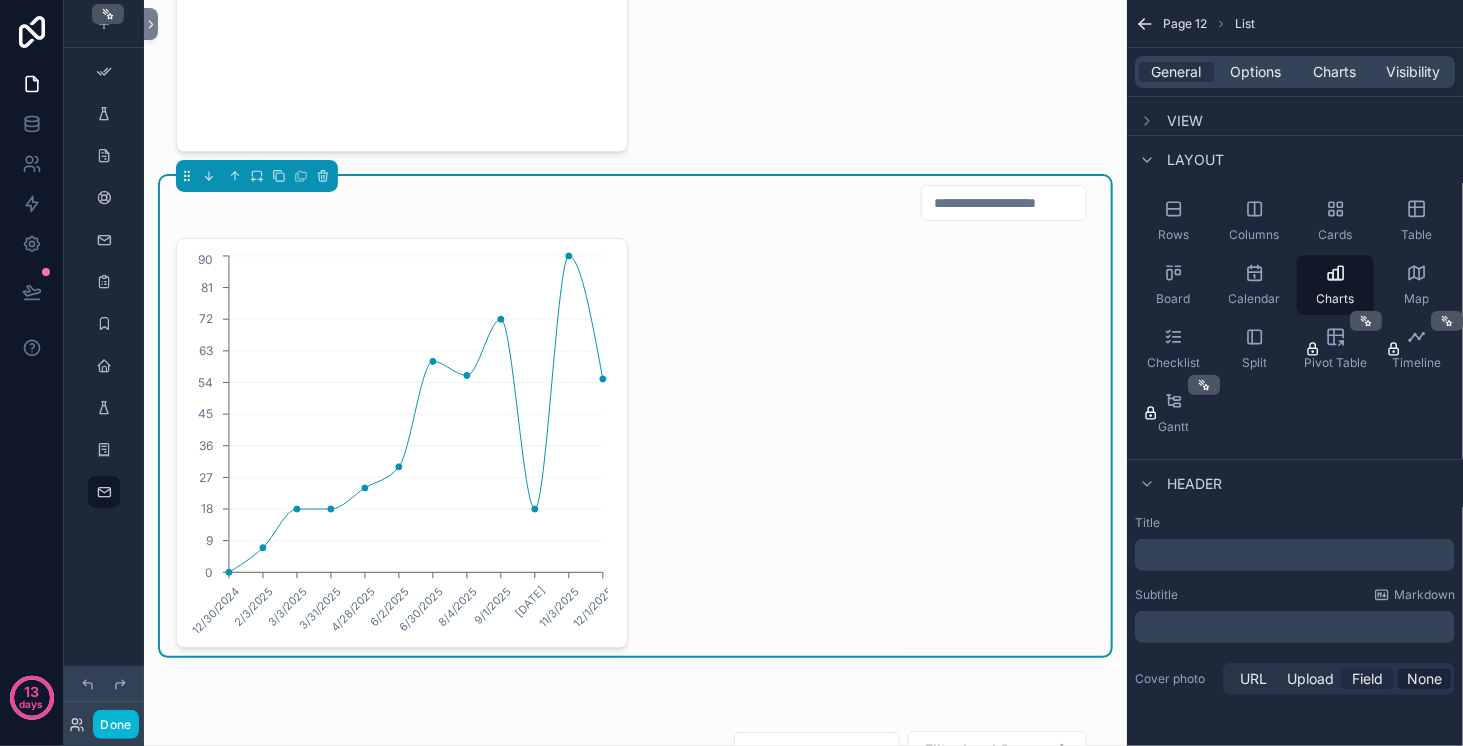 click on "Field" at bounding box center [1367, 679] 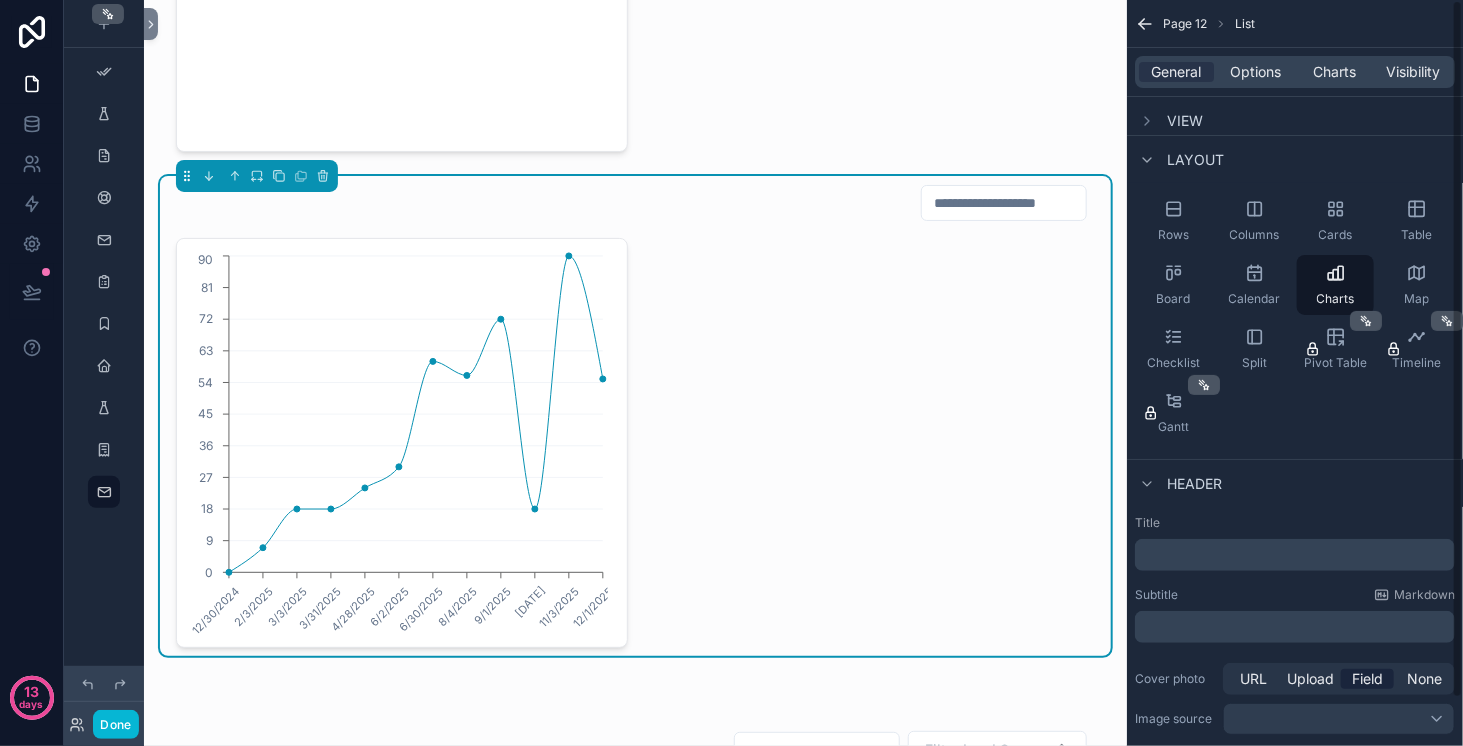 scroll, scrollTop: 0, scrollLeft: 0, axis: both 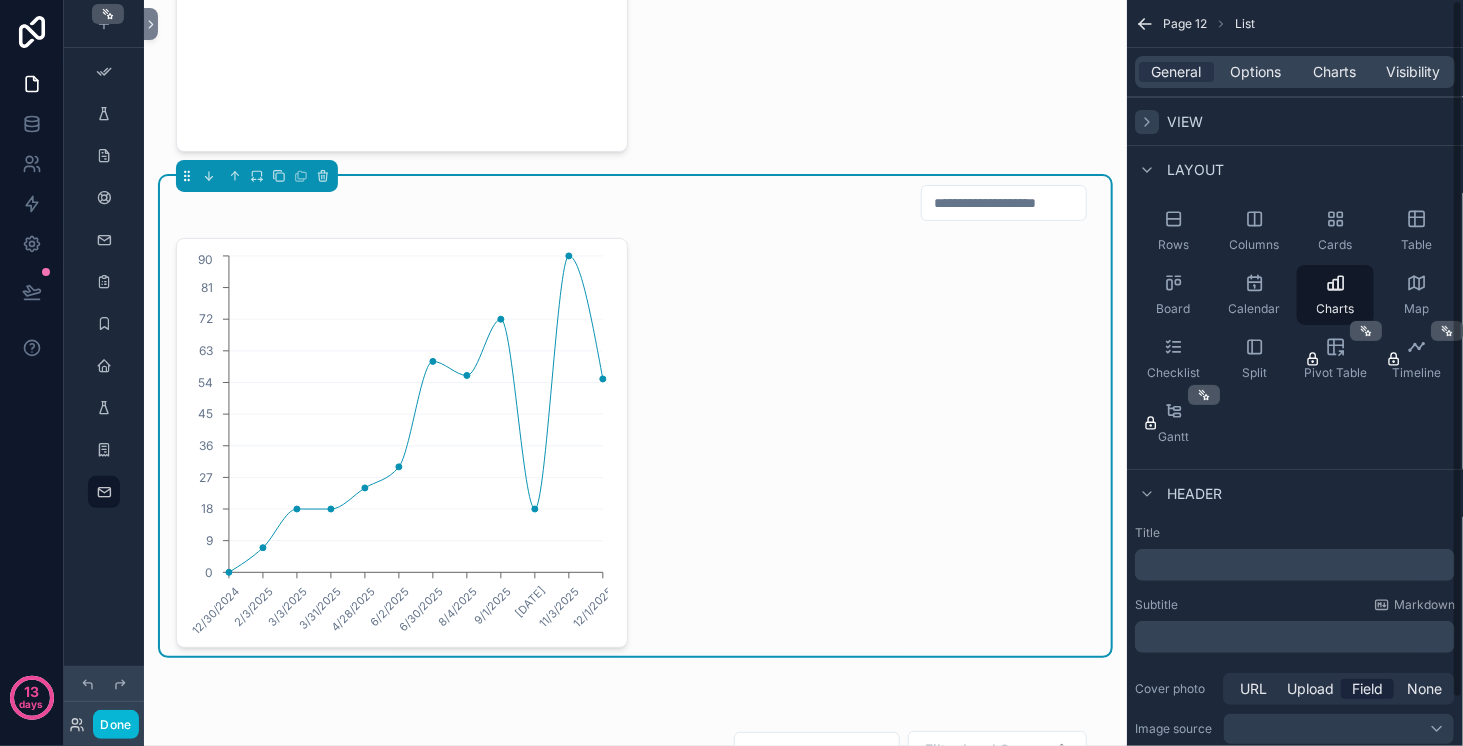 click 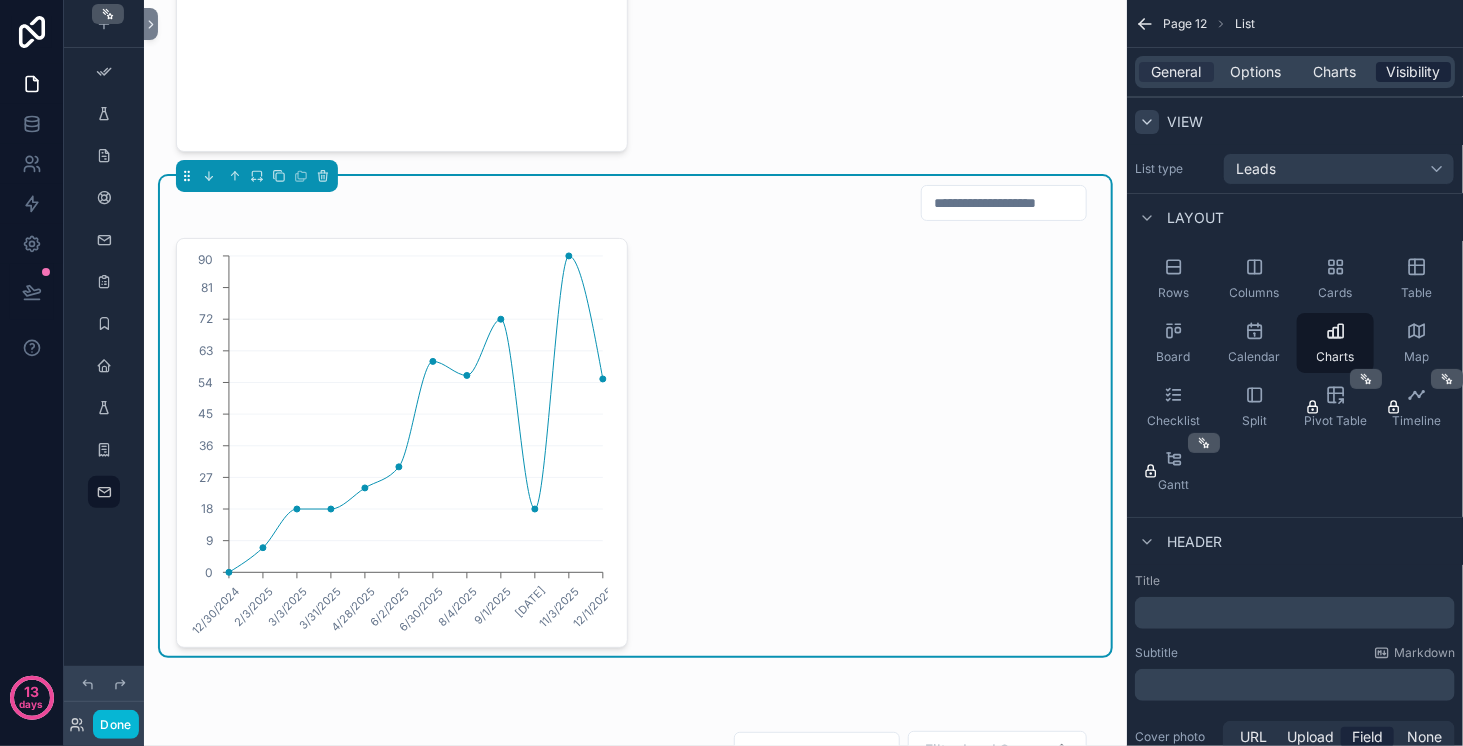 click on "Visibility" at bounding box center [1414, 72] 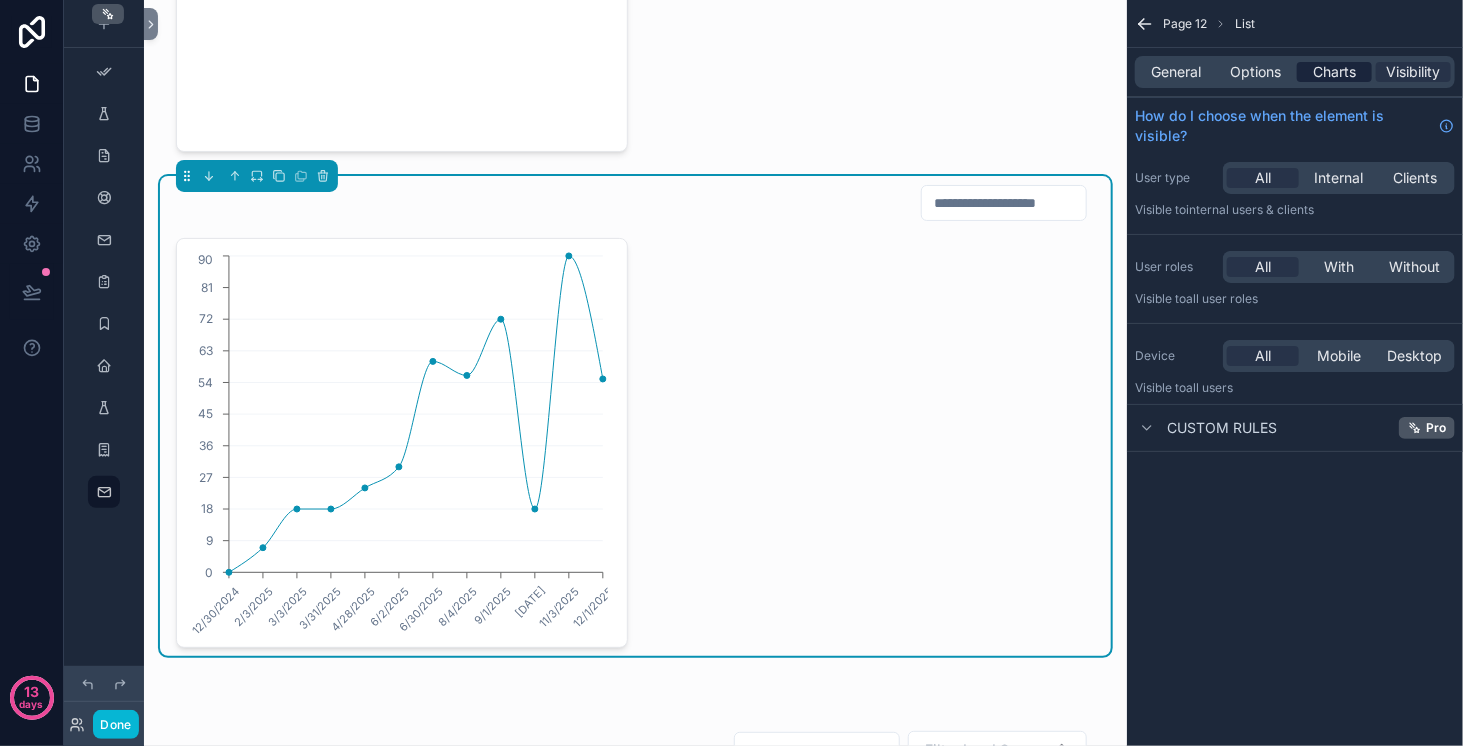 click on "Charts" at bounding box center (1334, 72) 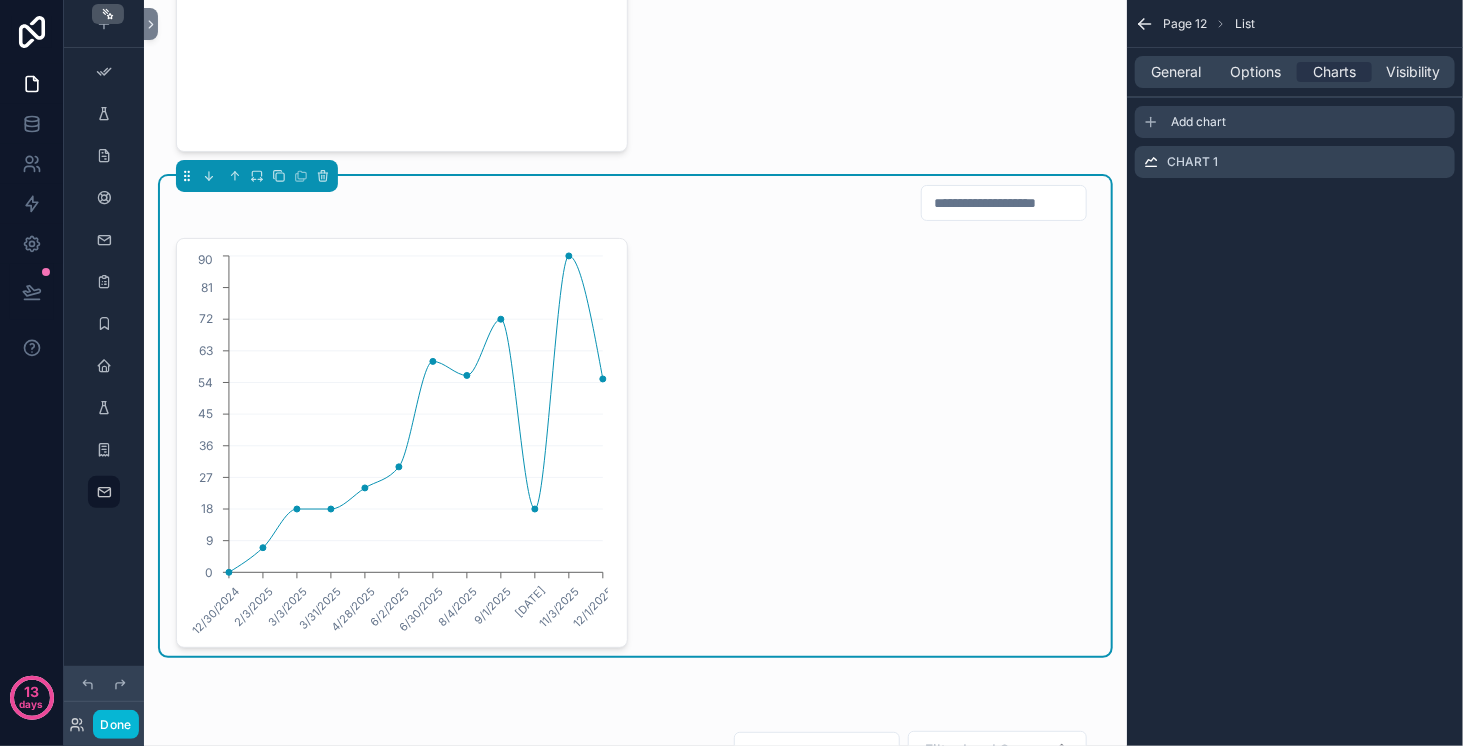 click on "Add chart" at bounding box center [1198, 122] 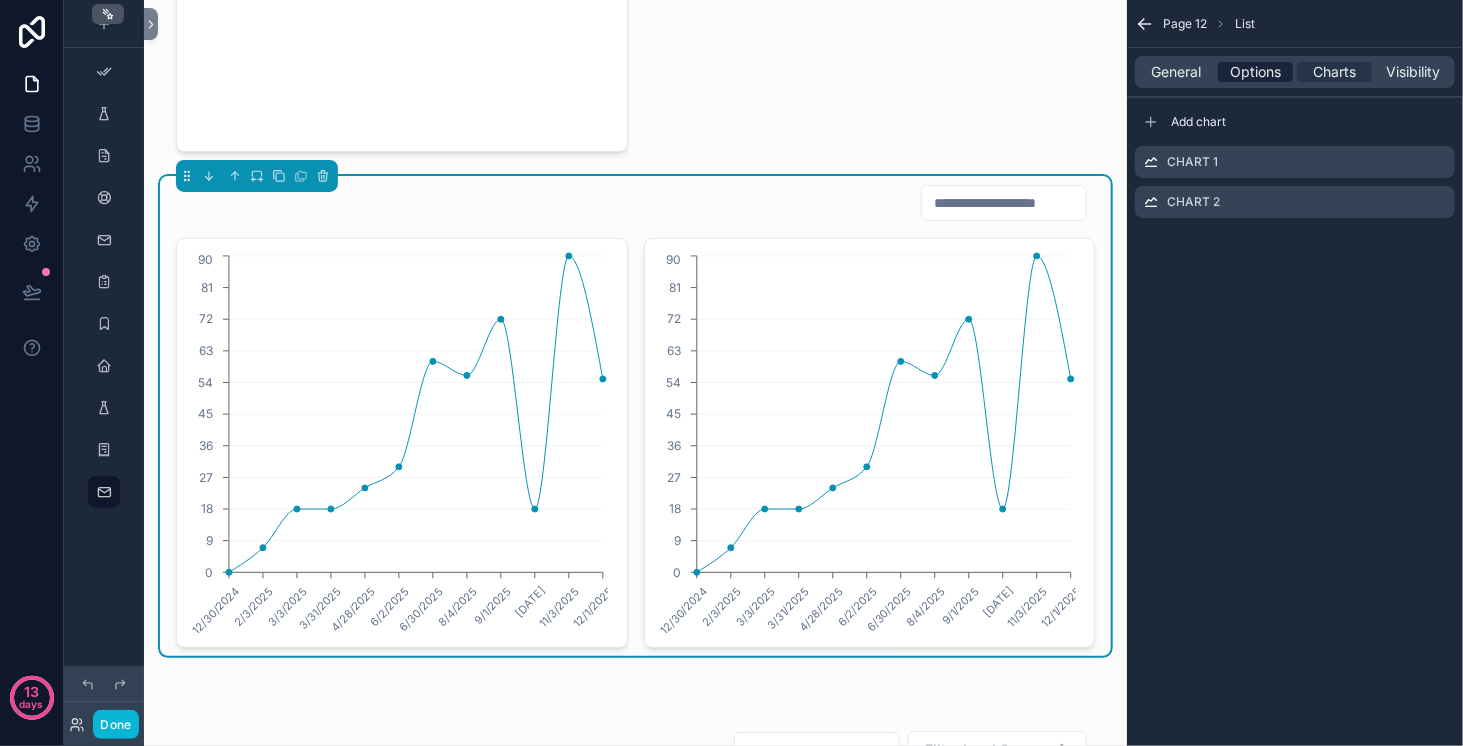 click on "Options" at bounding box center [1255, 72] 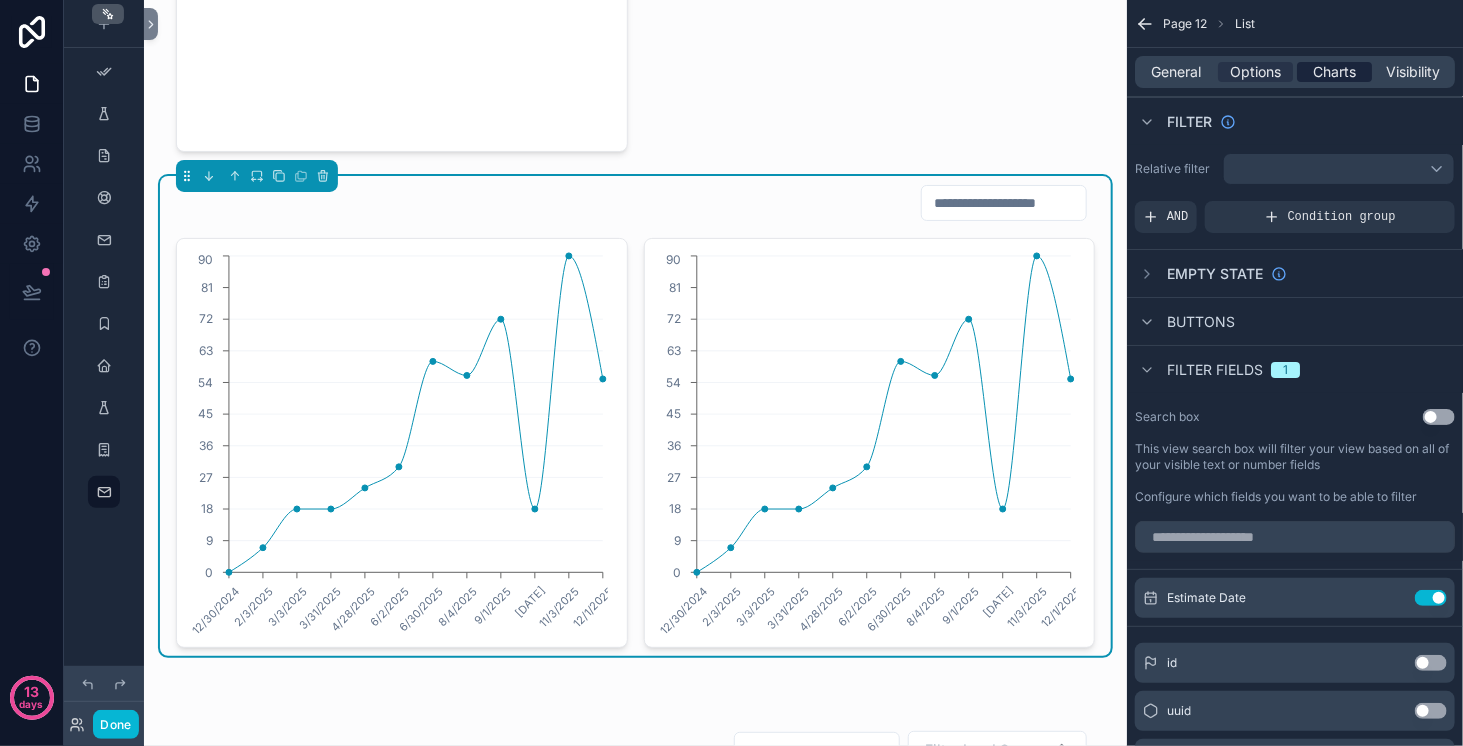 click on "Charts" at bounding box center (1334, 72) 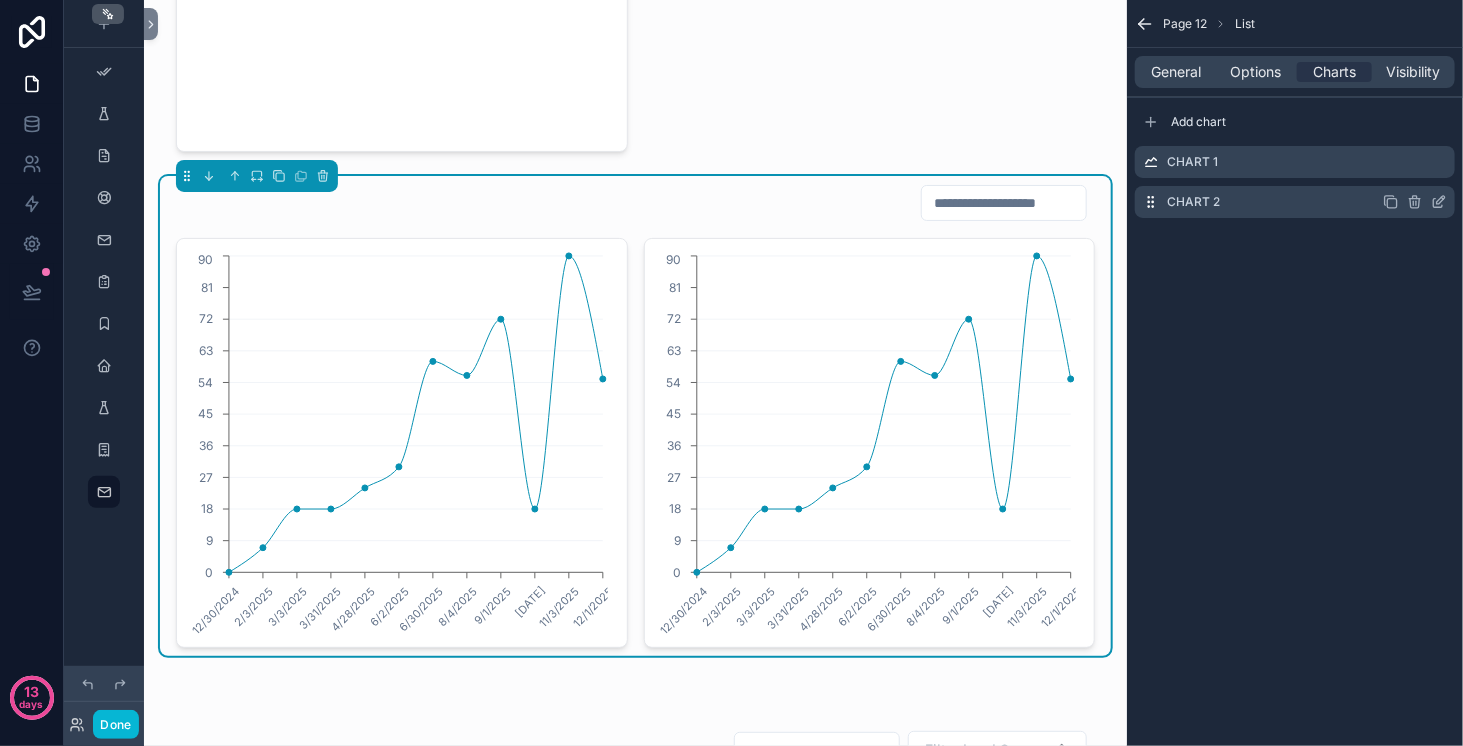 click on "Chart 2" at bounding box center (1295, 202) 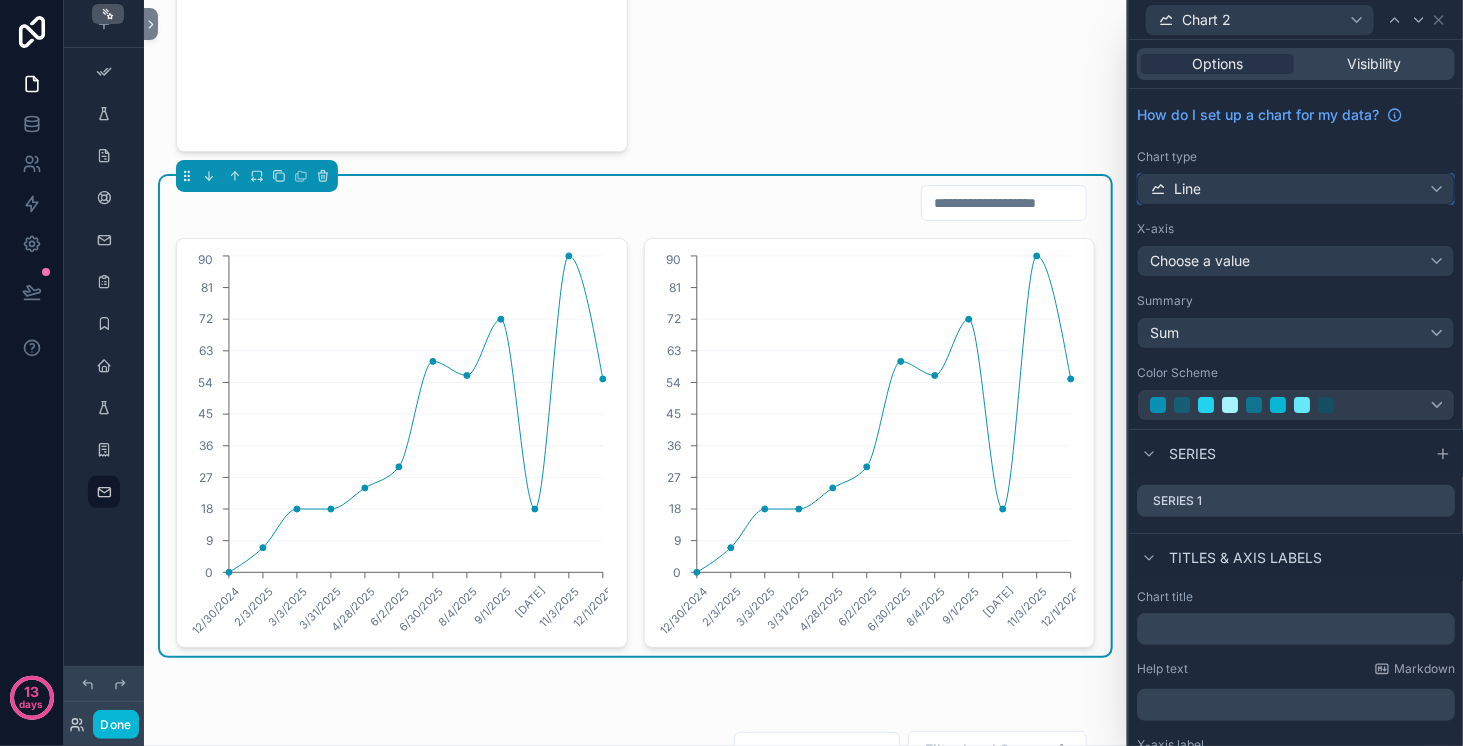 click on "Line" at bounding box center (1296, 189) 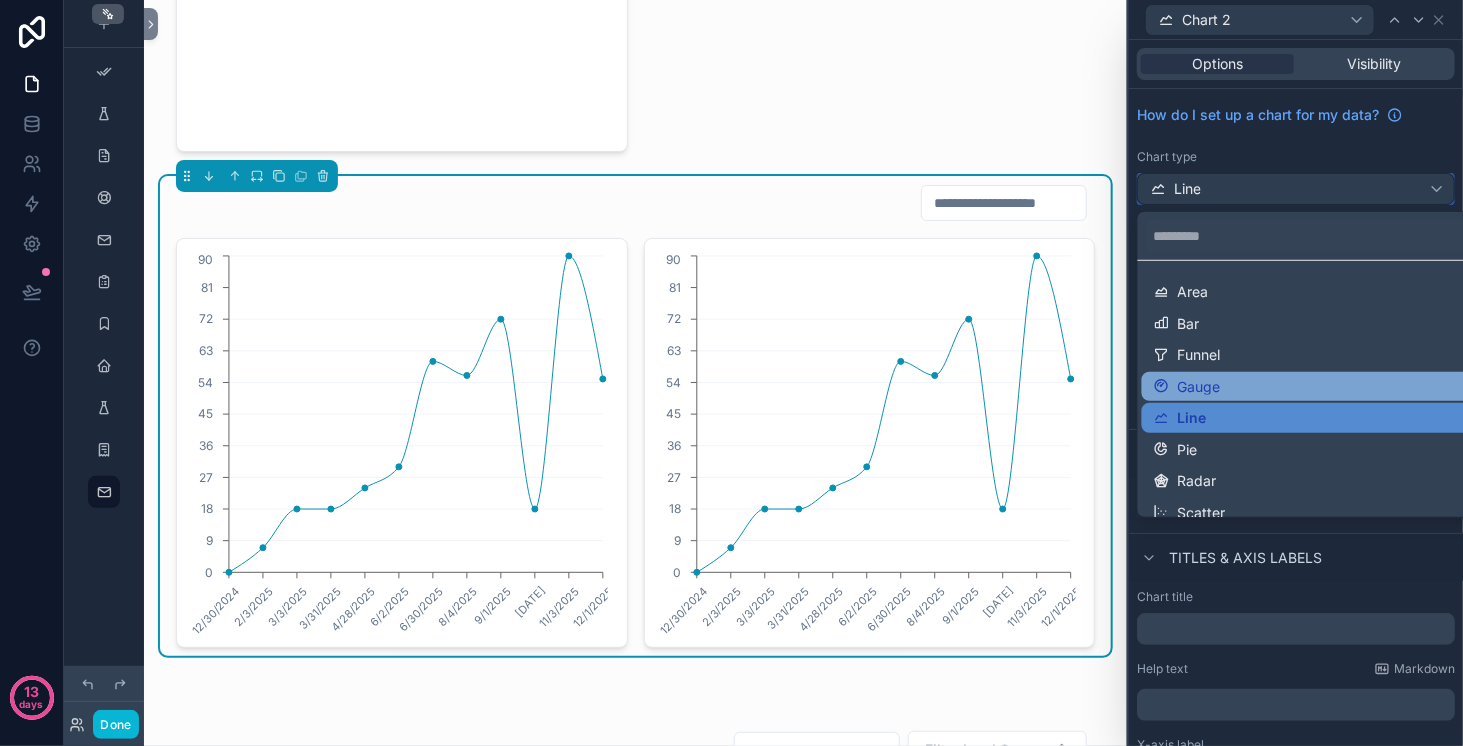 scroll, scrollTop: 40, scrollLeft: 0, axis: vertical 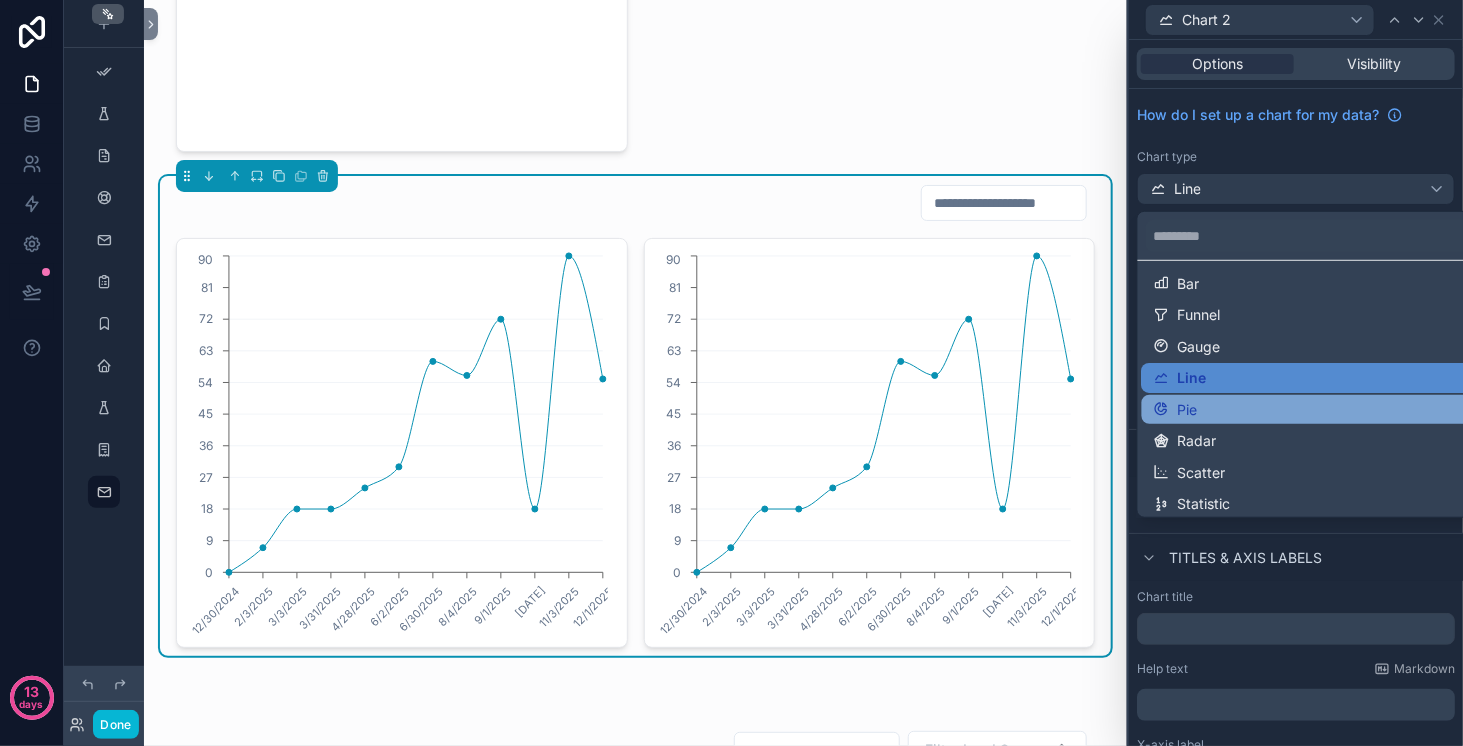 click on "Pie" at bounding box center (1312, 409) 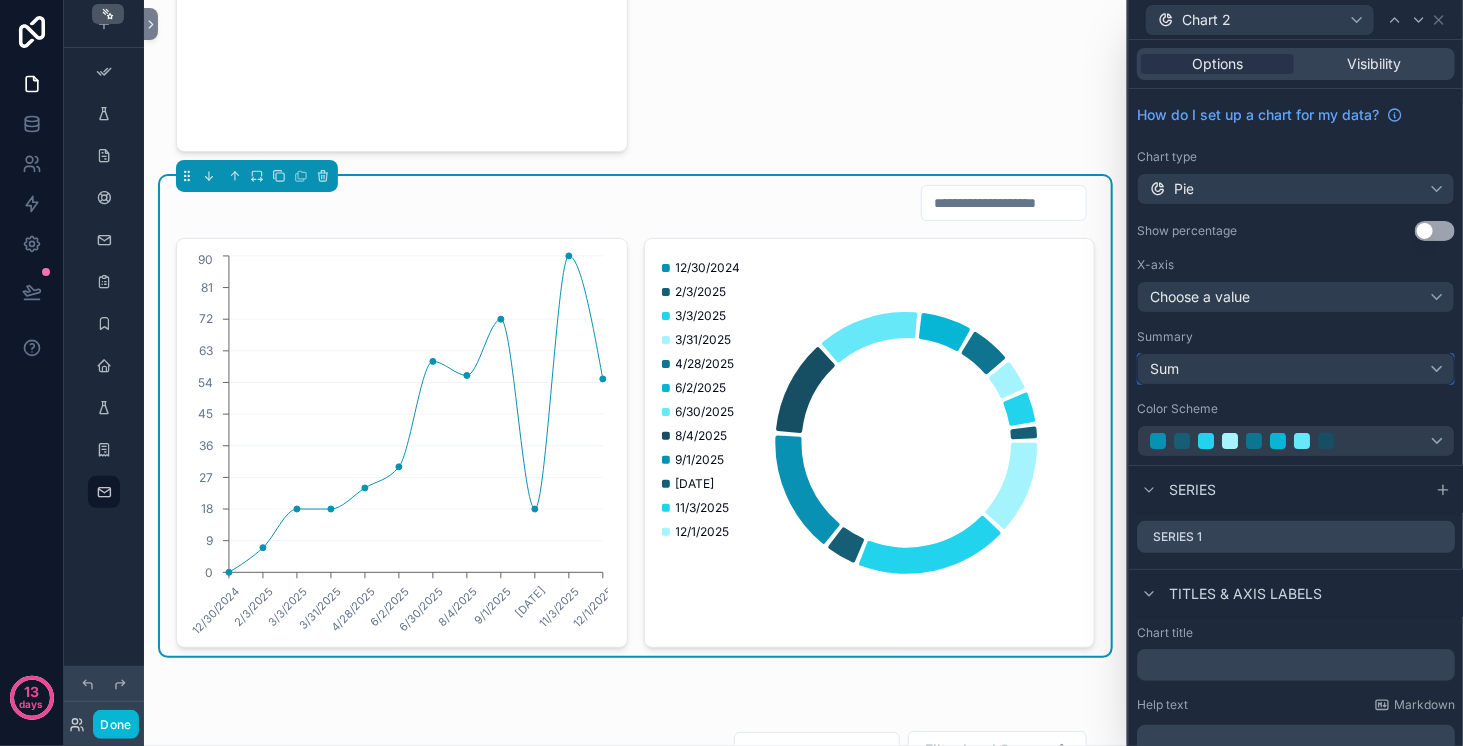 click on "Sum" at bounding box center (1296, 369) 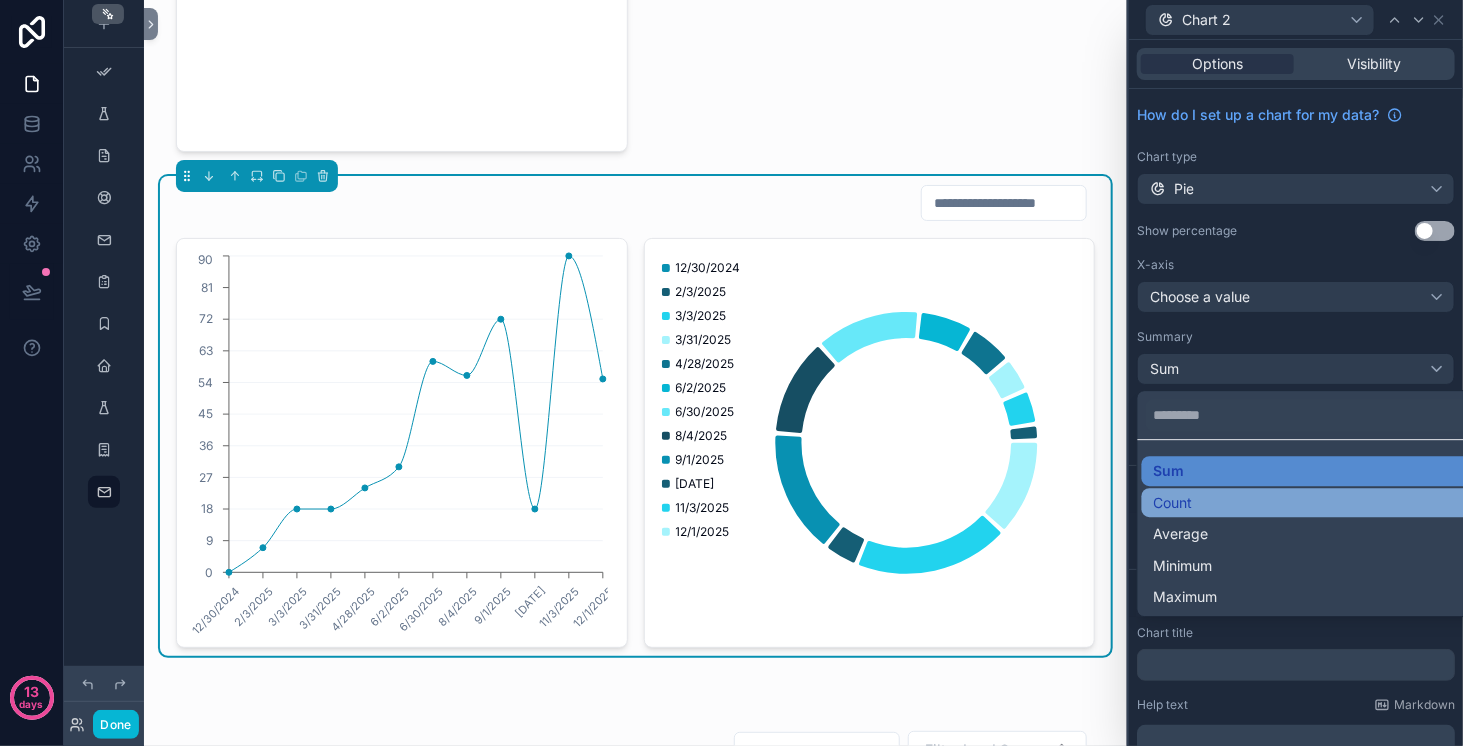 click on "Count" at bounding box center [1312, 503] 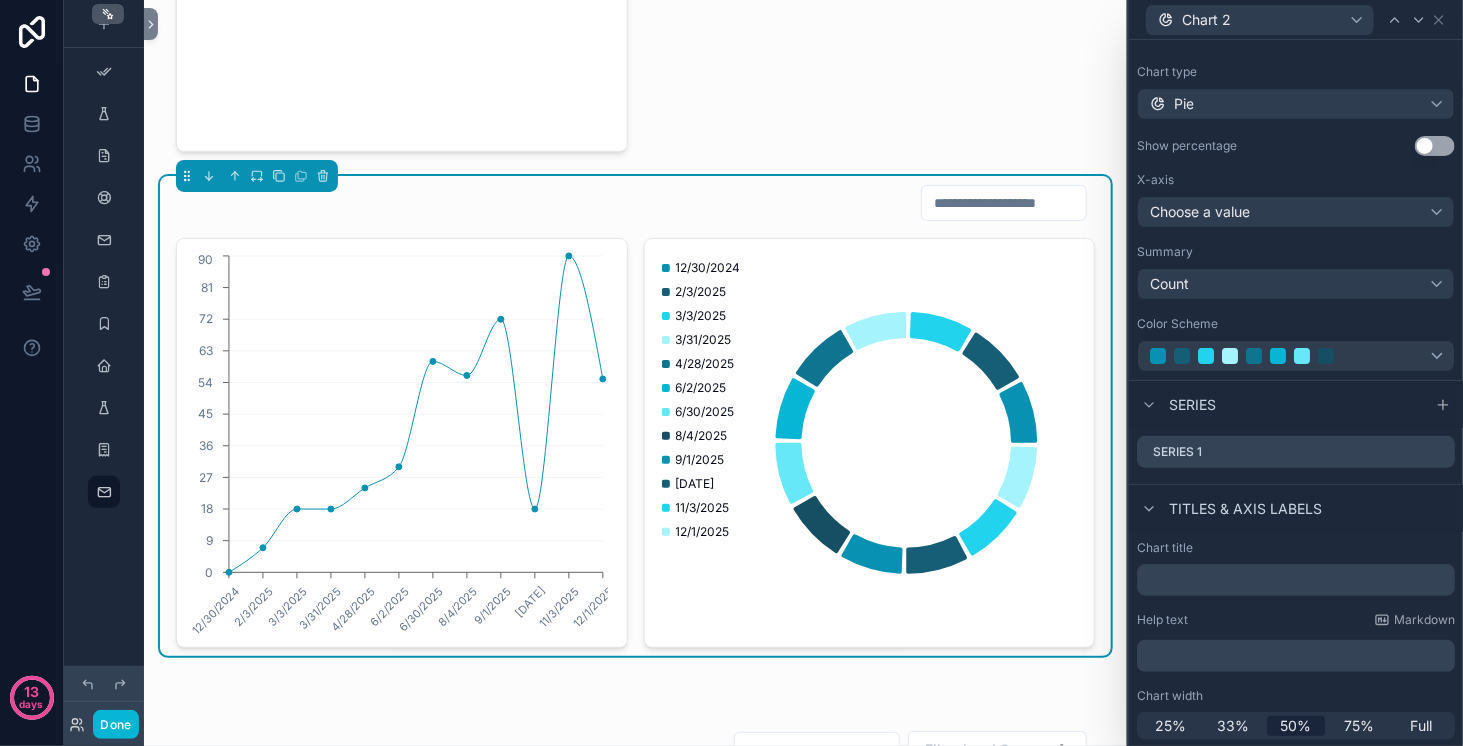 scroll, scrollTop: 0, scrollLeft: 0, axis: both 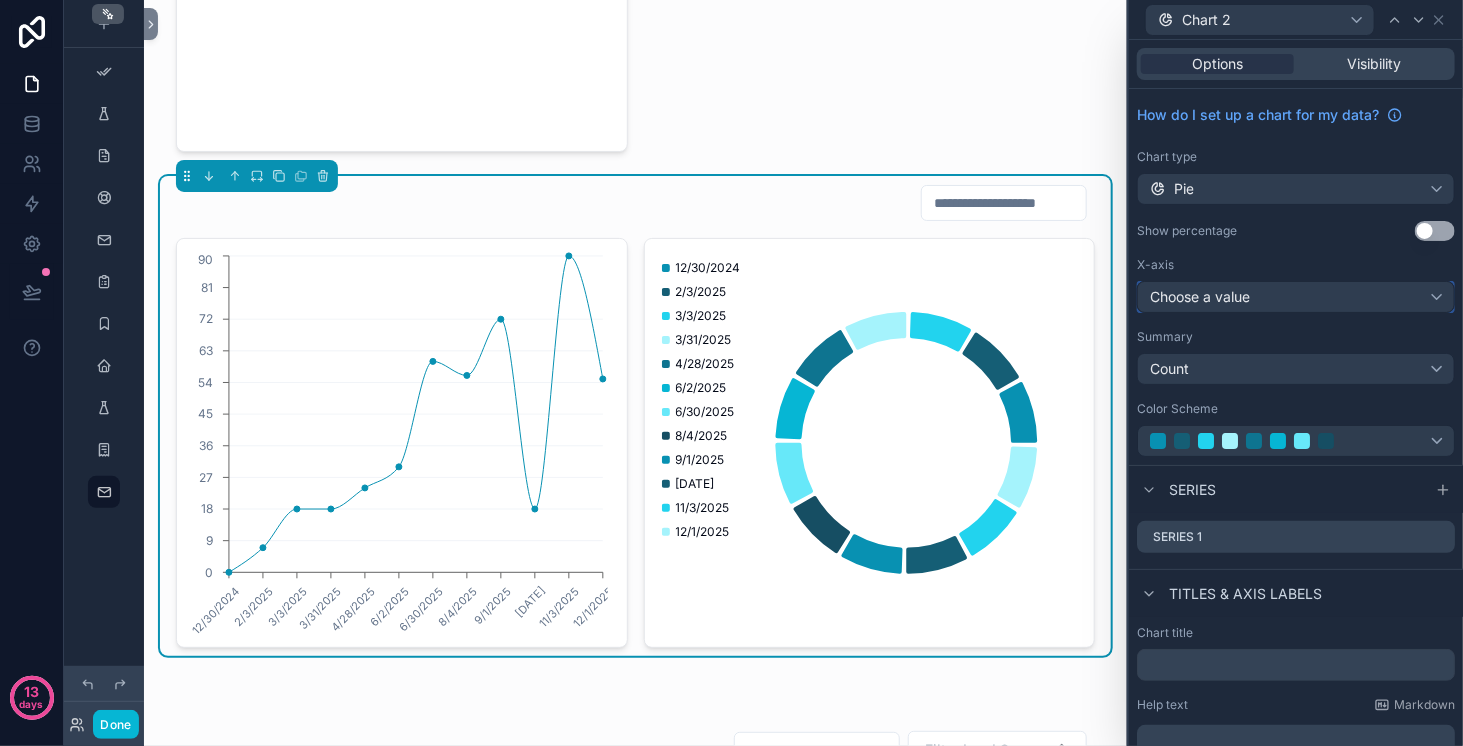 click on "Choose a value" at bounding box center (1296, 297) 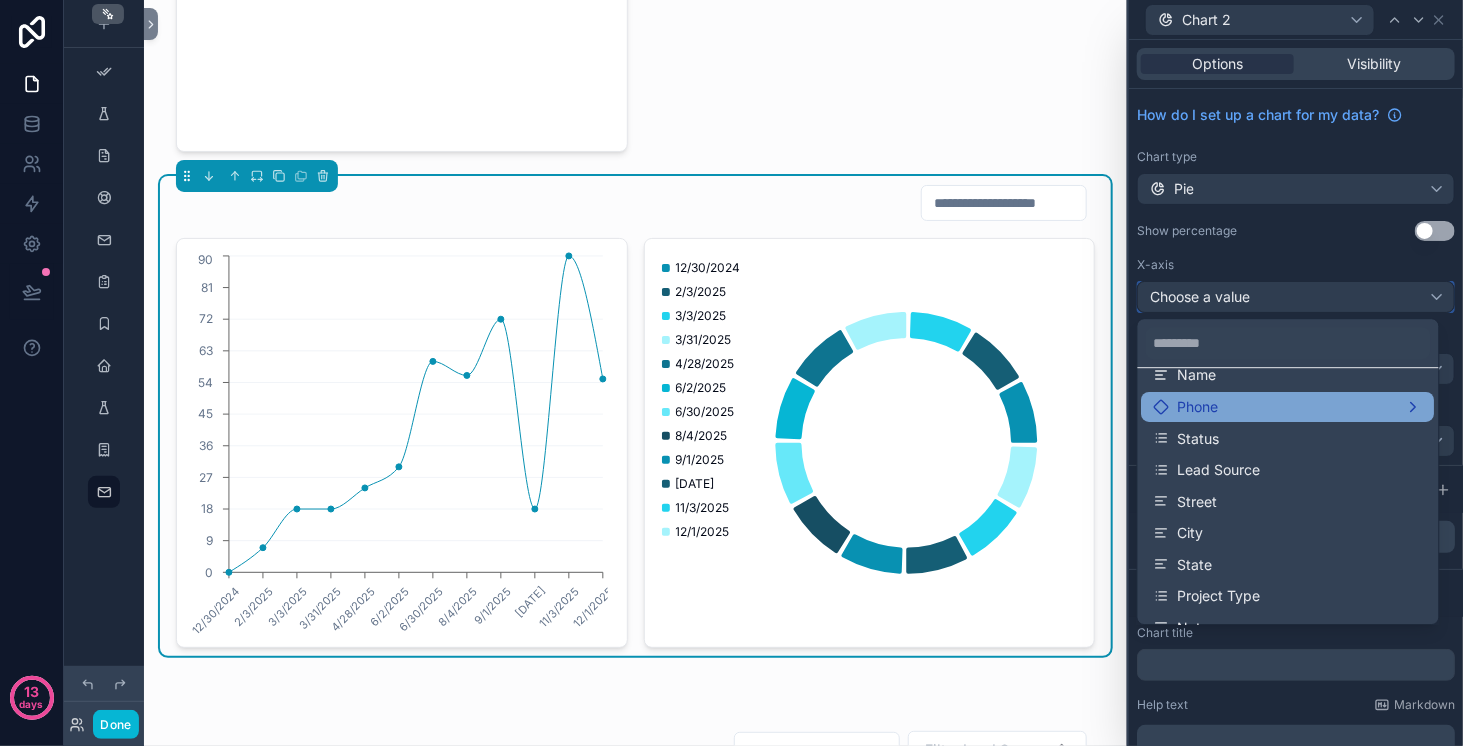 scroll, scrollTop: 86, scrollLeft: 0, axis: vertical 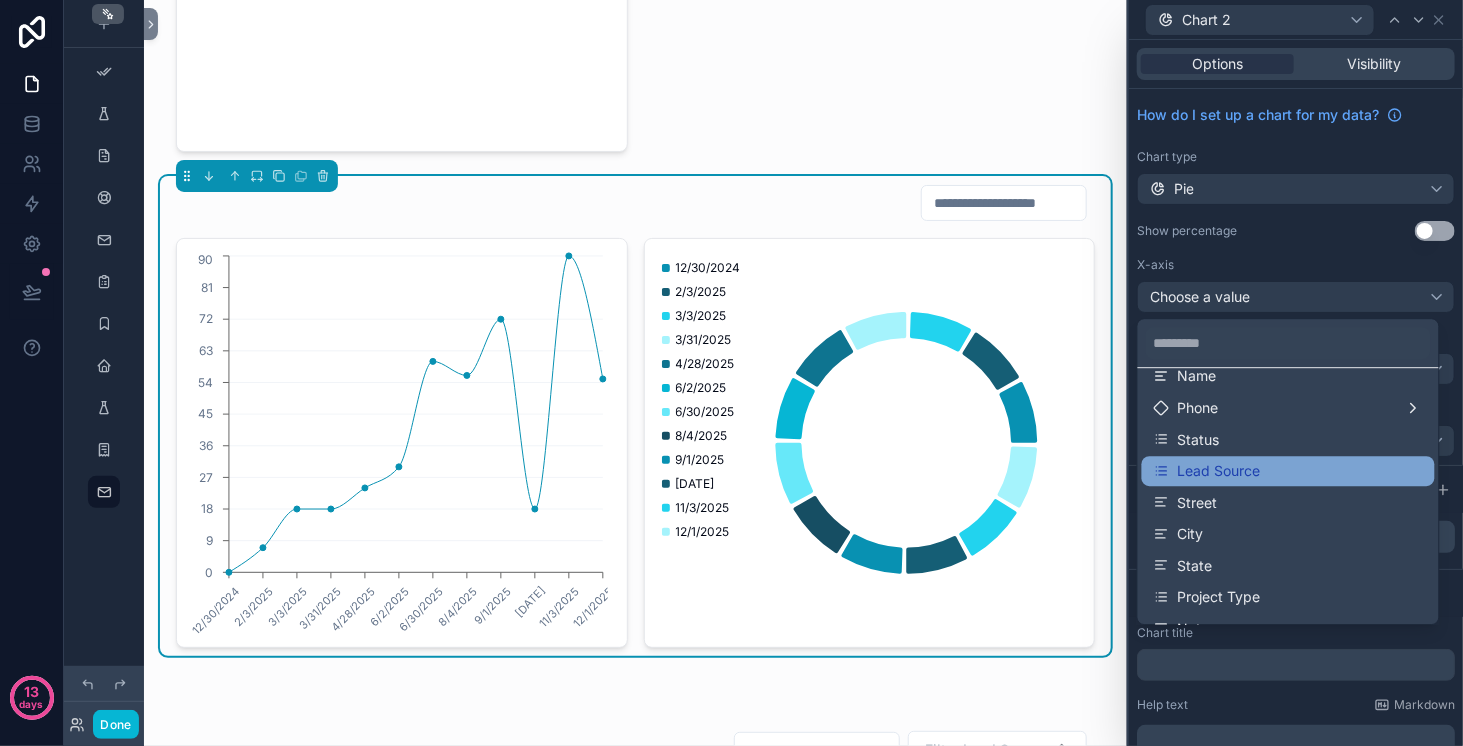 click on "Lead Source" at bounding box center [1288, 471] 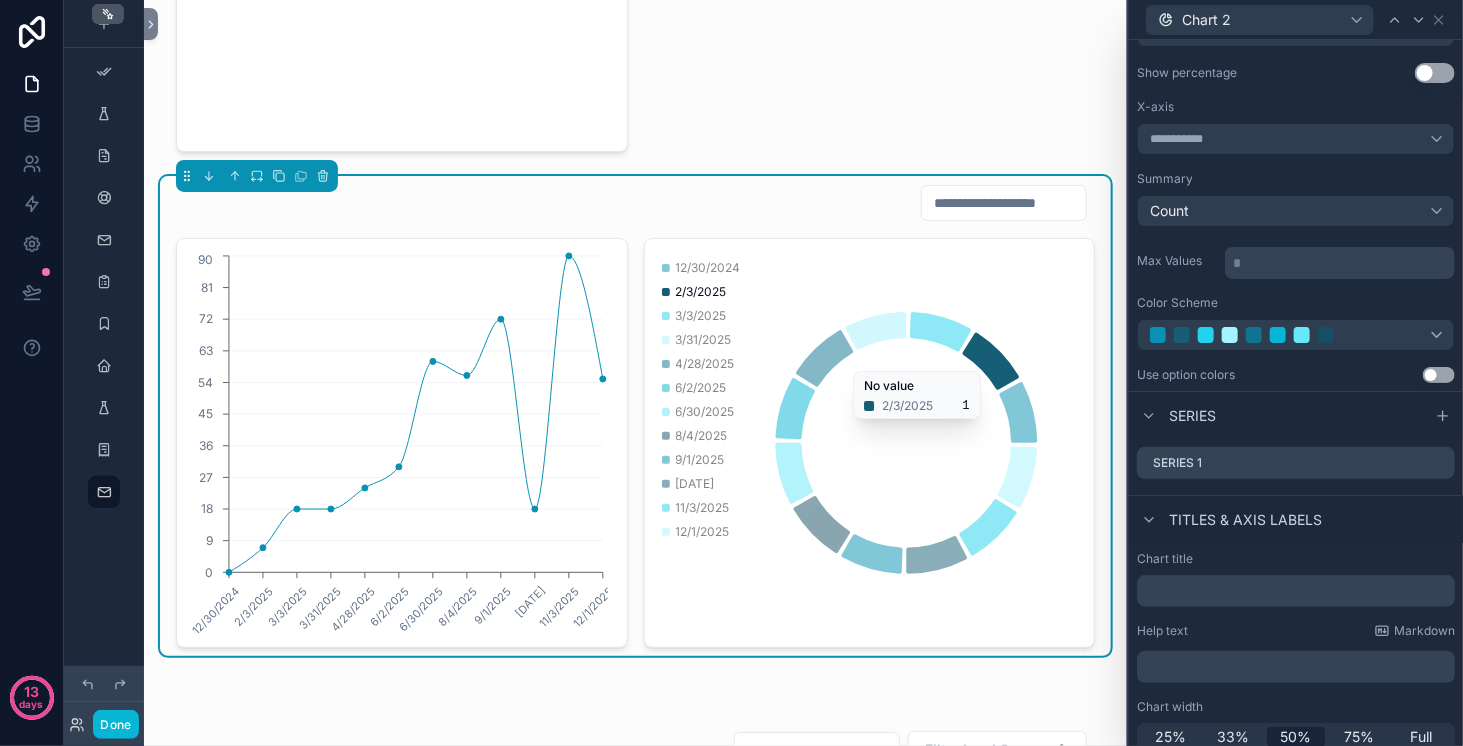 scroll, scrollTop: 160, scrollLeft: 0, axis: vertical 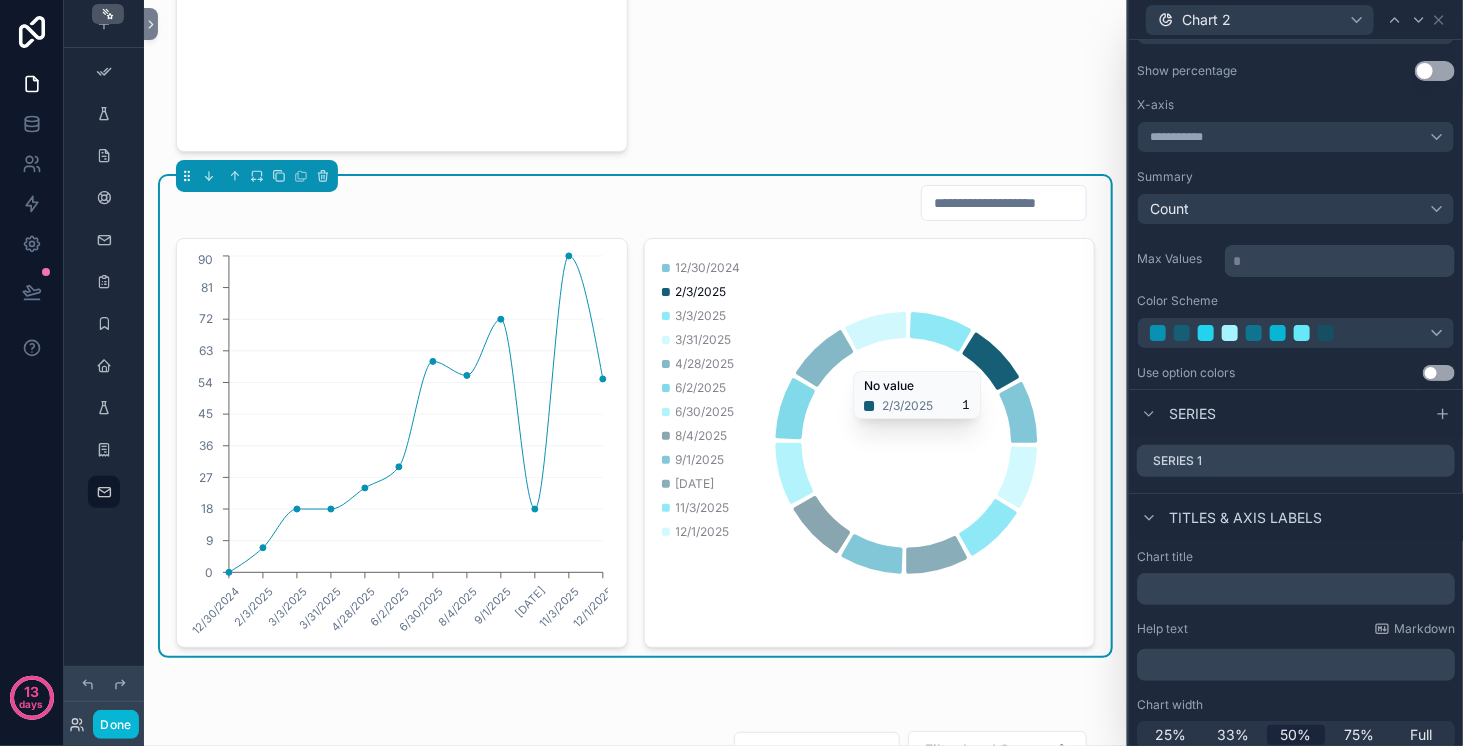 click on "* ﻿" at bounding box center [1342, 261] 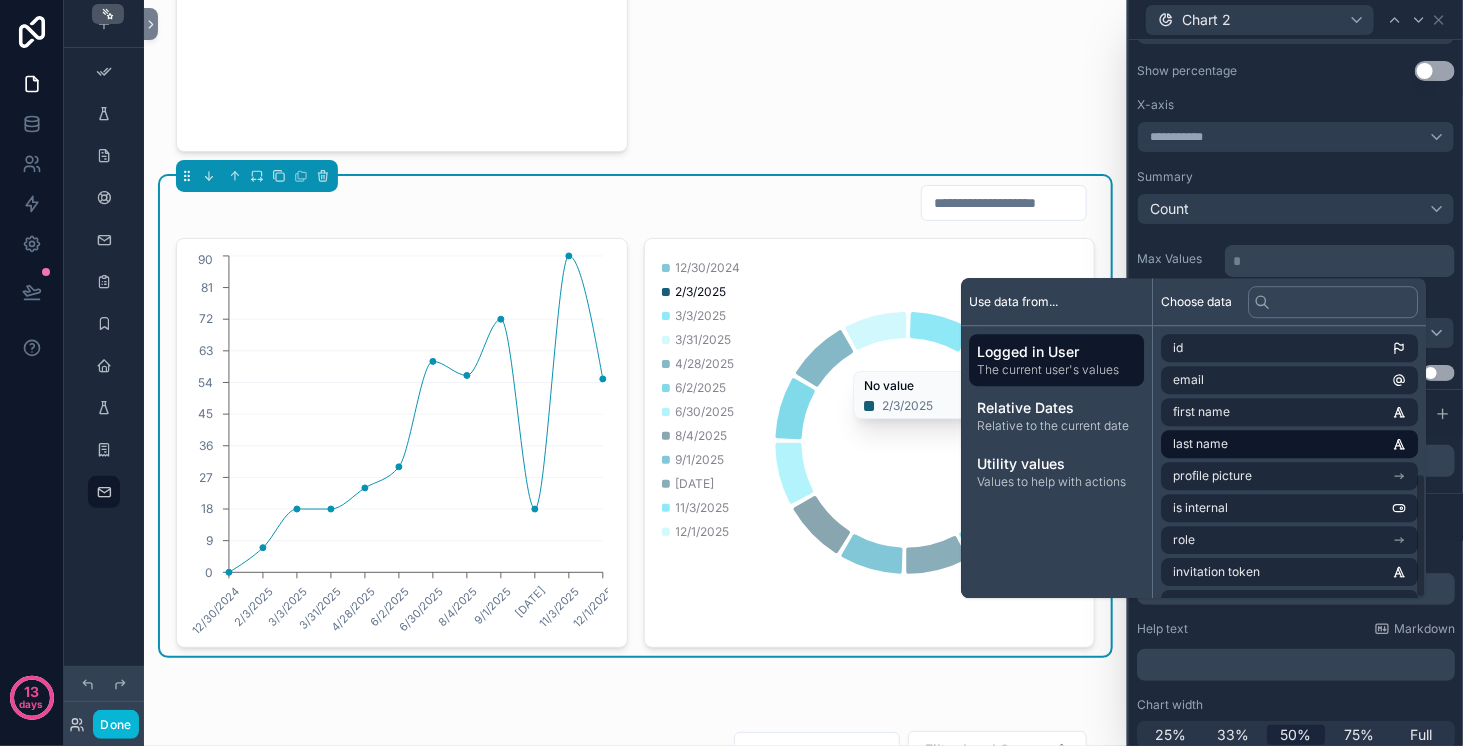 scroll, scrollTop: 316, scrollLeft: 0, axis: vertical 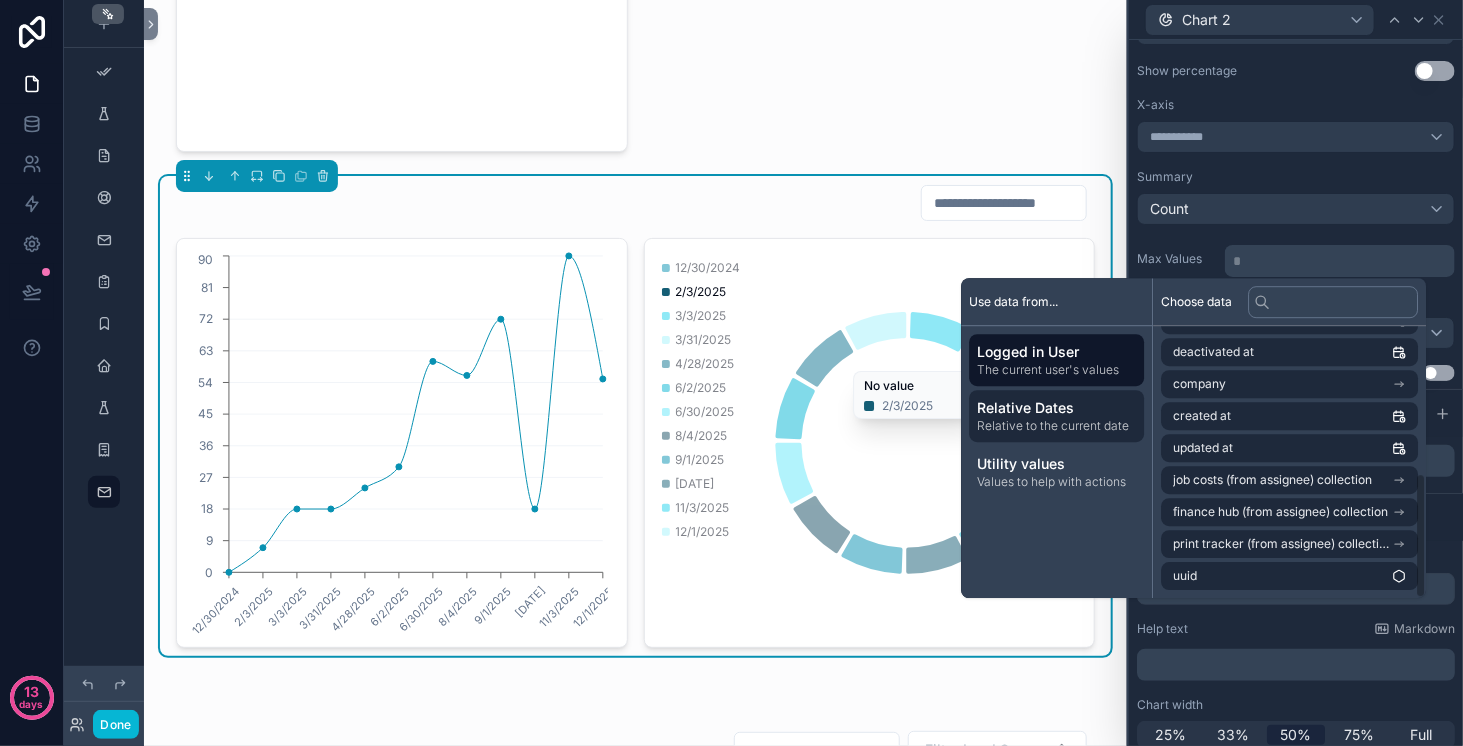 click on "Relative to the current date" at bounding box center [1056, 426] 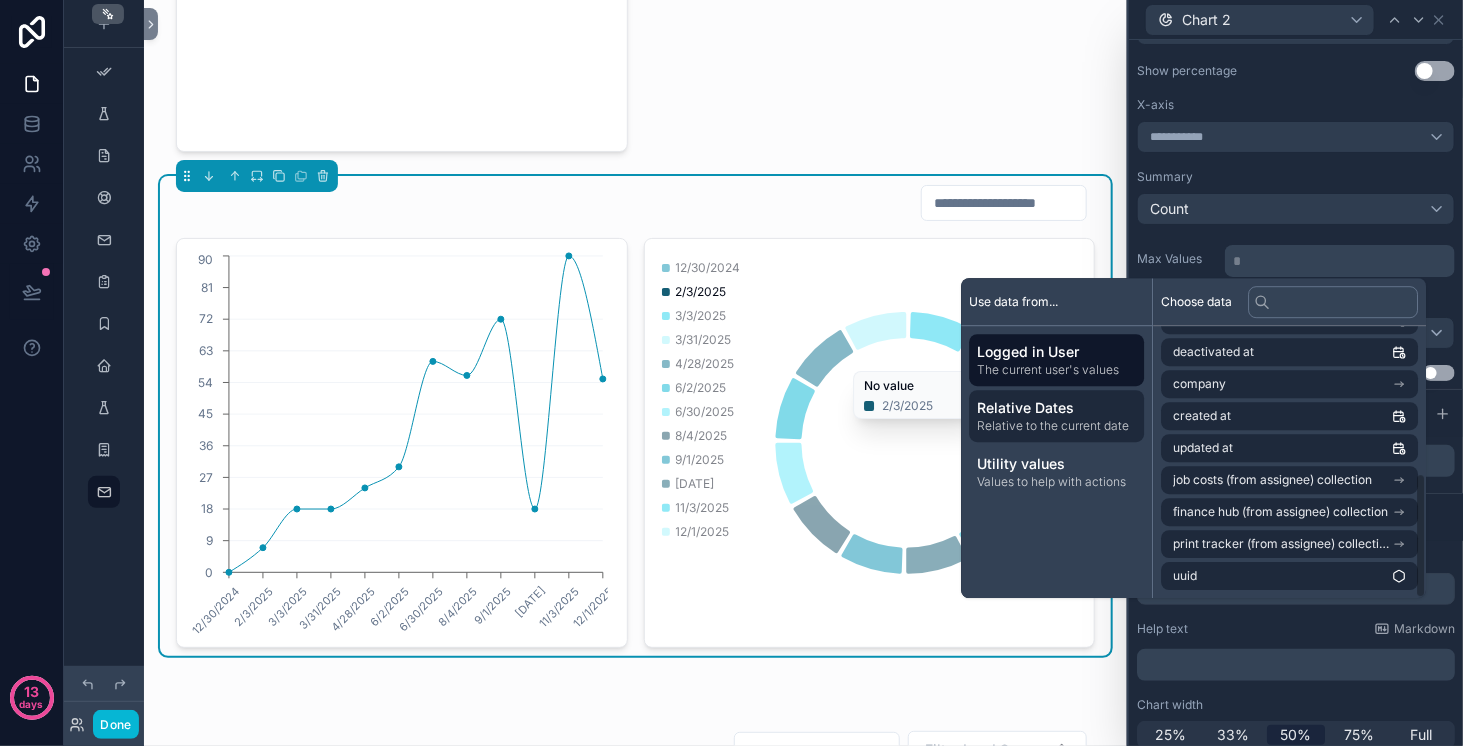 scroll, scrollTop: 0, scrollLeft: 0, axis: both 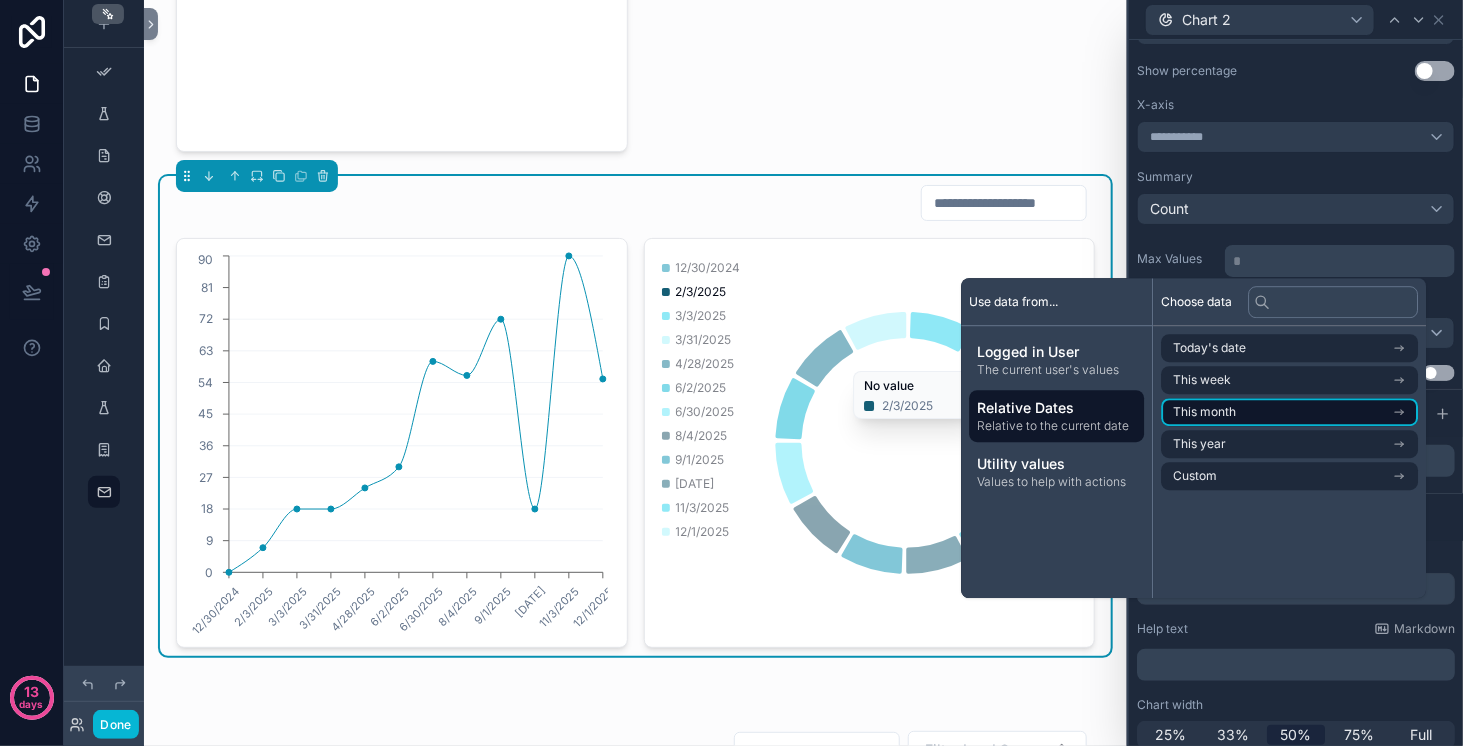 click on "This month" at bounding box center [1289, 412] 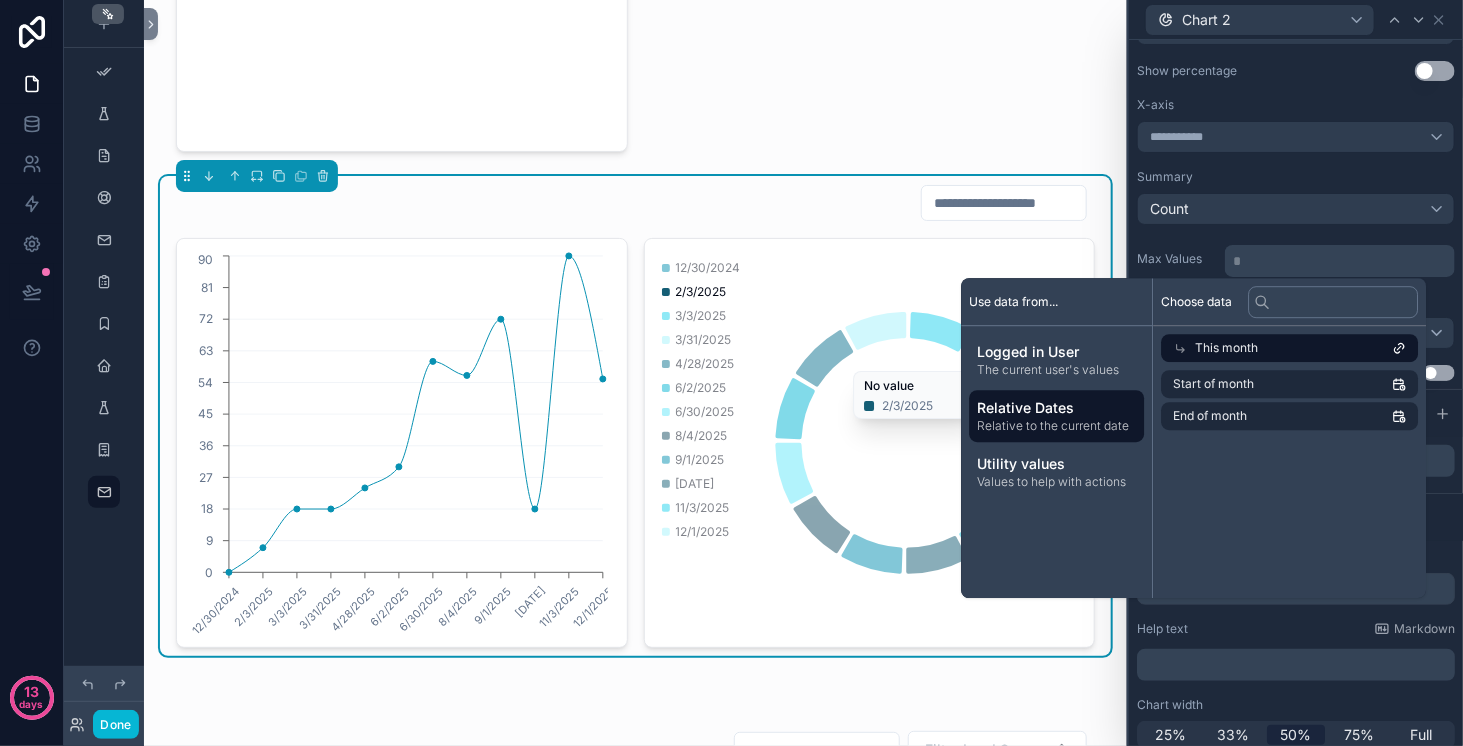 click on "This month" at bounding box center (1226, 348) 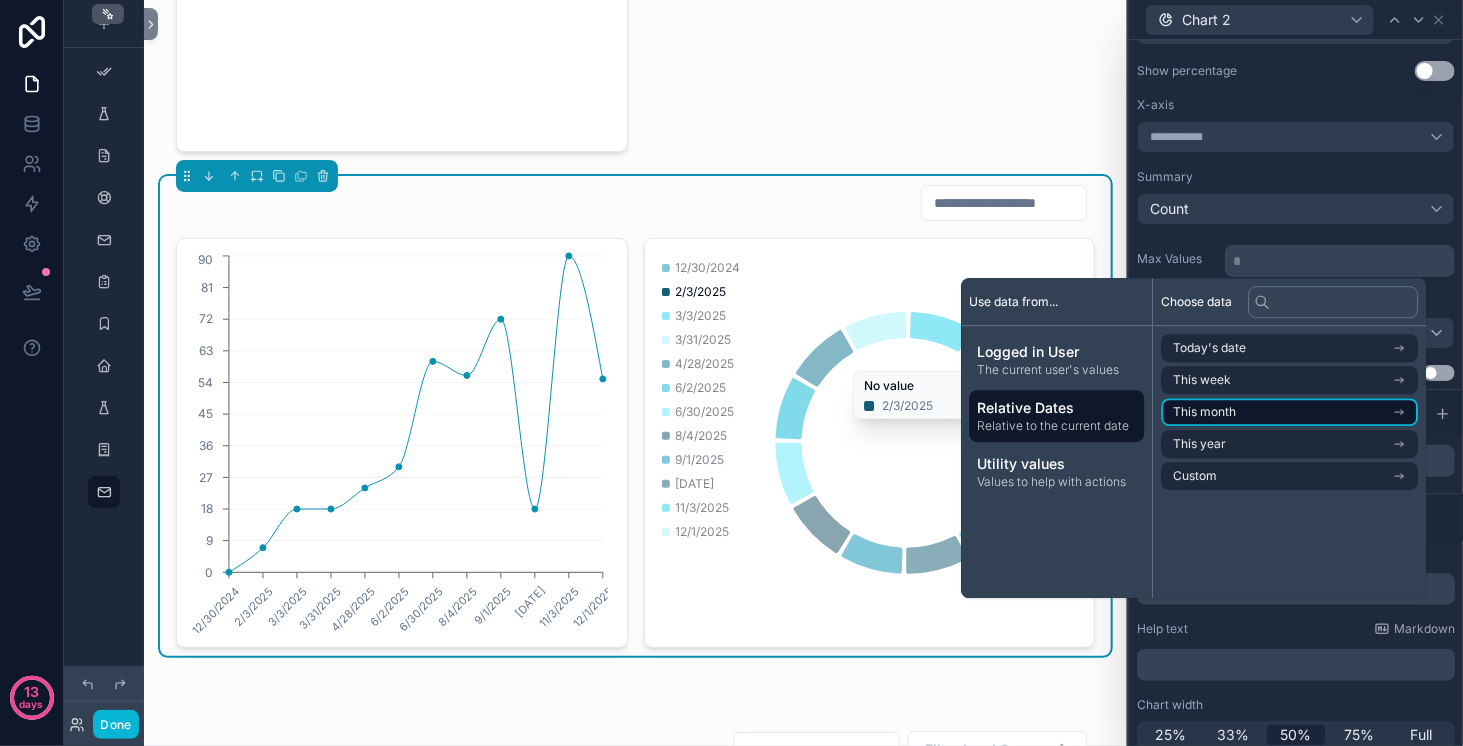 click on "This month" at bounding box center (1204, 412) 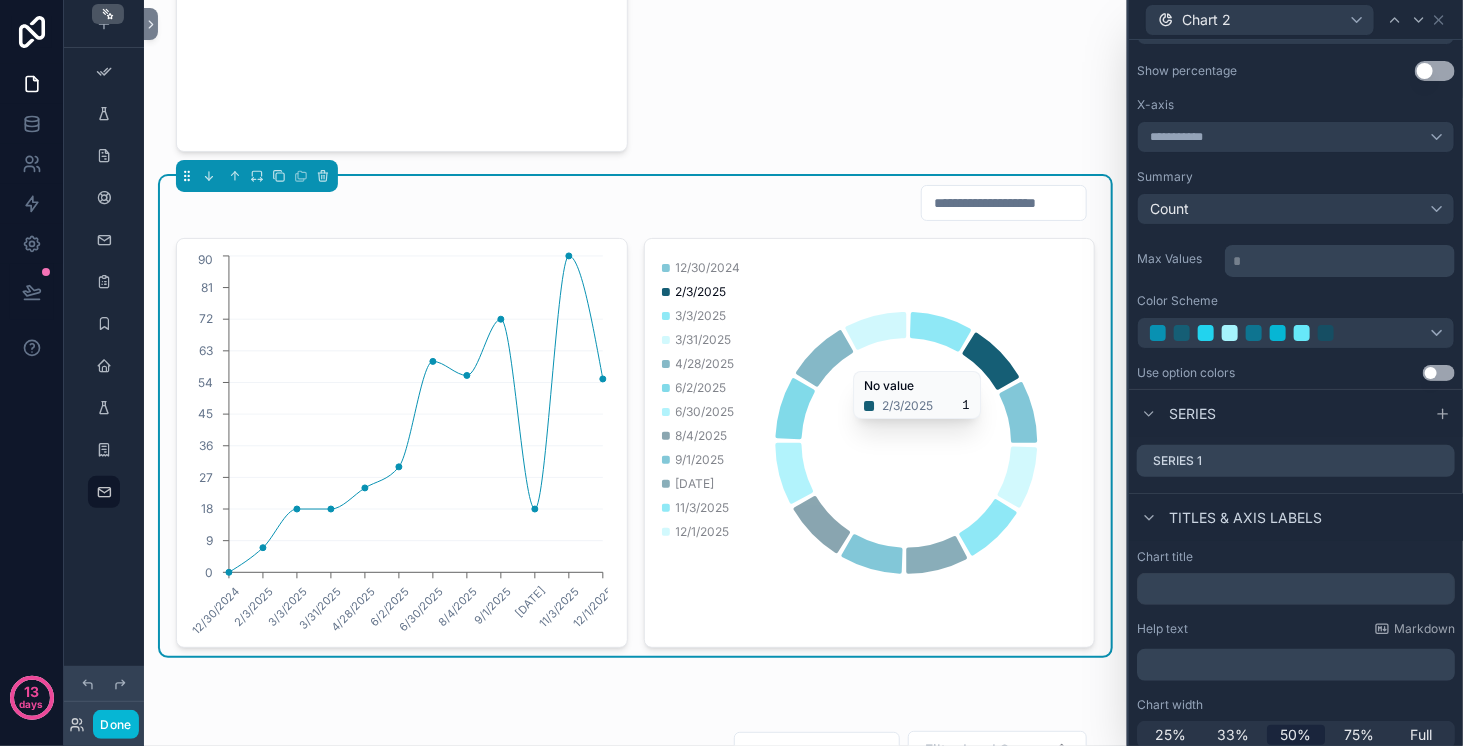 click on "**********" at bounding box center (1296, 159) 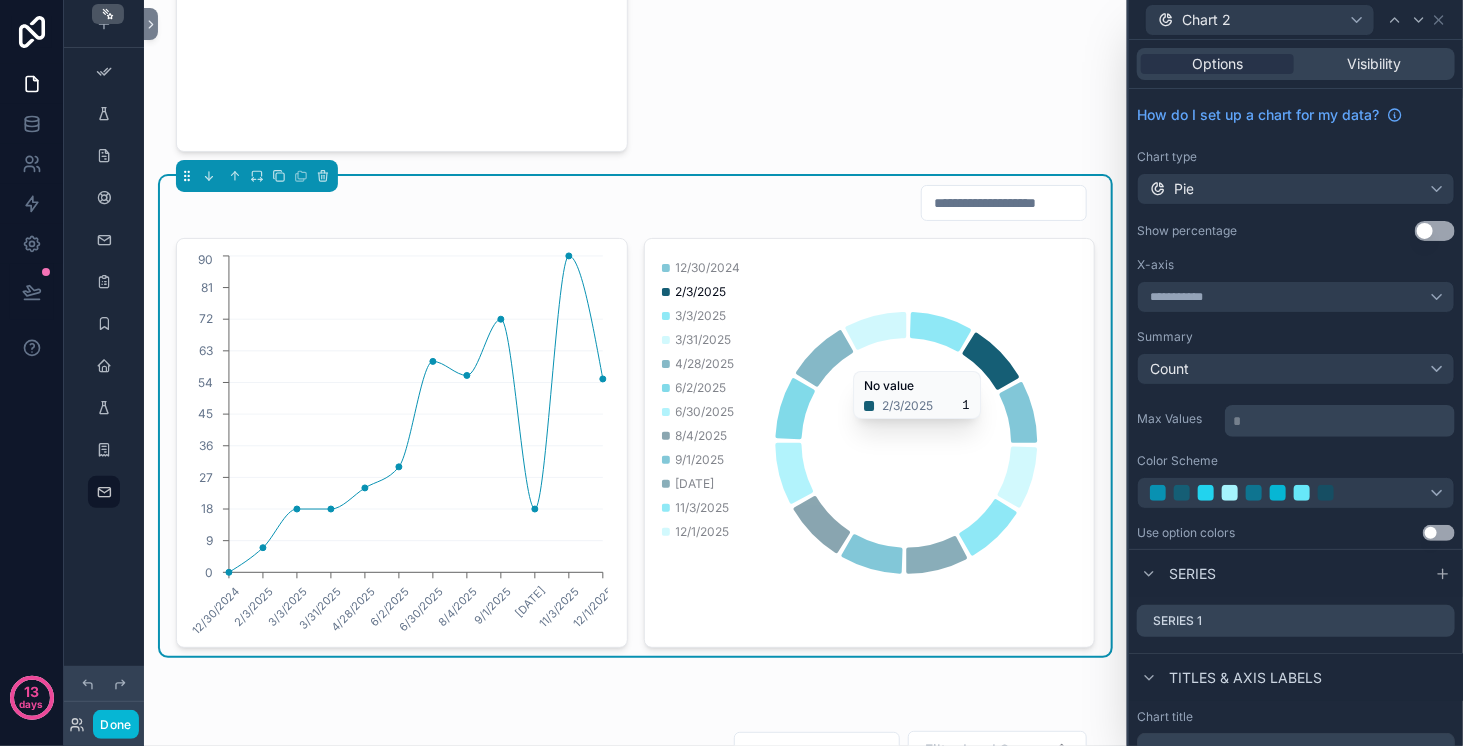 scroll, scrollTop: 169, scrollLeft: 0, axis: vertical 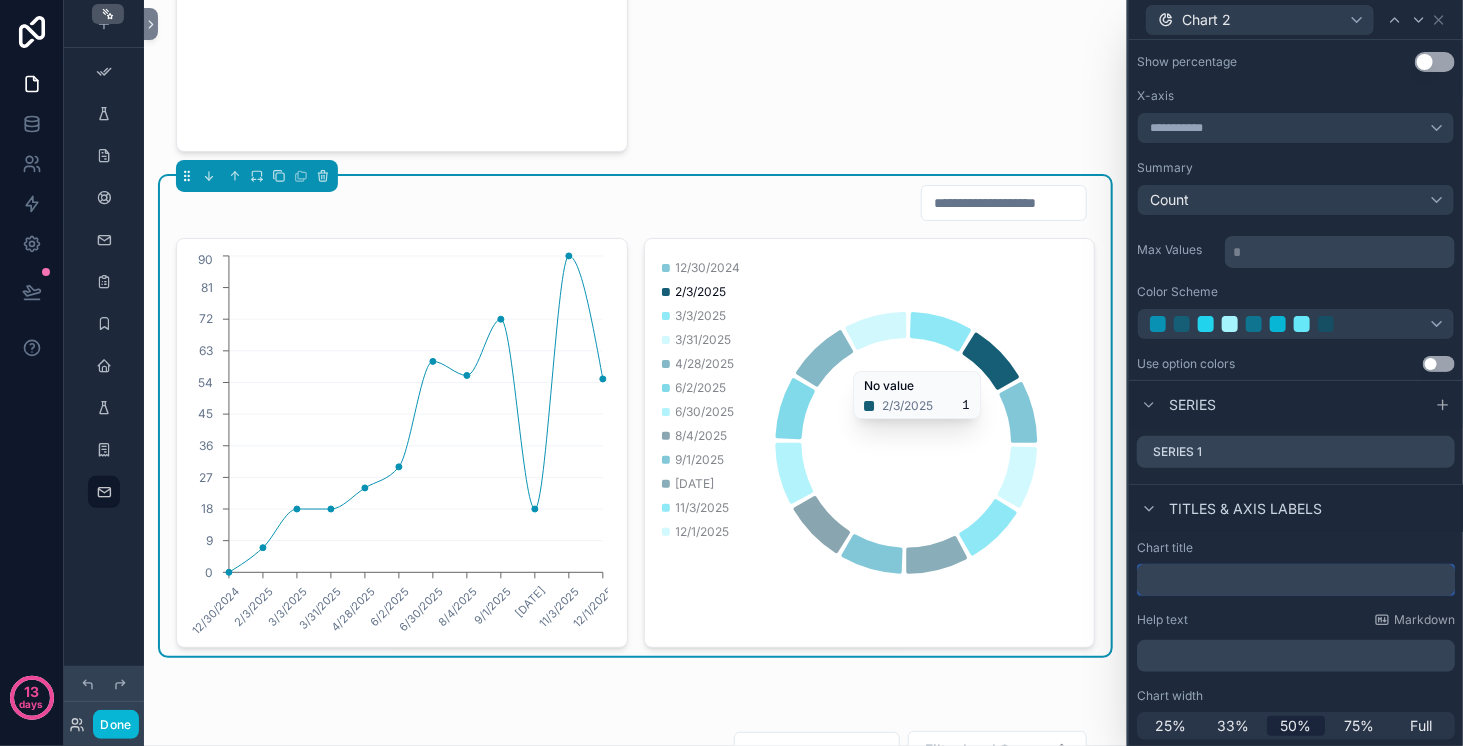 click at bounding box center [1296, 580] 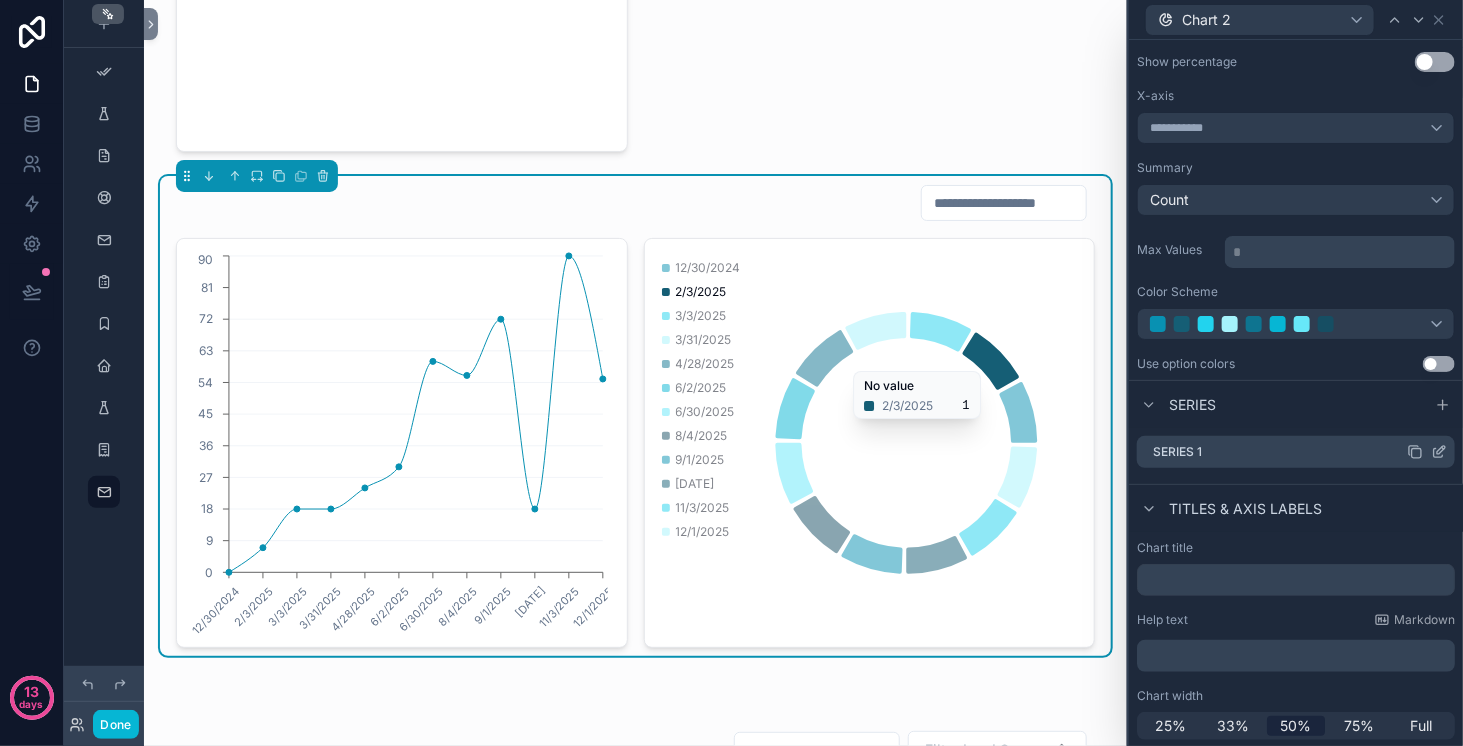 click on "Series 1" at bounding box center [1177, 452] 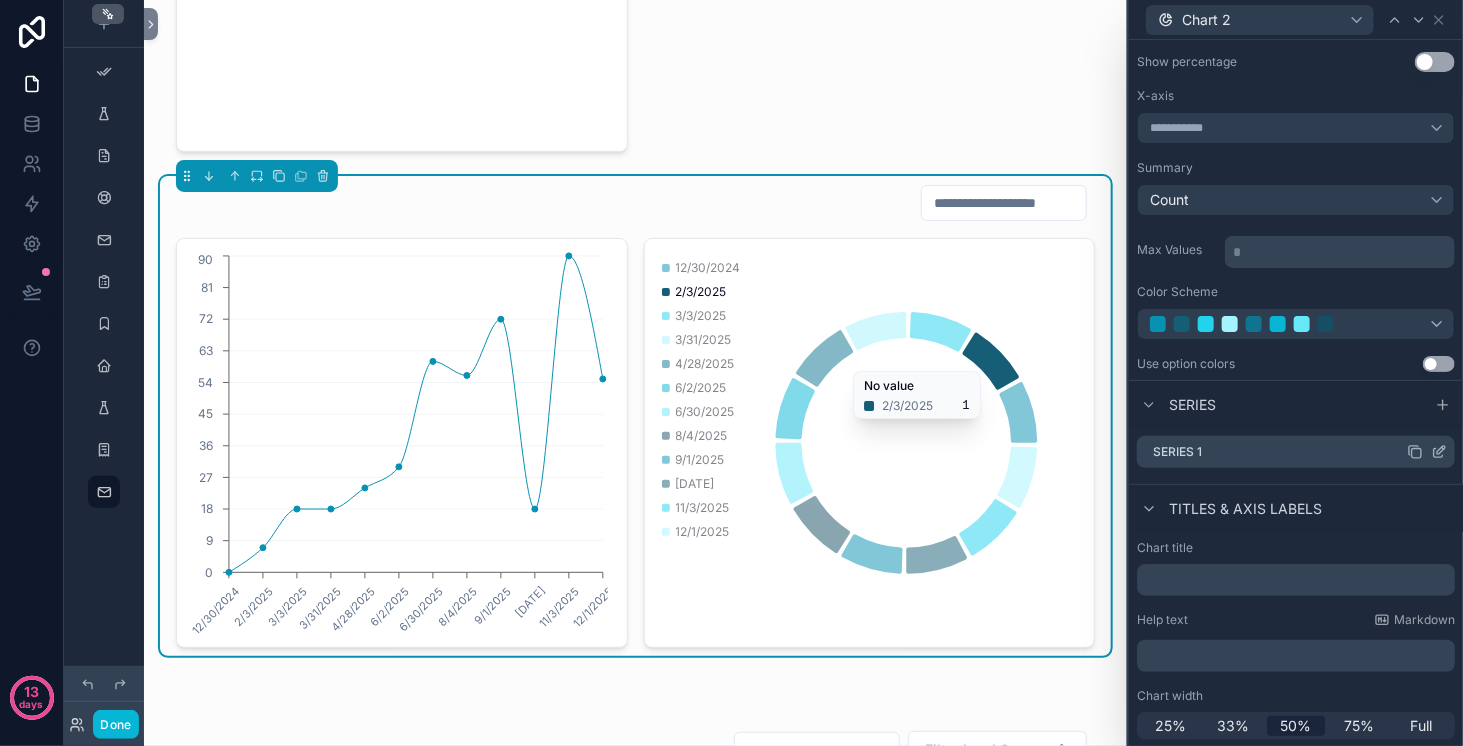click on "Series 1" at bounding box center (1177, 452) 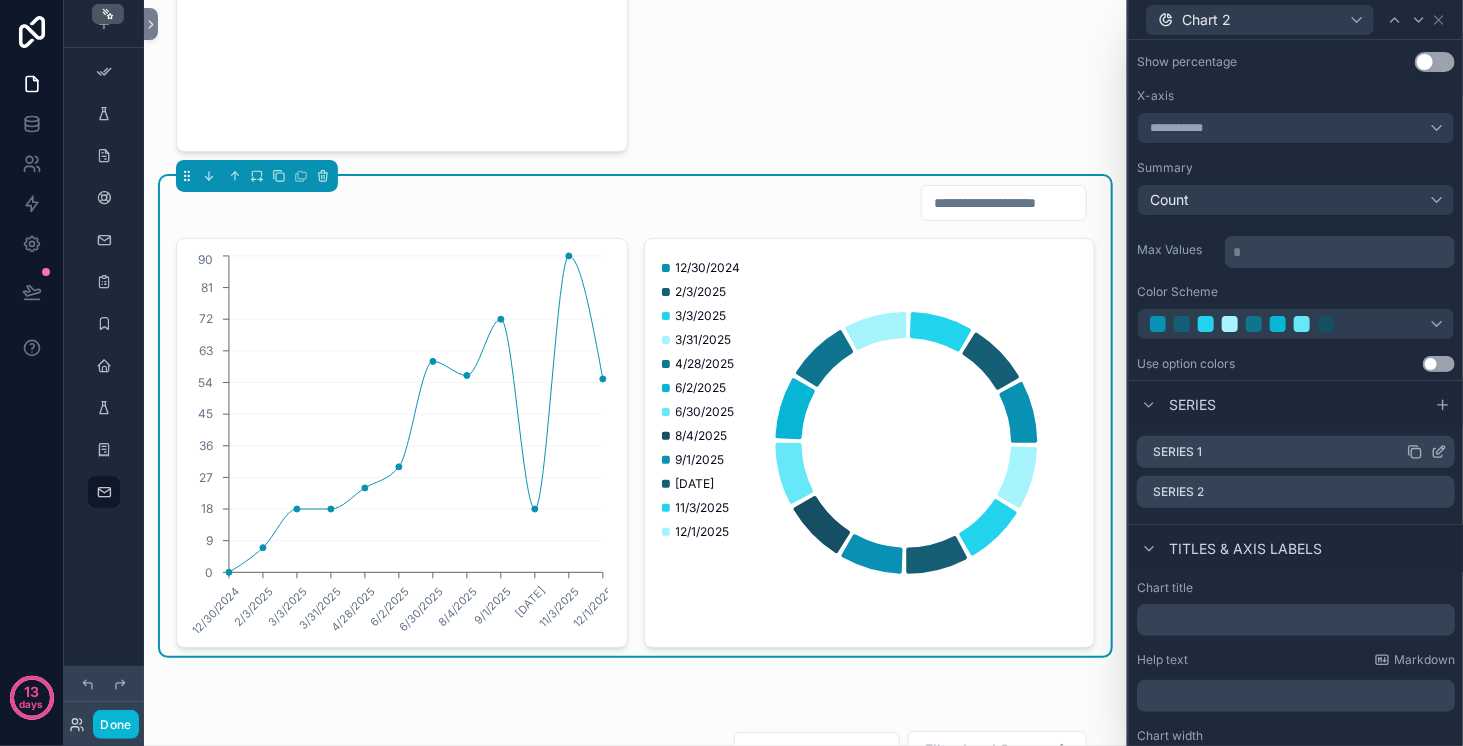 click 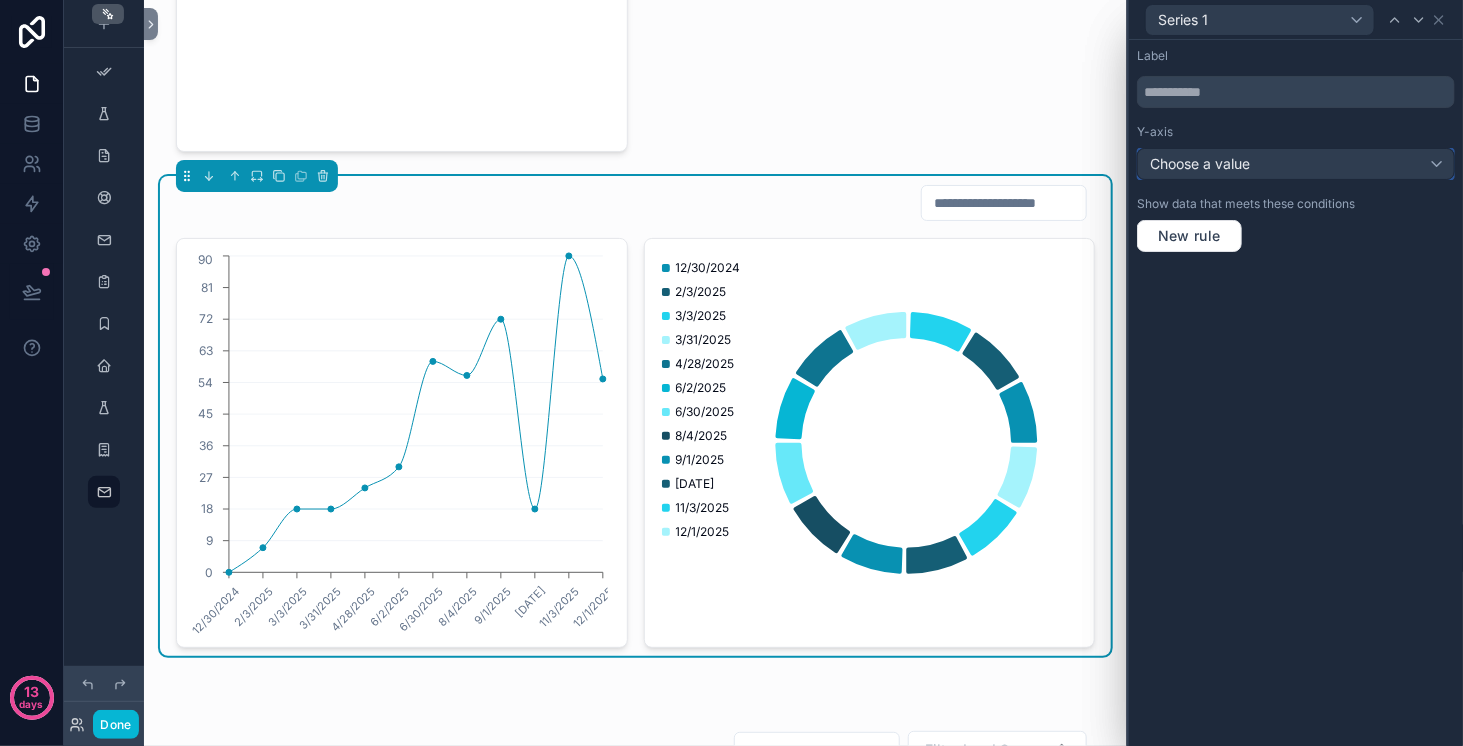 click on "Choose a value" at bounding box center [1296, 164] 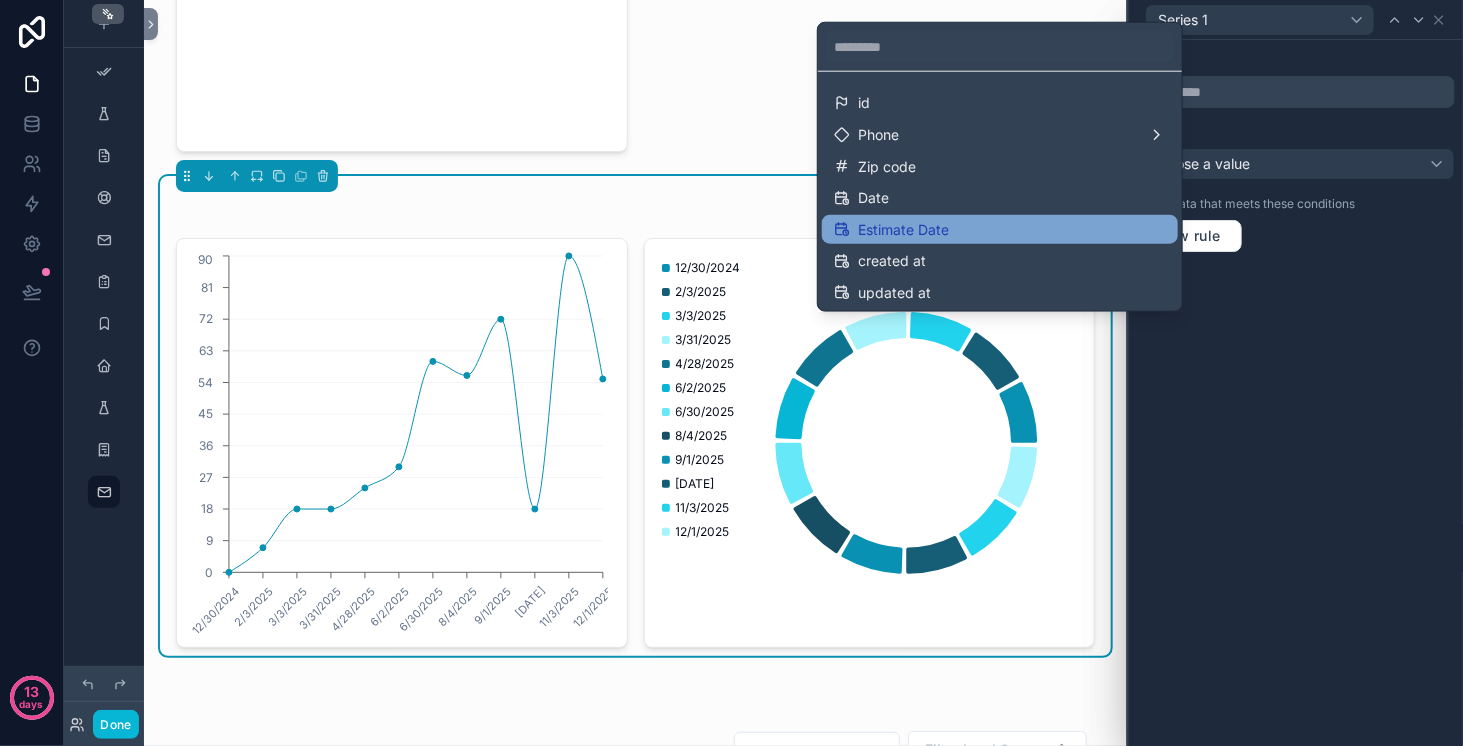 click on "Estimate Date" at bounding box center [1000, 229] 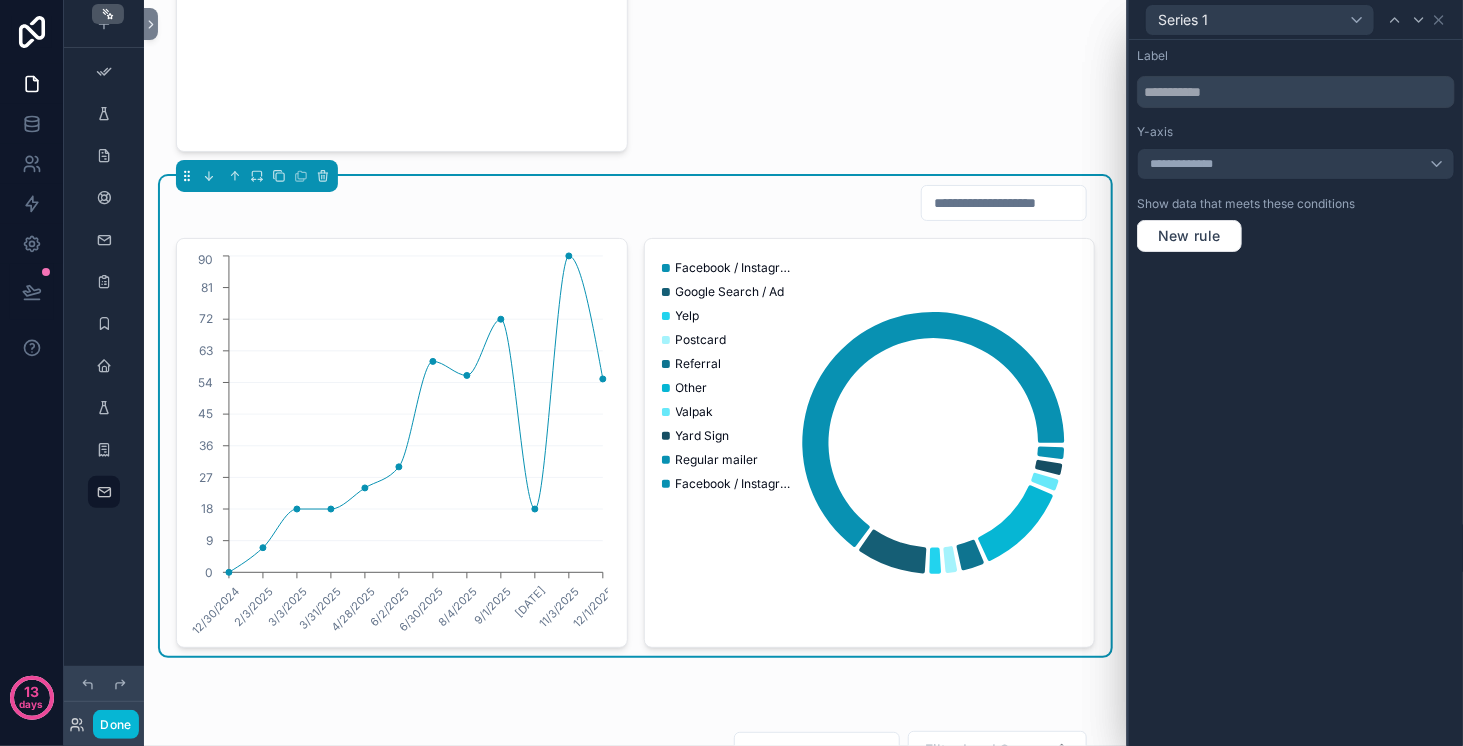 click on "**********" at bounding box center [1296, 393] 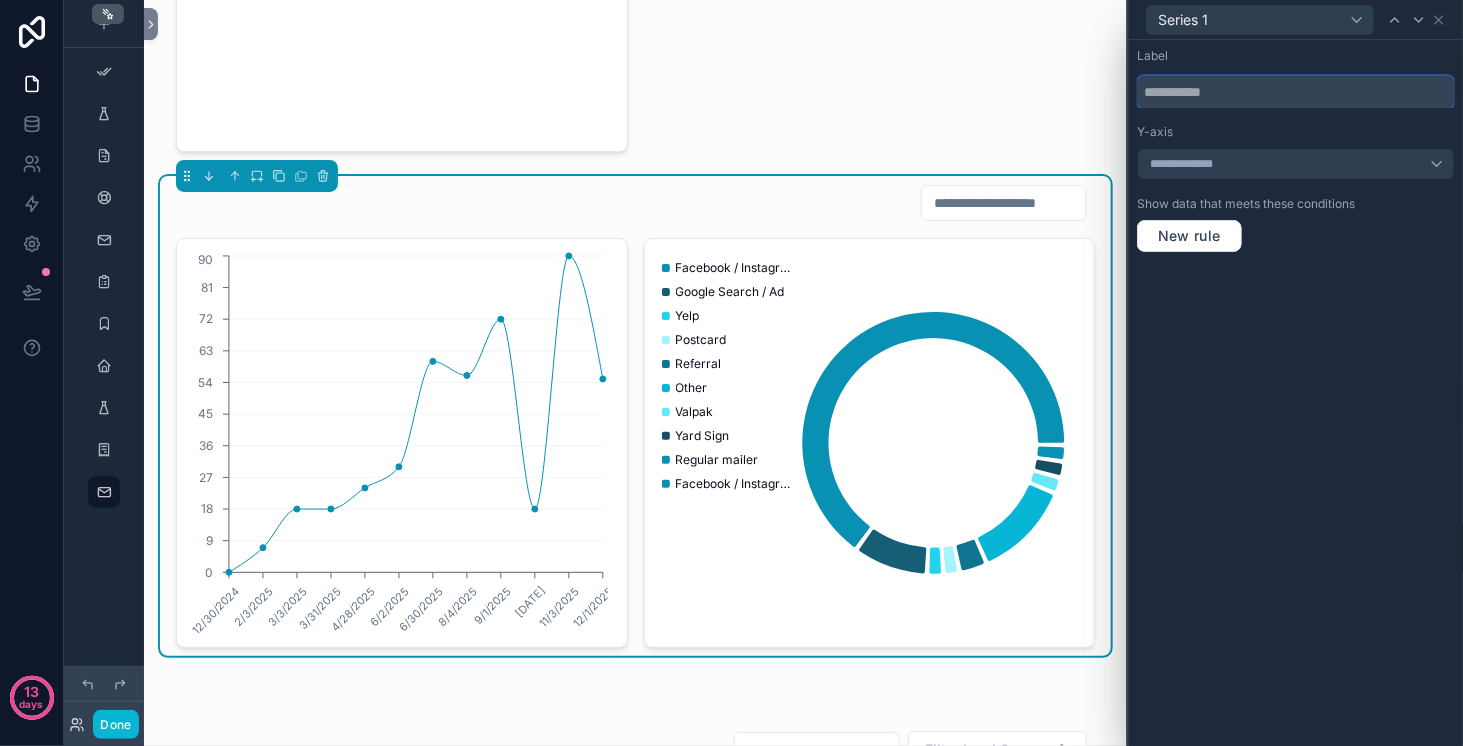 click at bounding box center [1296, 92] 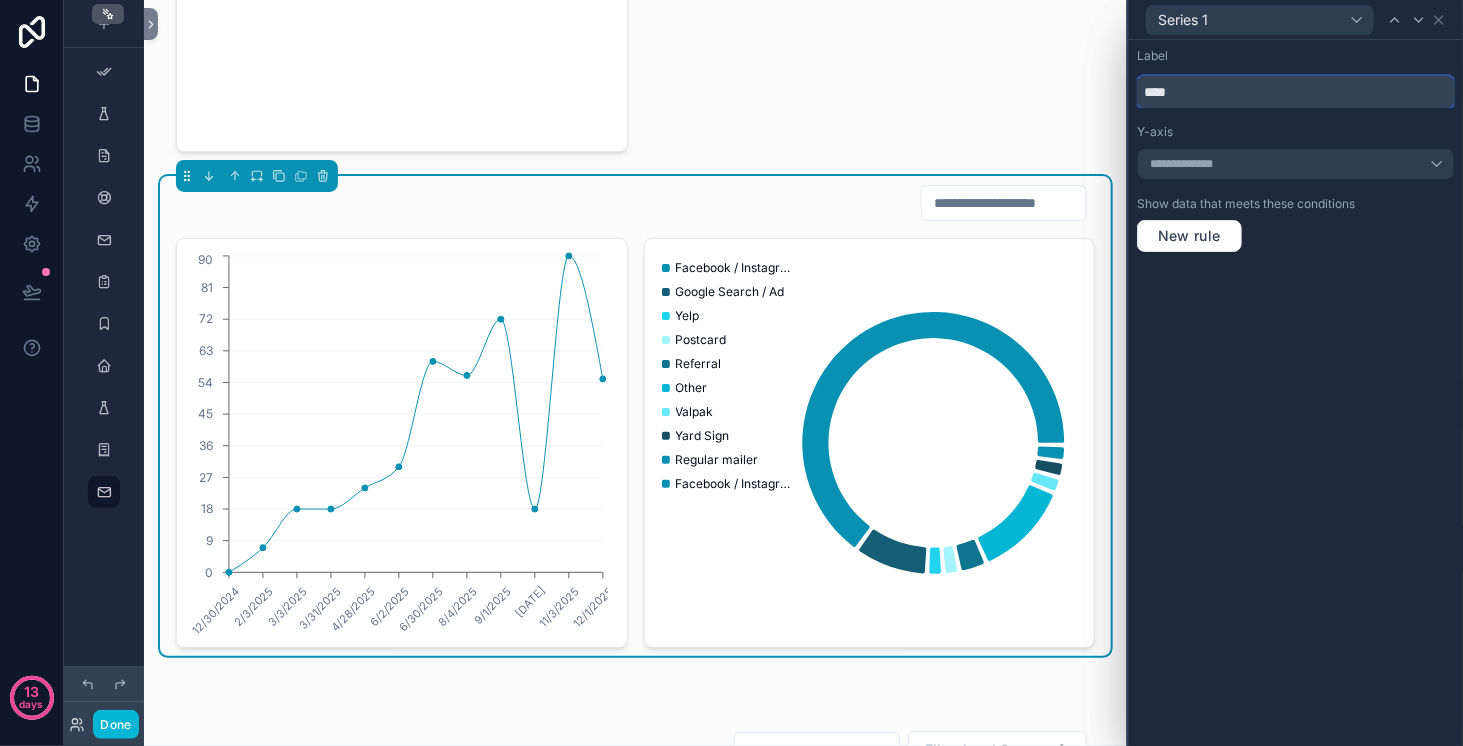 type on "****" 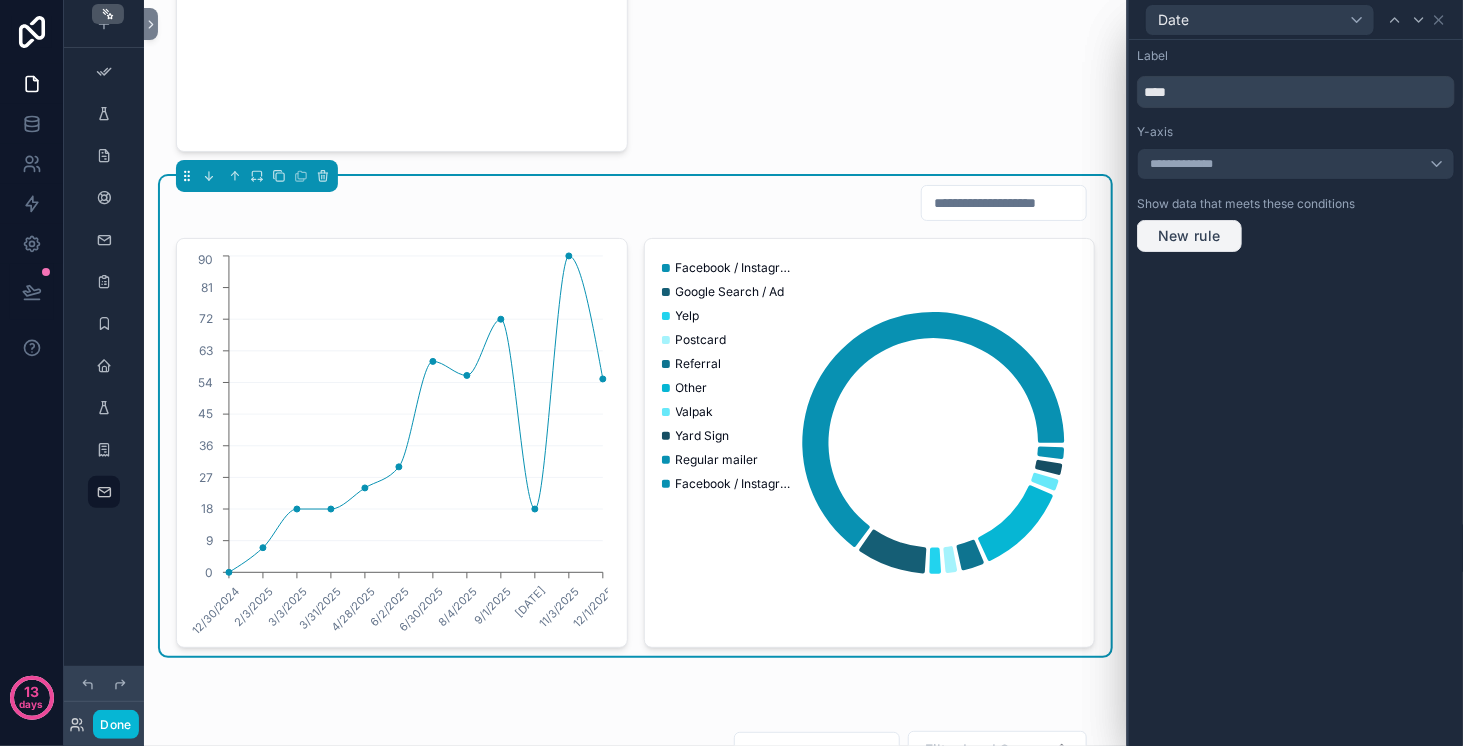 click on "New rule" at bounding box center [1189, 236] 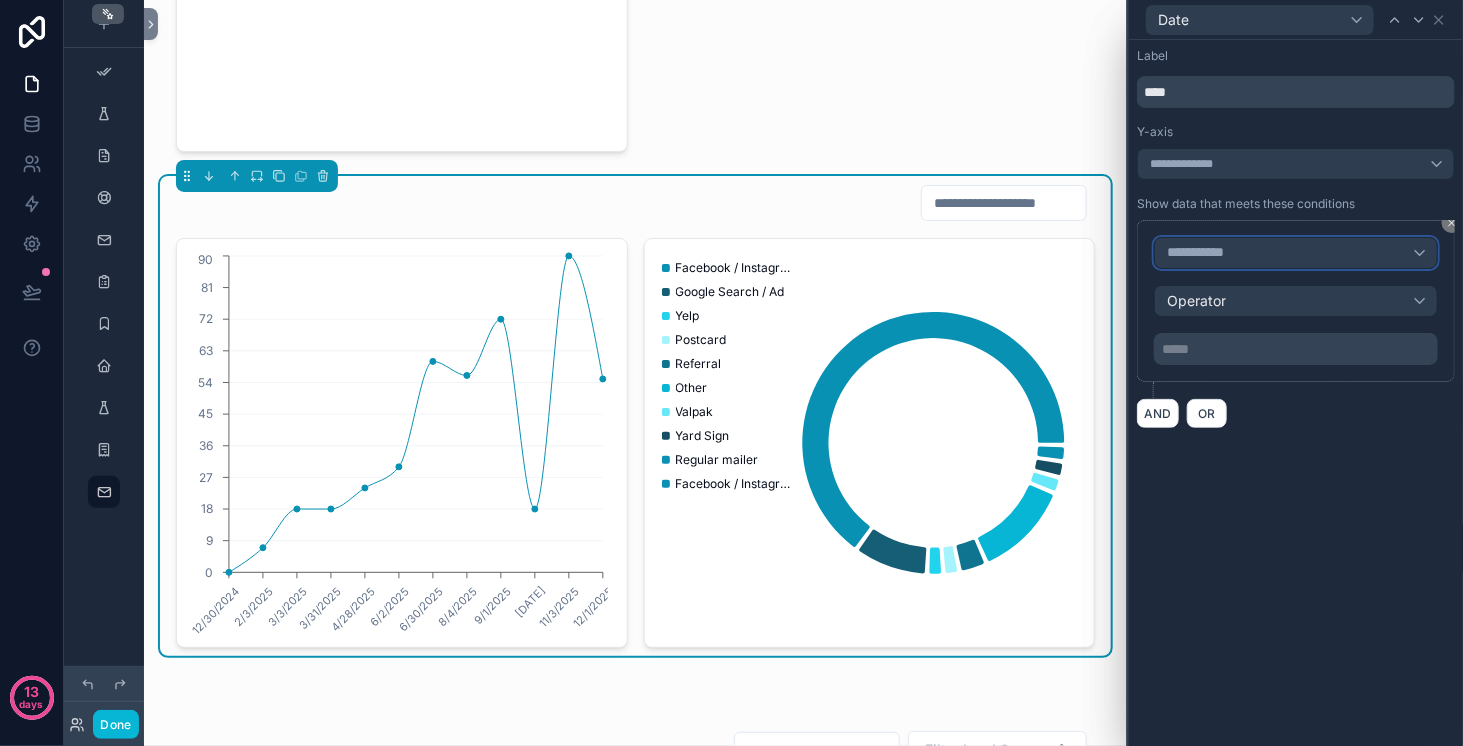 click on "**********" at bounding box center [1296, 253] 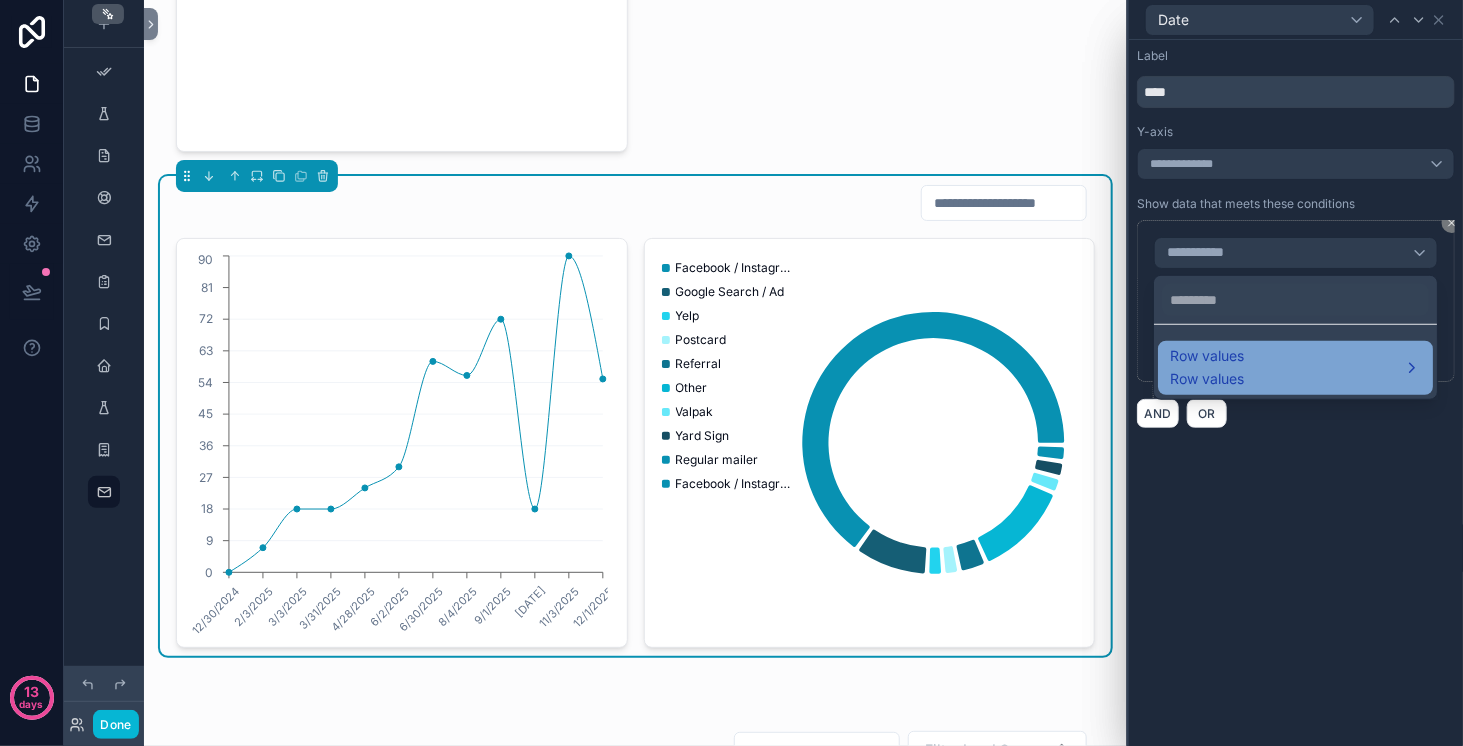 click on "Row values" at bounding box center (1207, 356) 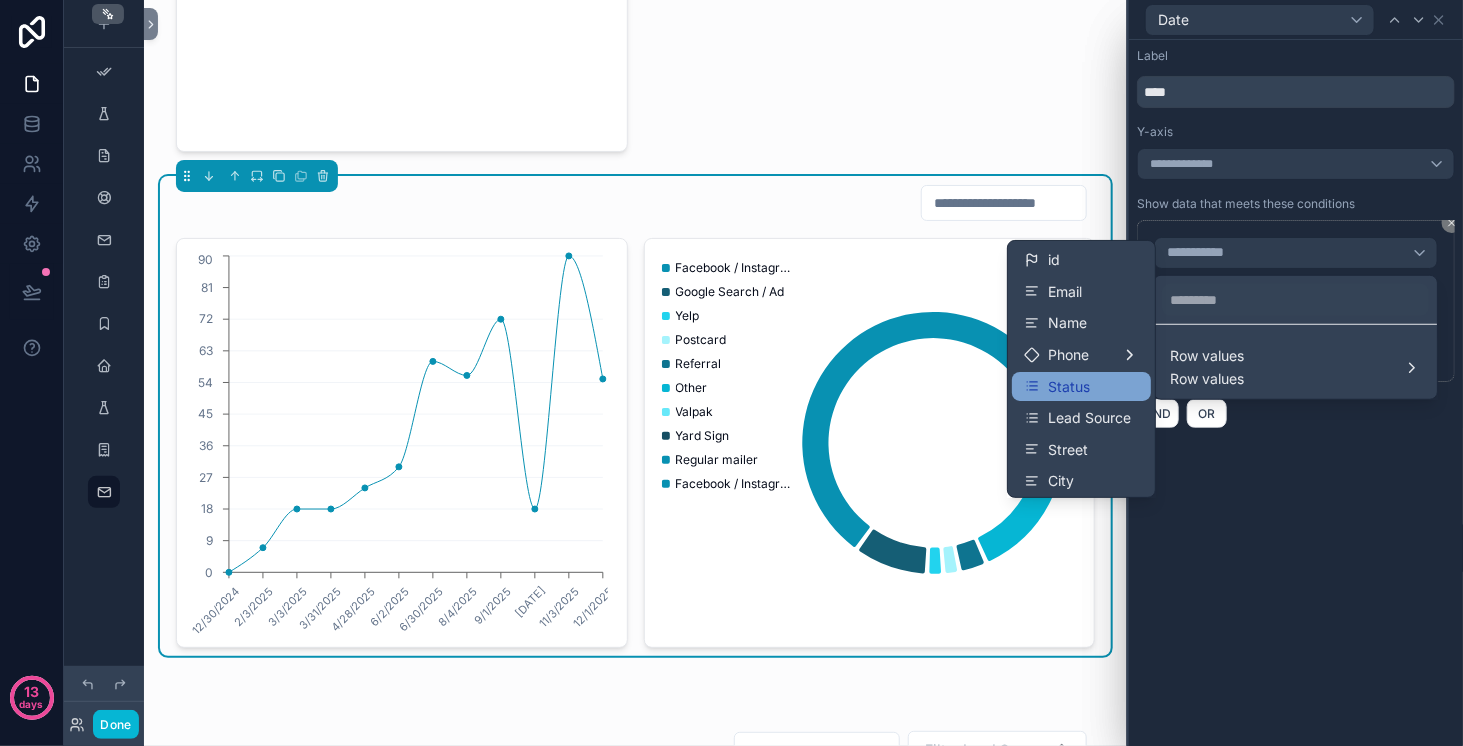 scroll, scrollTop: 286, scrollLeft: 0, axis: vertical 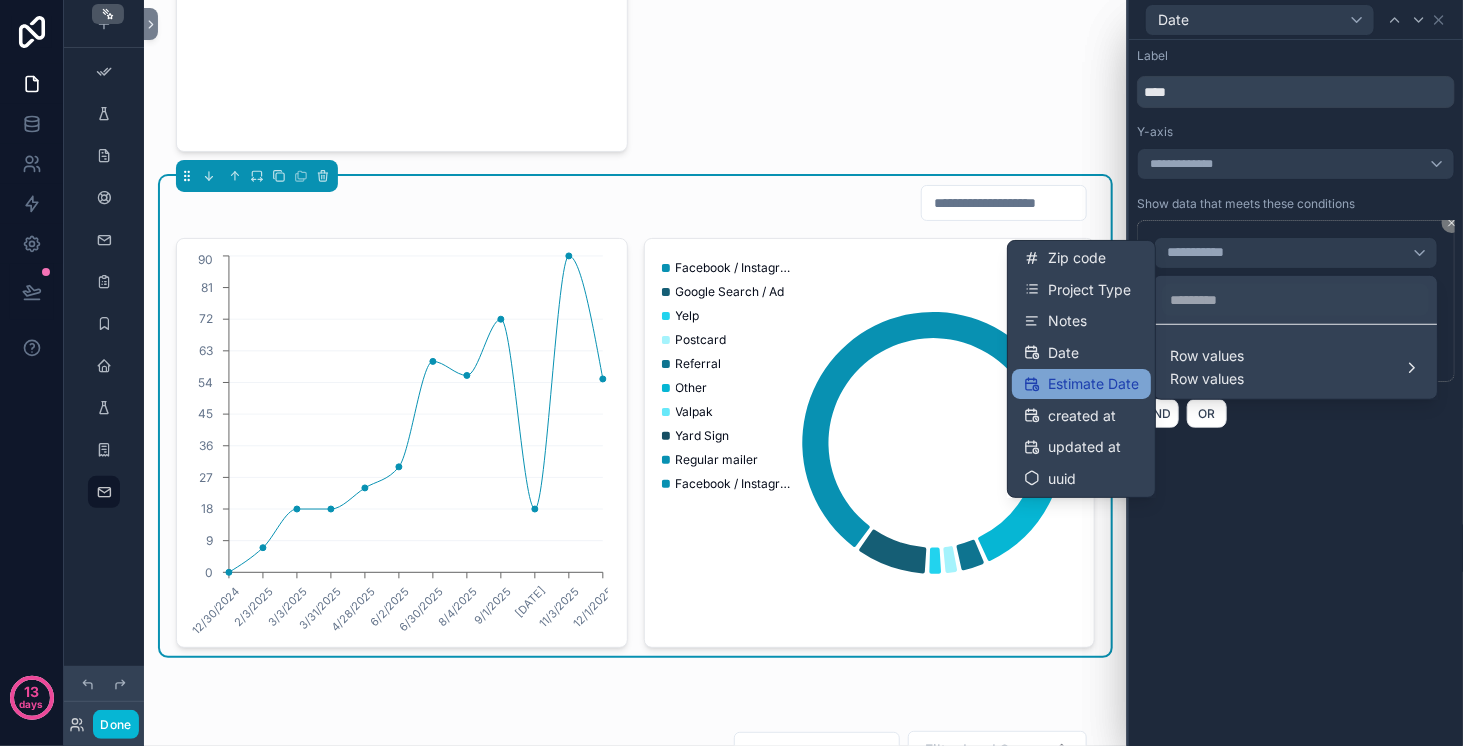 click on "Estimate Date" at bounding box center (1093, 384) 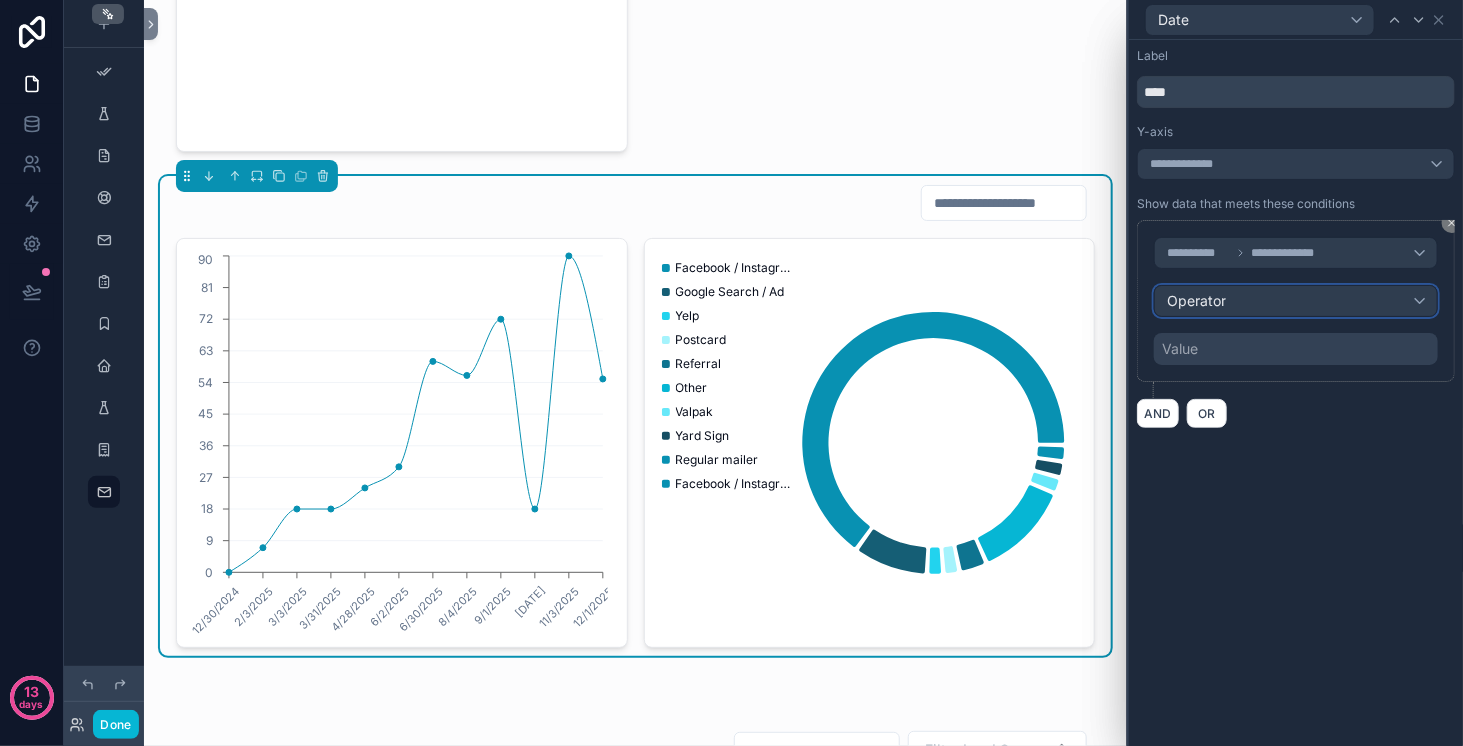 click on "Operator" at bounding box center (1296, 301) 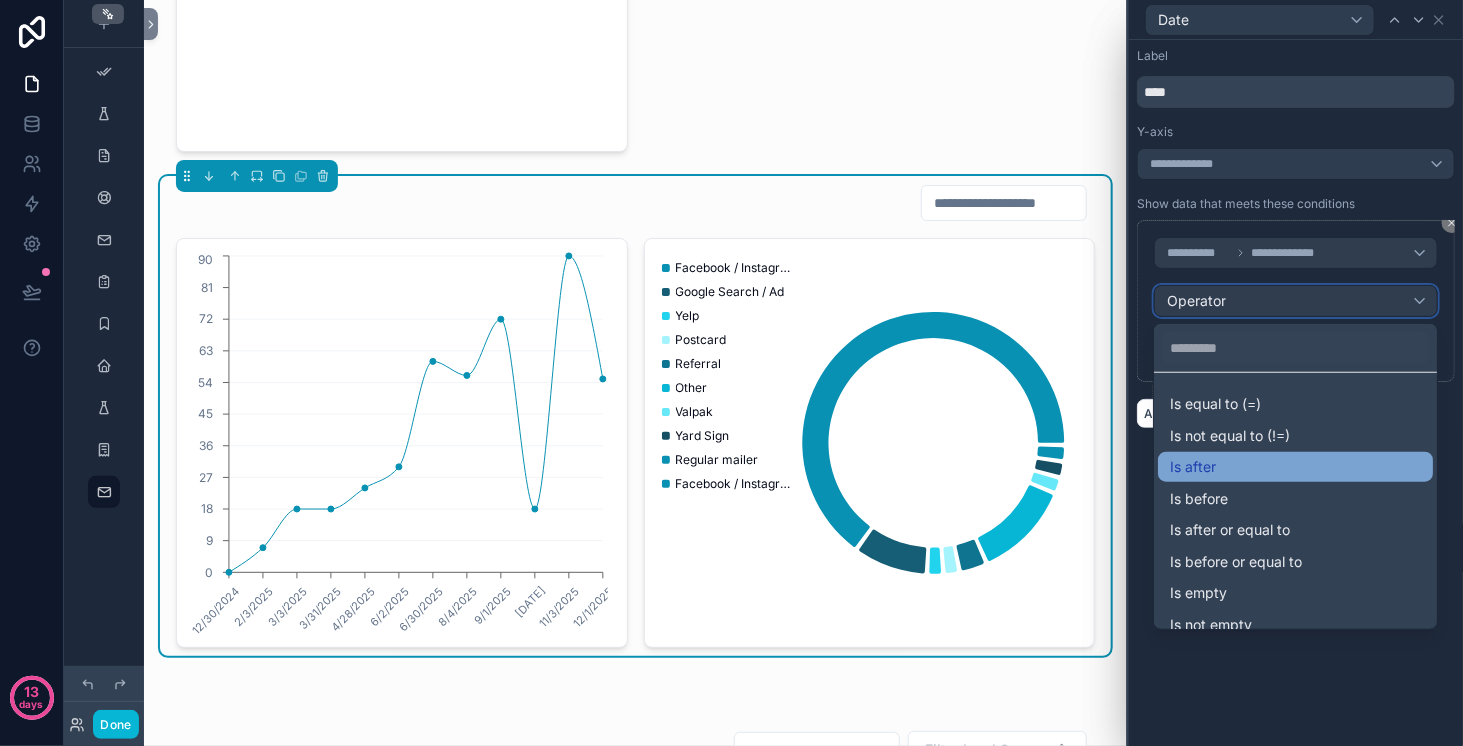 scroll, scrollTop: 14, scrollLeft: 0, axis: vertical 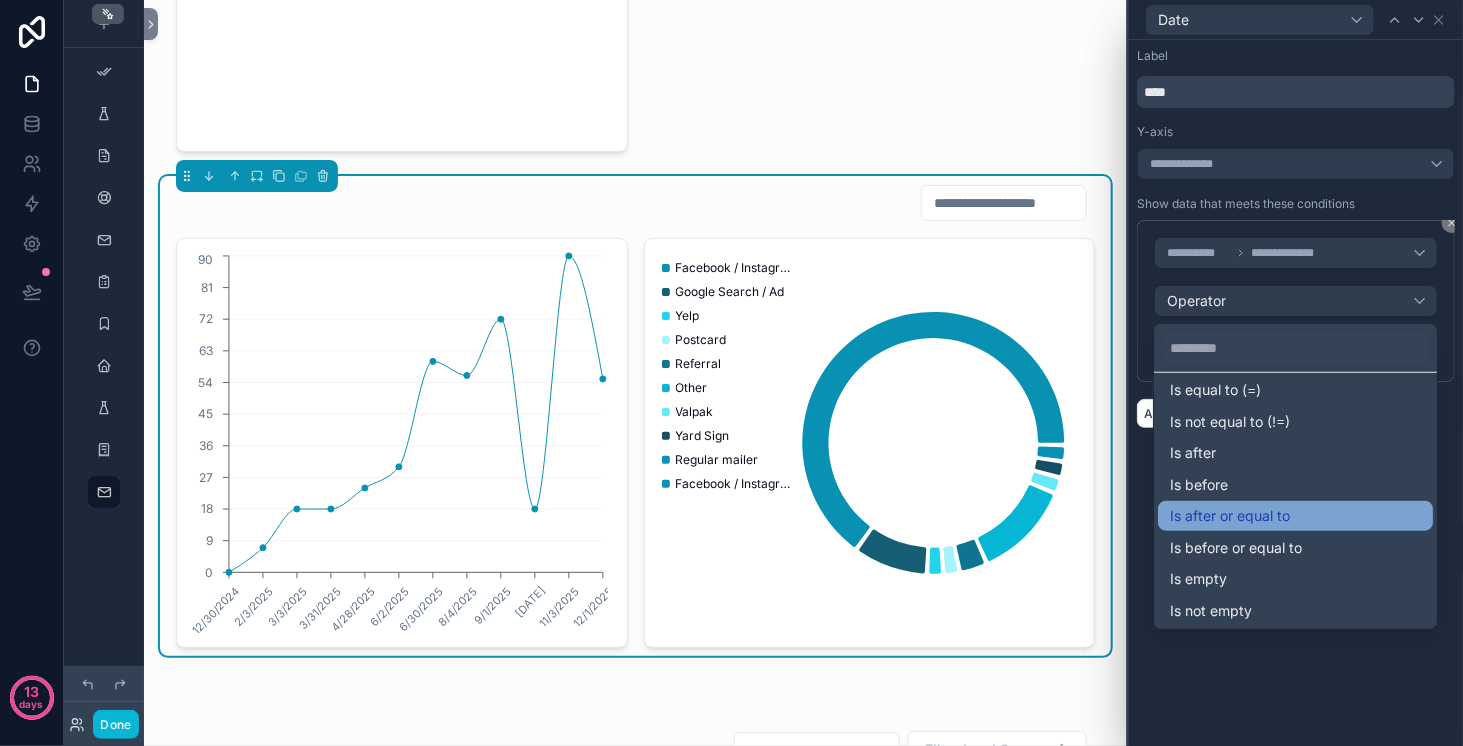 click on "Is after or equal to" at bounding box center (1230, 516) 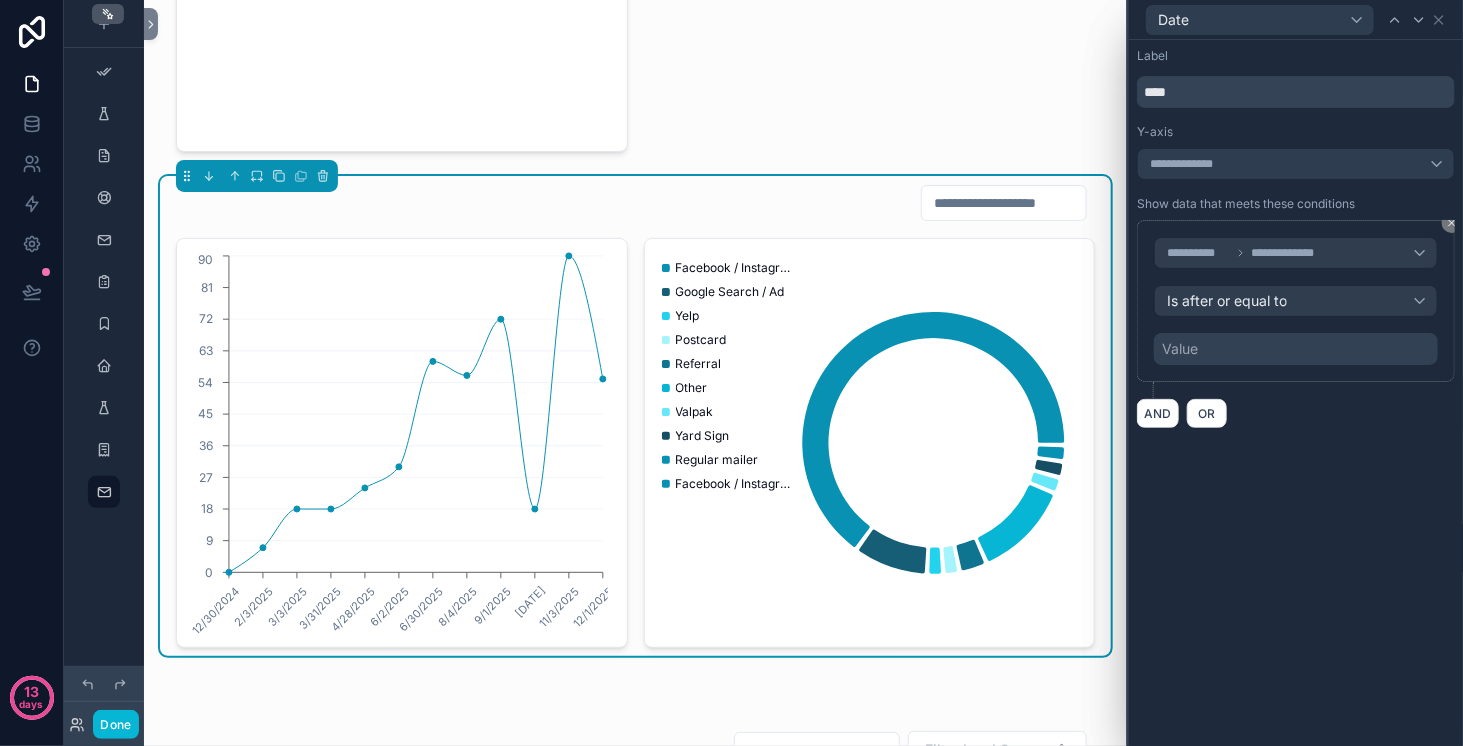 click on "Value" at bounding box center (1296, 349) 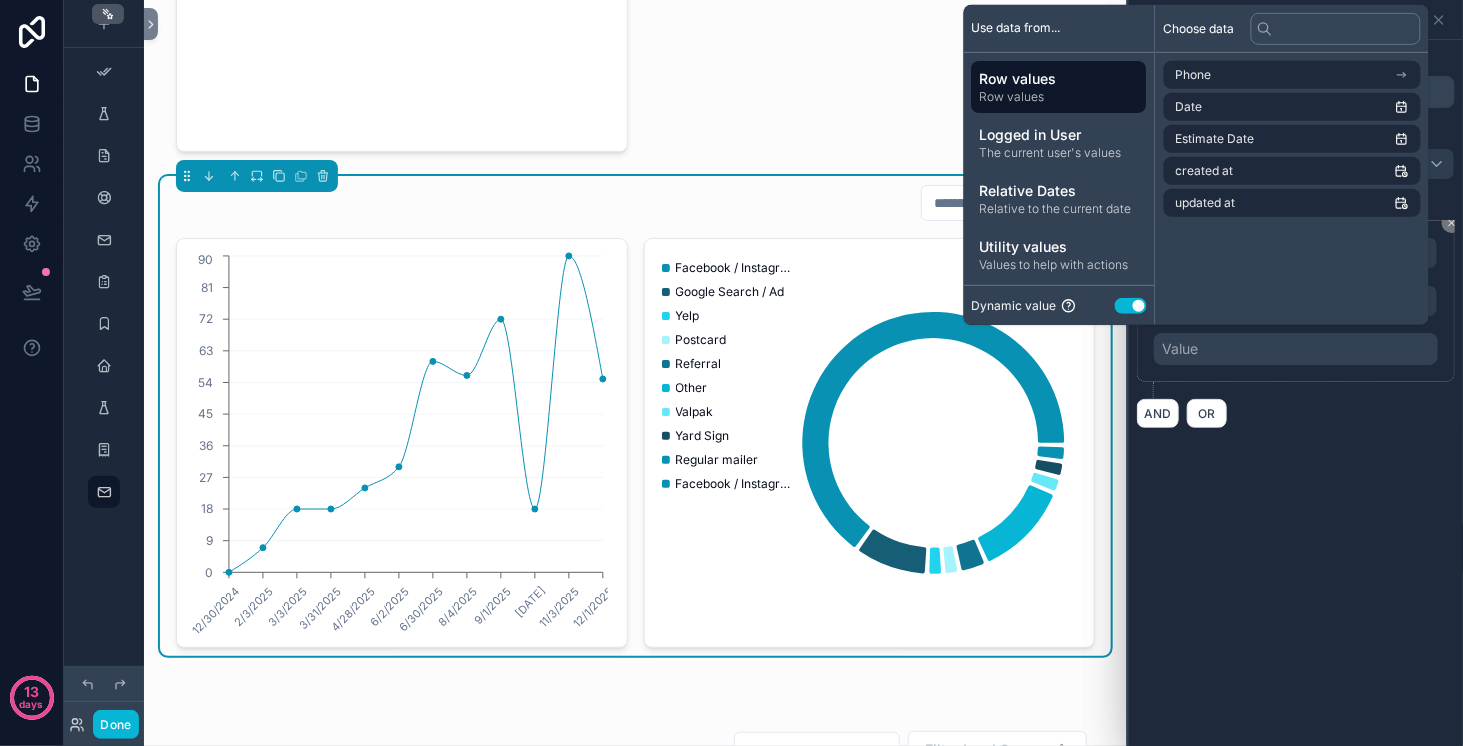 click on "Use setting" at bounding box center [1131, 306] 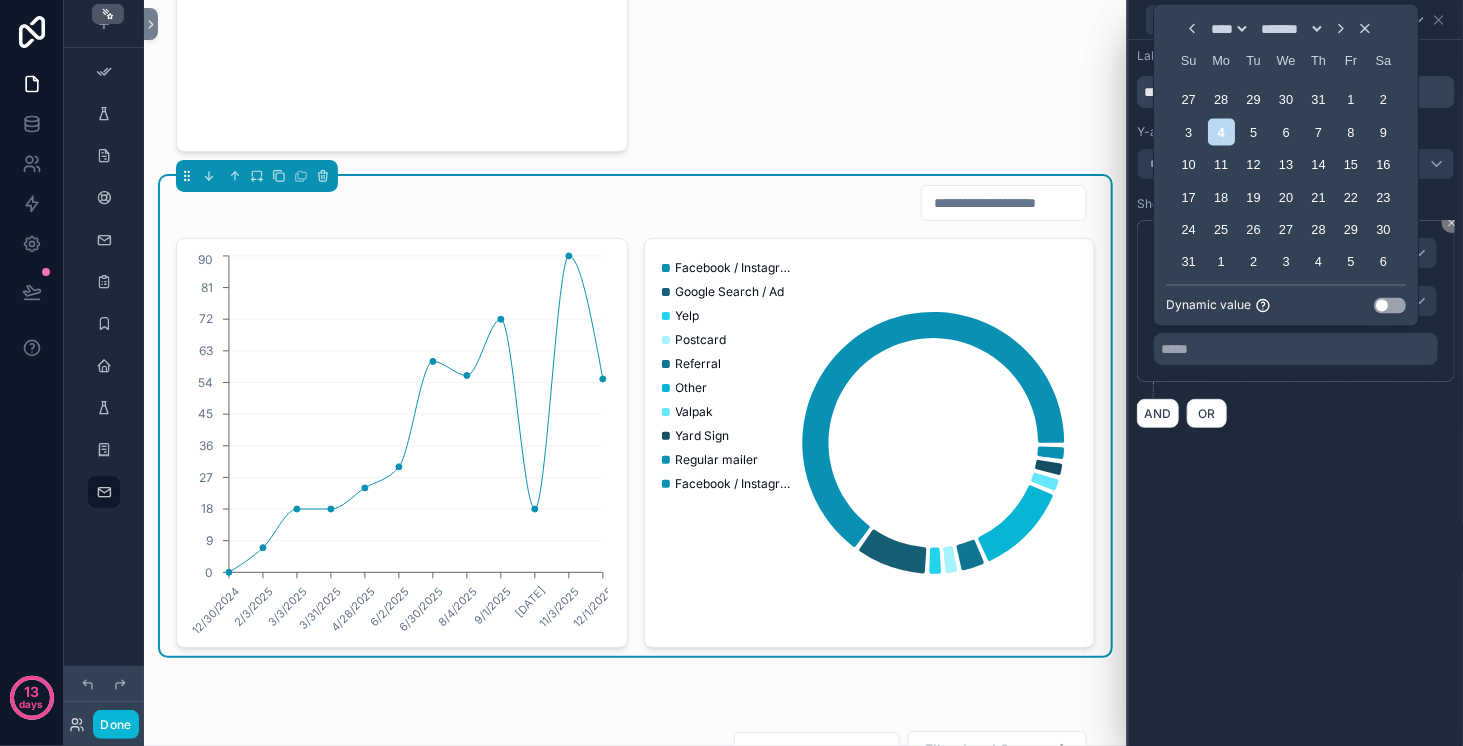 click 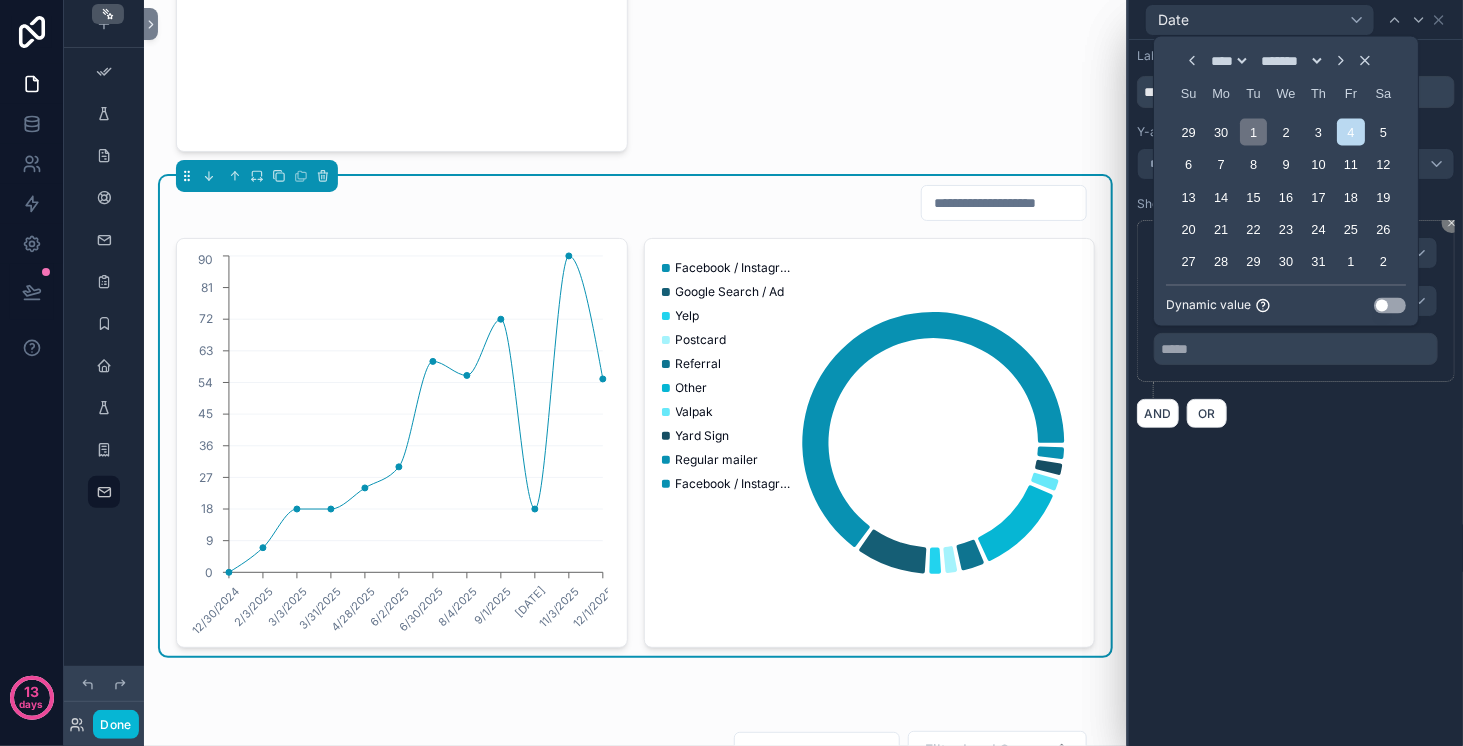 click on "1" at bounding box center (1253, 131) 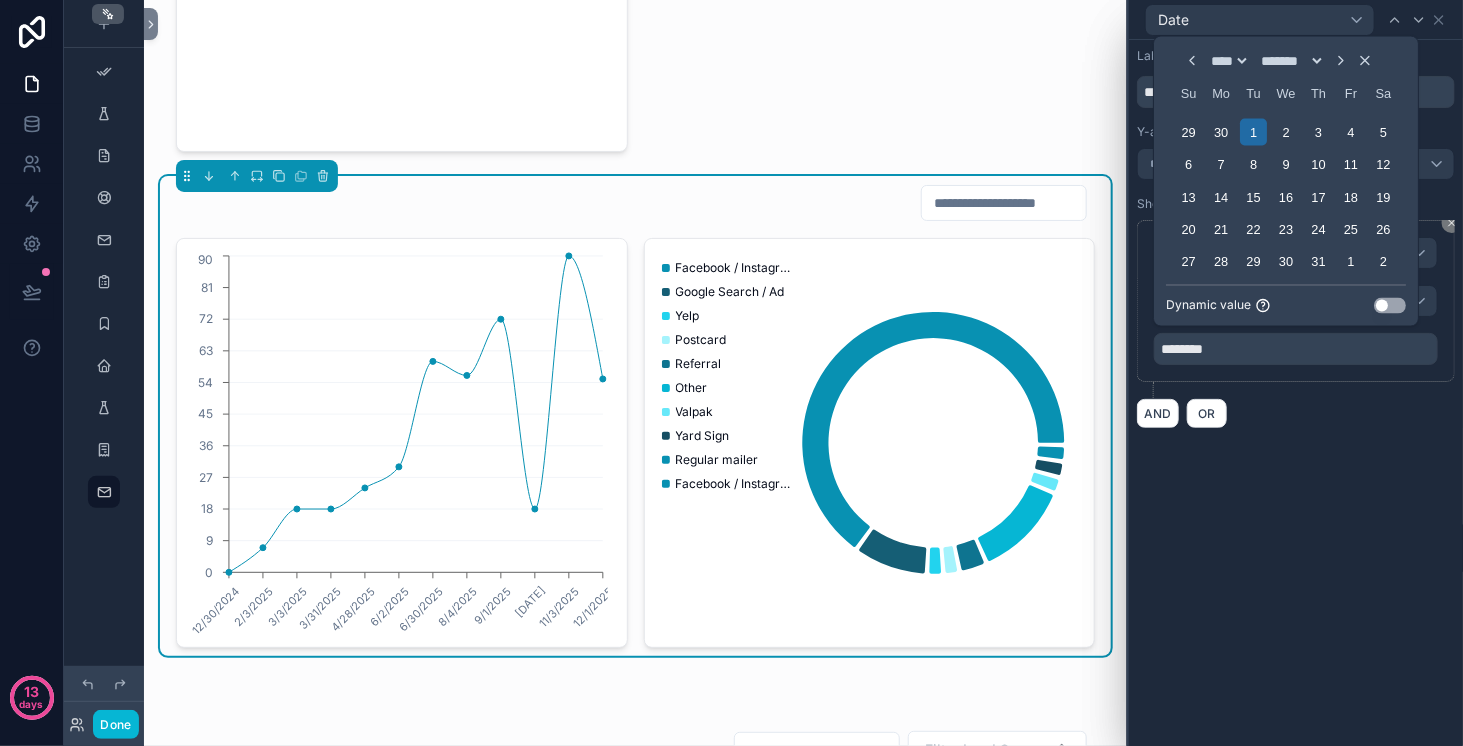 click on "**********" at bounding box center (1296, 393) 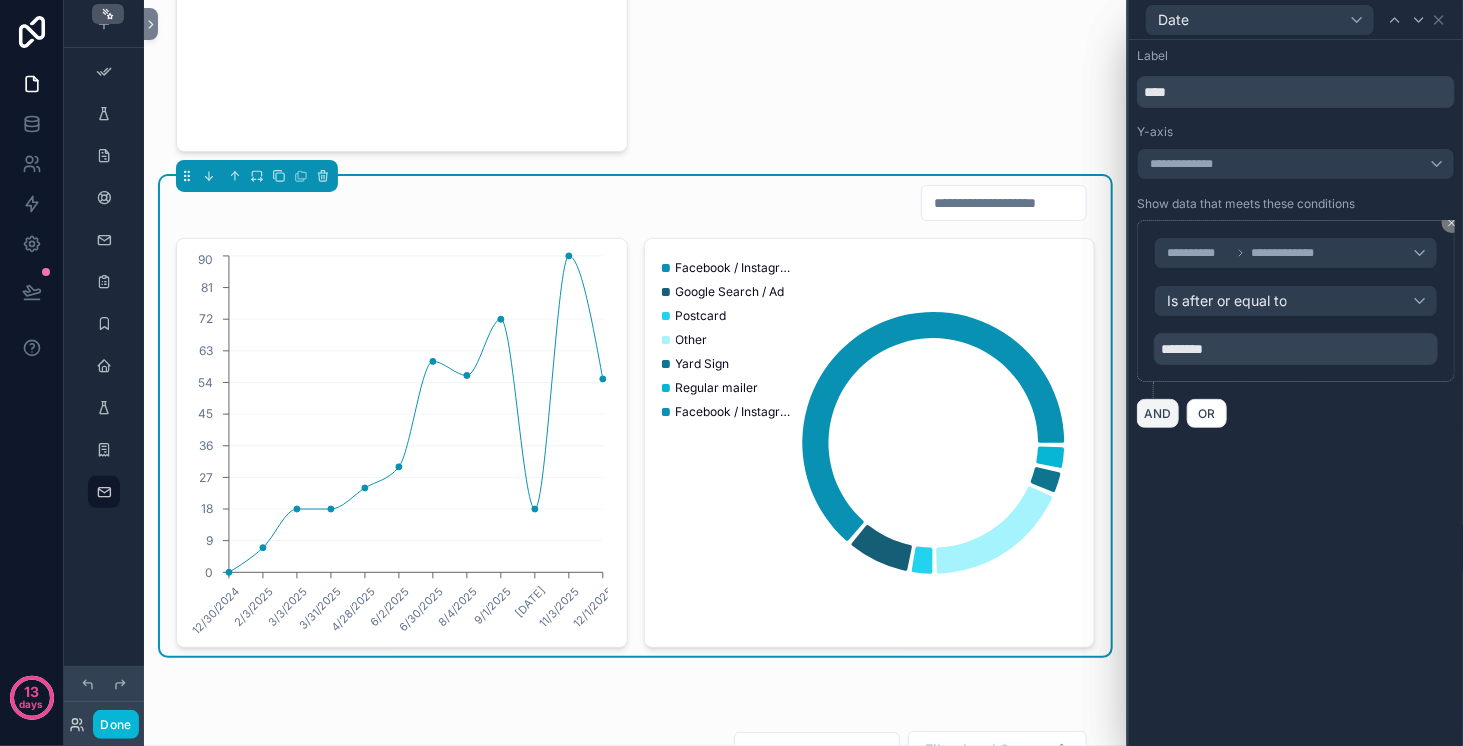 click on "AND" at bounding box center (1158, 413) 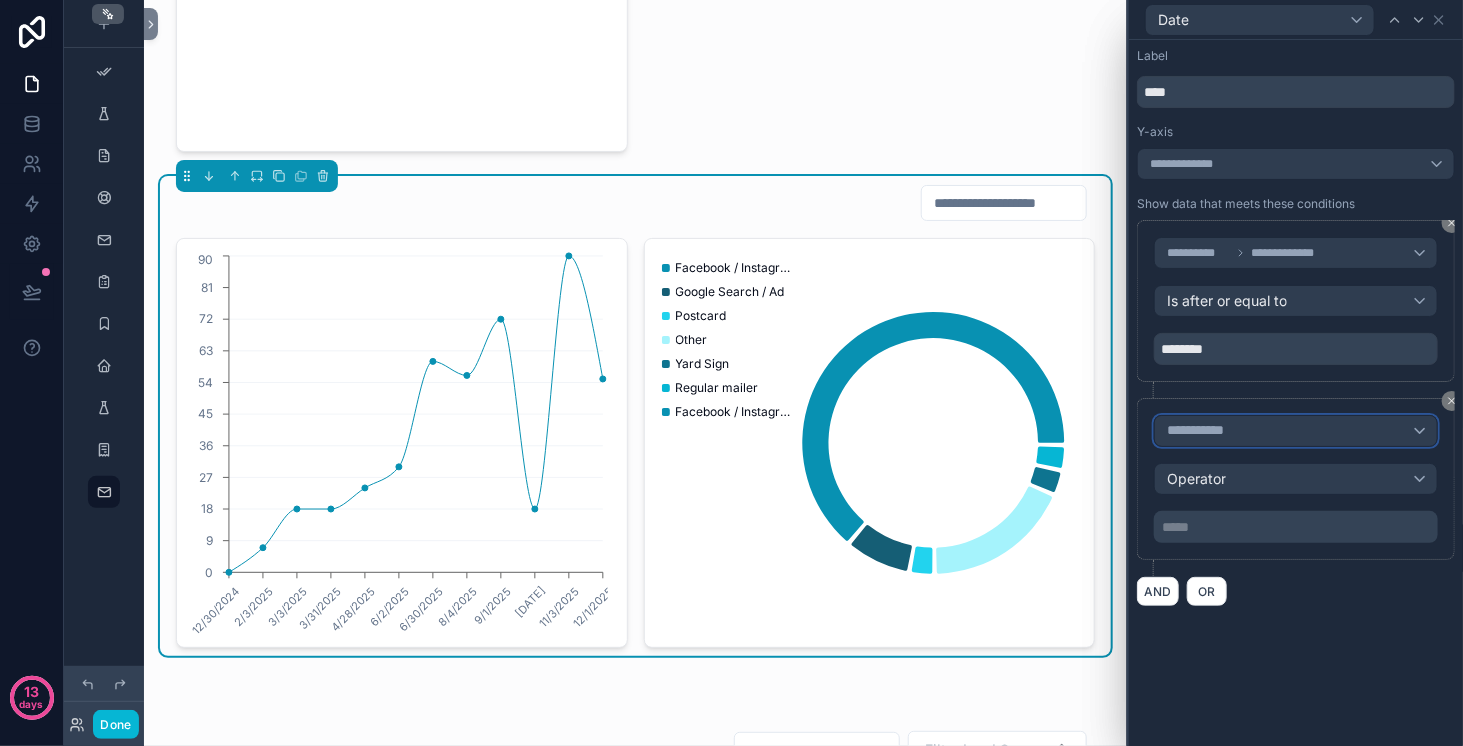 click on "**********" at bounding box center [1296, 431] 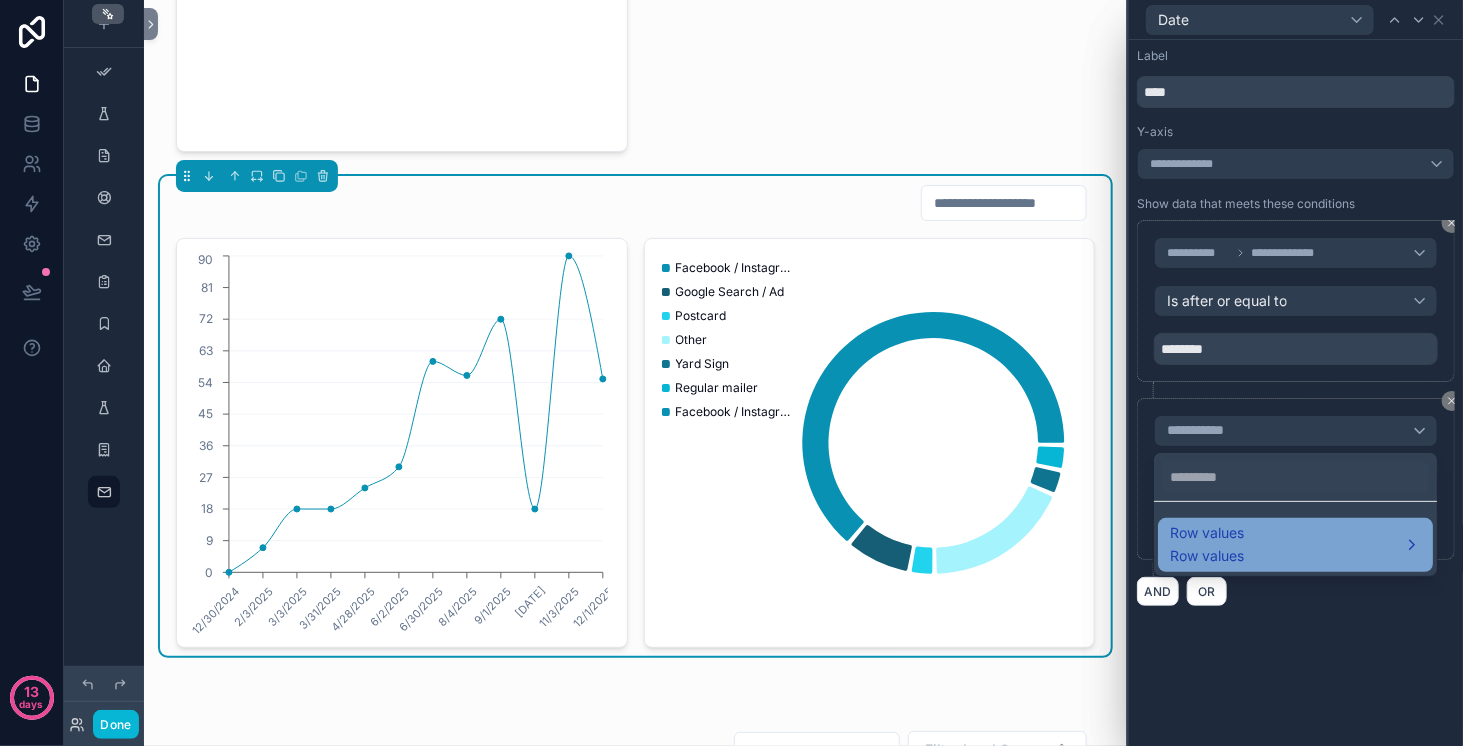 click on "Row values Row values" at bounding box center [1295, 545] 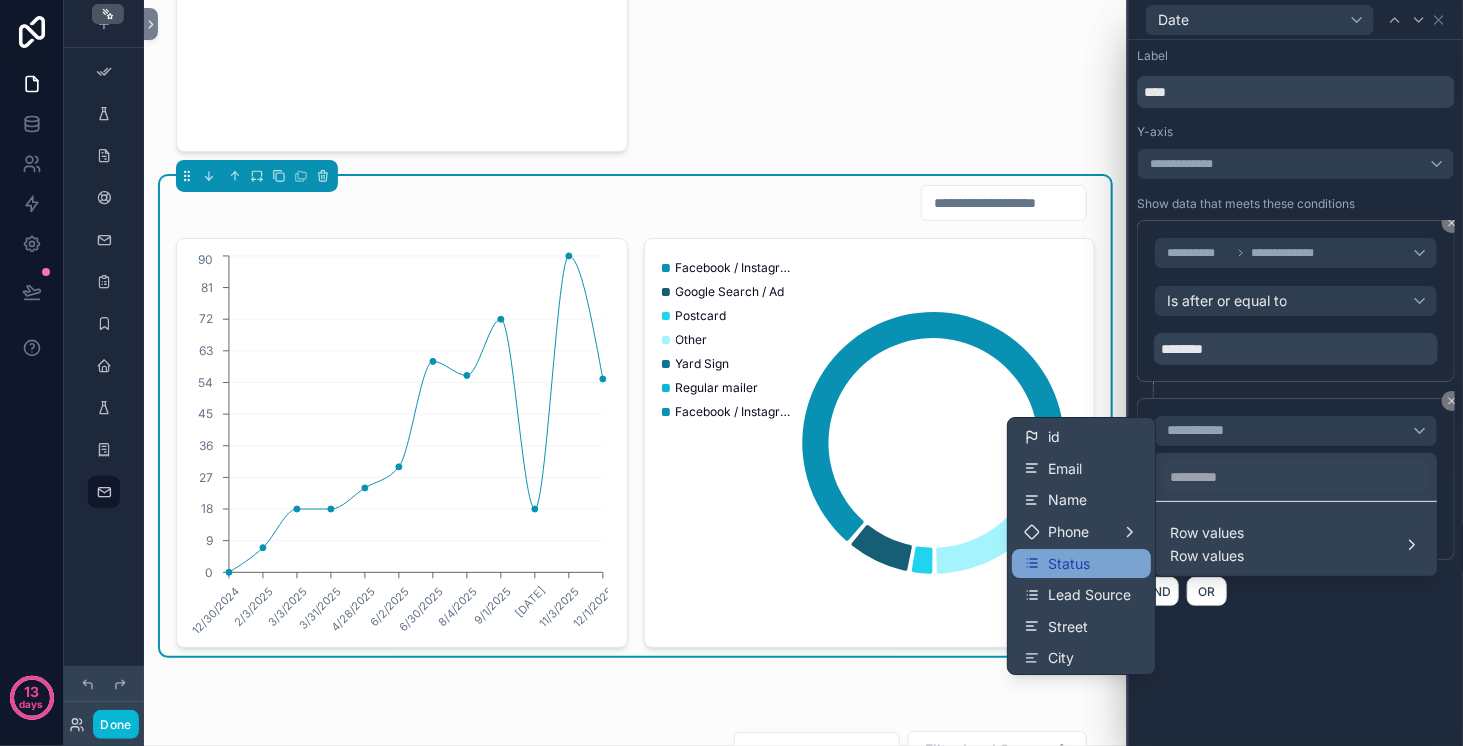 scroll, scrollTop: 286, scrollLeft: 0, axis: vertical 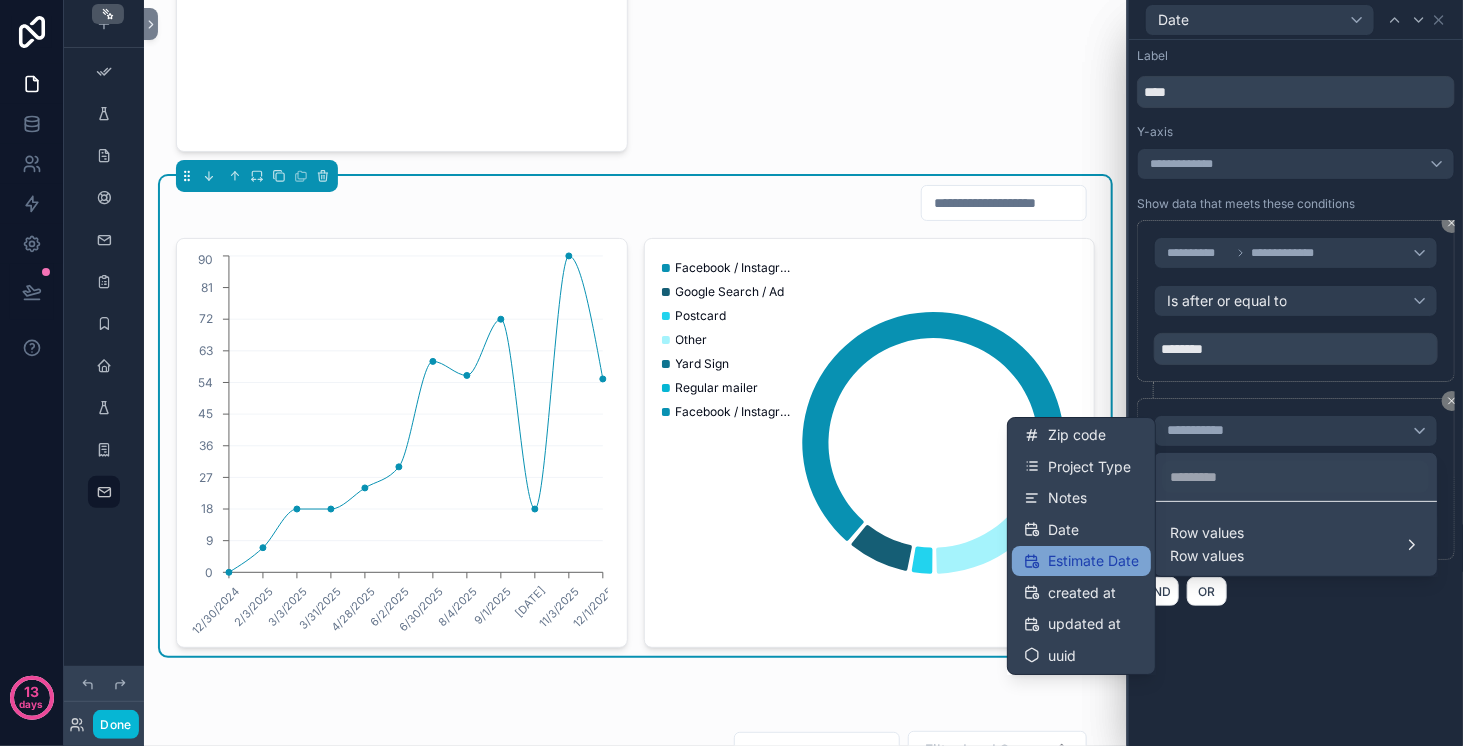 click on "Estimate Date" at bounding box center (1093, 561) 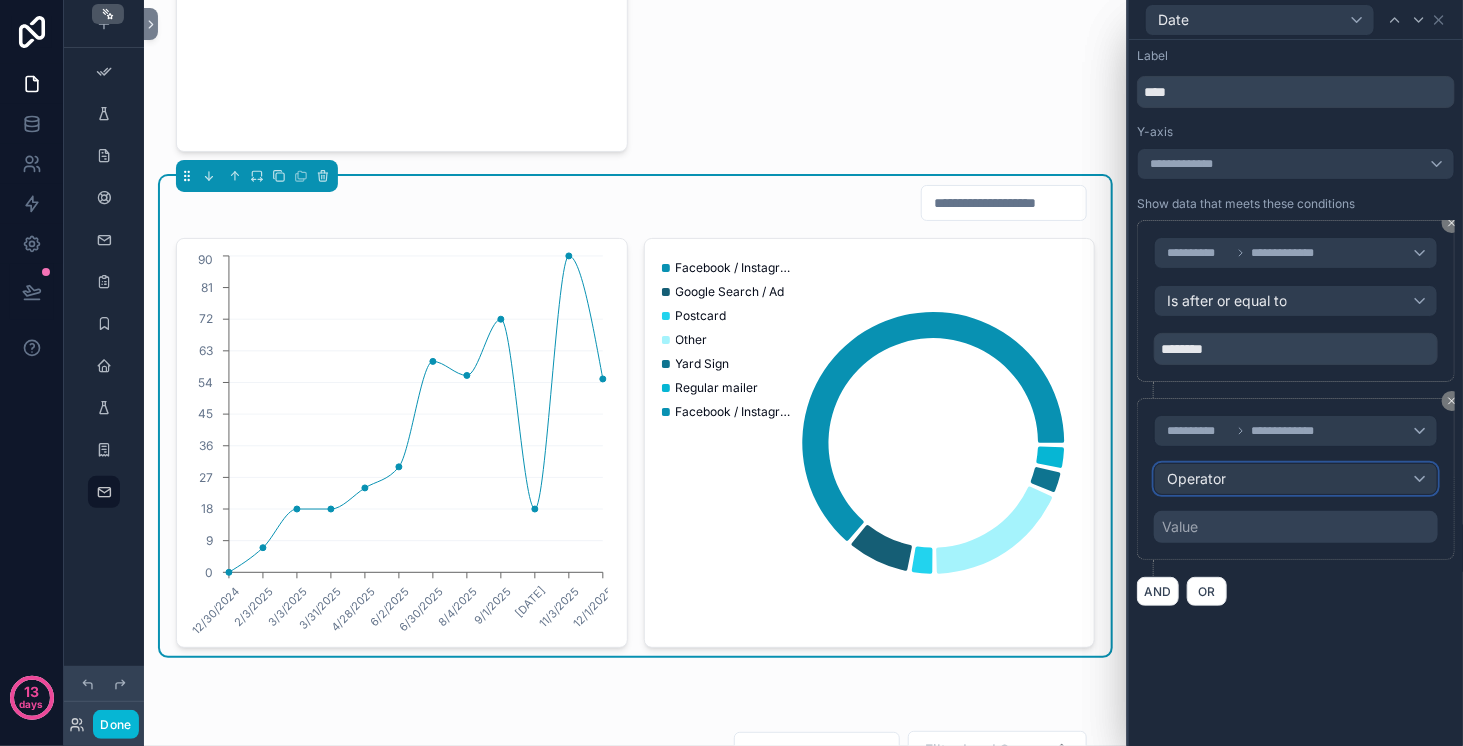 click on "Operator" at bounding box center [1296, 479] 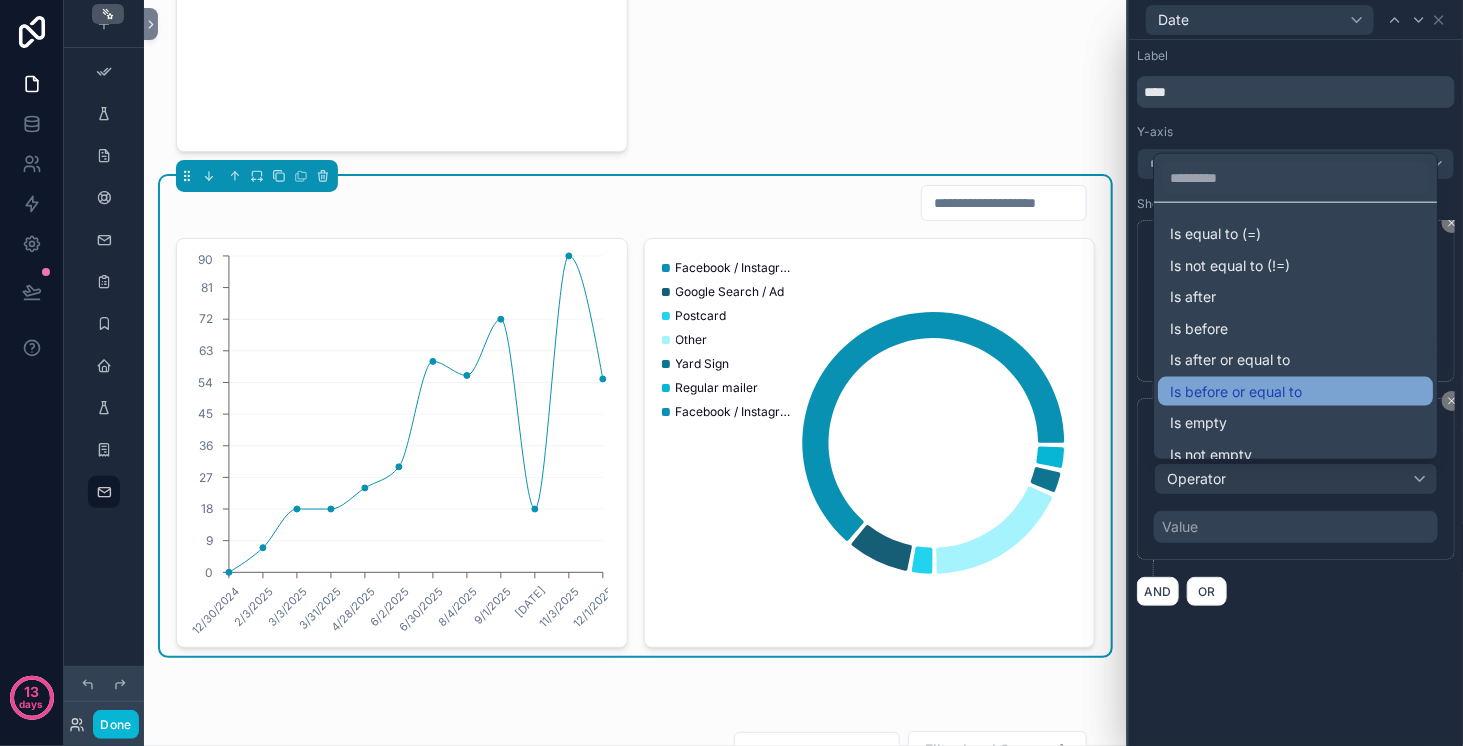 click on "Is before or equal to" at bounding box center [1236, 391] 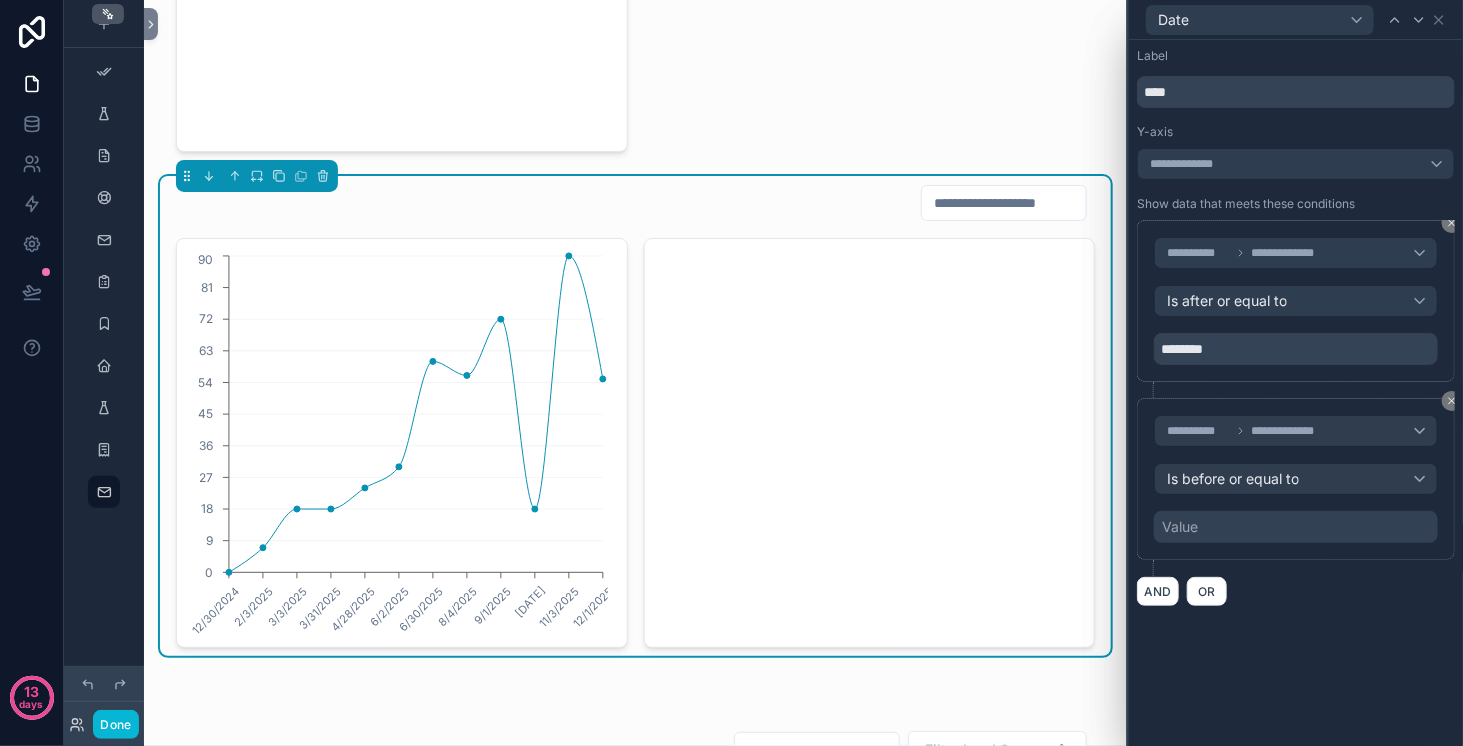 click on "Value" at bounding box center (1296, 527) 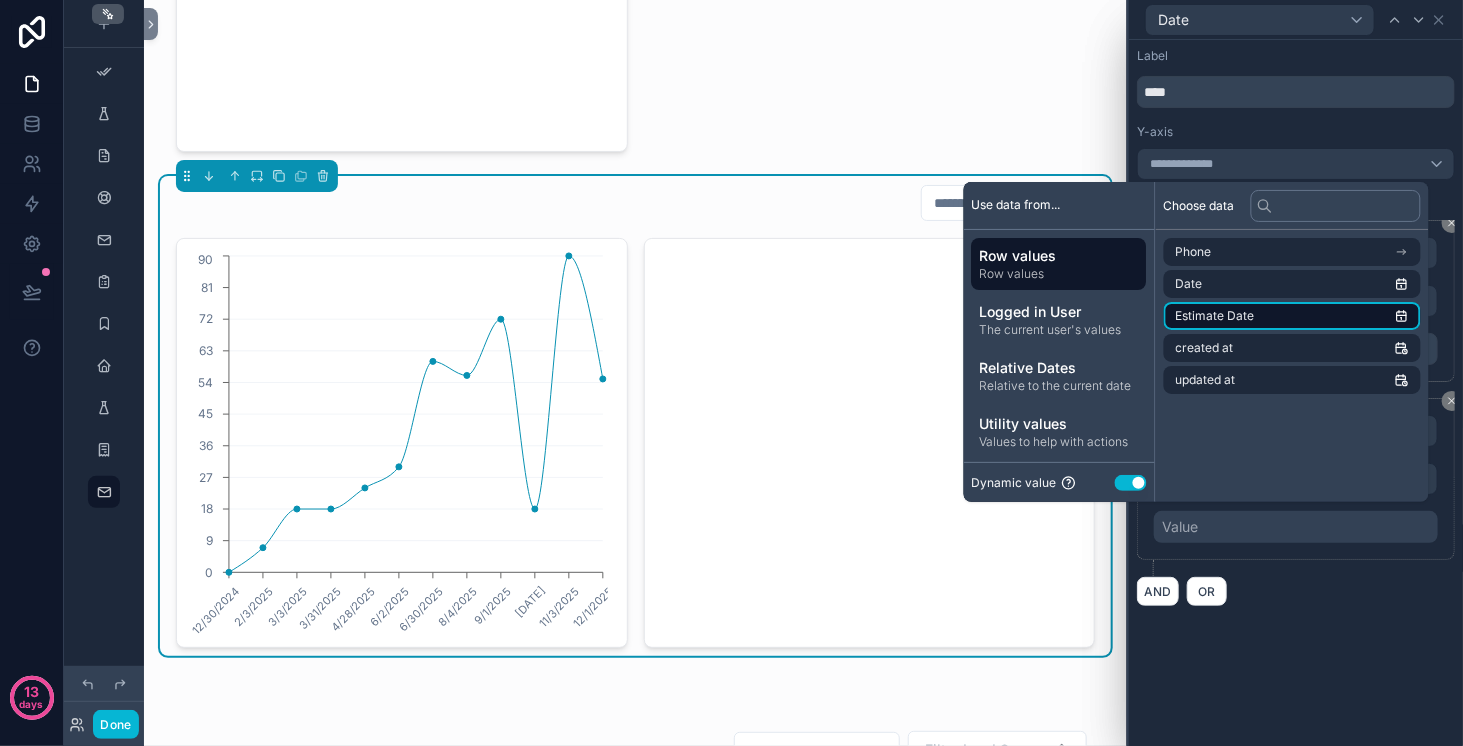 click on "Estimate Date" at bounding box center (1292, 316) 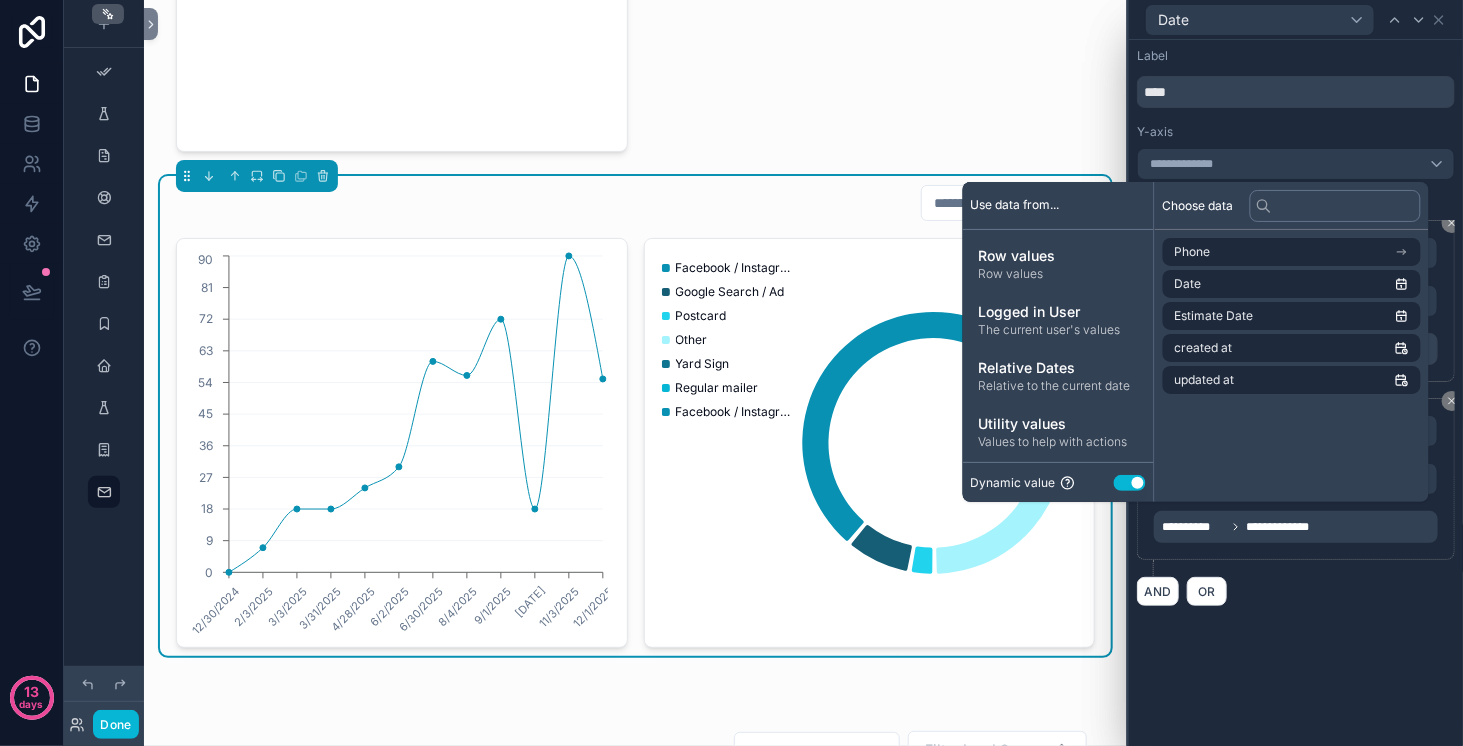 click on "Use setting" at bounding box center (1130, 483) 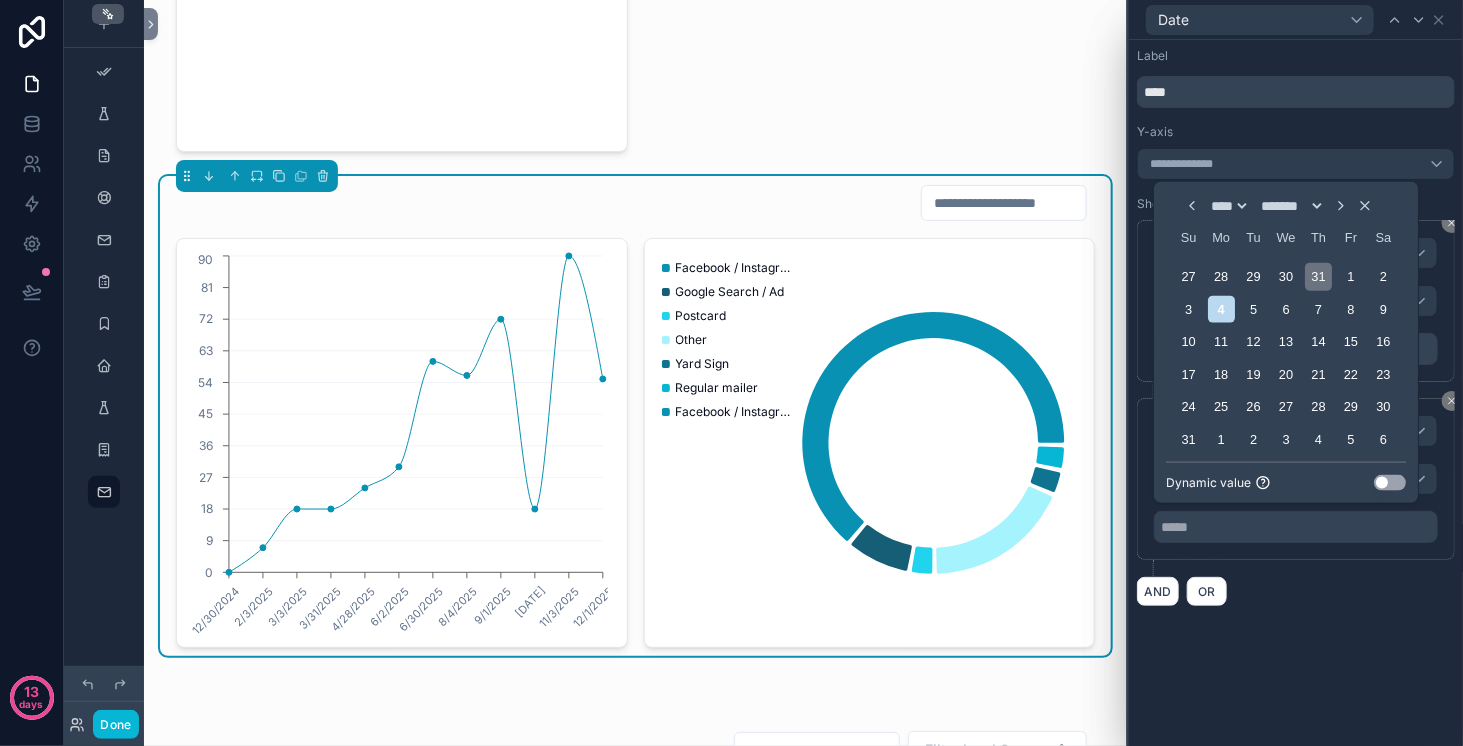 click on "31" at bounding box center [1318, 276] 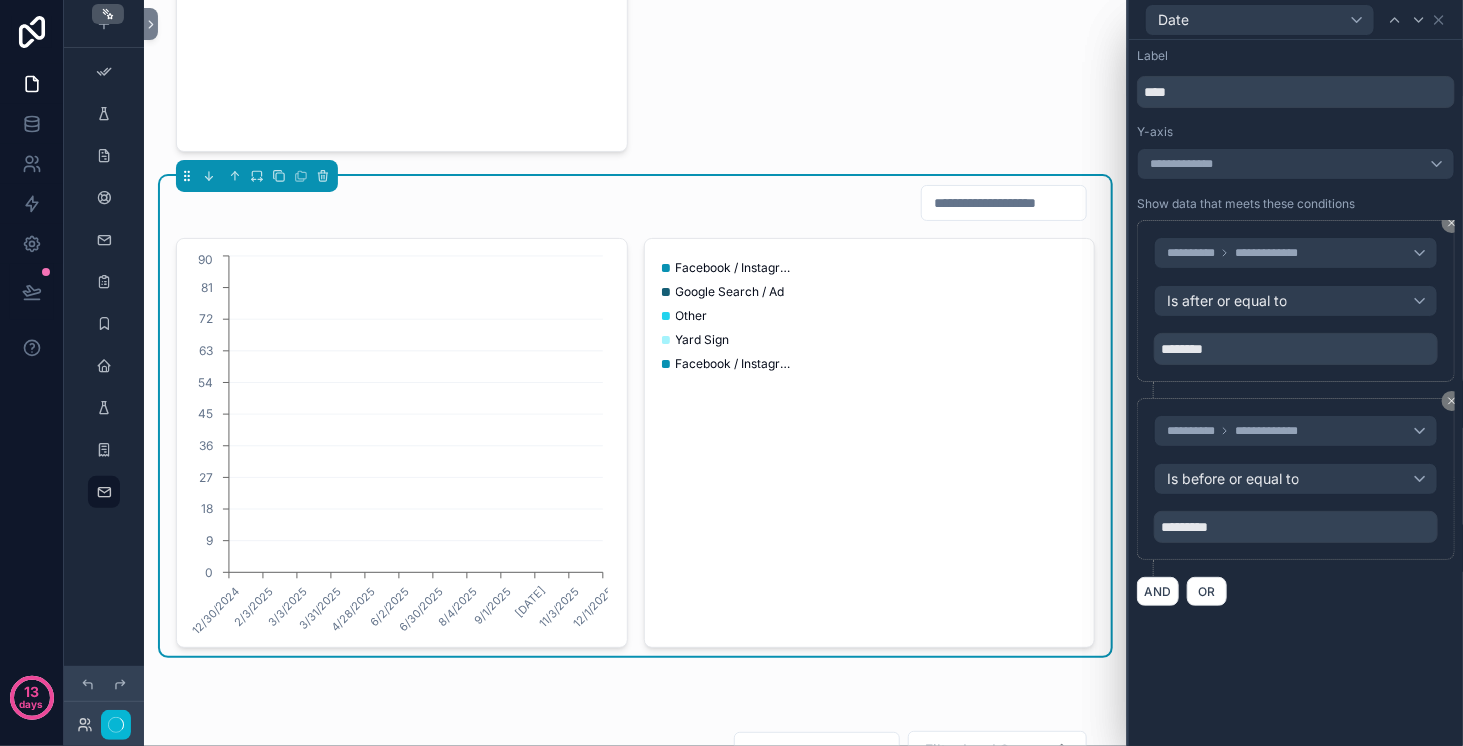click on "**********" at bounding box center (1296, 393) 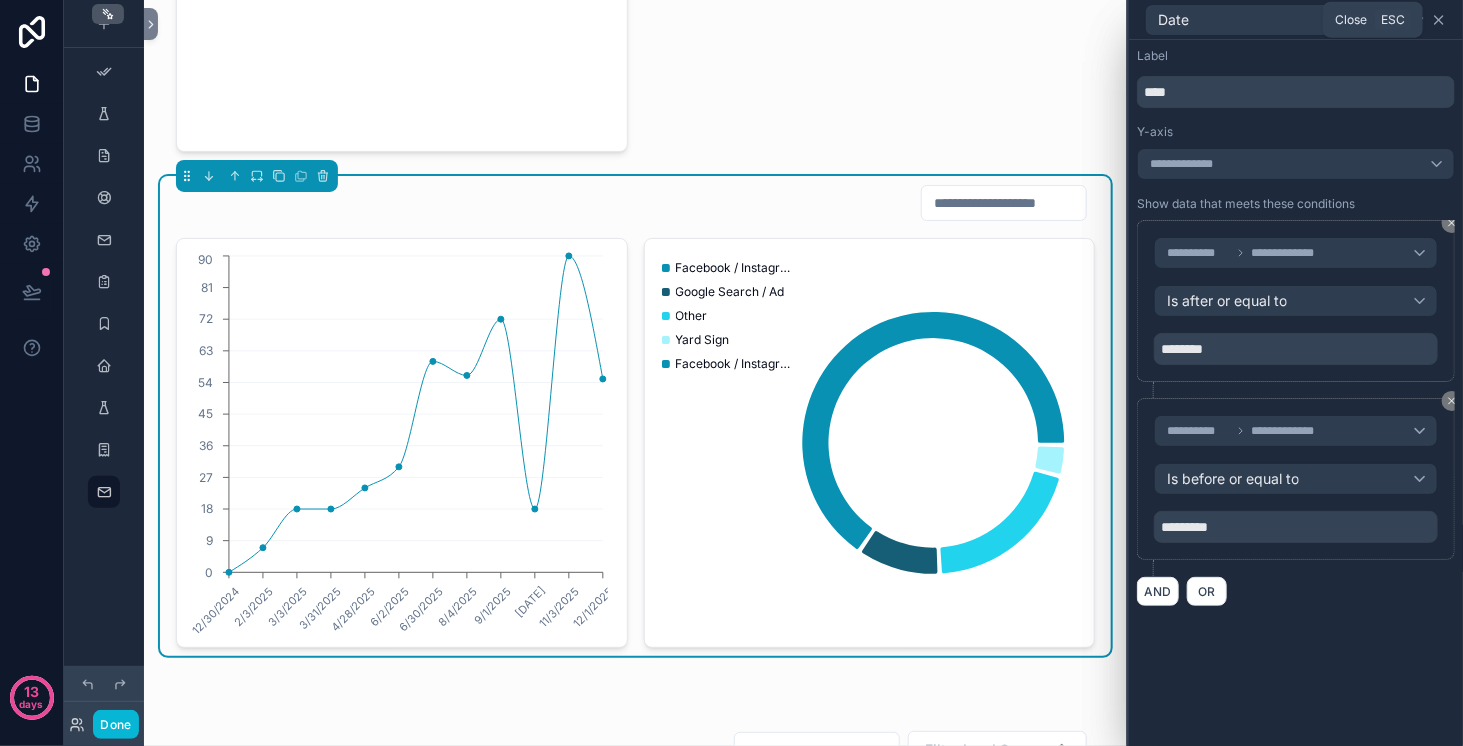 click 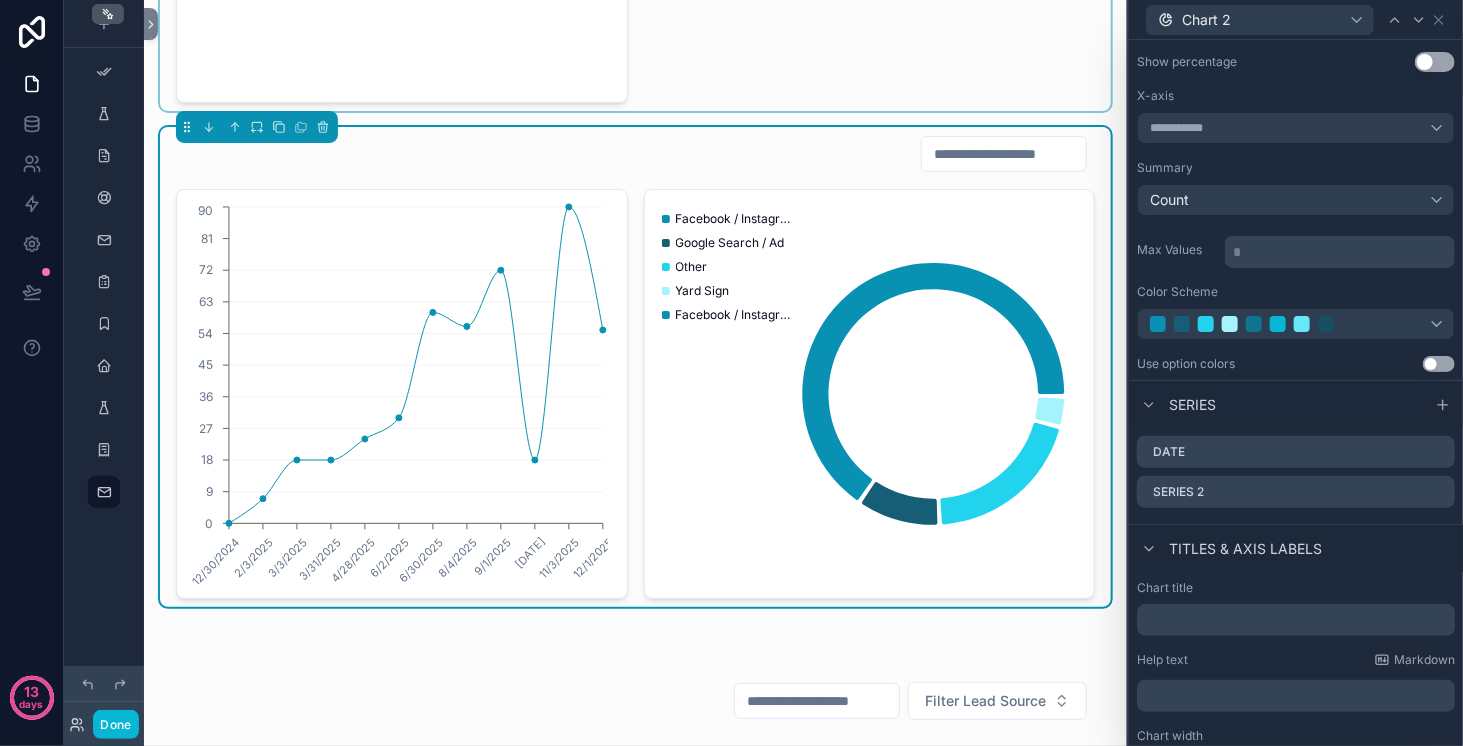 scroll, scrollTop: 468, scrollLeft: 0, axis: vertical 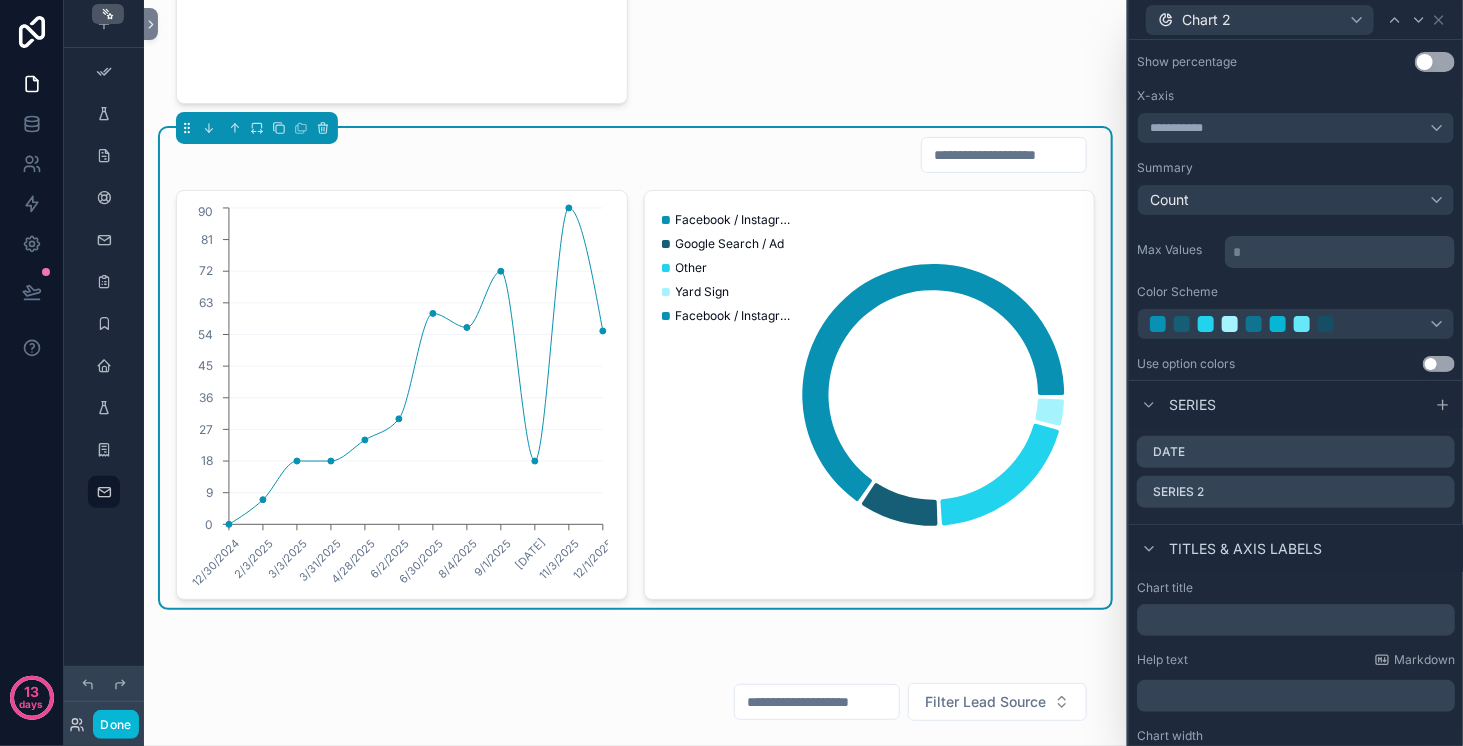 click at bounding box center [1004, 155] 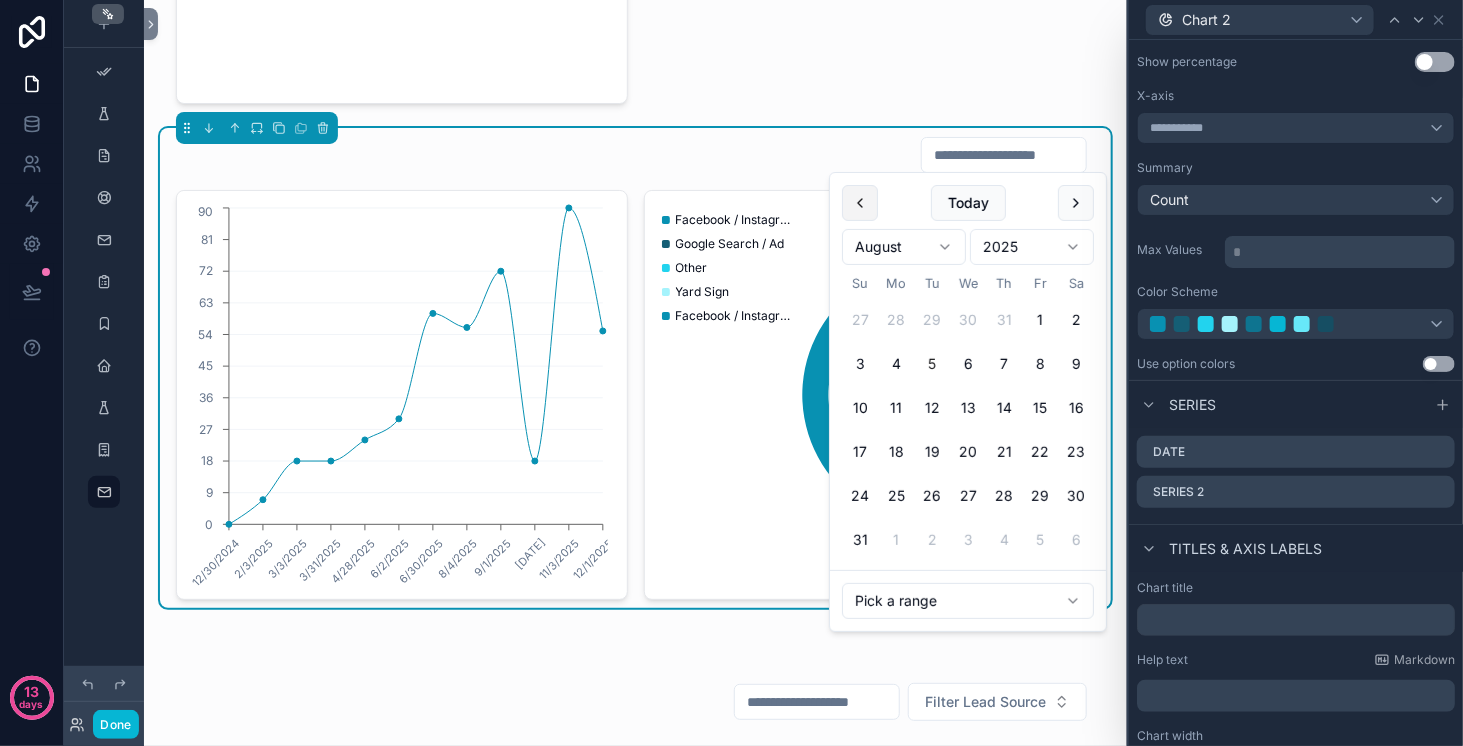 click at bounding box center [860, 203] 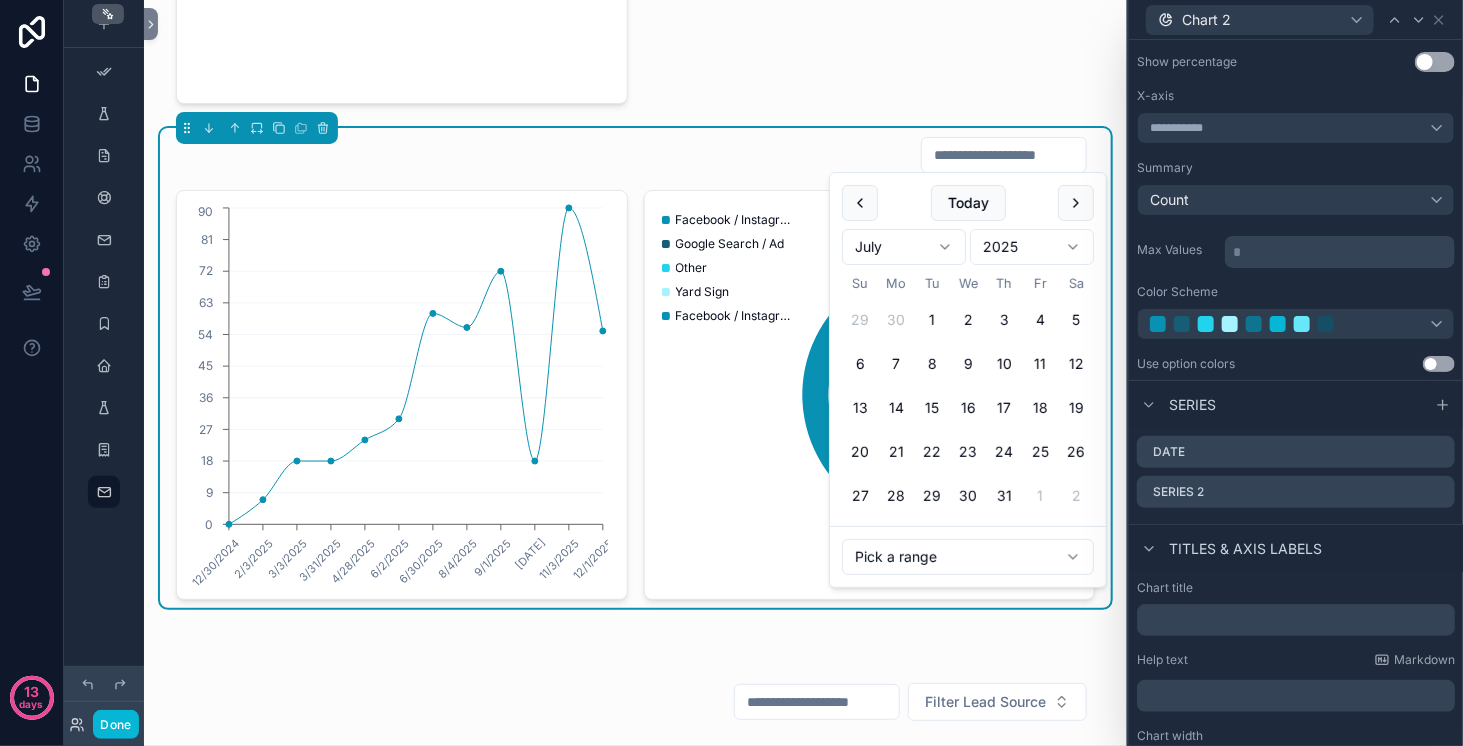 click at bounding box center [860, 203] 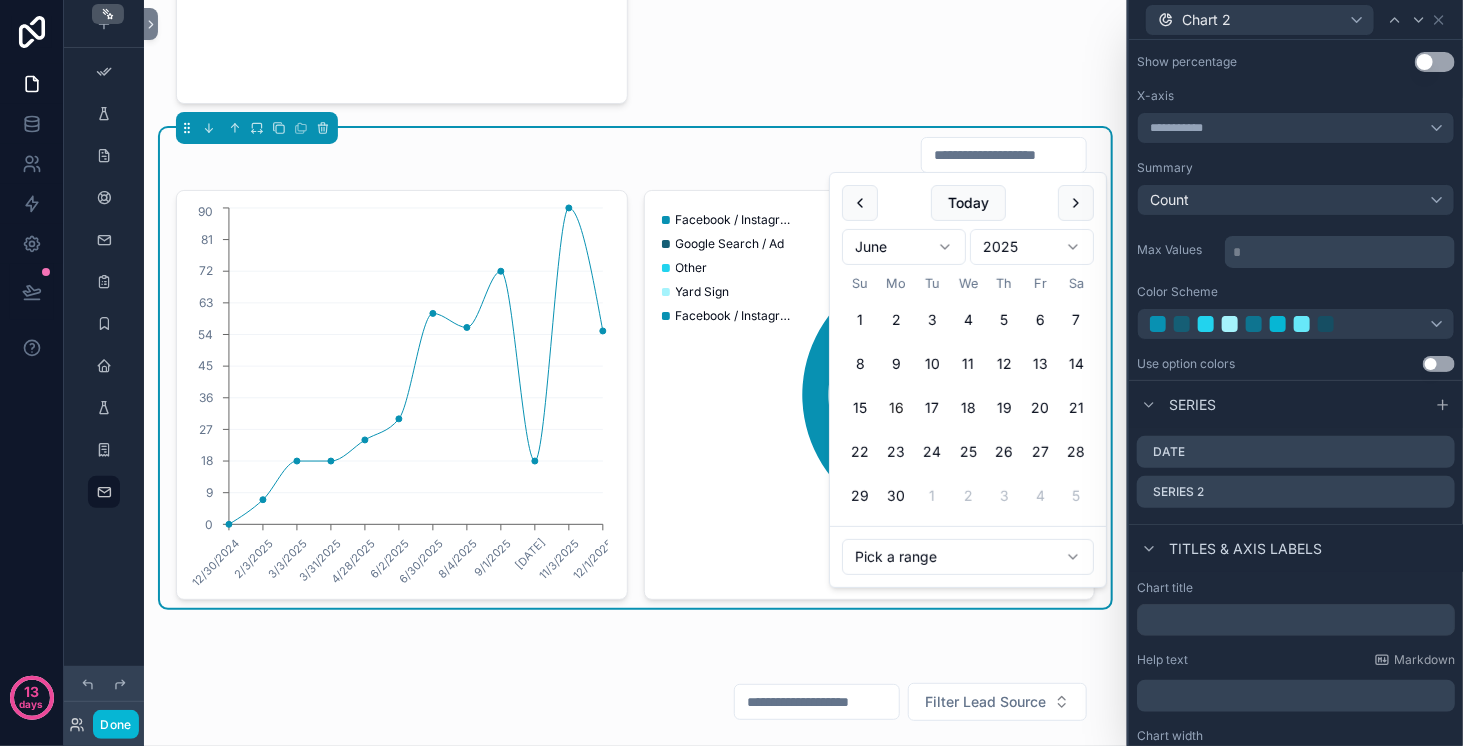 click on "16" at bounding box center (896, 408) 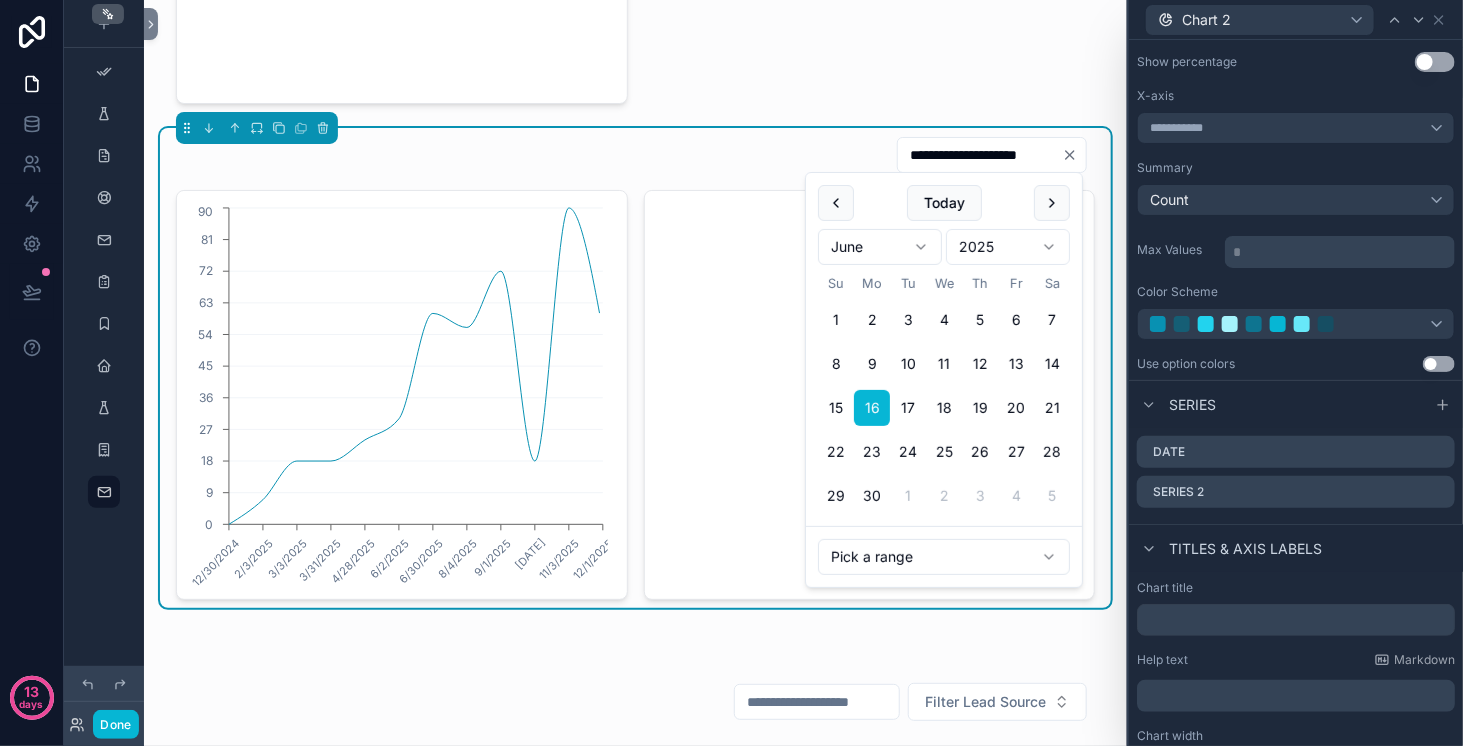 click on "30" at bounding box center [872, 496] 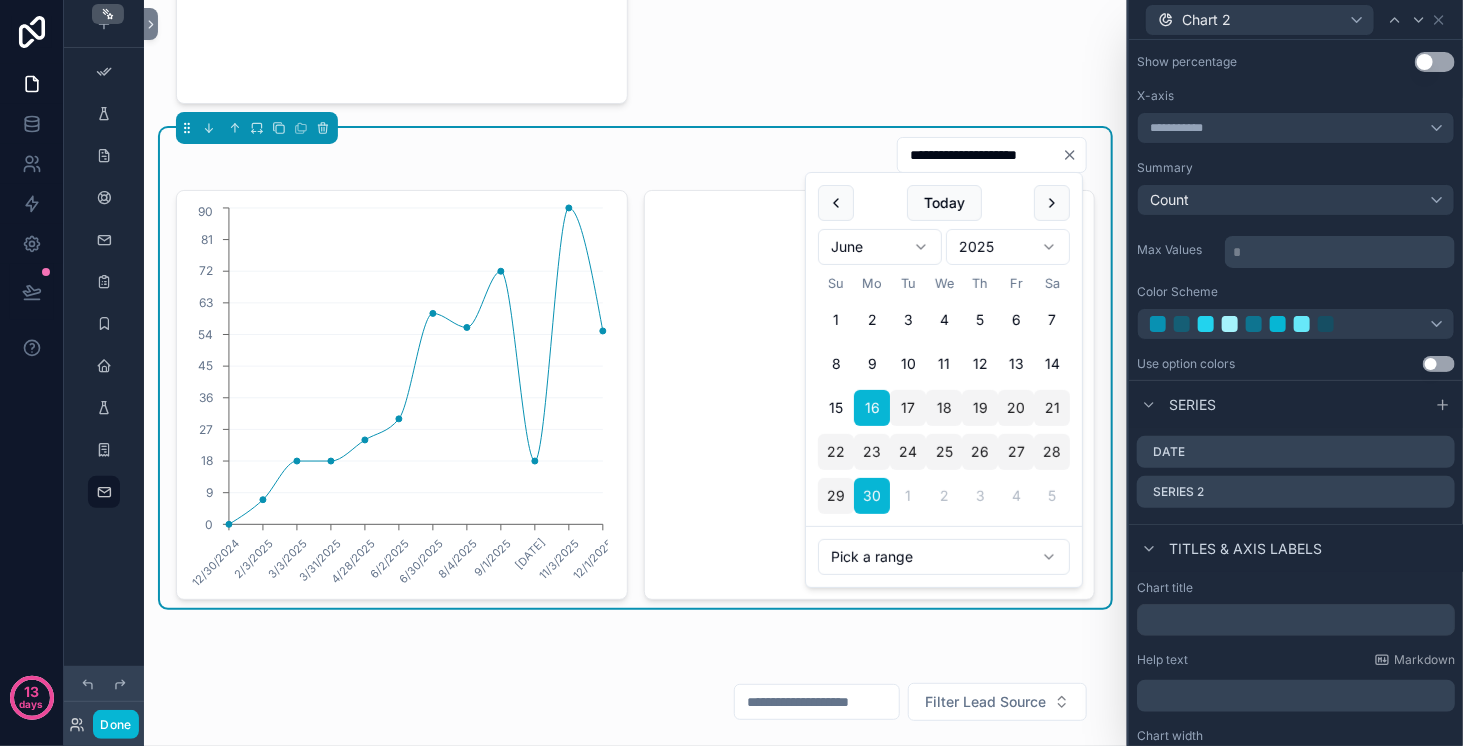 click on "**********" at bounding box center (635, 599) 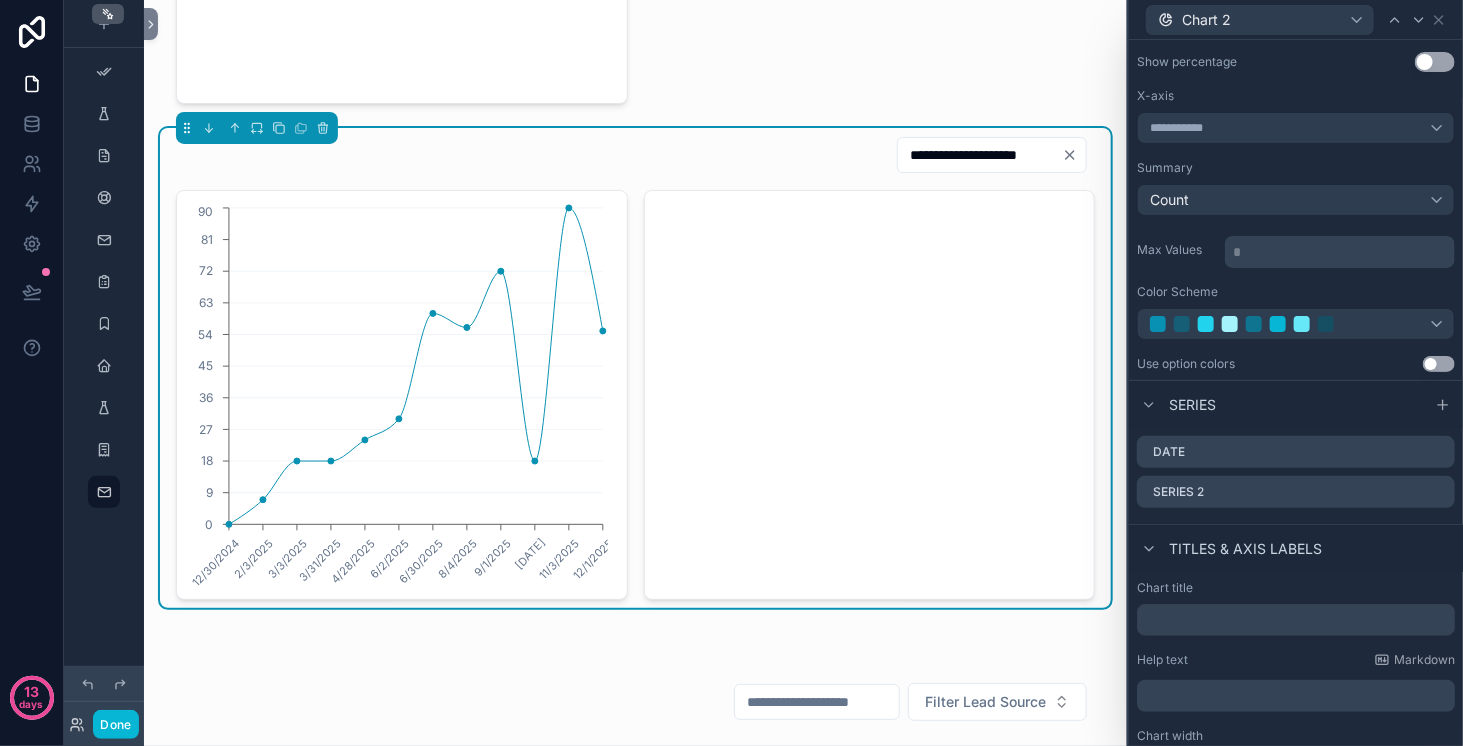 click 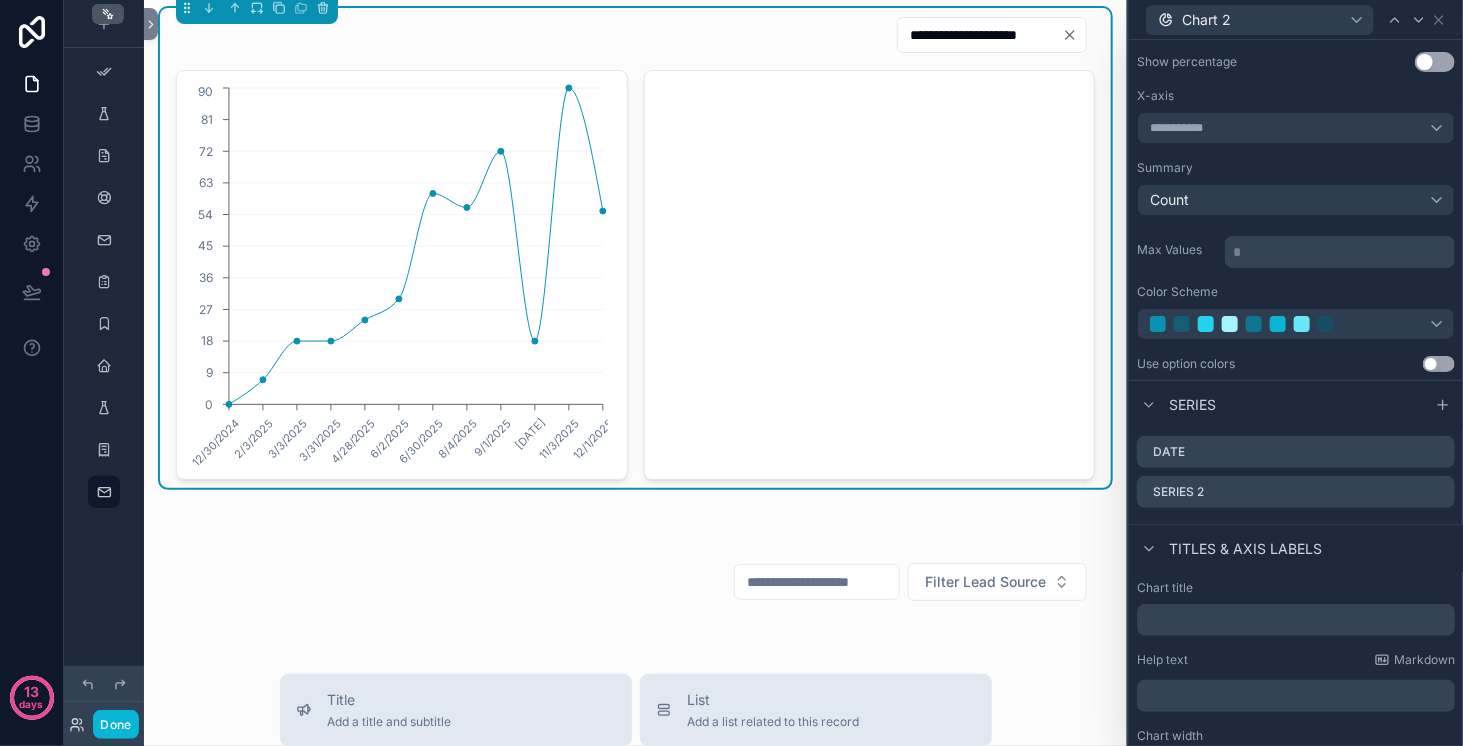 scroll, scrollTop: 586, scrollLeft: 0, axis: vertical 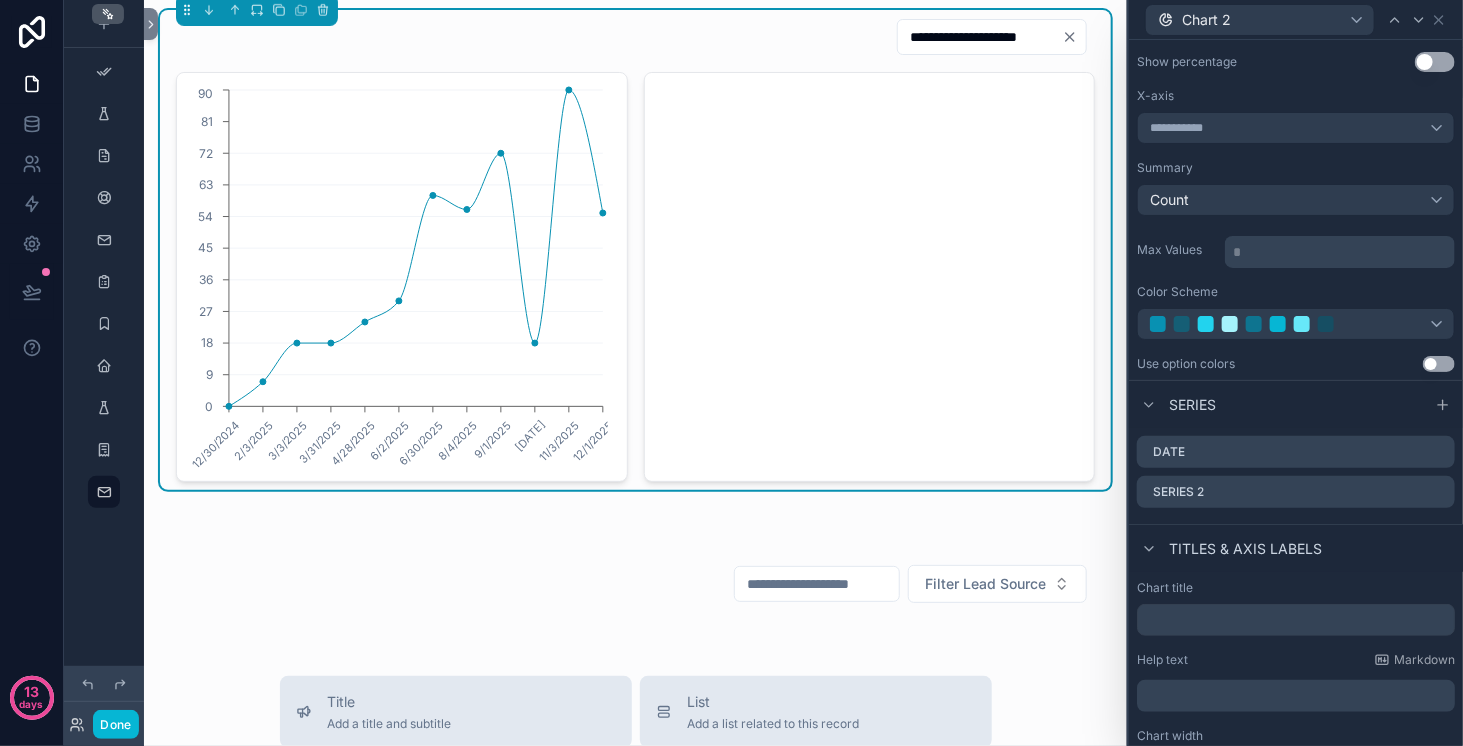 click 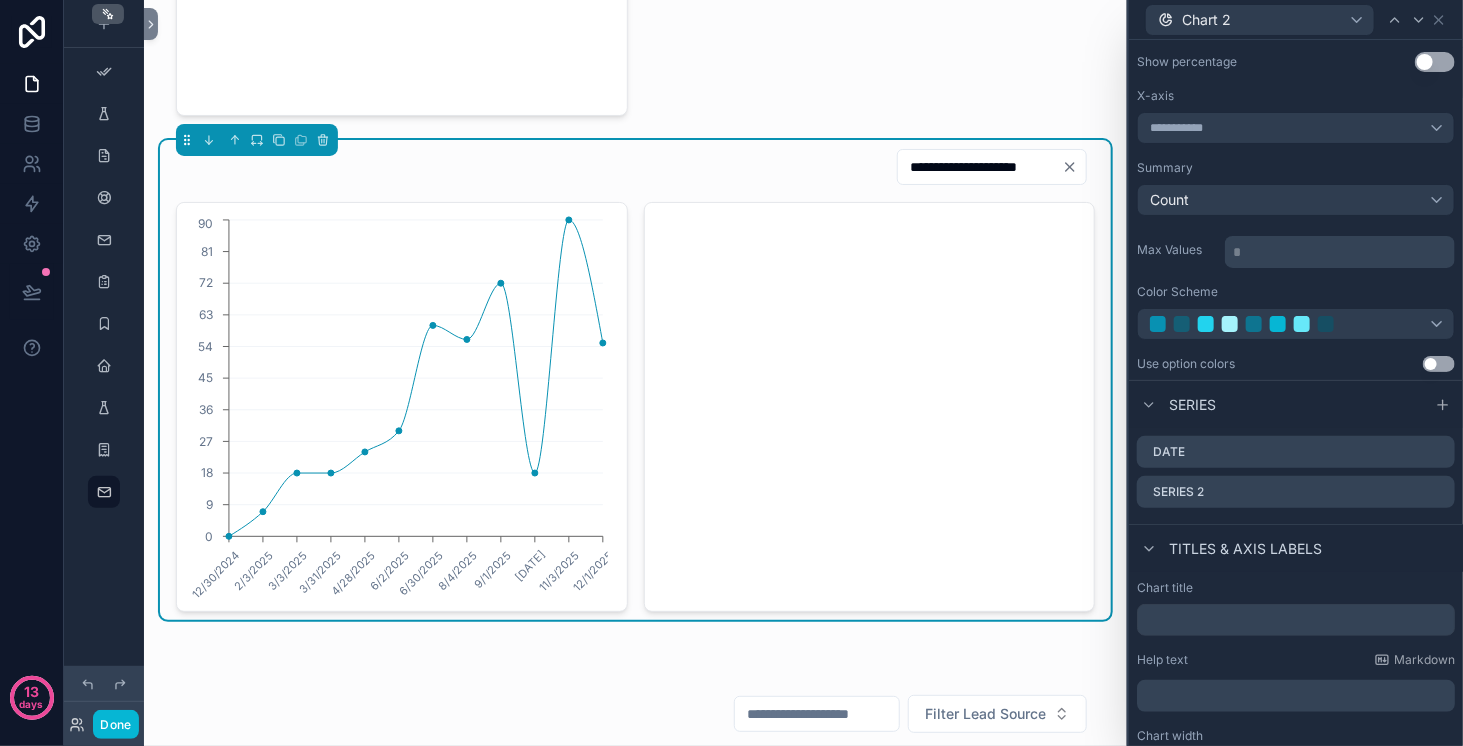 scroll, scrollTop: 454, scrollLeft: 0, axis: vertical 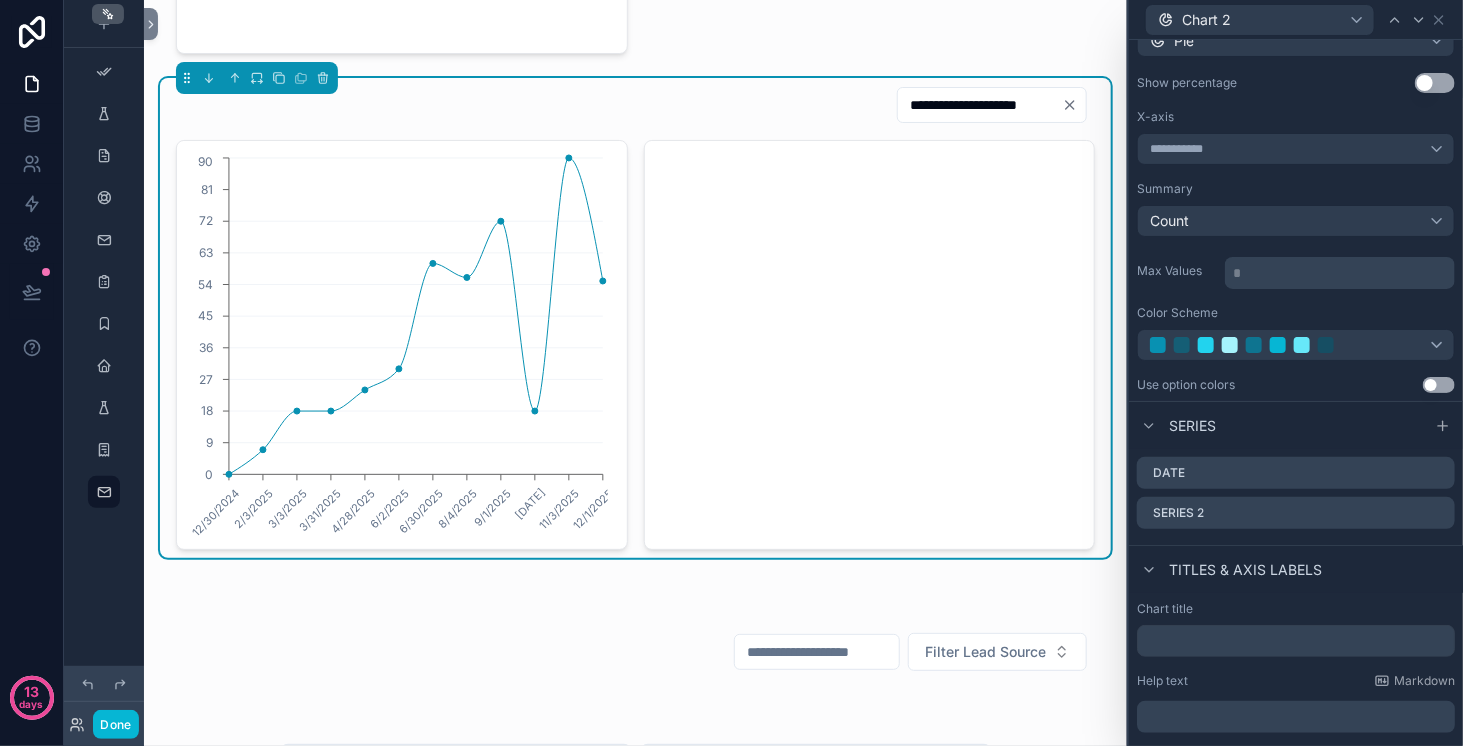 click 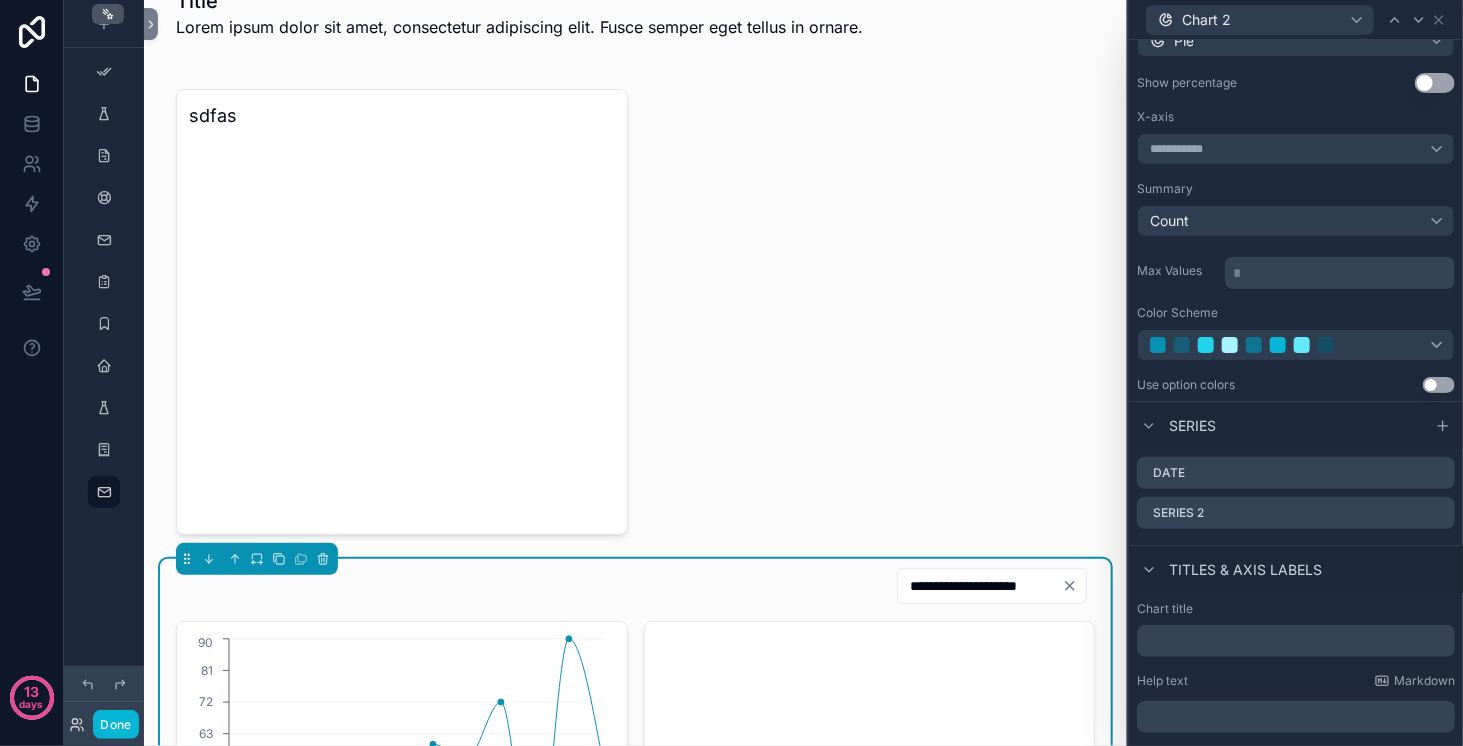 scroll, scrollTop: 0, scrollLeft: 0, axis: both 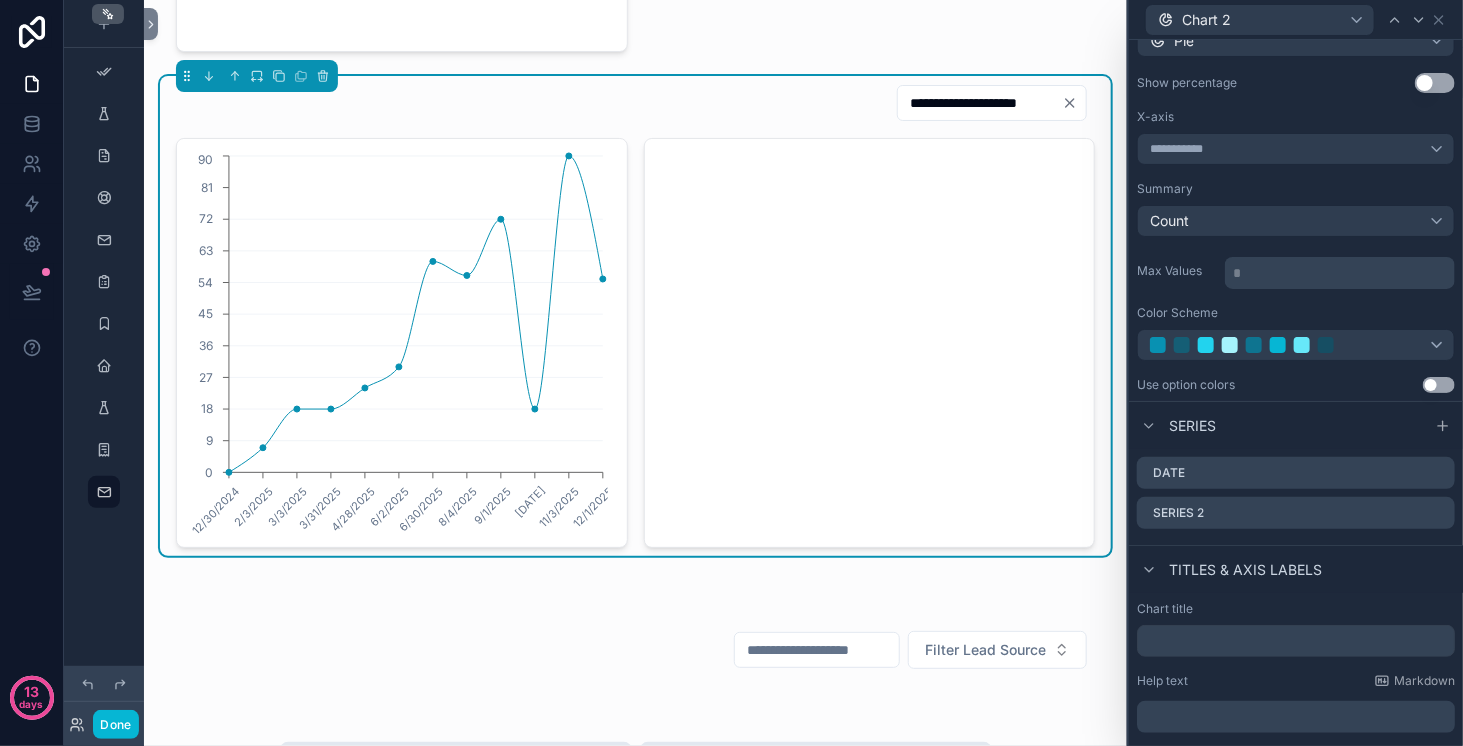 click 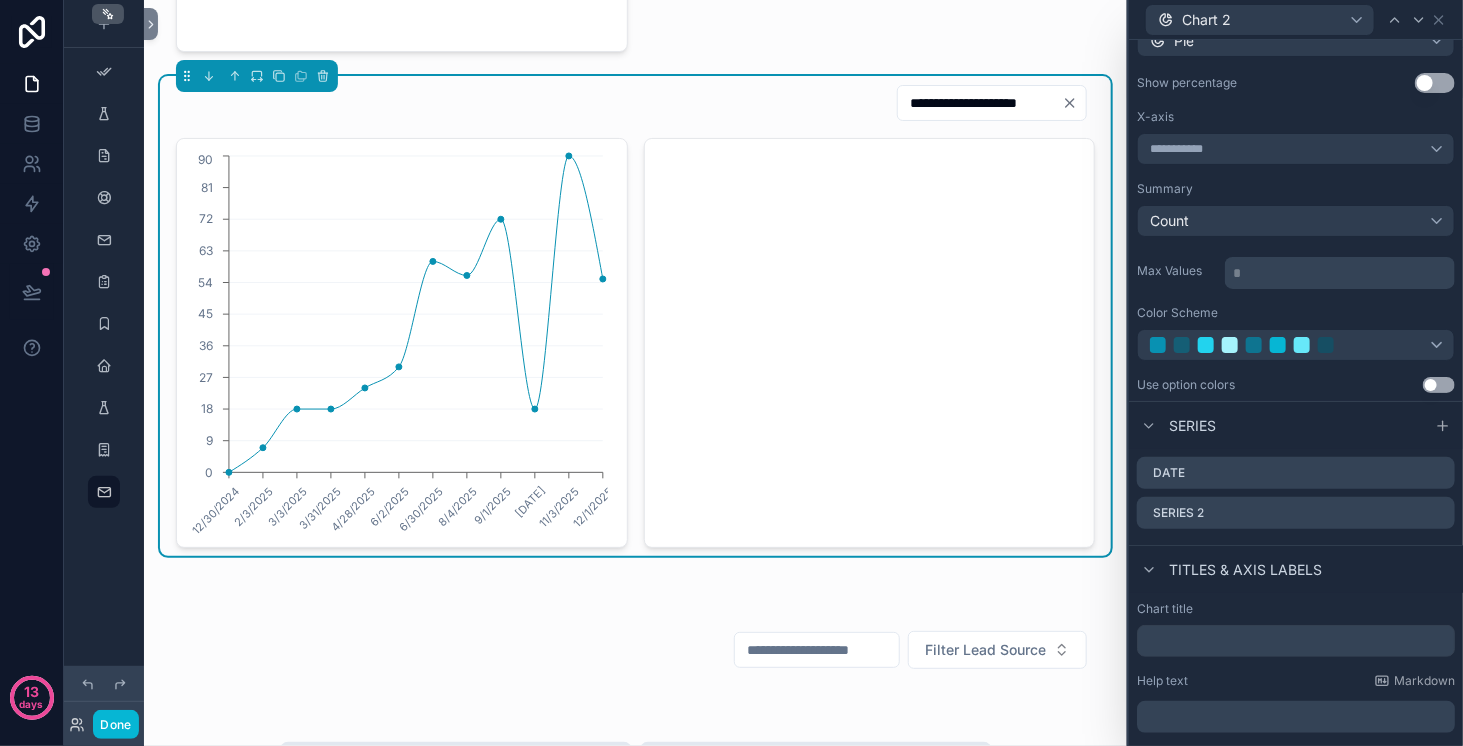 scroll, scrollTop: 209, scrollLeft: 0, axis: vertical 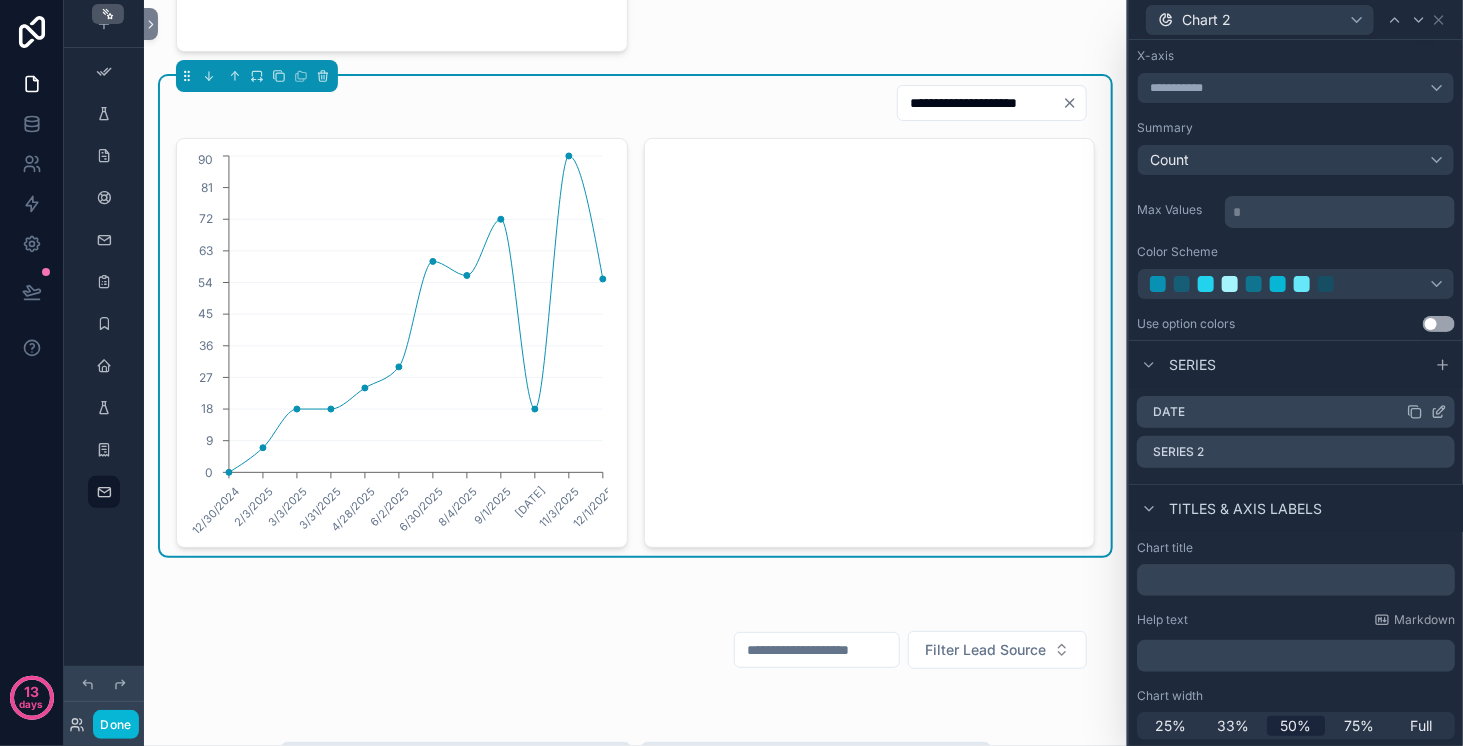 click on "Date" at bounding box center [1296, 412] 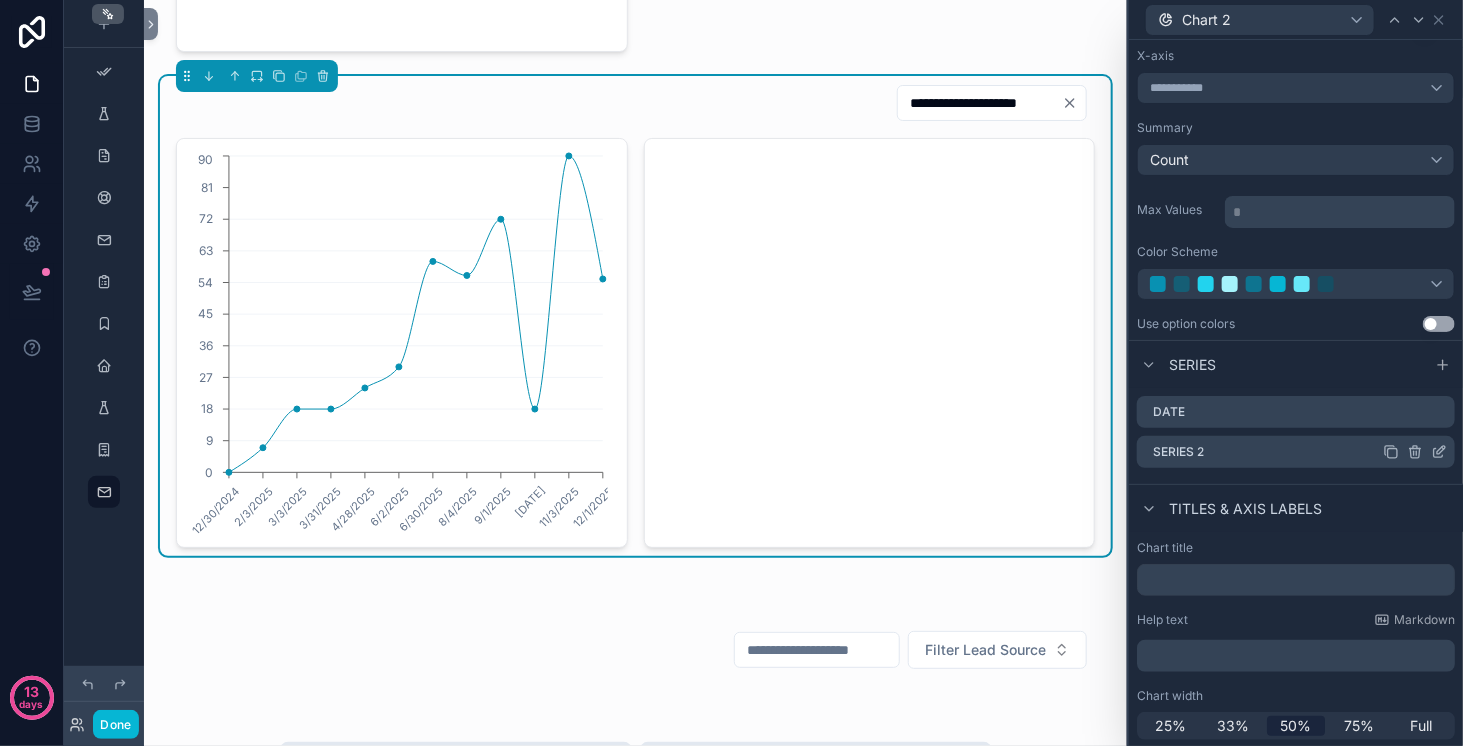 click on "Series 2" at bounding box center (1296, 452) 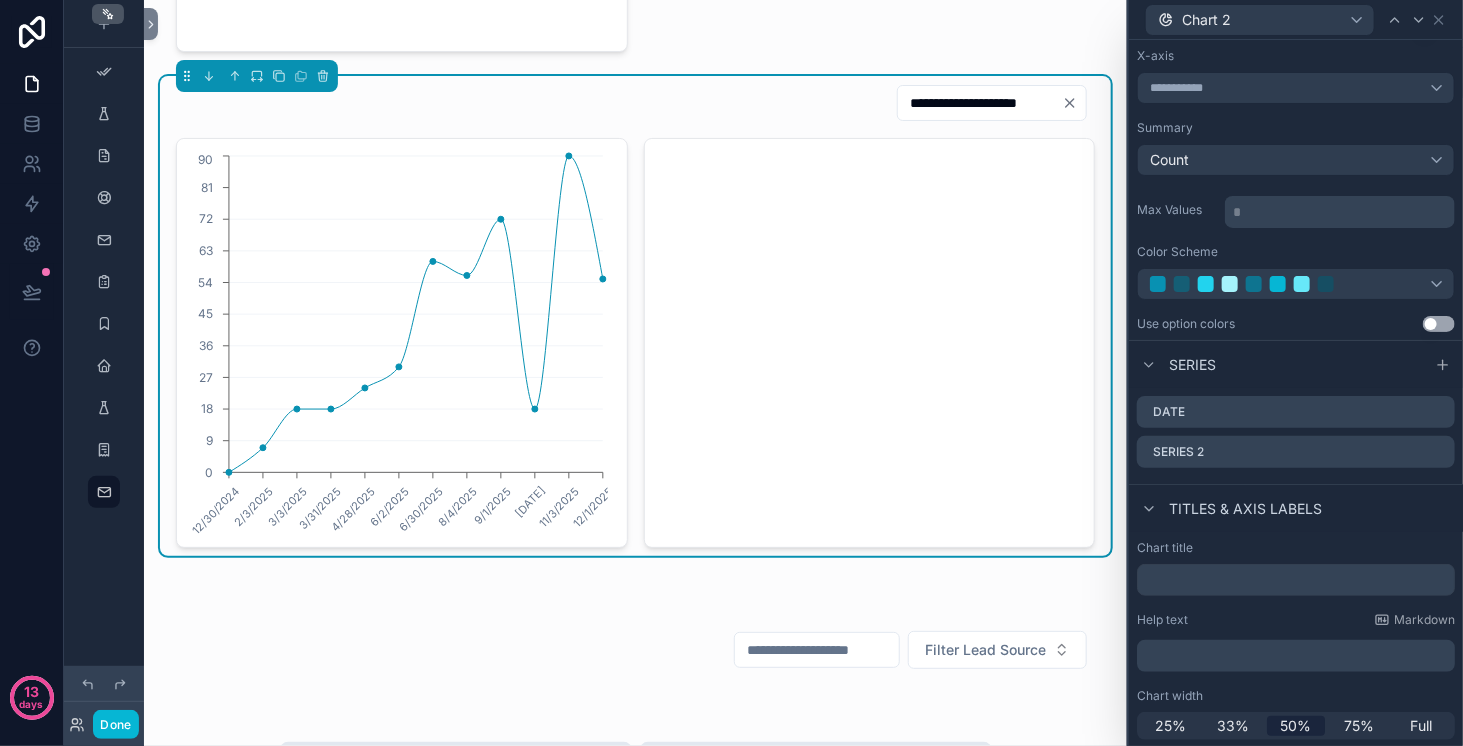 click 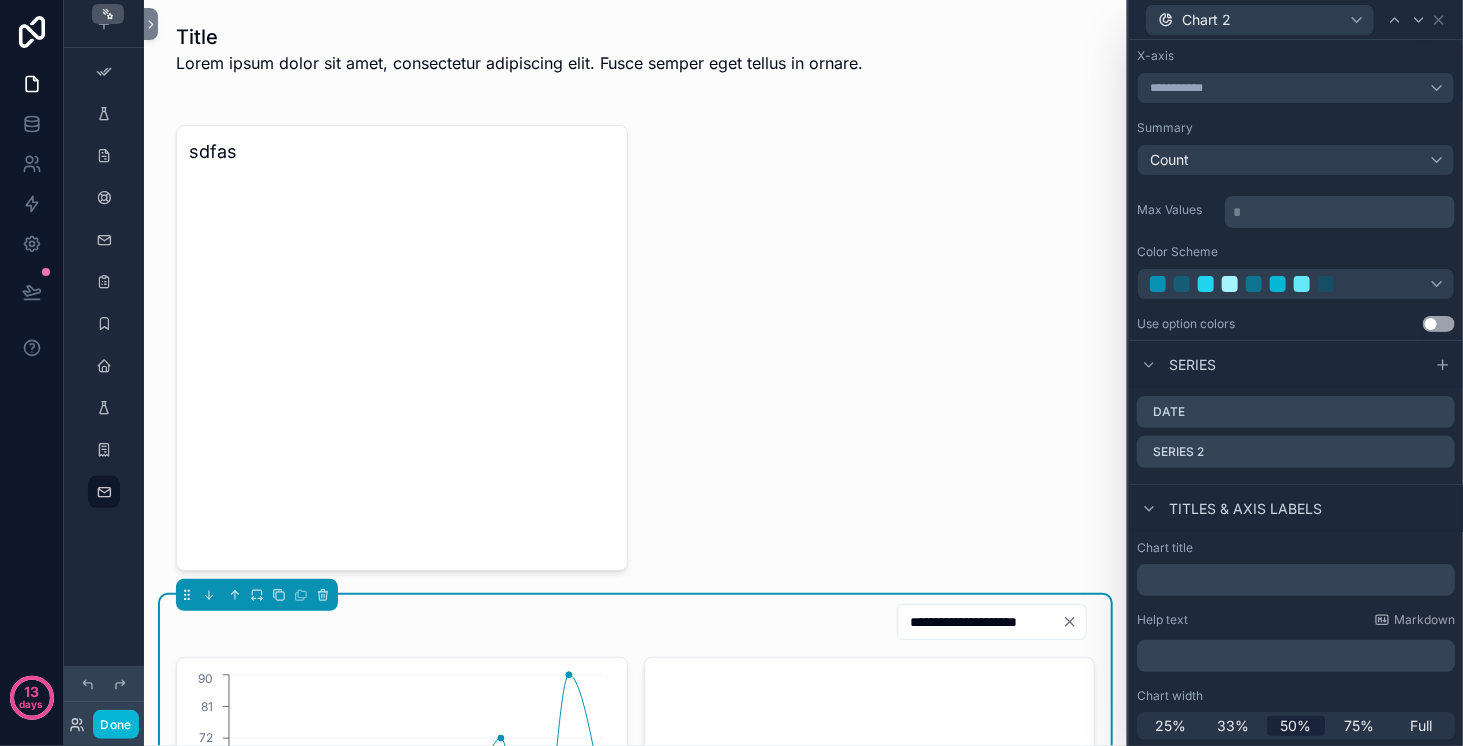 scroll, scrollTop: 0, scrollLeft: 0, axis: both 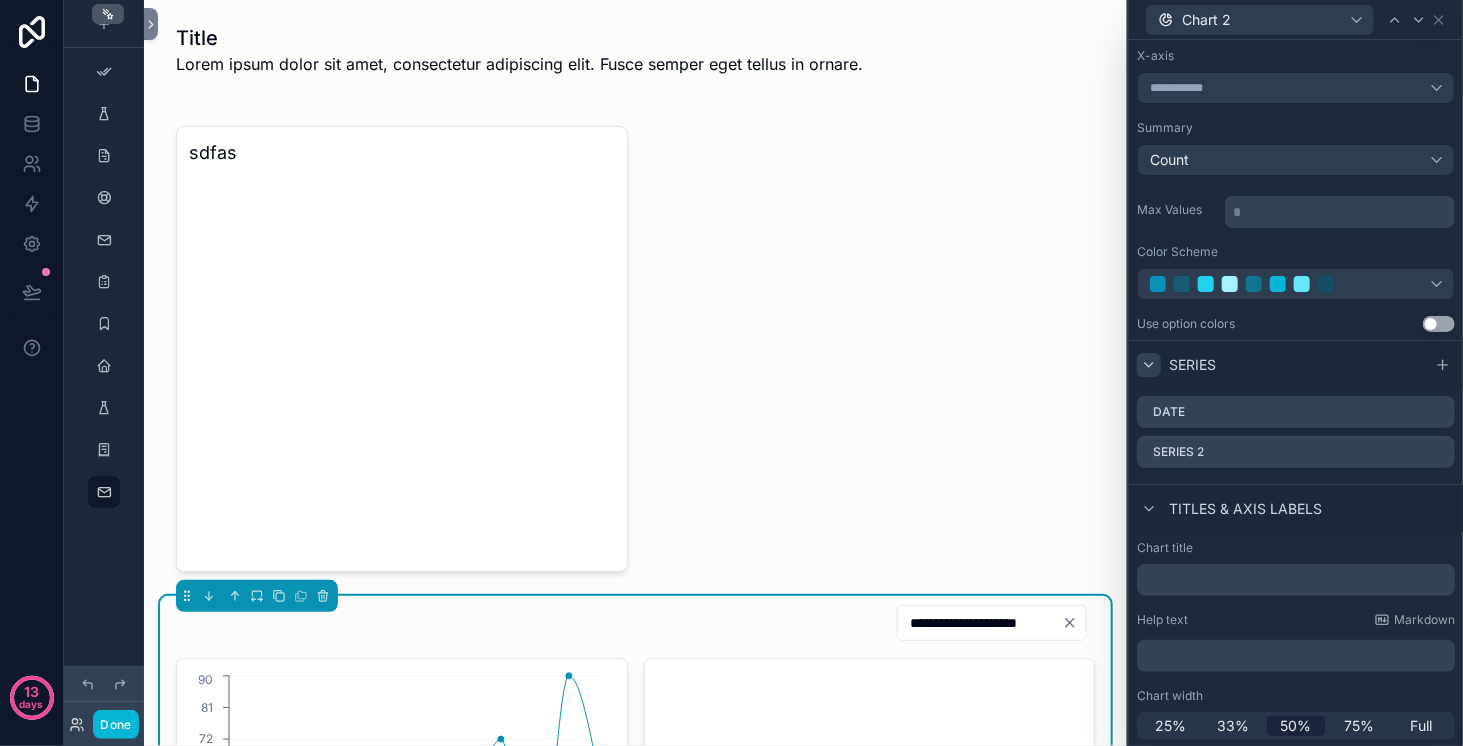 click 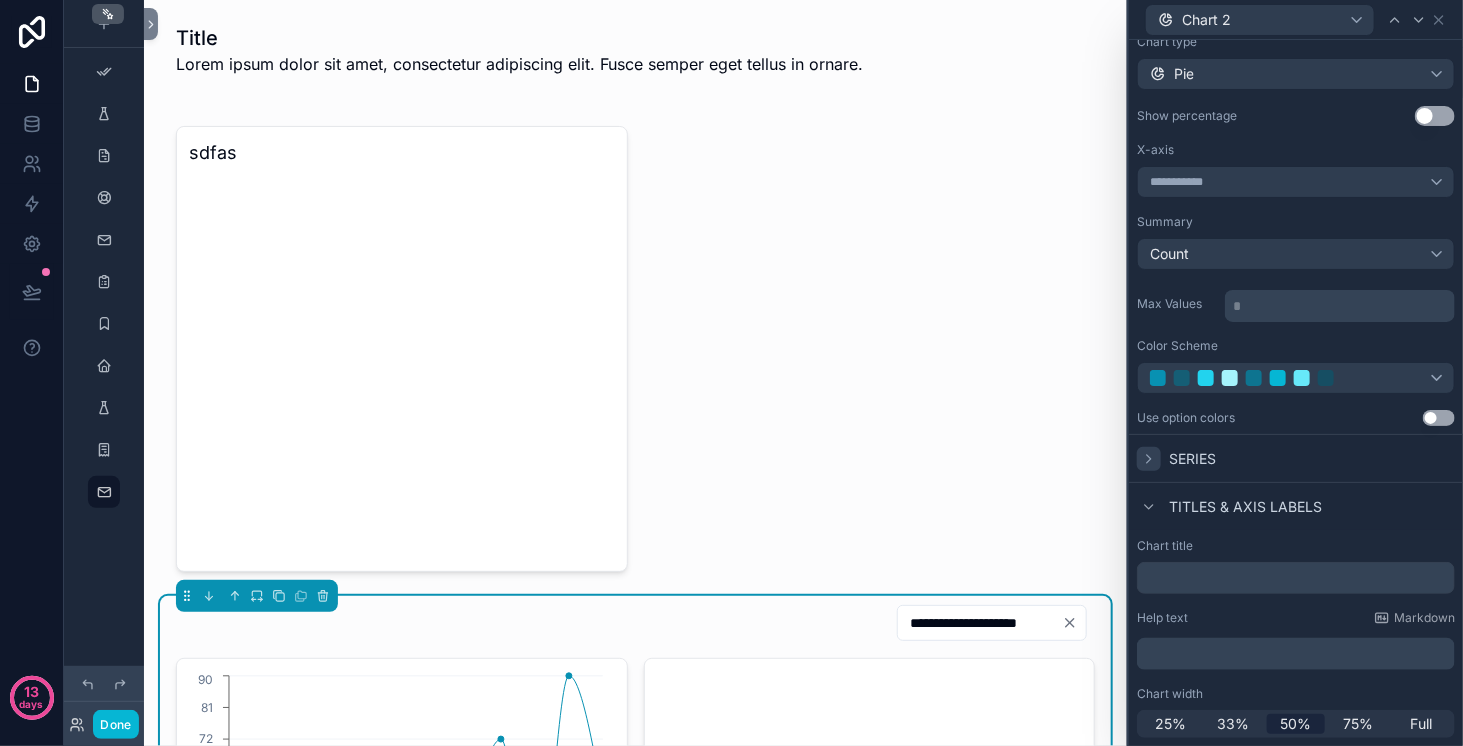scroll, scrollTop: 113, scrollLeft: 0, axis: vertical 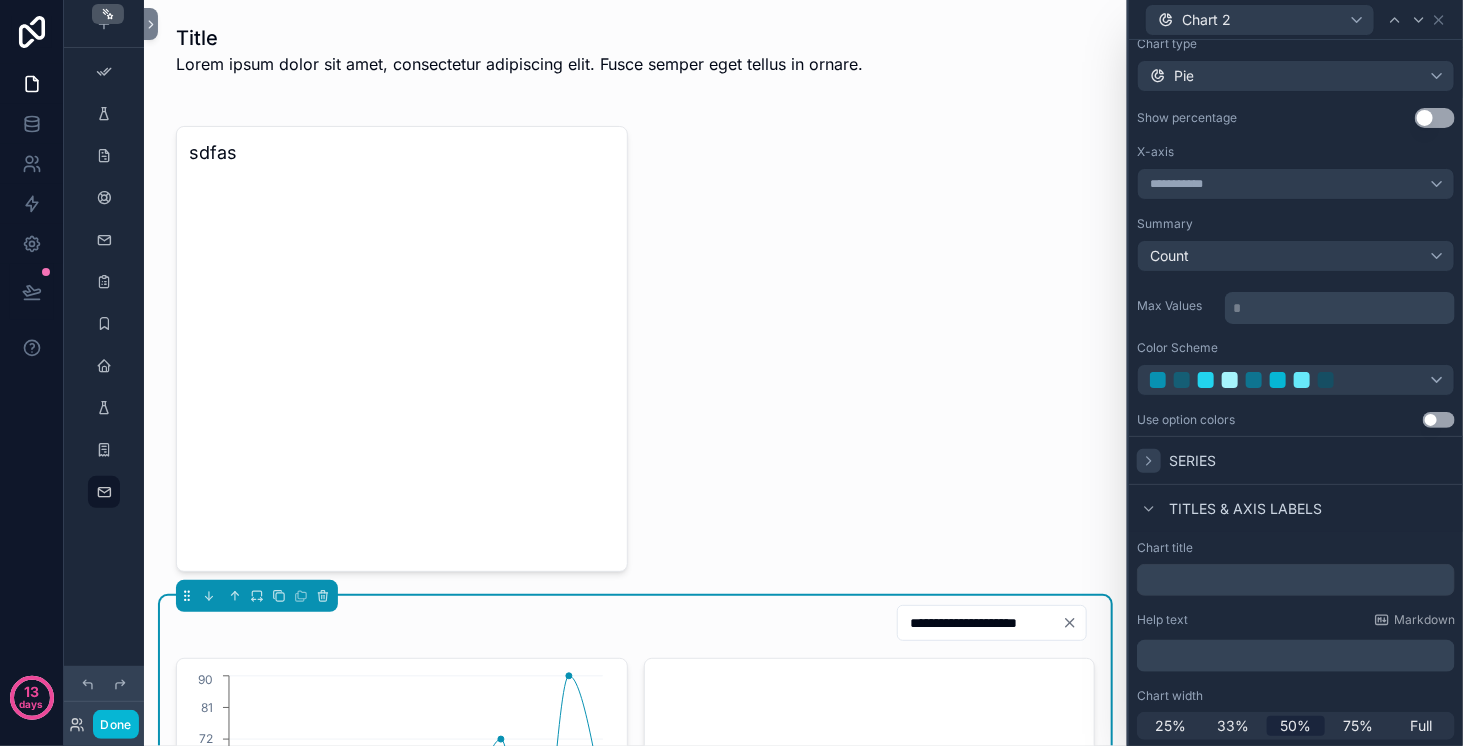 click 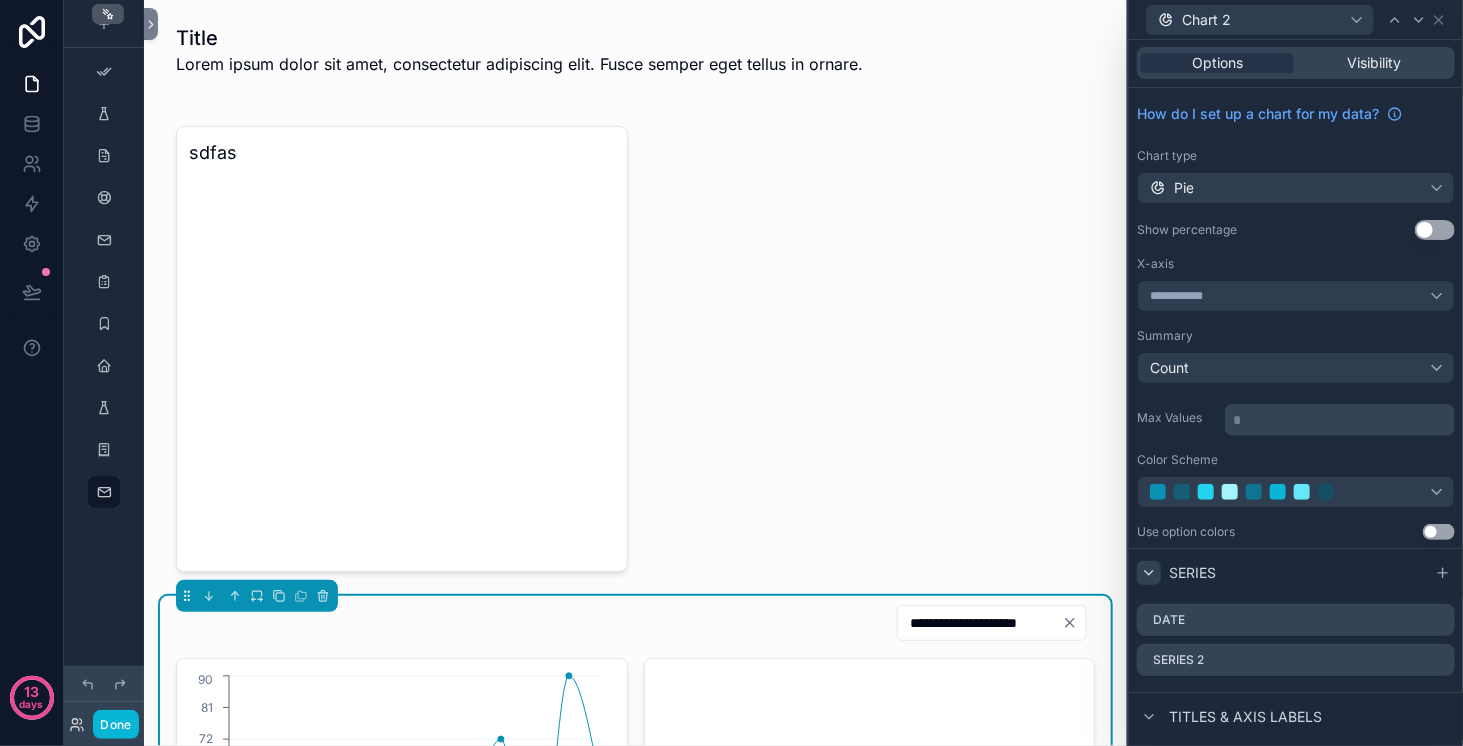 scroll, scrollTop: 0, scrollLeft: 0, axis: both 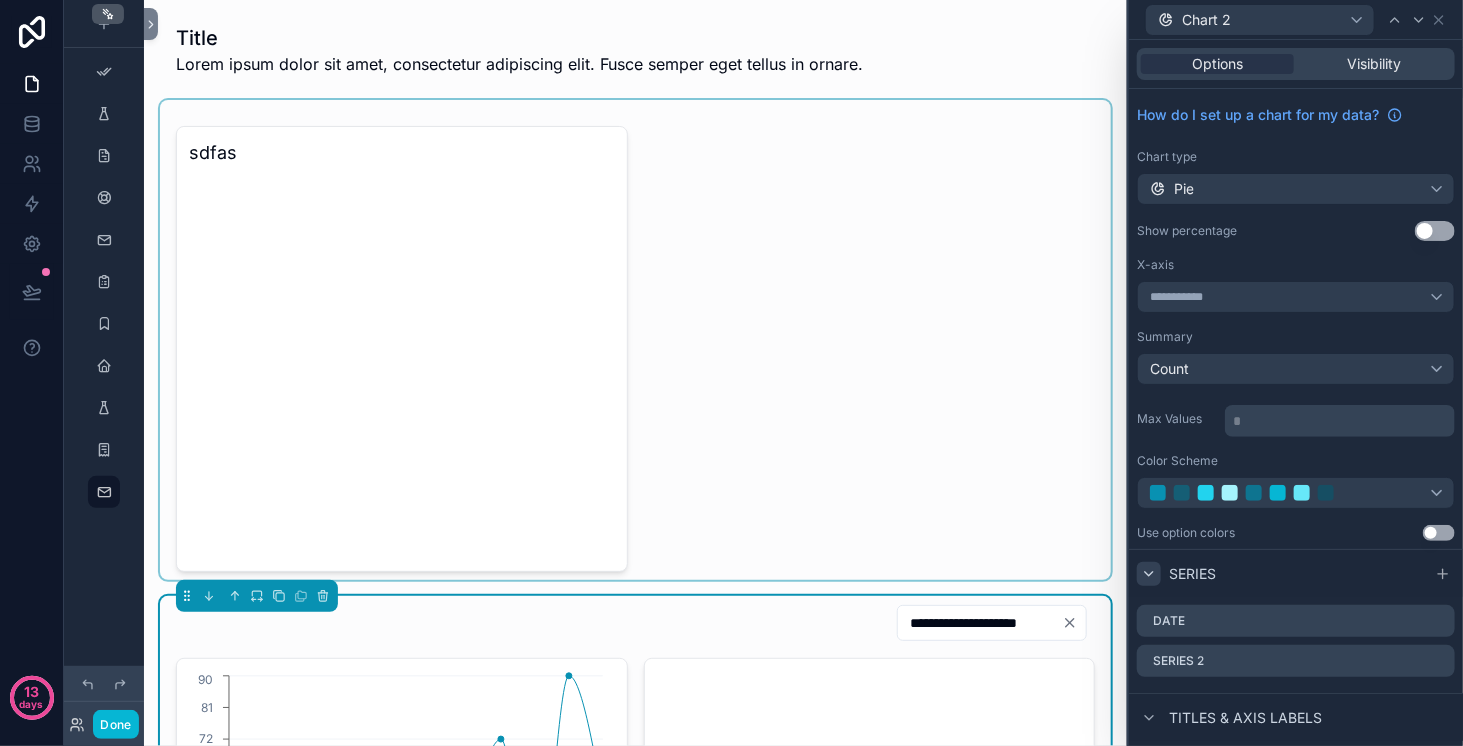 click at bounding box center [635, 340] 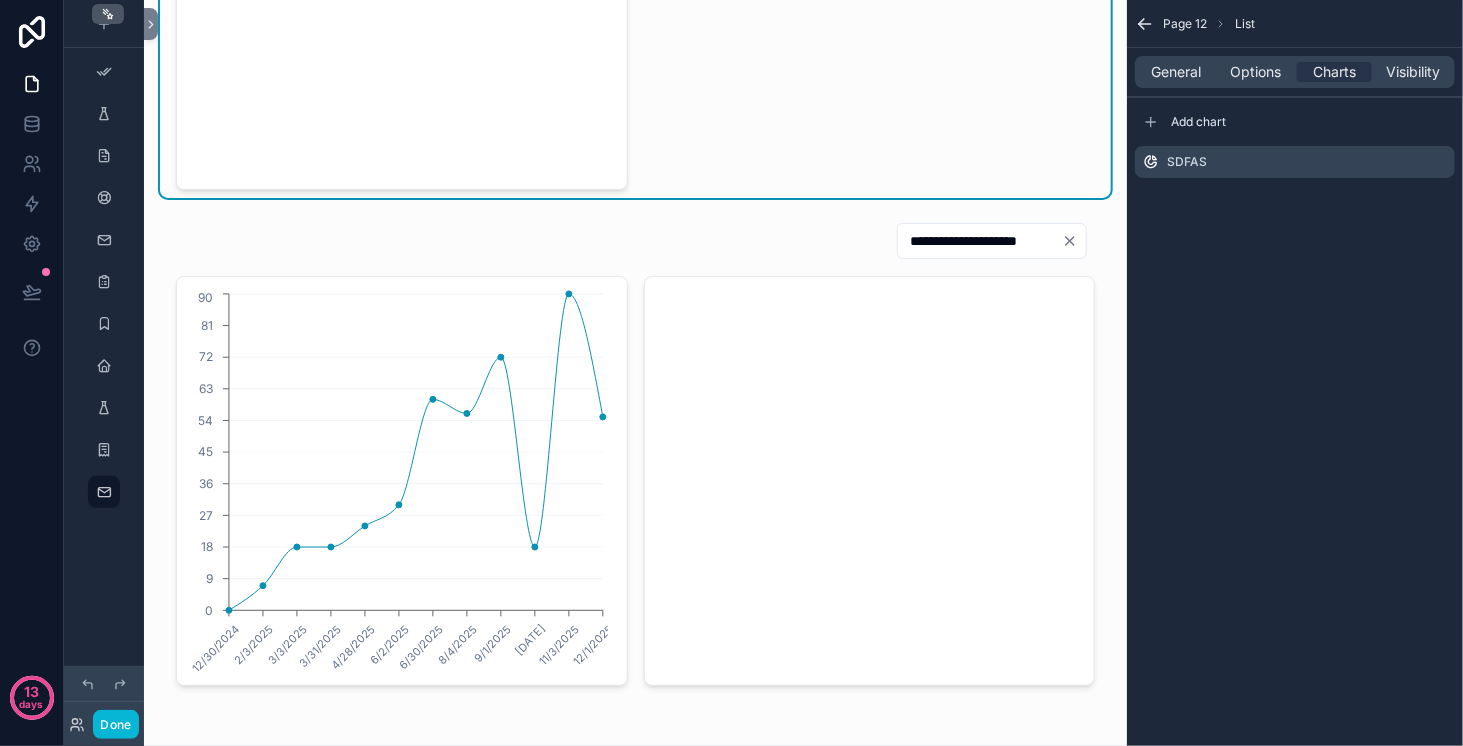 scroll, scrollTop: 388, scrollLeft: 0, axis: vertical 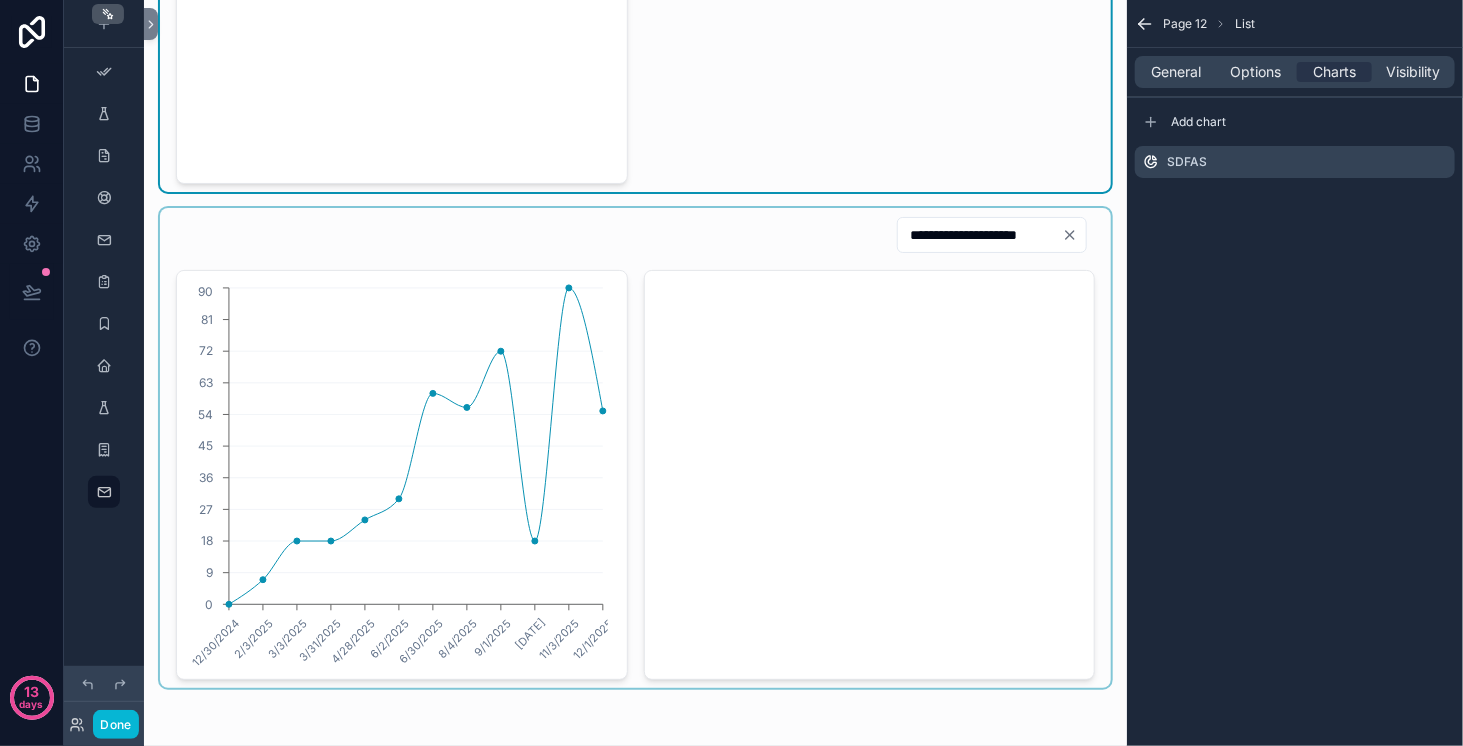 click at bounding box center (635, 448) 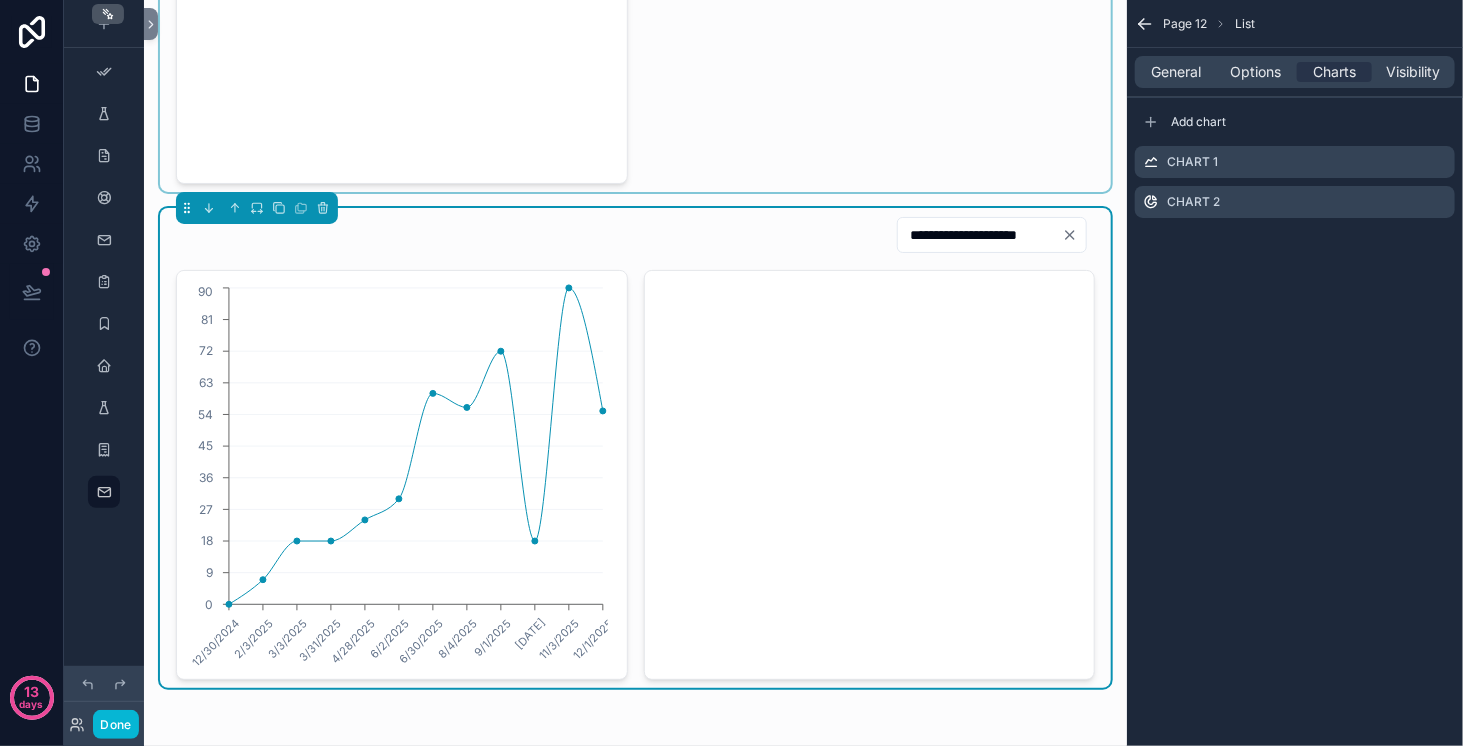 click on "**********" at bounding box center [980, 235] 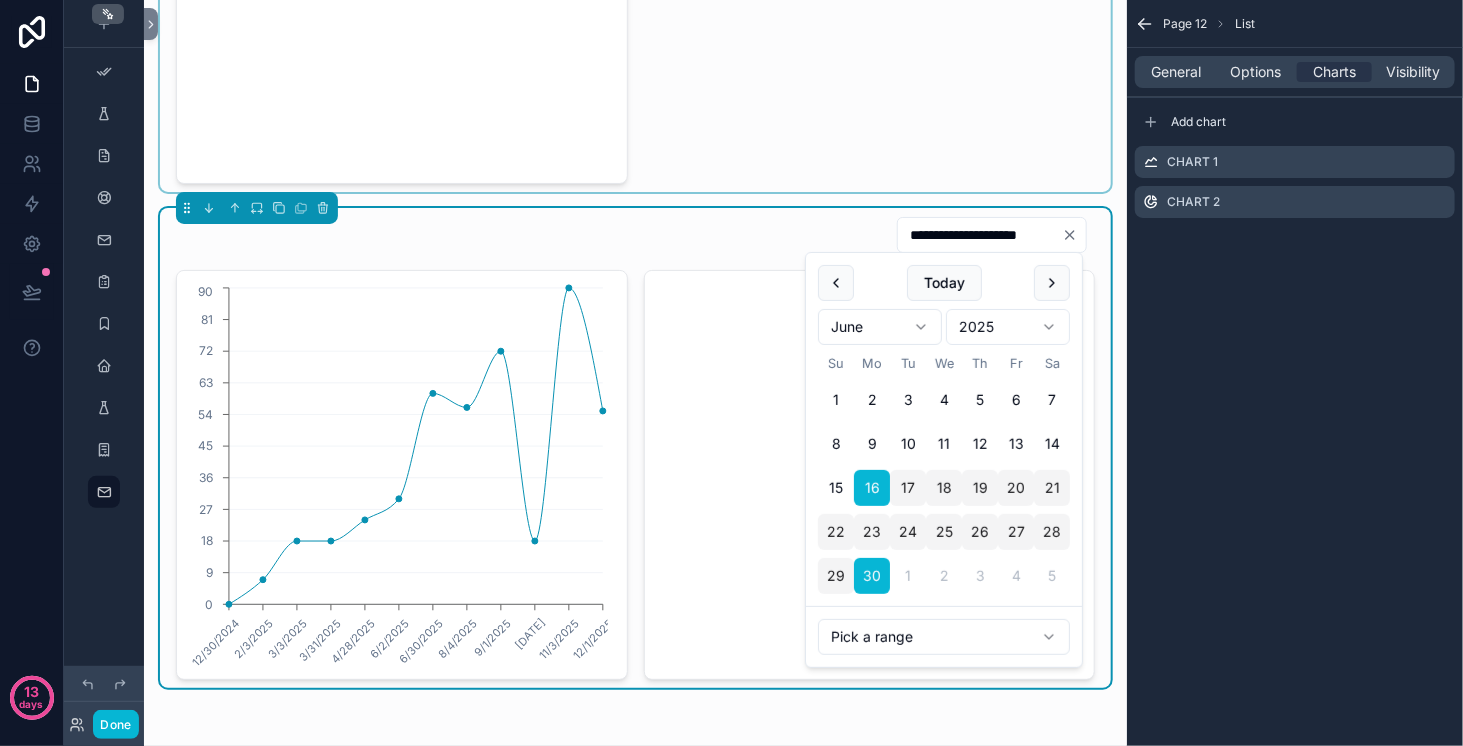 click 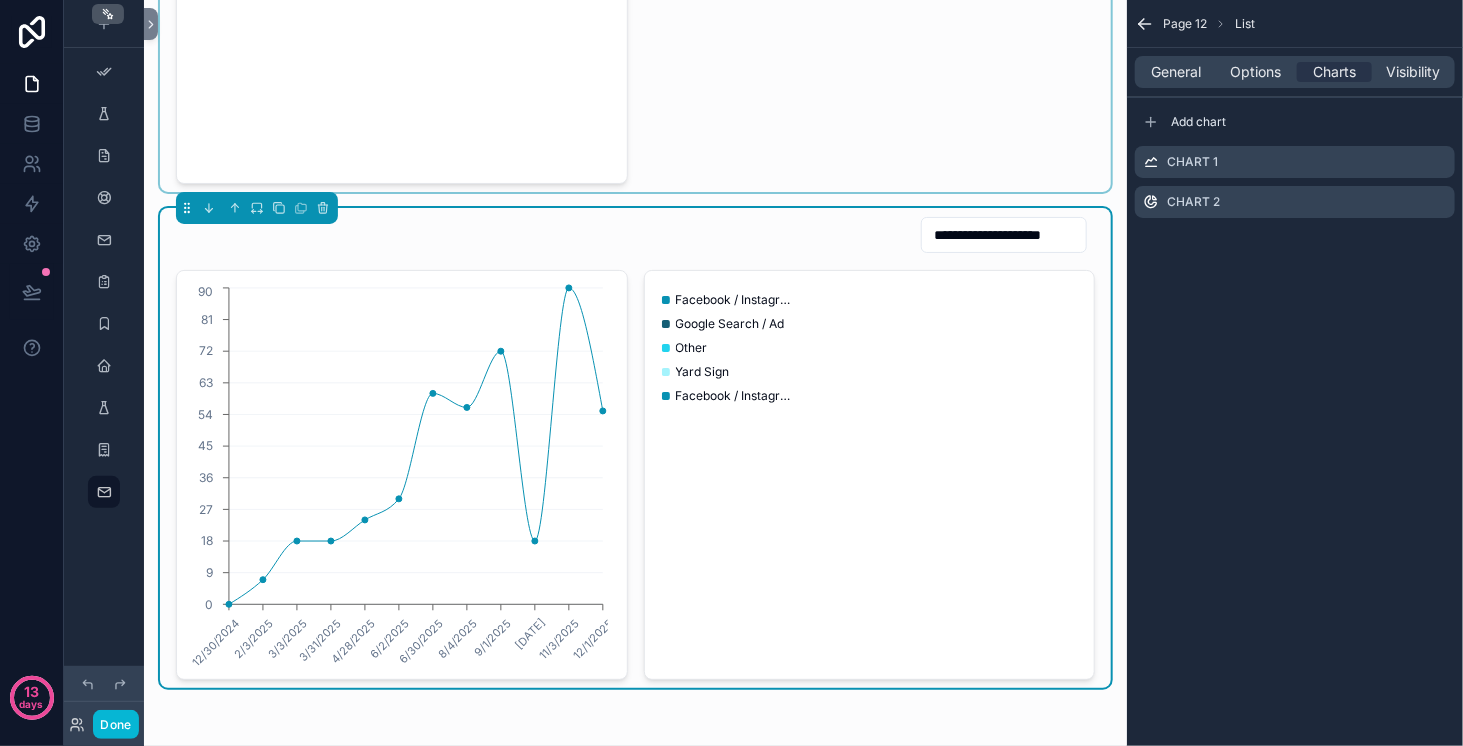 scroll, scrollTop: 506, scrollLeft: 0, axis: vertical 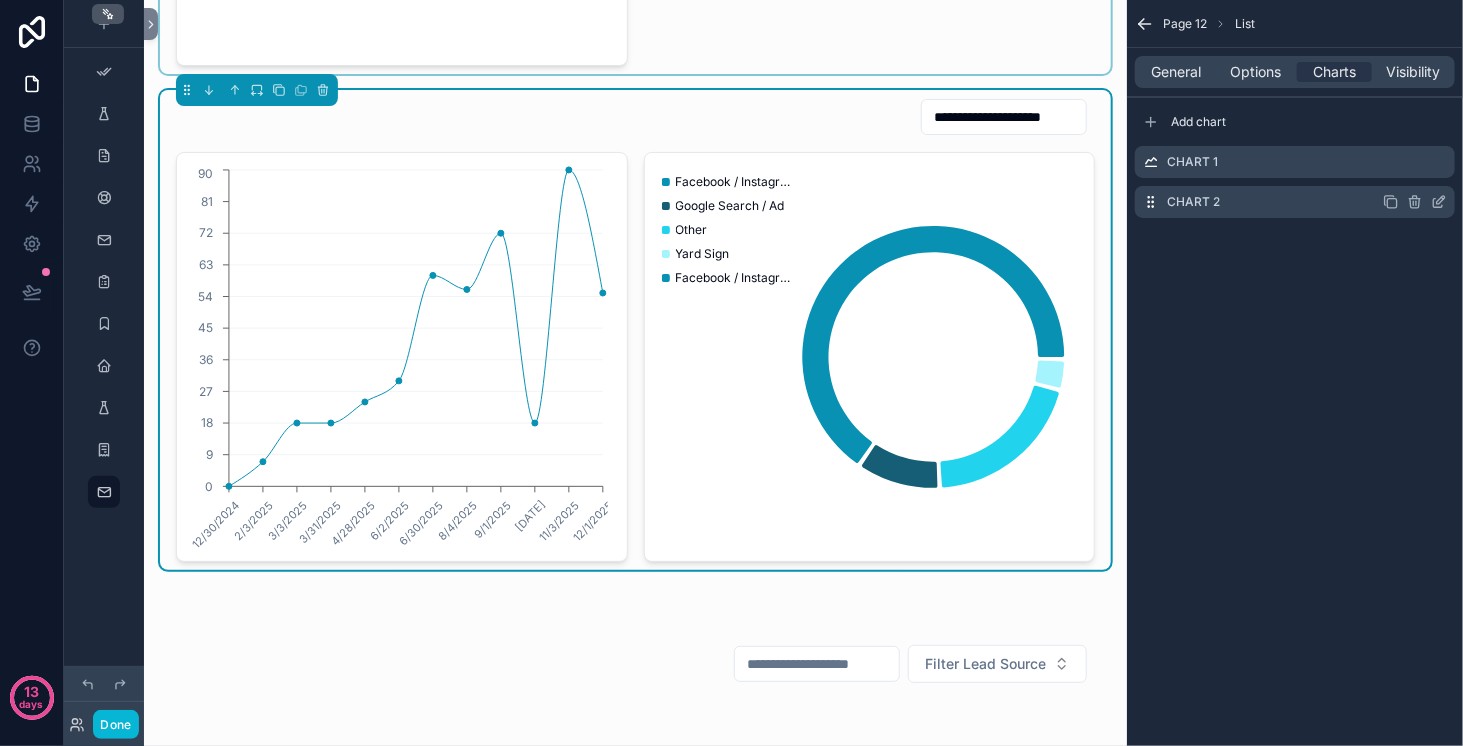 click on "Chart 2" at bounding box center [1295, 202] 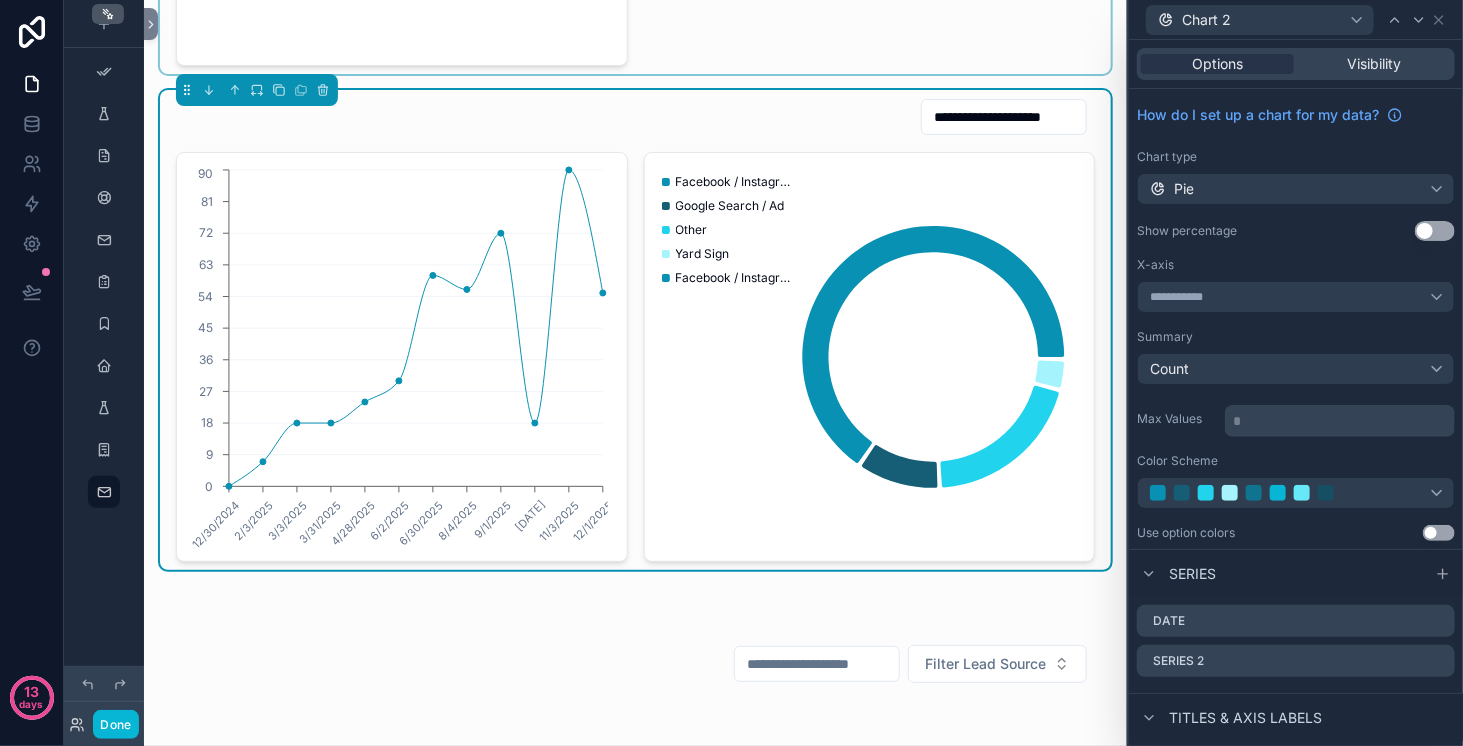 scroll, scrollTop: 209, scrollLeft: 0, axis: vertical 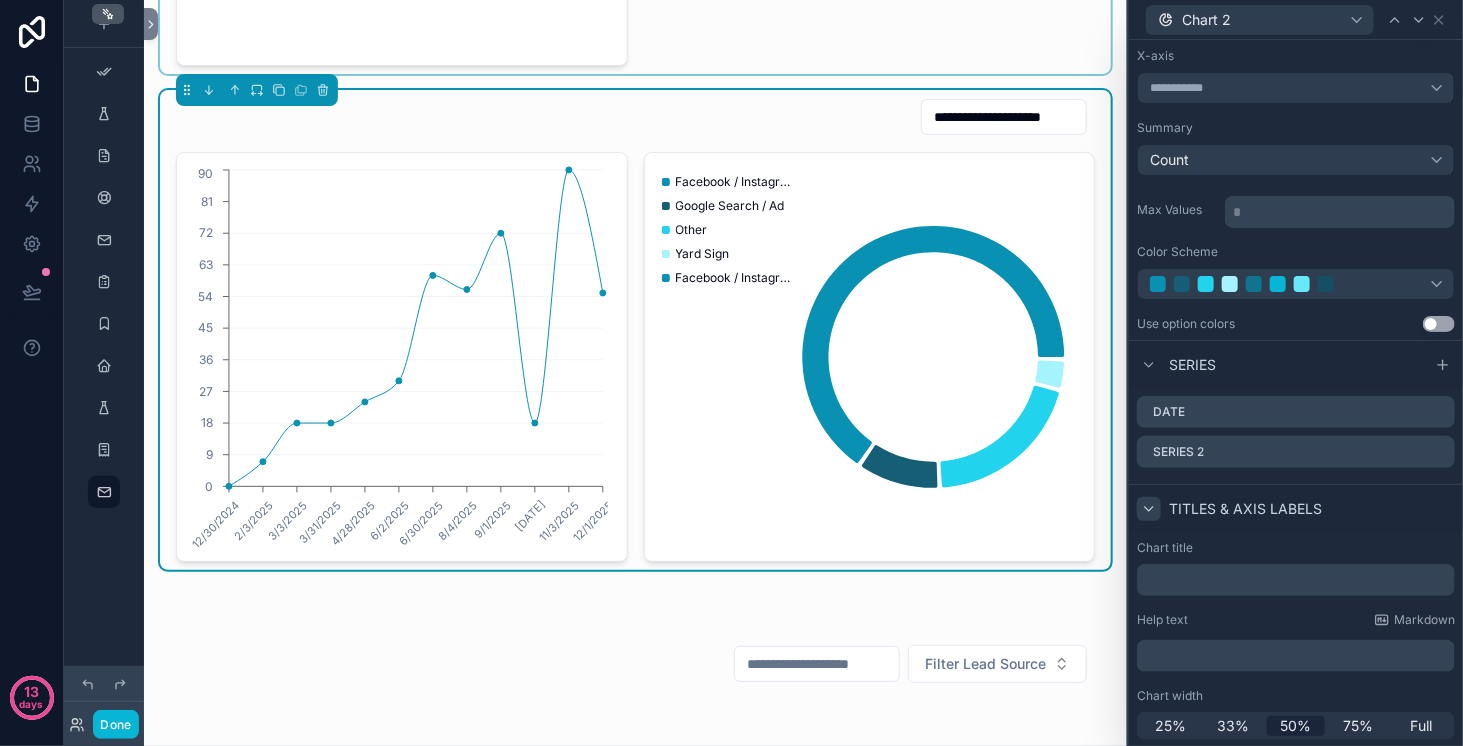 click 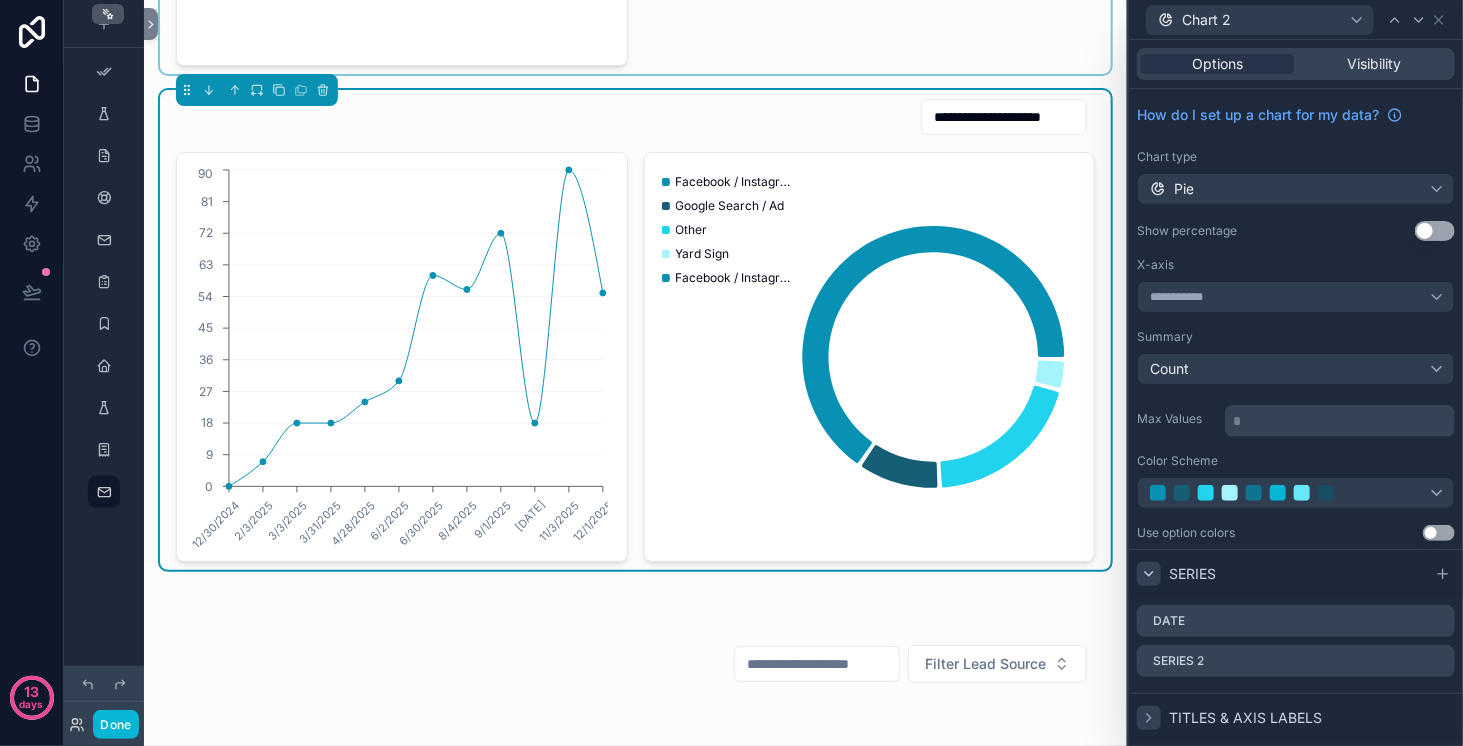 click 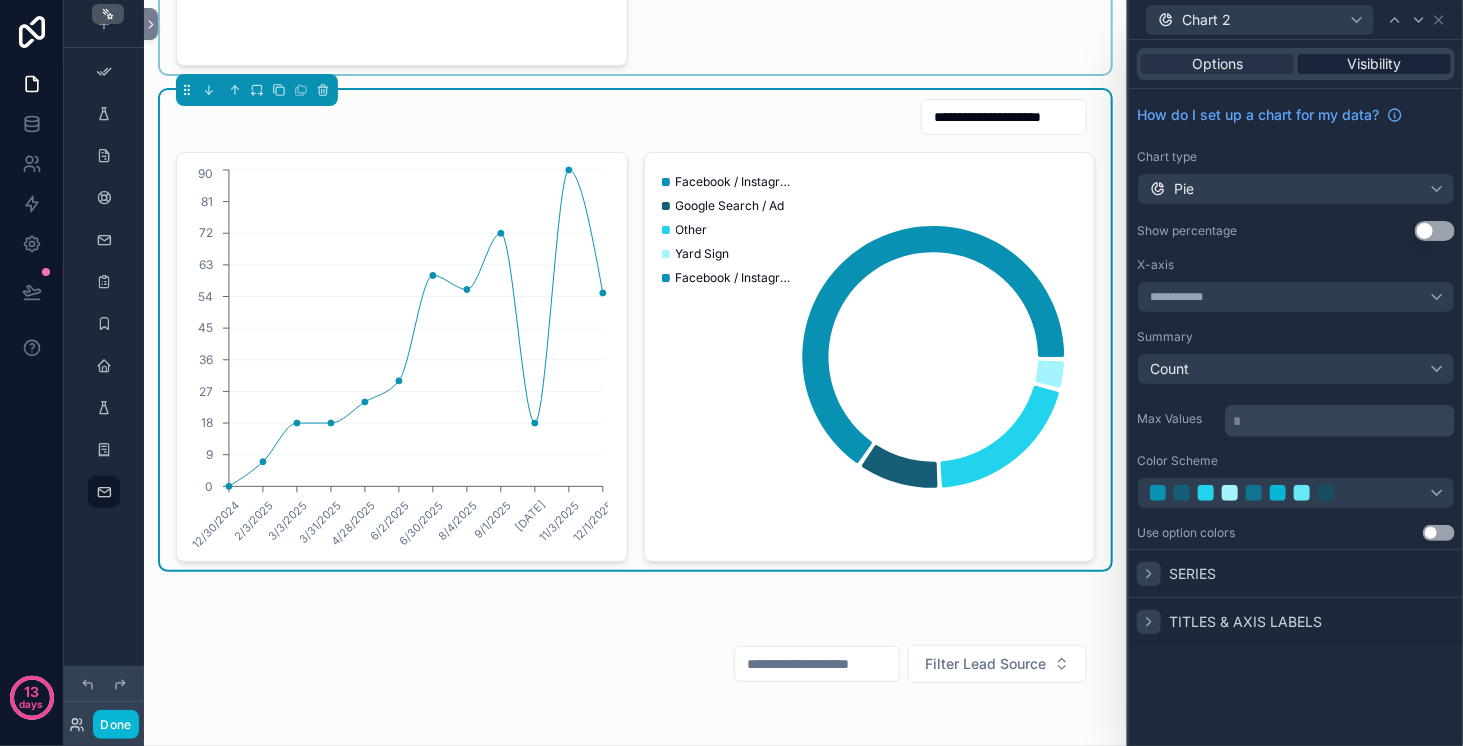 click on "Visibility" at bounding box center [1375, 64] 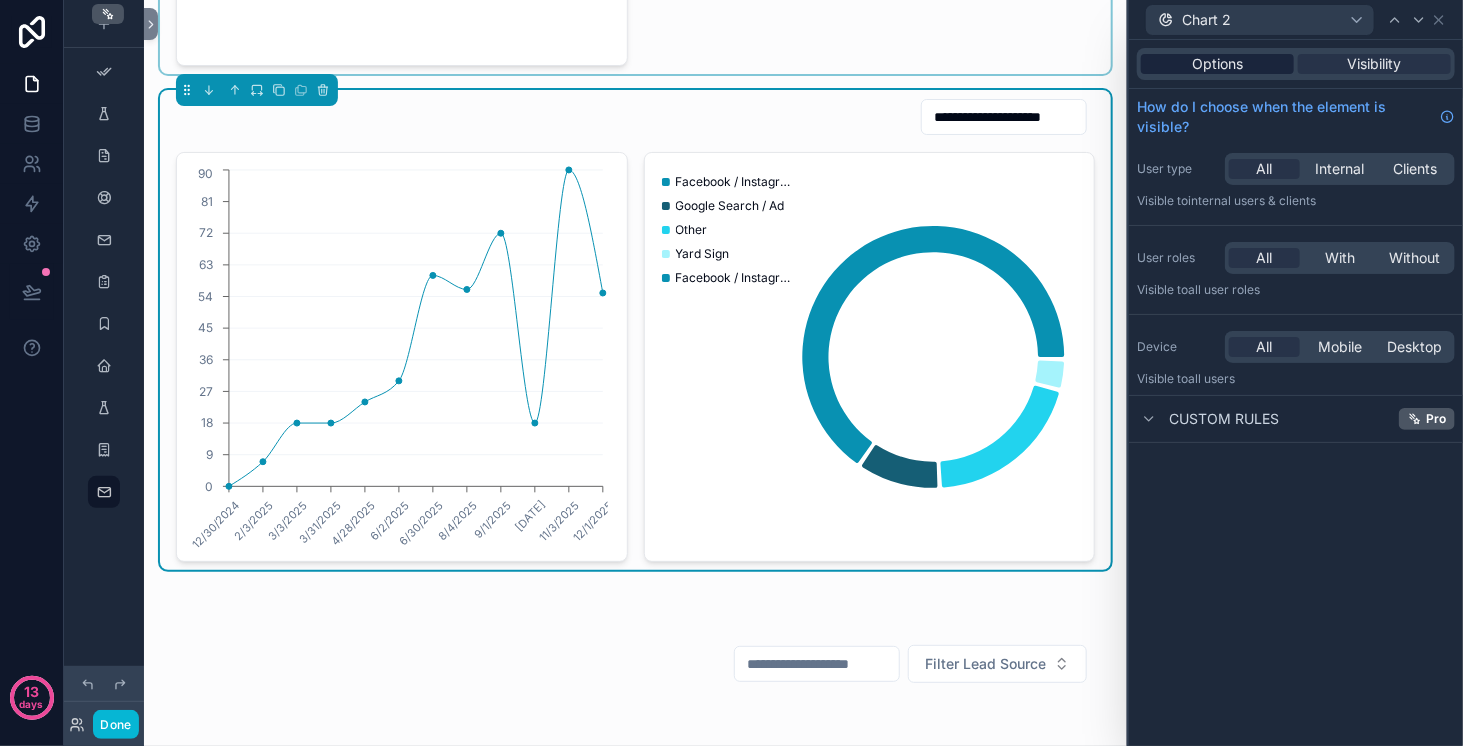 click on "Options" at bounding box center [1217, 64] 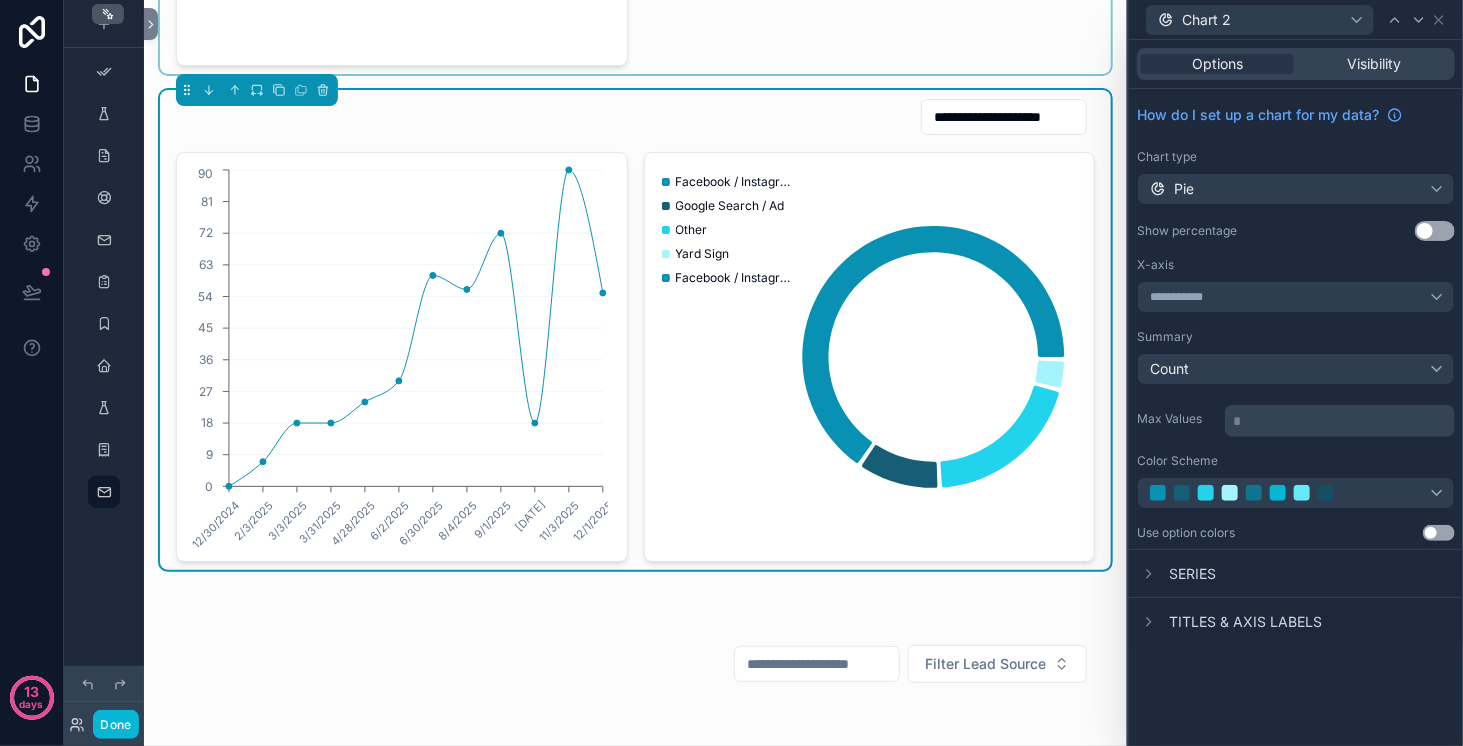 click 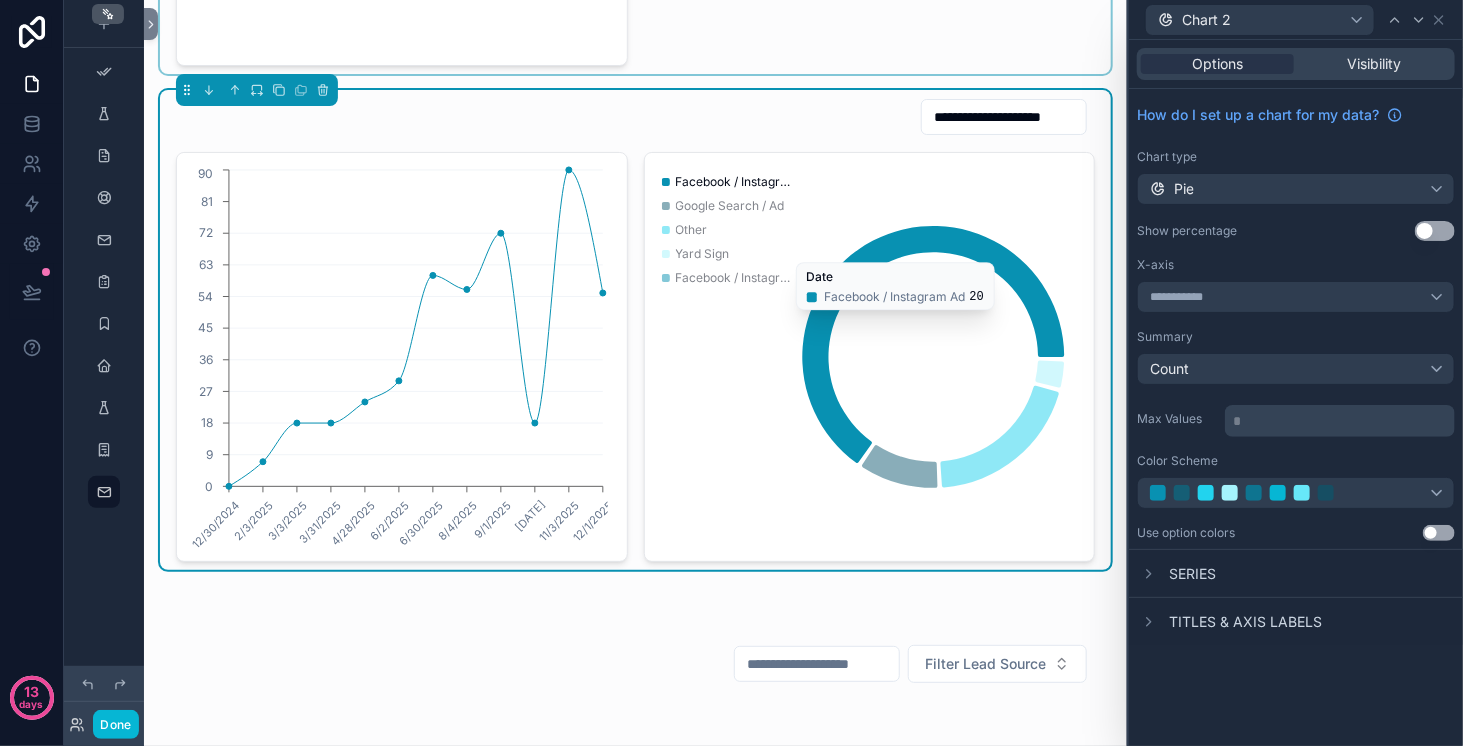 click 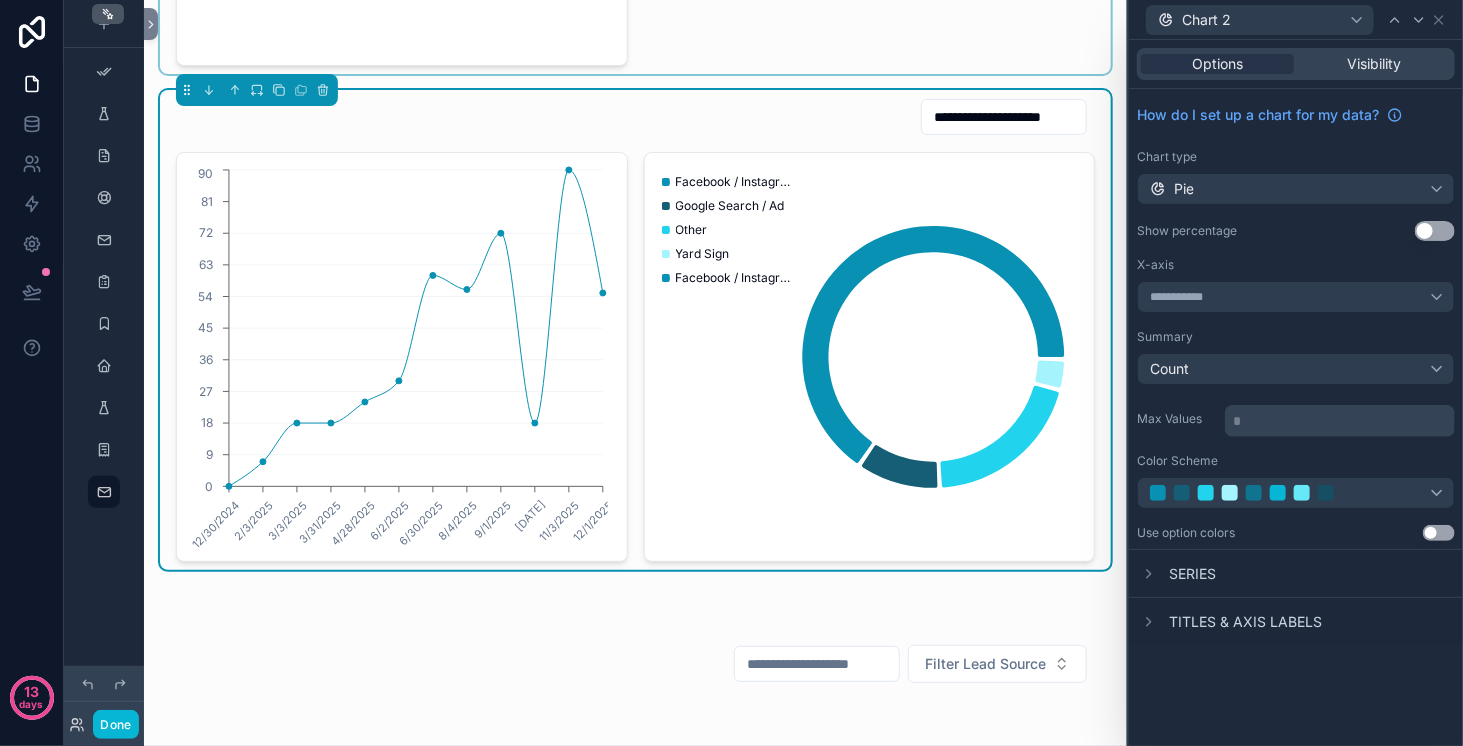 click on "Series" at bounding box center (1296, 573) 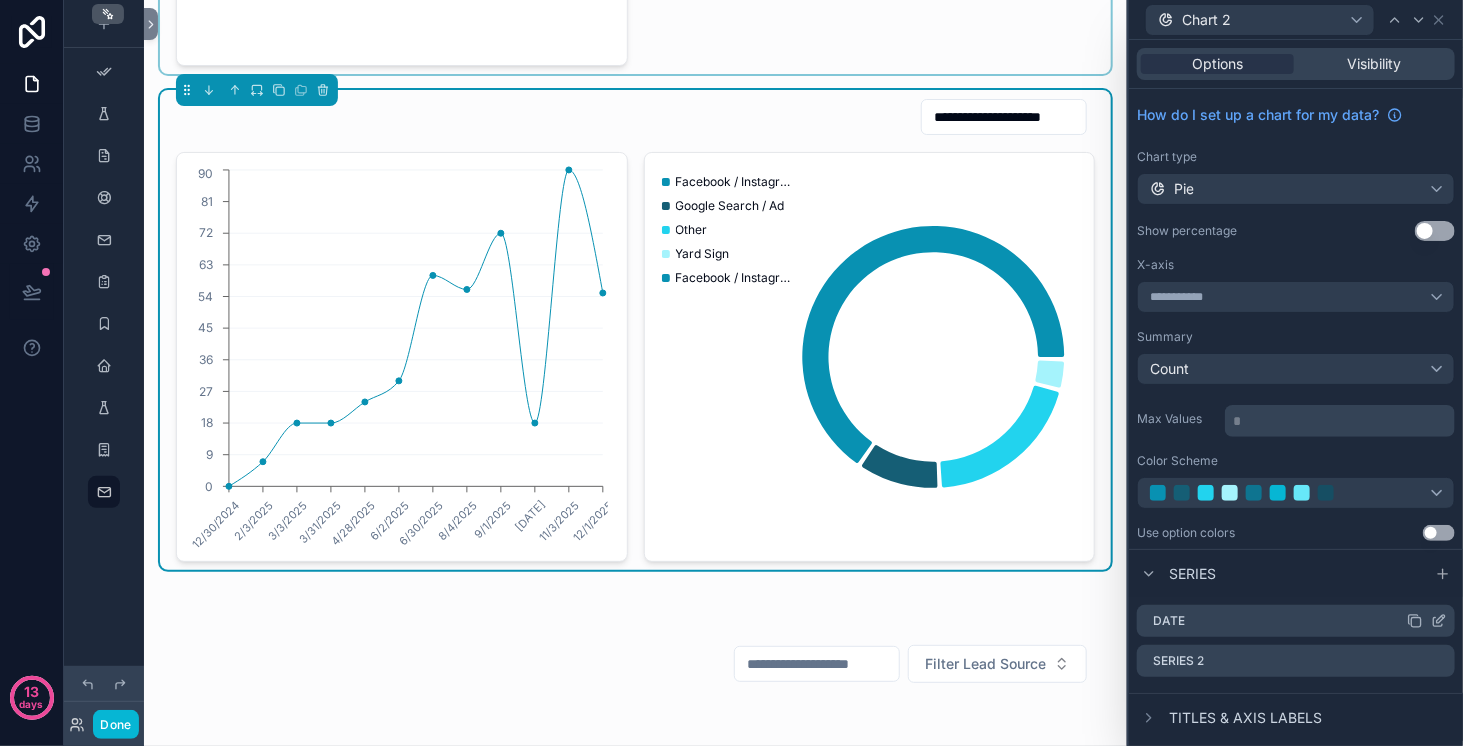 click 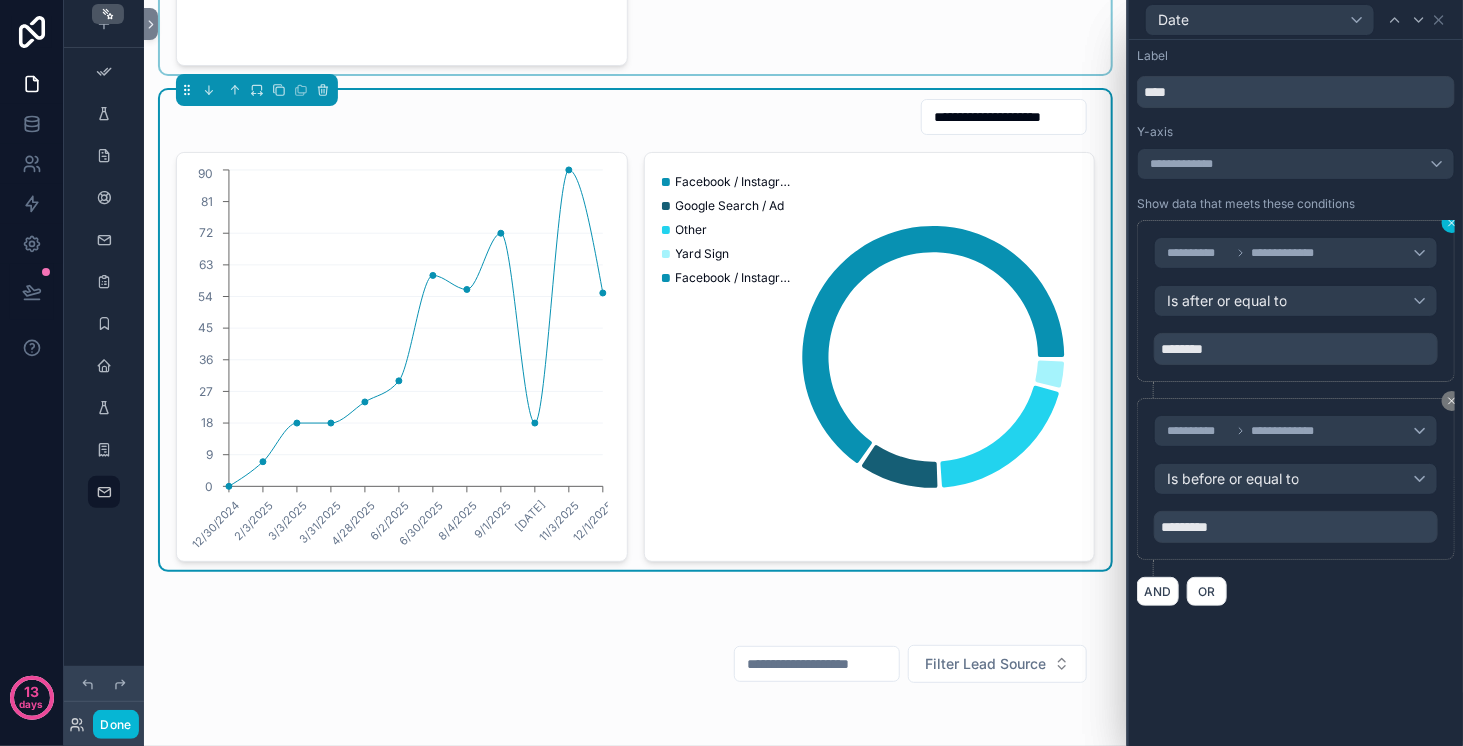 click at bounding box center [1452, 223] 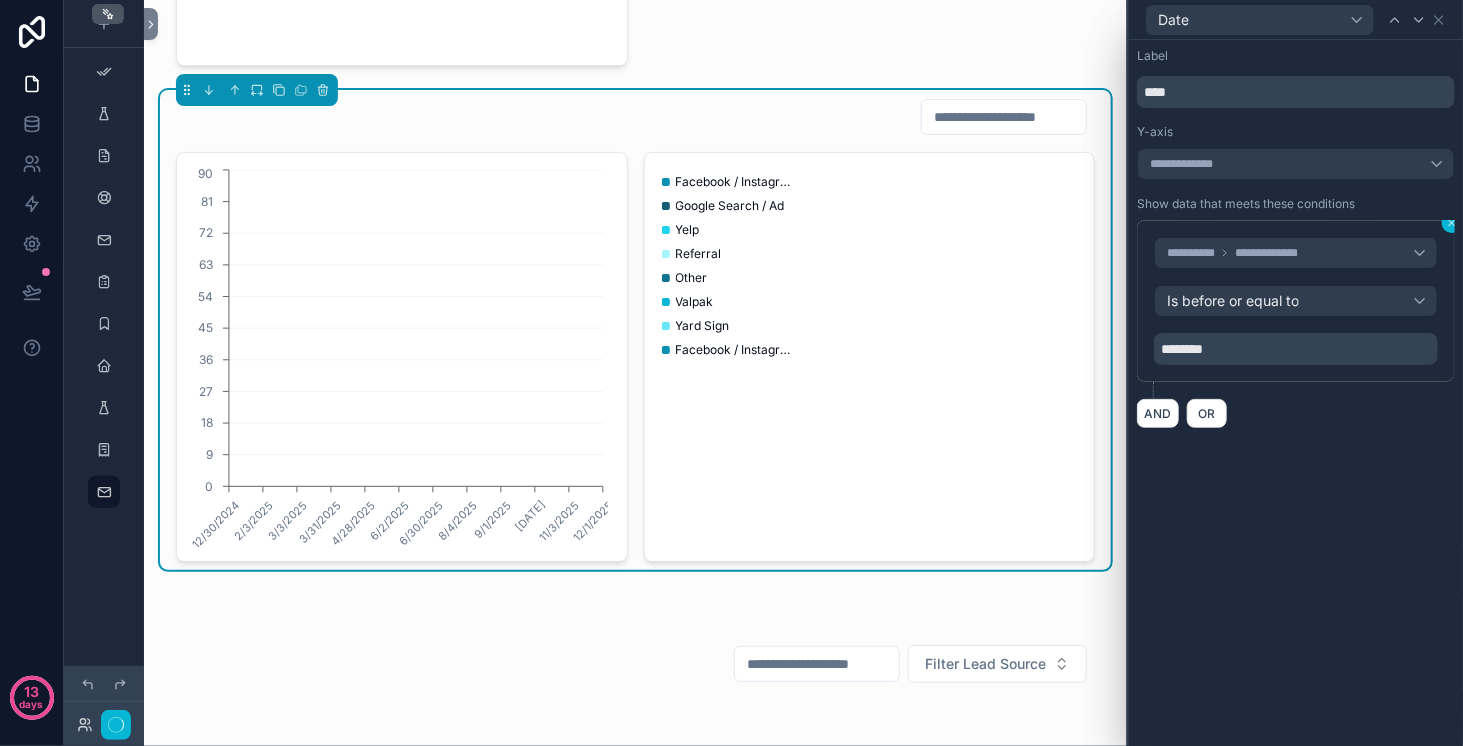 type on "*********" 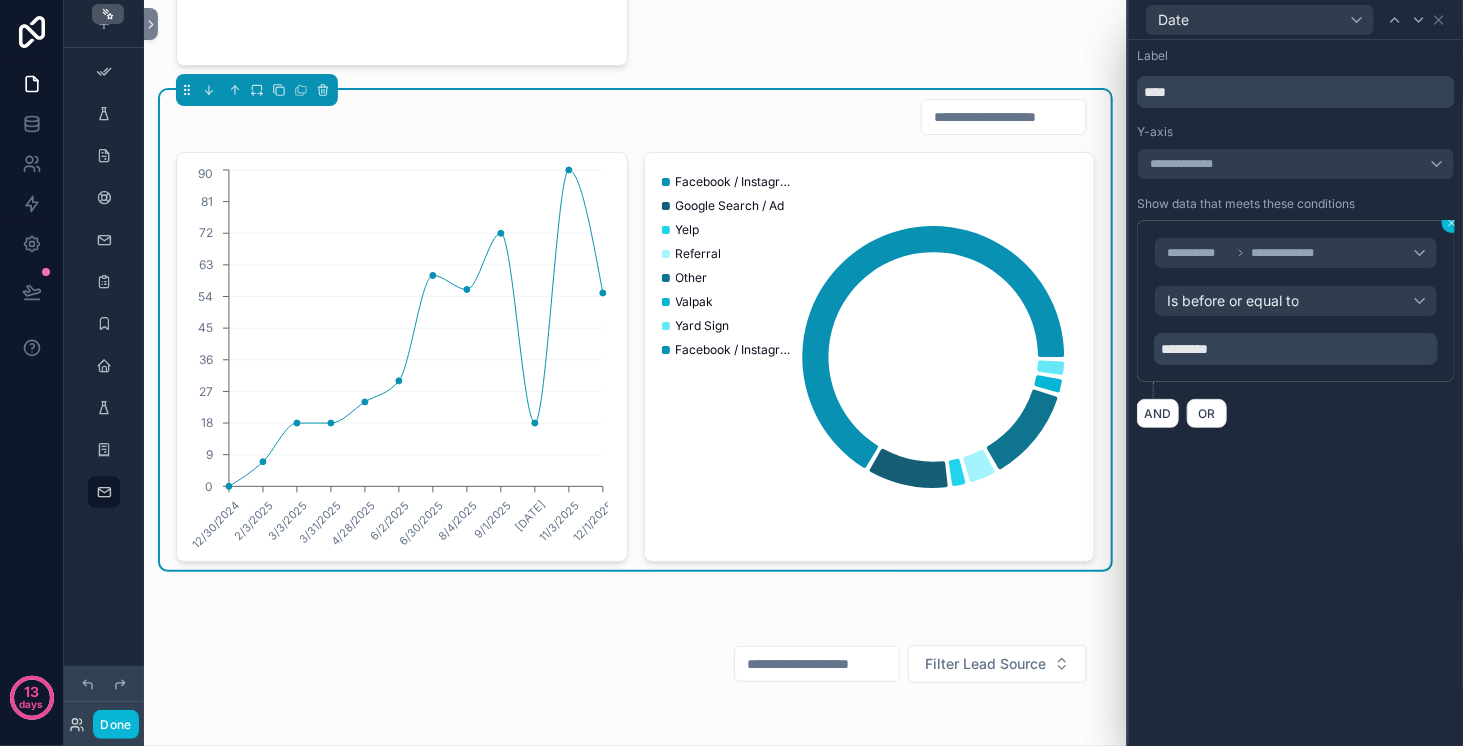 click at bounding box center (1452, 223) 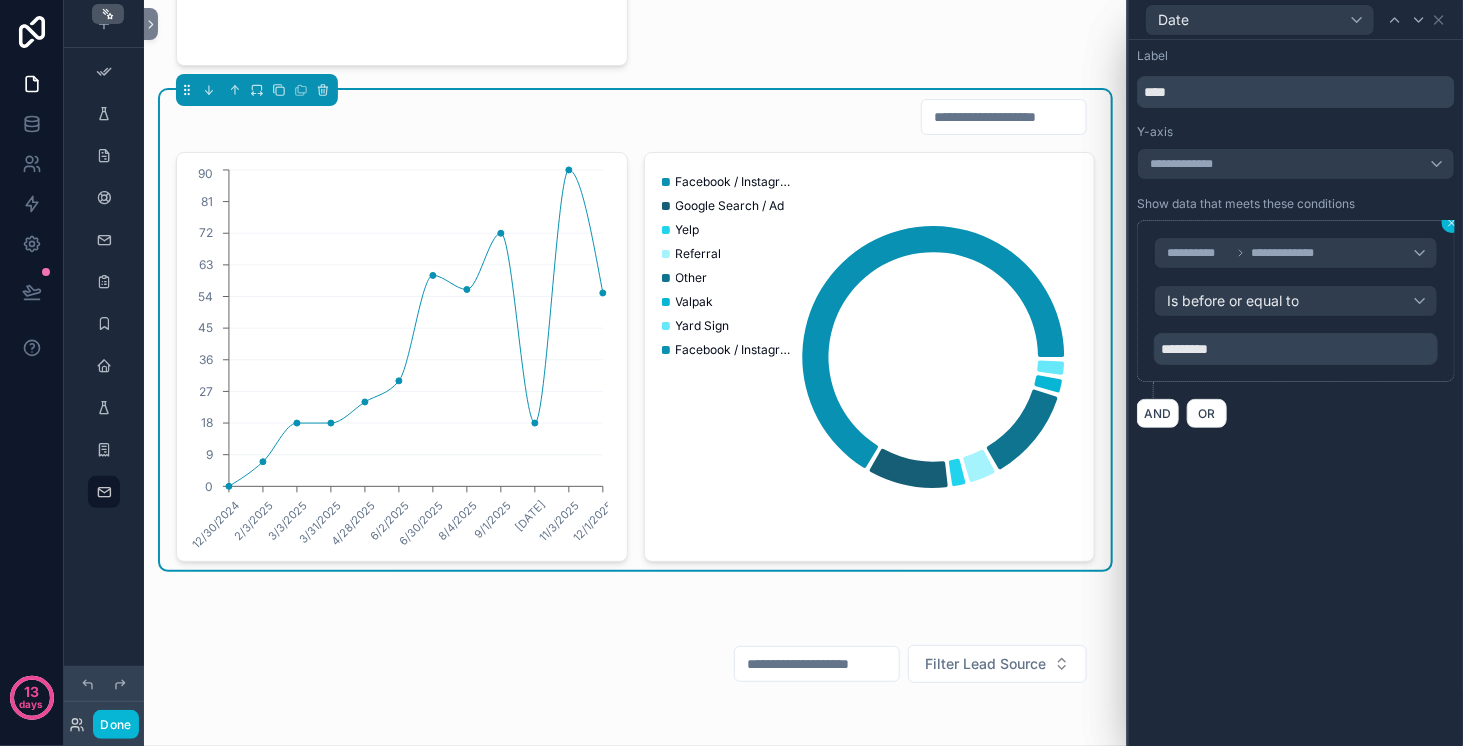 click at bounding box center [1452, 223] 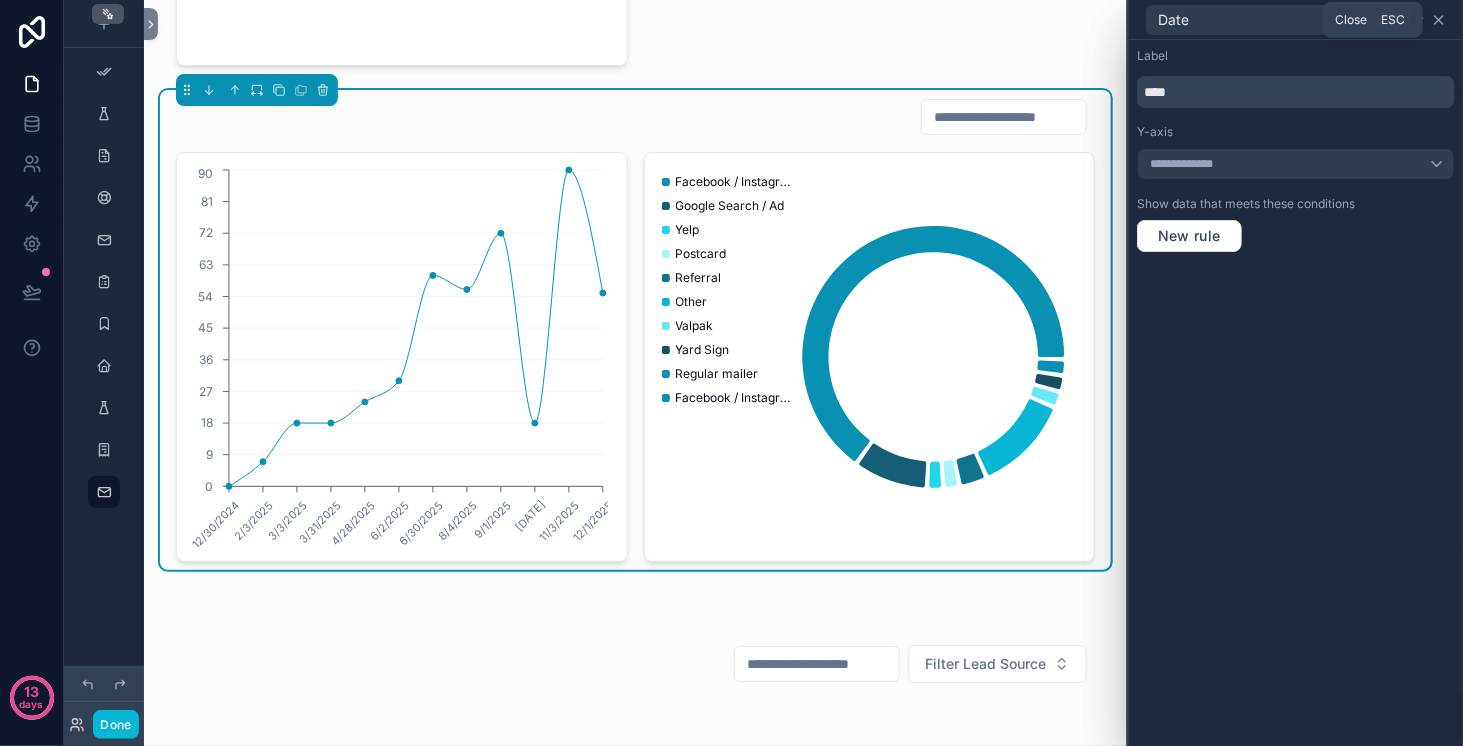 click 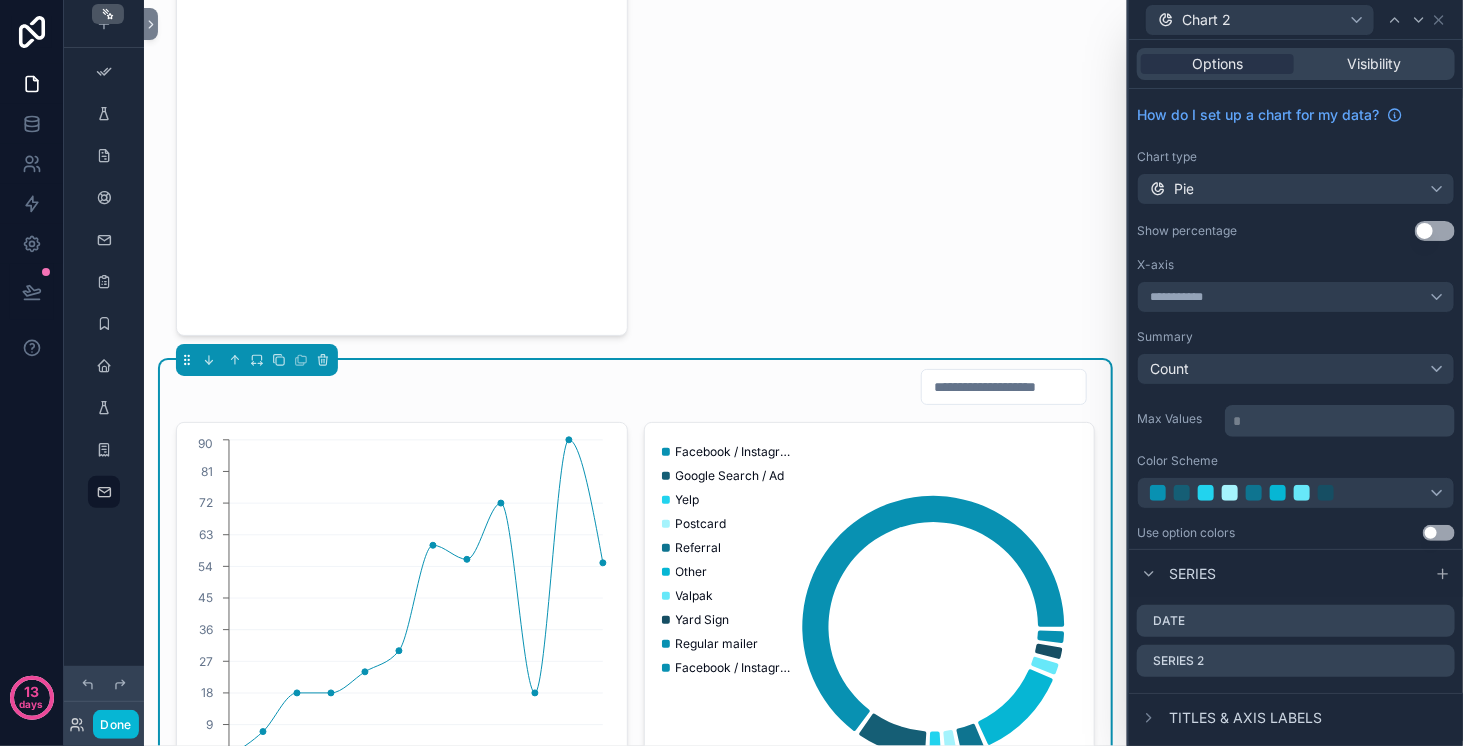 scroll, scrollTop: 226, scrollLeft: 0, axis: vertical 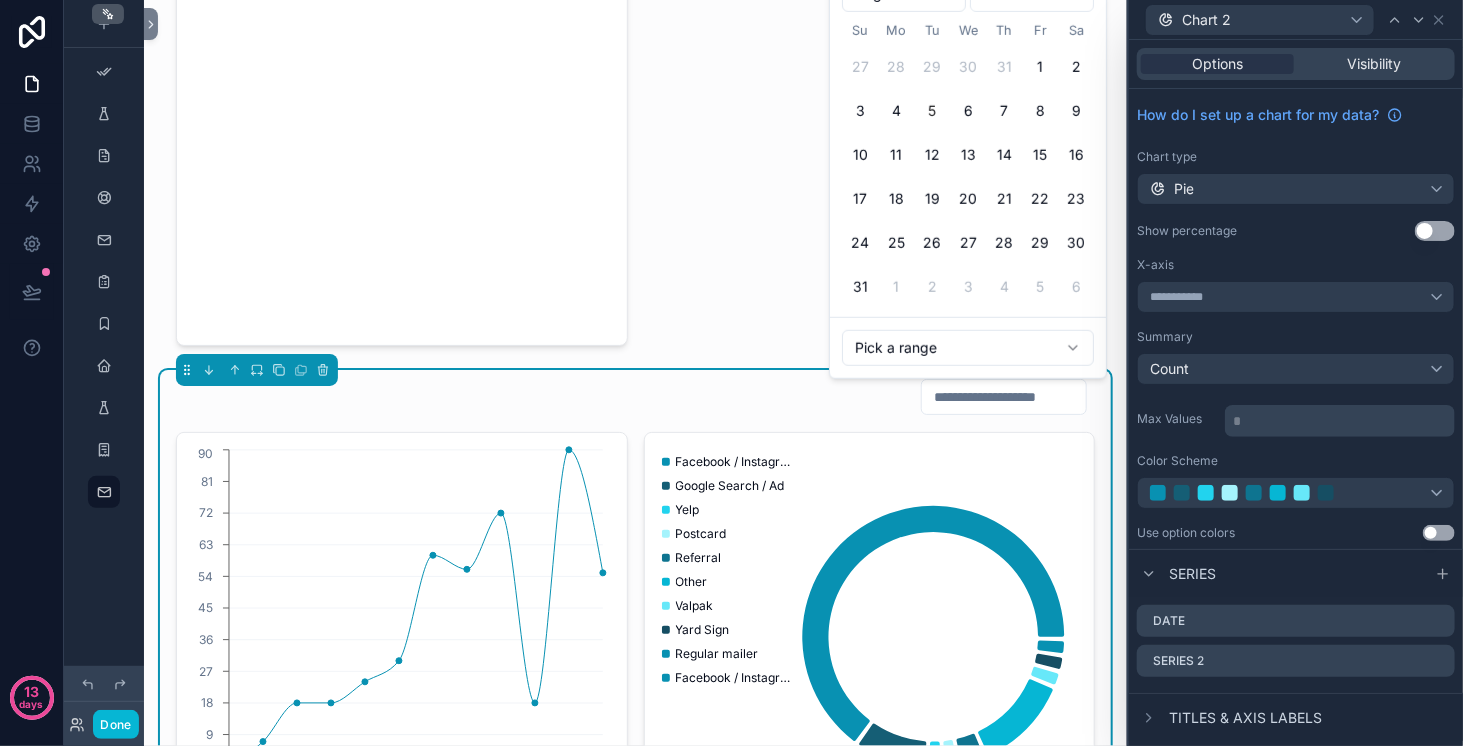 click at bounding box center [1004, 397] 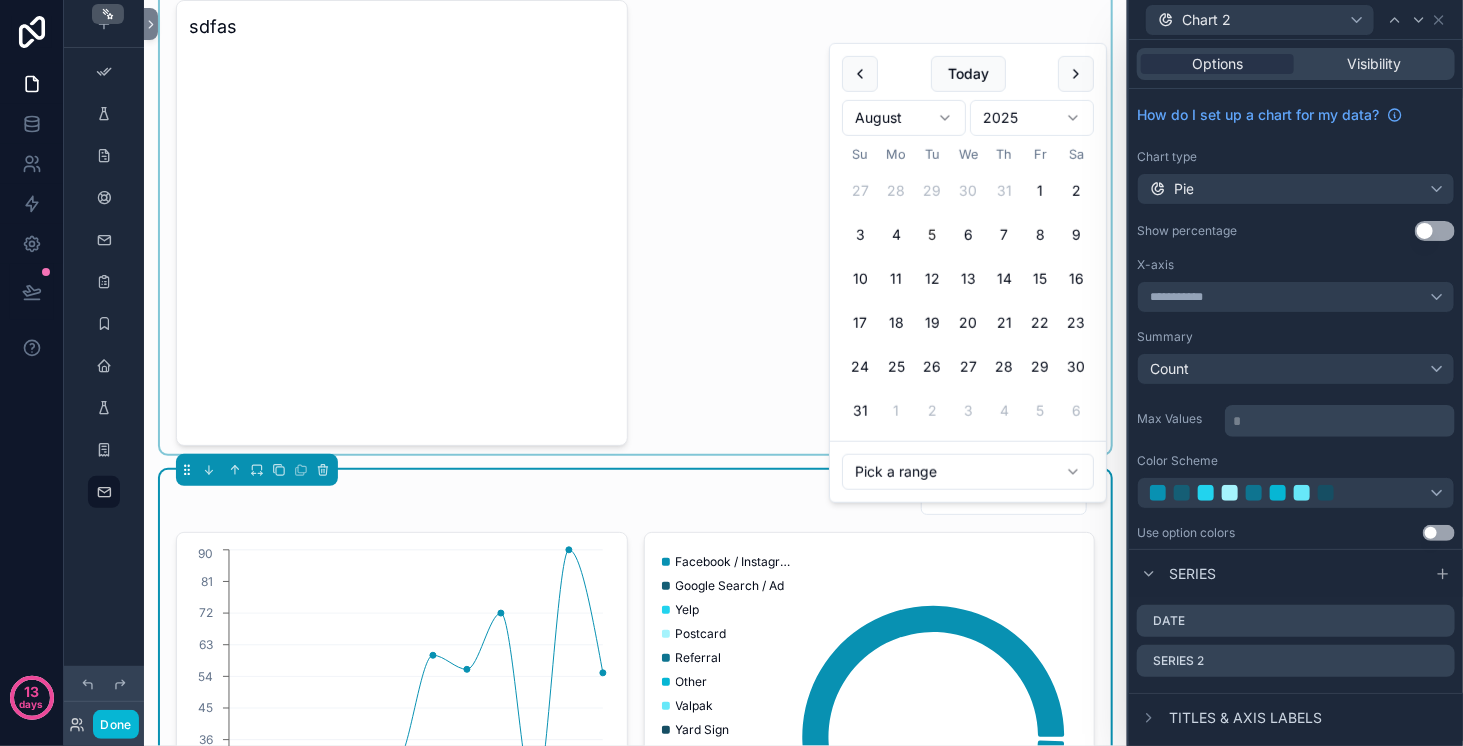 scroll, scrollTop: 101, scrollLeft: 0, axis: vertical 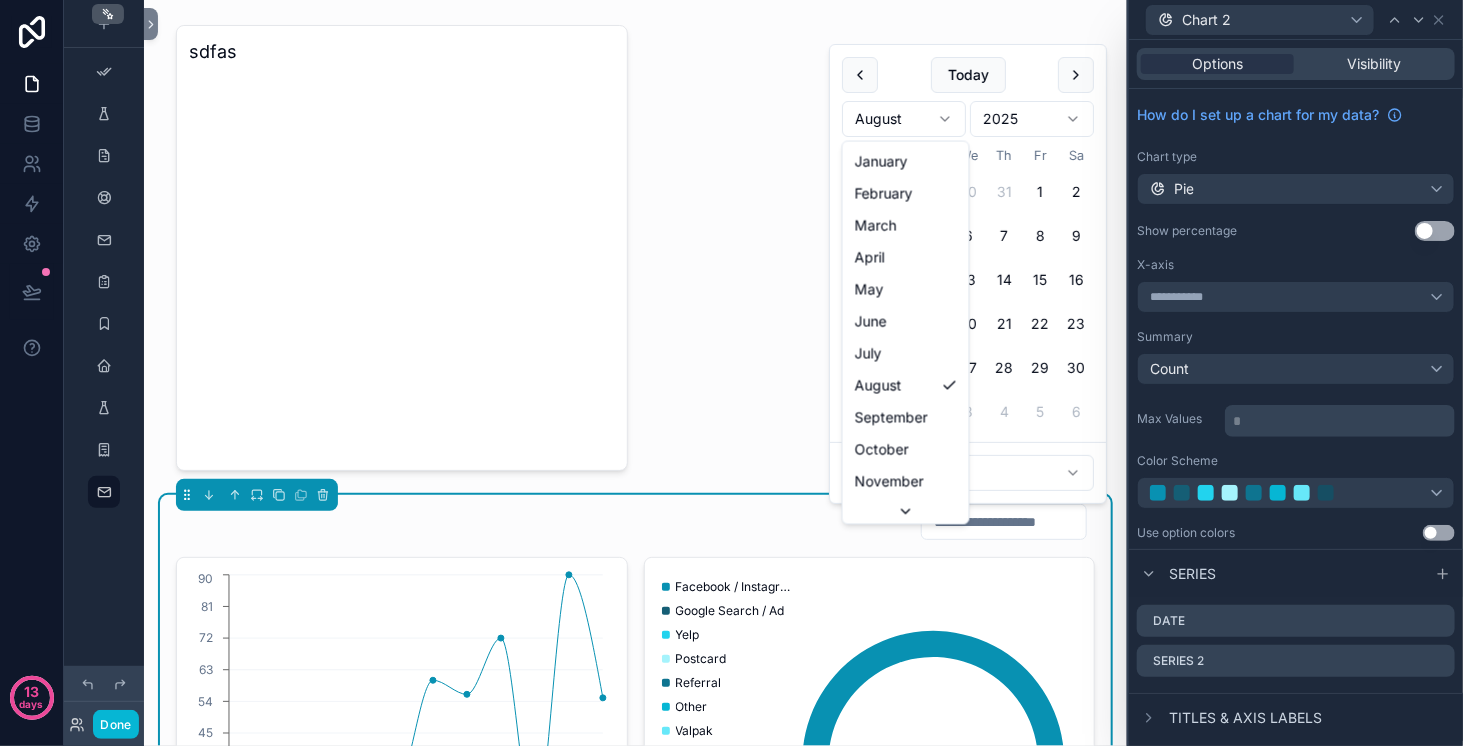 click on "13 days Done App Setup Job Costs Projects Marketing Tracker Expenses Finance Hub Leads Estimates 2025 Print Tracker 2025 Projects Page 12 My Profile Powered by AH Asa Hunt Title Lorem ipsum dolor sit amet, consectetur adipiscing elit. Fusce semper eget tellus in ornare. sdfas 12/30/2024 2/3/2025 3/3/2025 3/31/2025 4/28/2025 6/2/2025 6/30/2025 8/4/2025 9/1/2025 9/29/2025 11/3/2025 12/1/2025 0 9 18 27 36 45 54 63 72 81 90 Facebook / Instagram Ad Google Search / Ad Yelp Postcard Referral Other Valpak Yard Sign Regular mailer Facebook / Instagram Ad Filter Lead Source Title Add a title and subtitle List Add a list related to this record Details Add fields, a title or description Highlights Add a section to highlights fields Video Add a video element iframe Add an iframe embed Stages Add a stages element Chart Add a chart group element Buttons Add an action button row Links Add quick links Text Add a text block that supports markdown Gallery Add a preview for files Notice Add a notice element 2025" at bounding box center (731, 373) 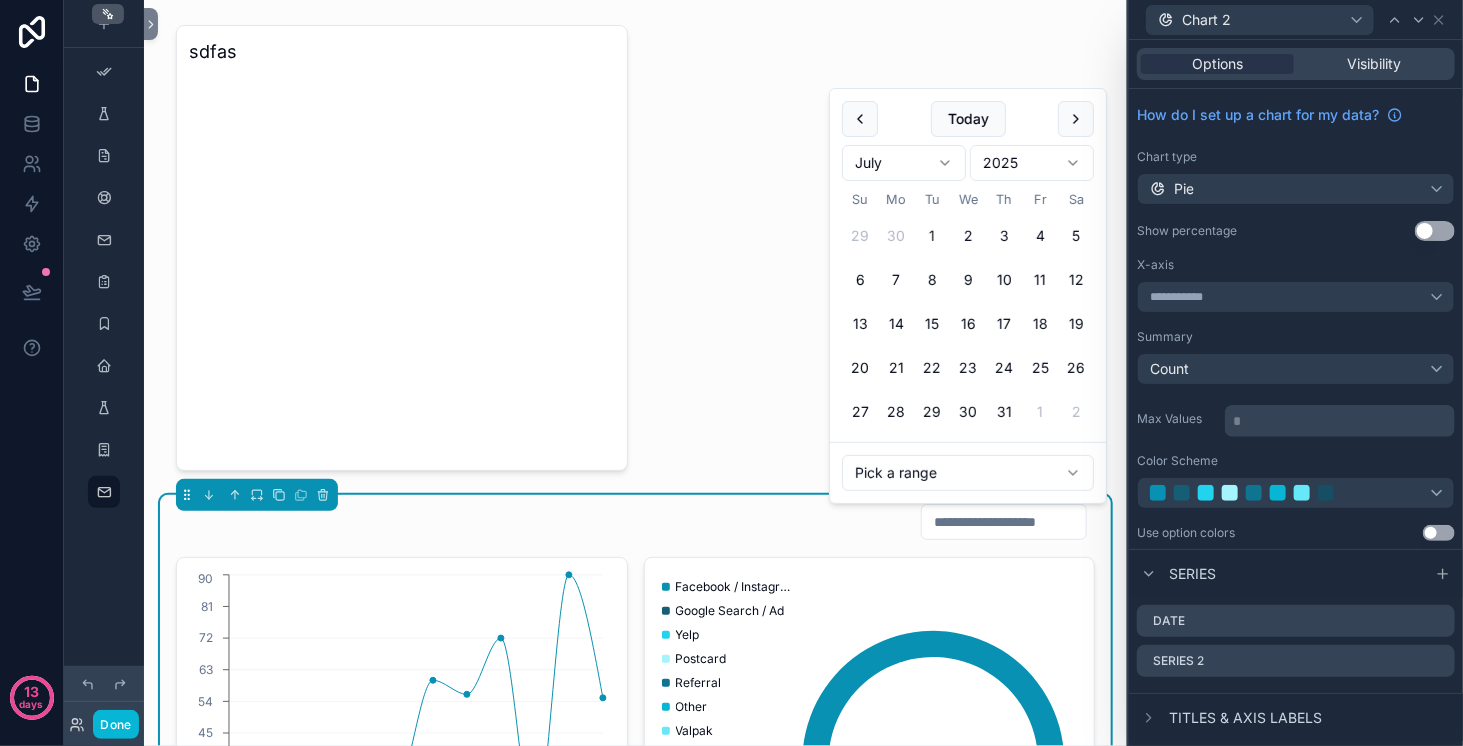 click on "1" at bounding box center (932, 236) 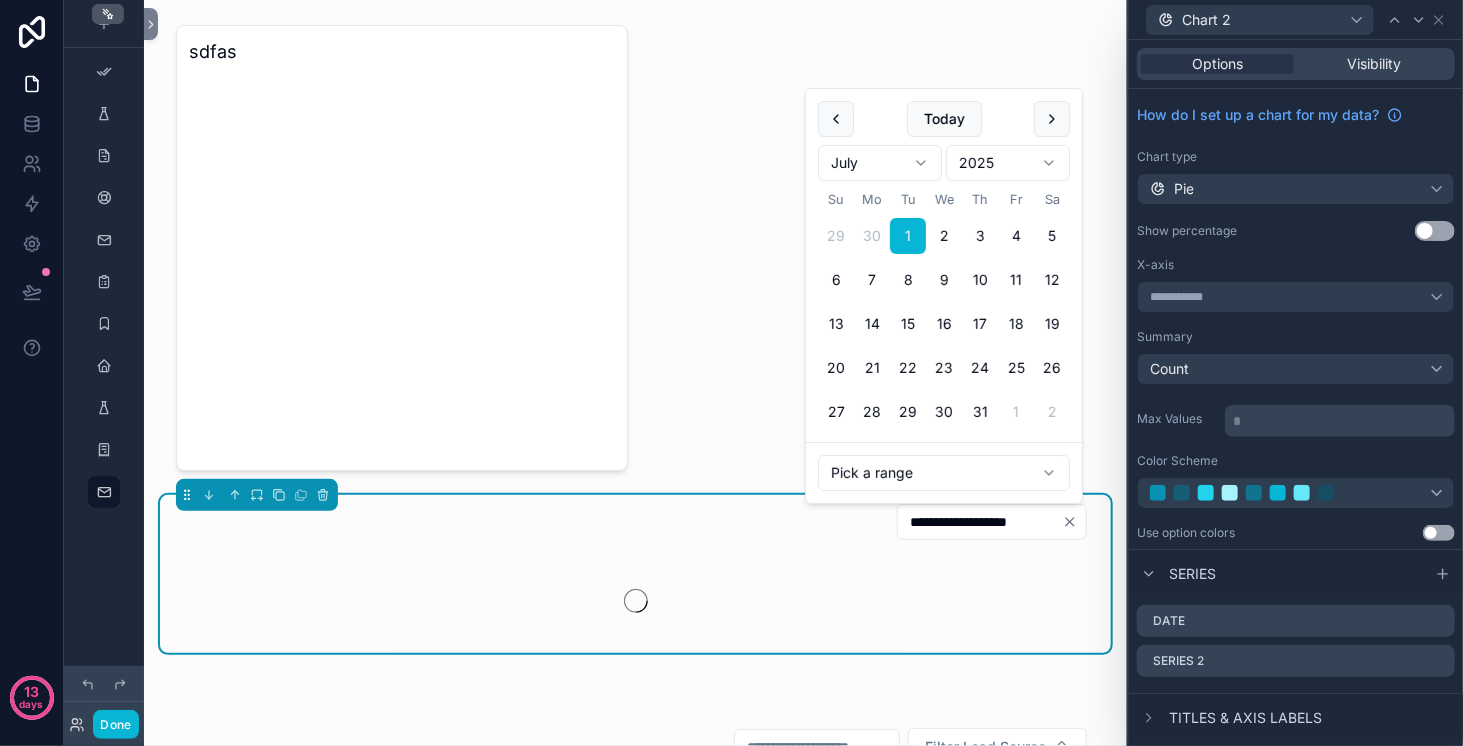 click on "21" at bounding box center [872, 368] 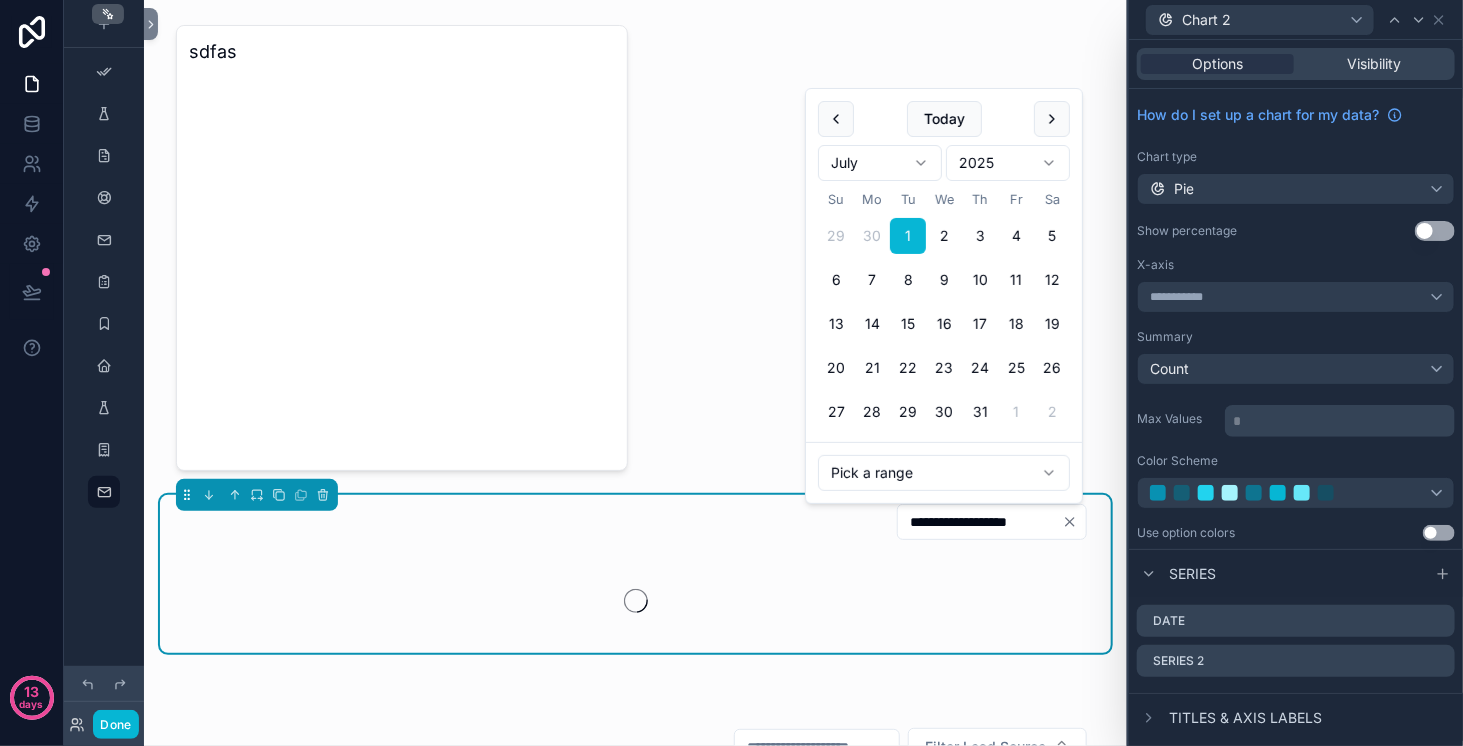 type on "**********" 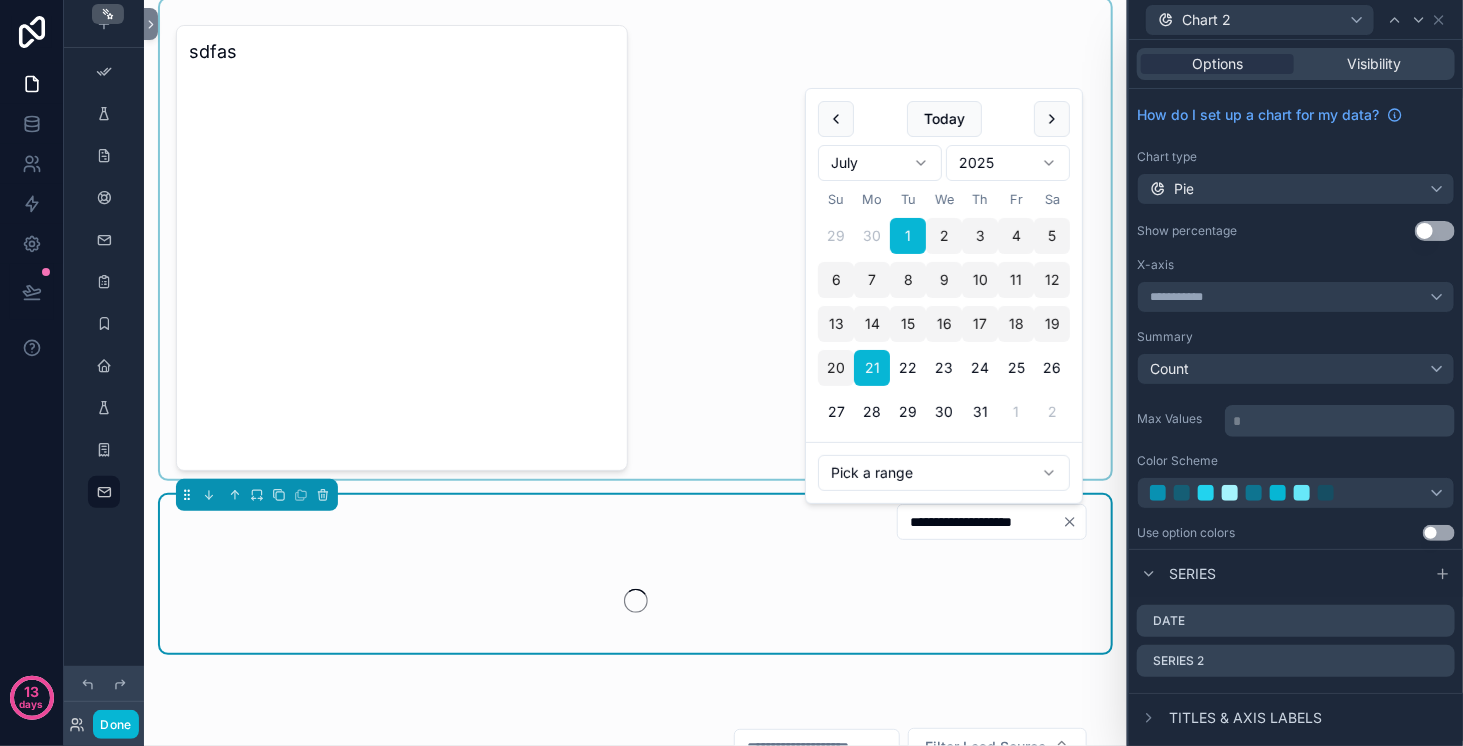 click at bounding box center (635, 239) 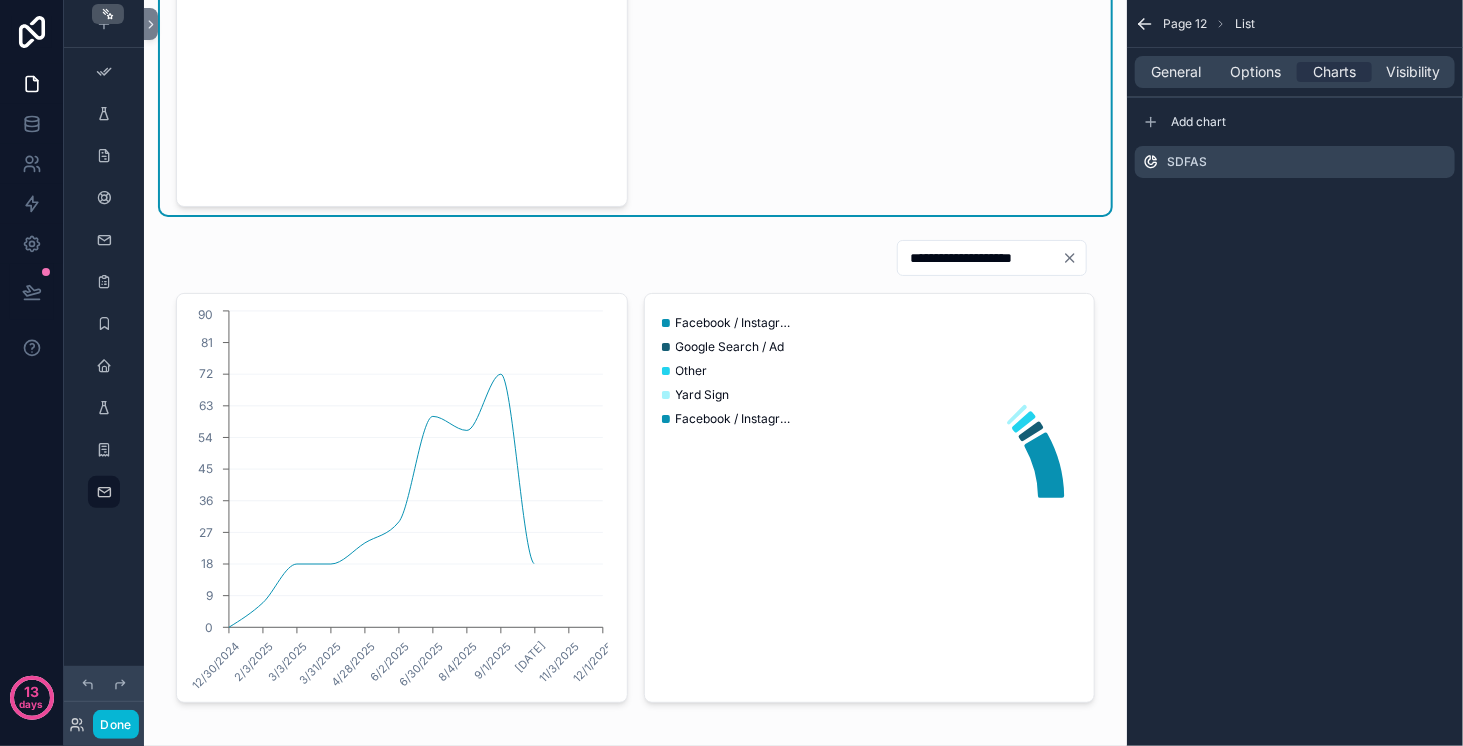 scroll, scrollTop: 366, scrollLeft: 0, axis: vertical 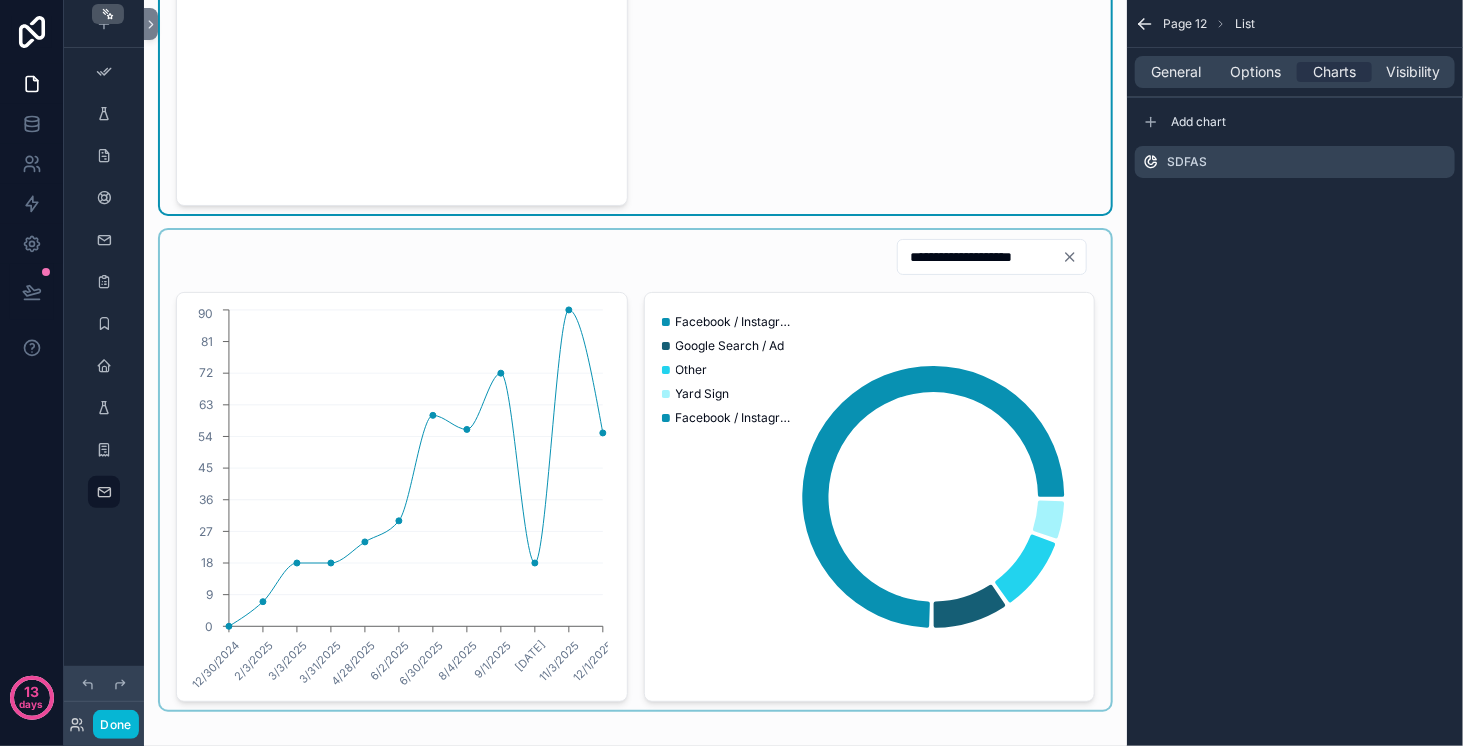 click at bounding box center (635, 470) 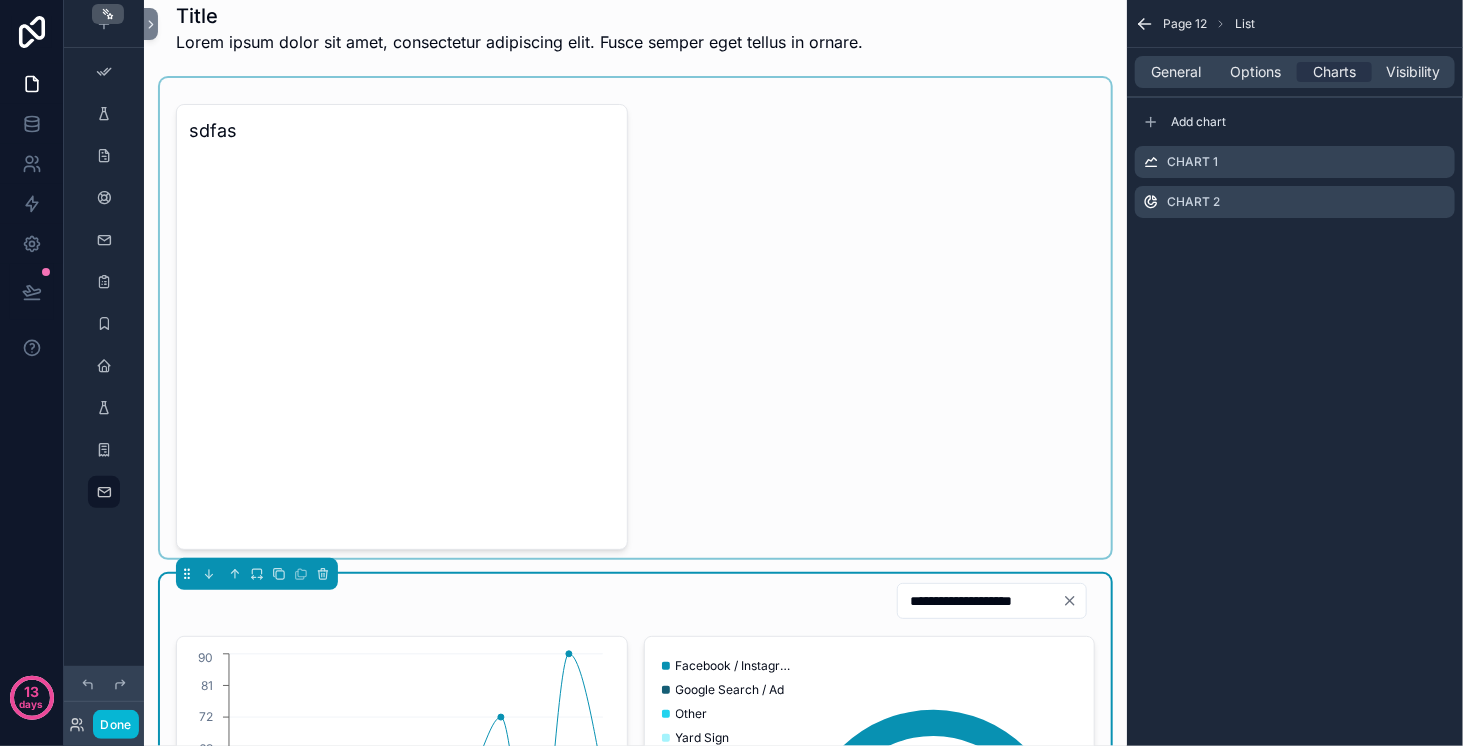 scroll, scrollTop: 0, scrollLeft: 0, axis: both 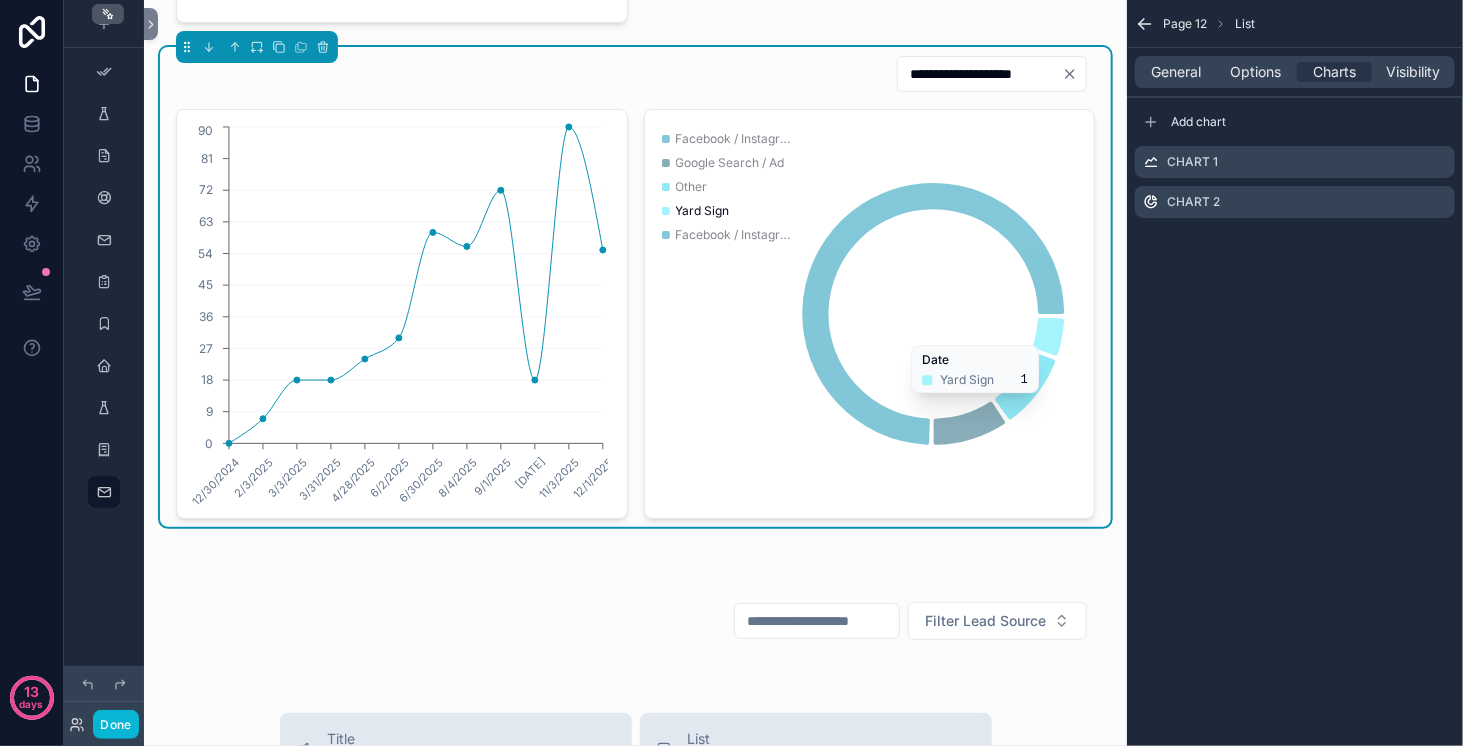 click 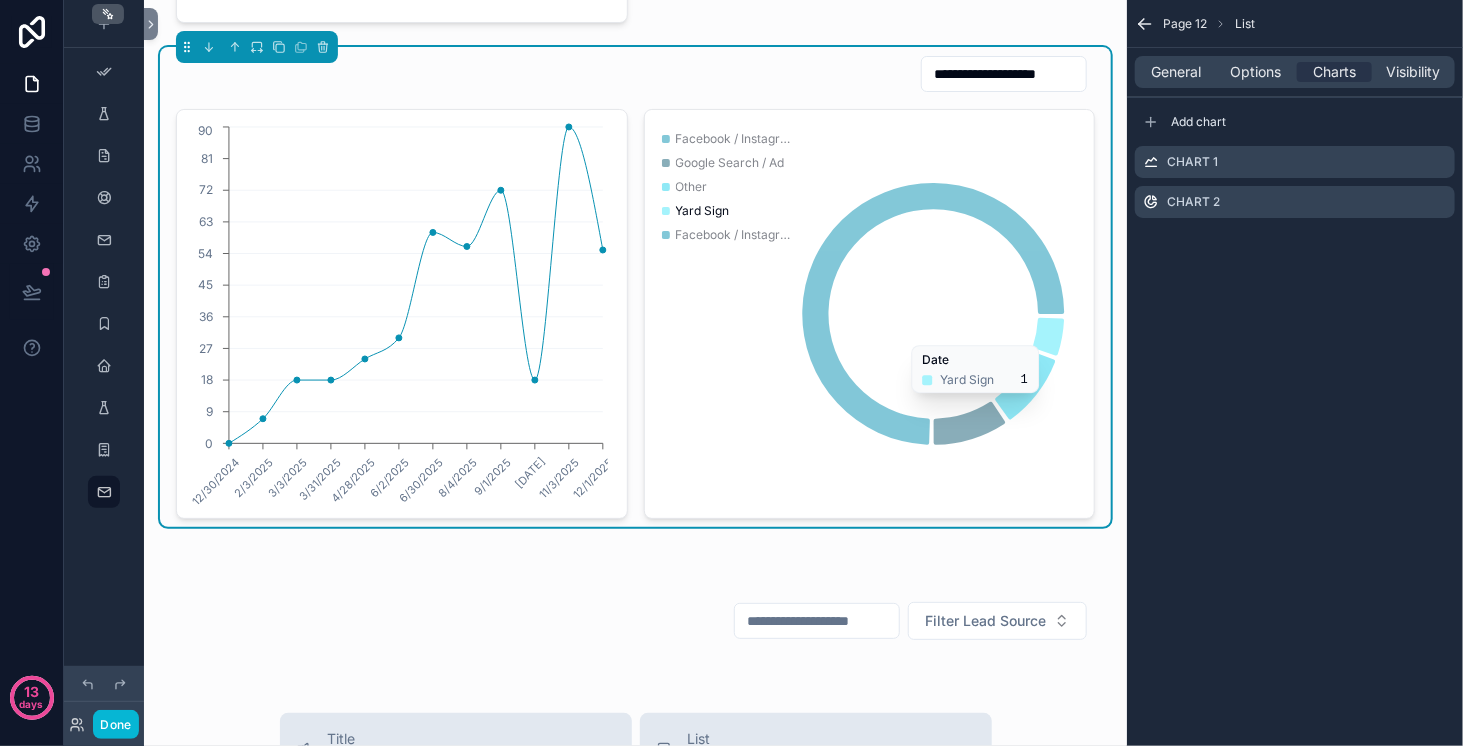 scroll, scrollTop: 0, scrollLeft: 0, axis: both 